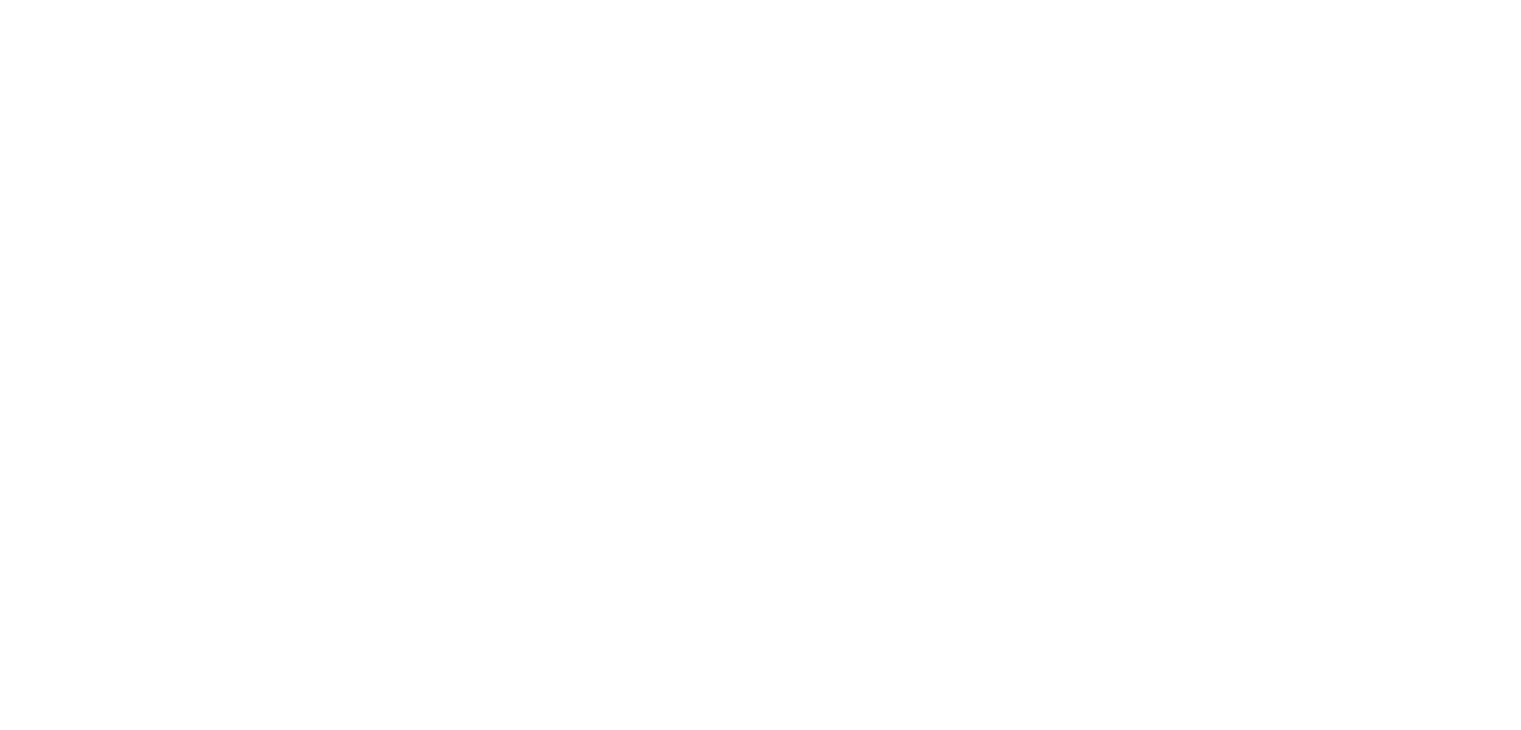 scroll, scrollTop: 0, scrollLeft: 0, axis: both 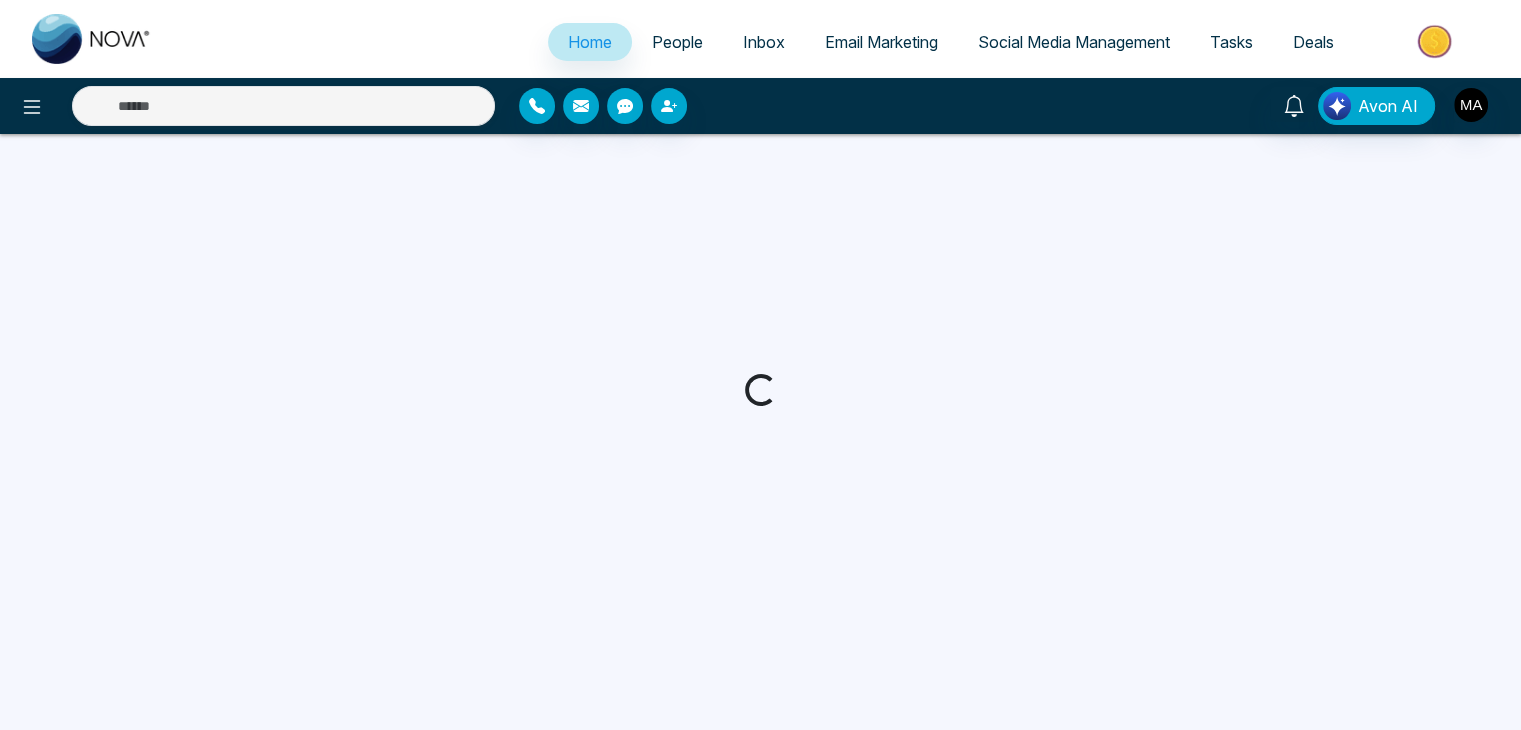 select on "*" 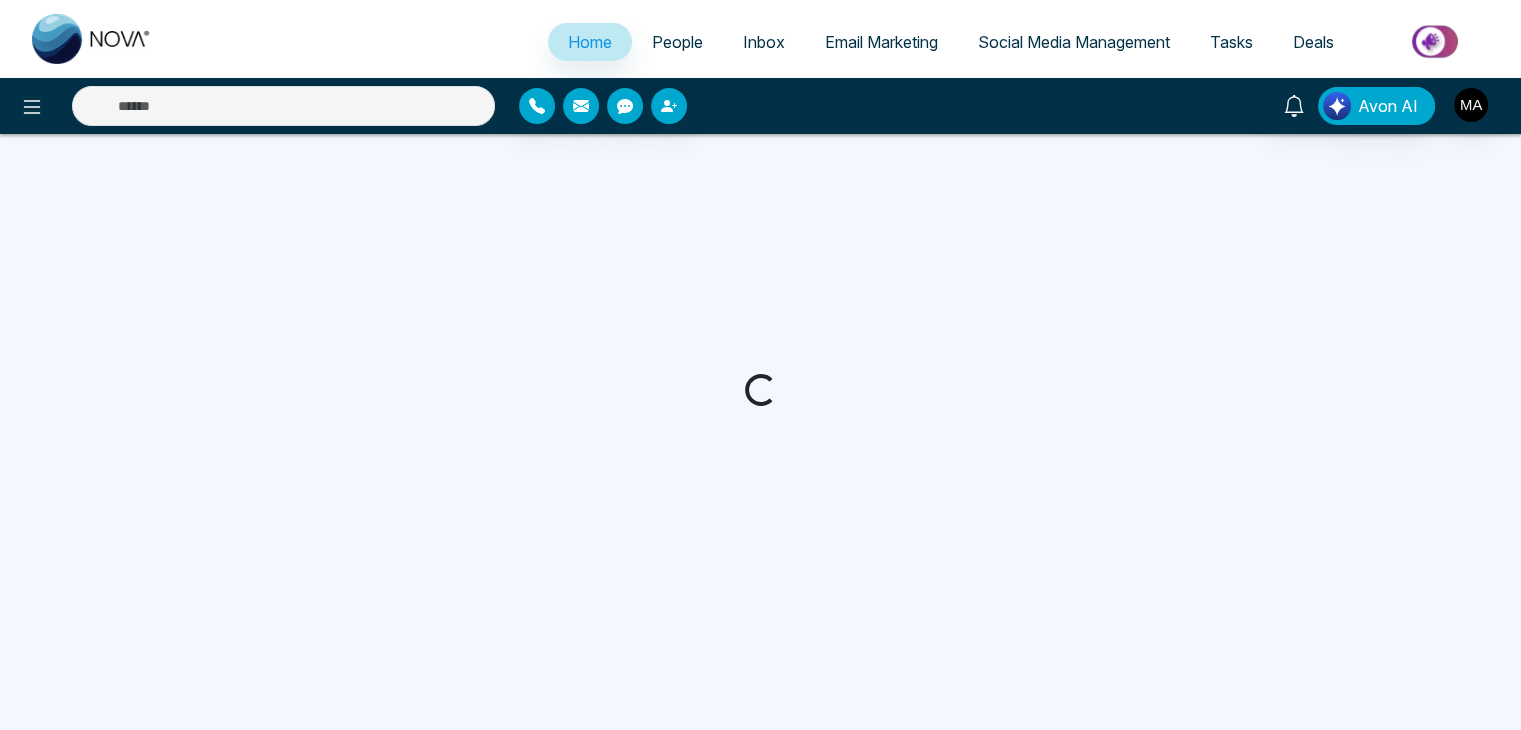 select on "*" 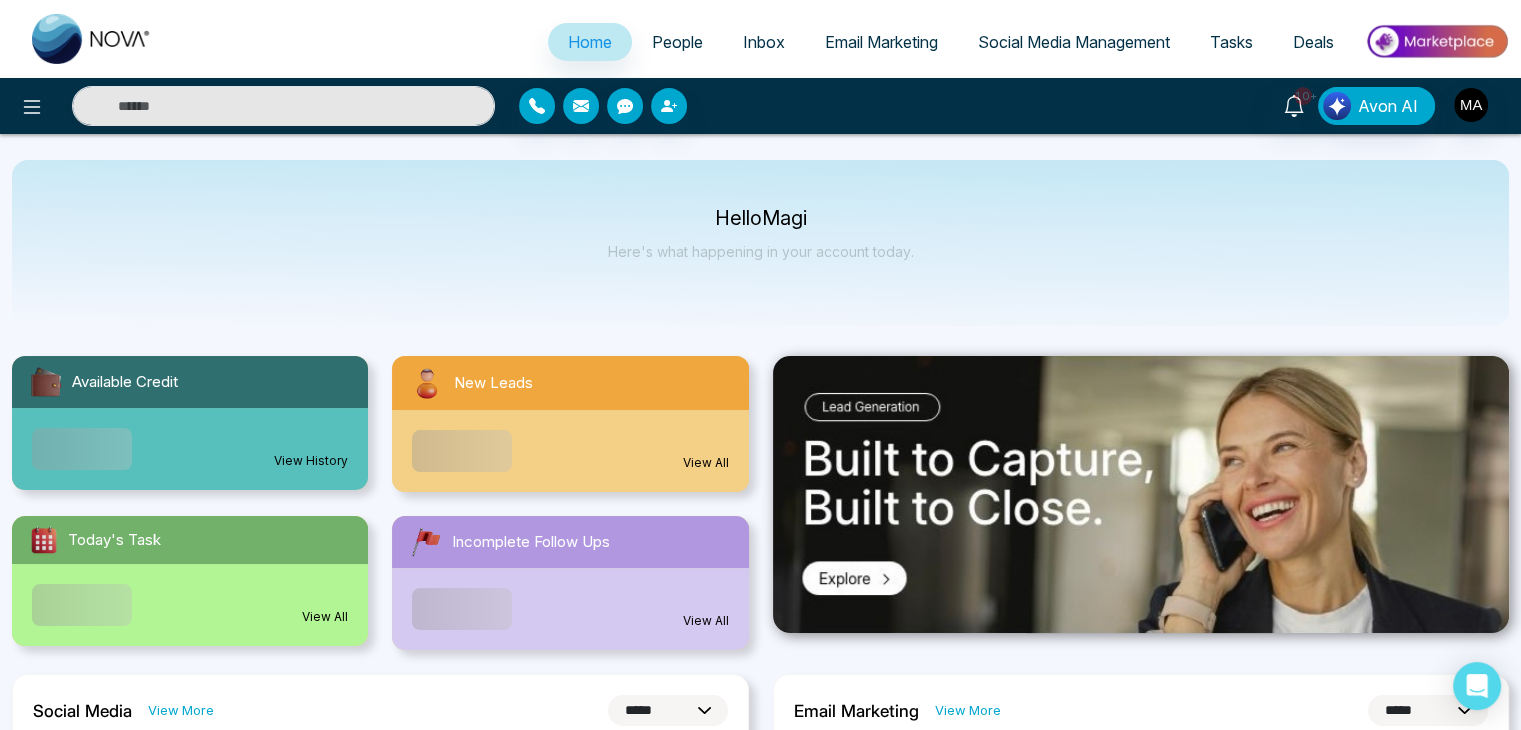 click on "People" at bounding box center (677, 42) 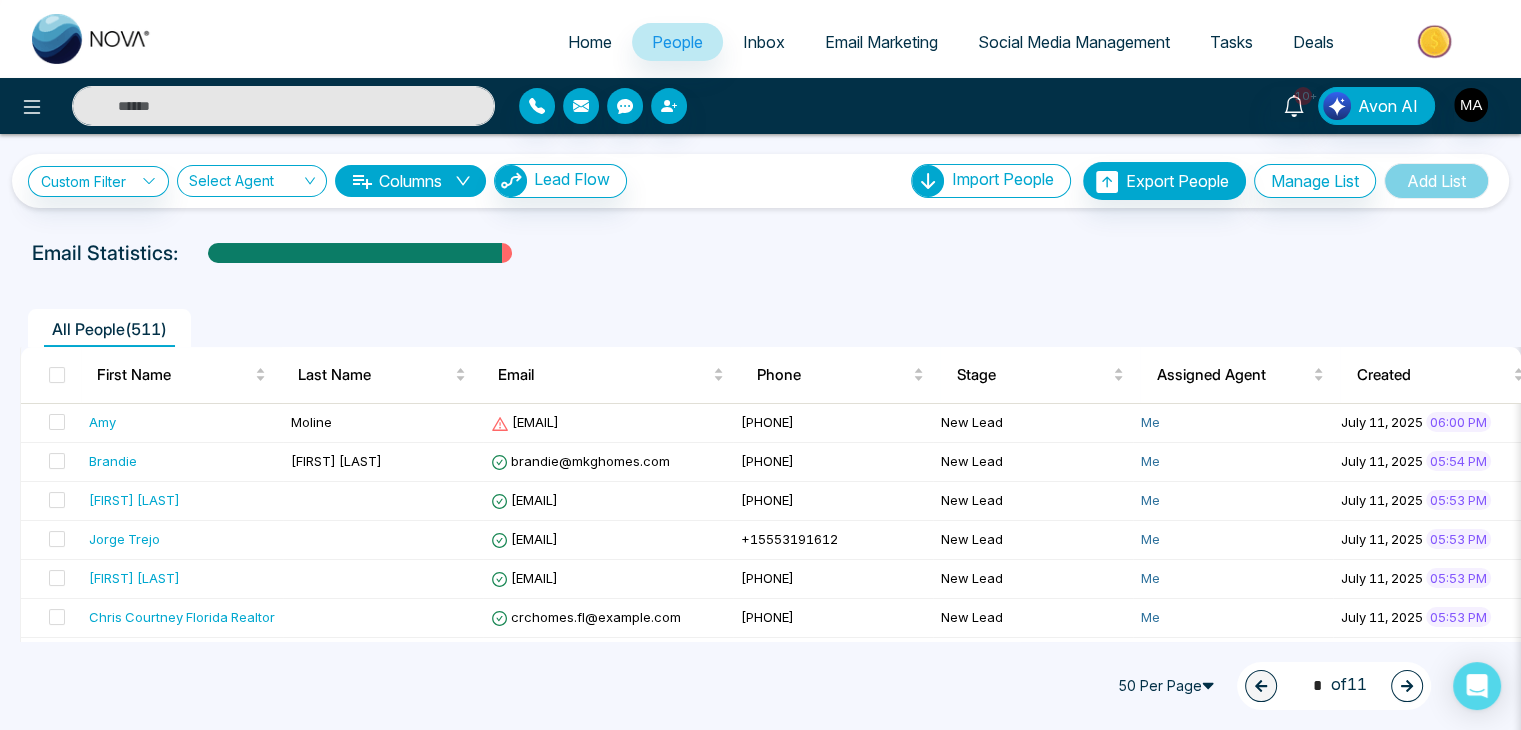 click at bounding box center [283, 106] 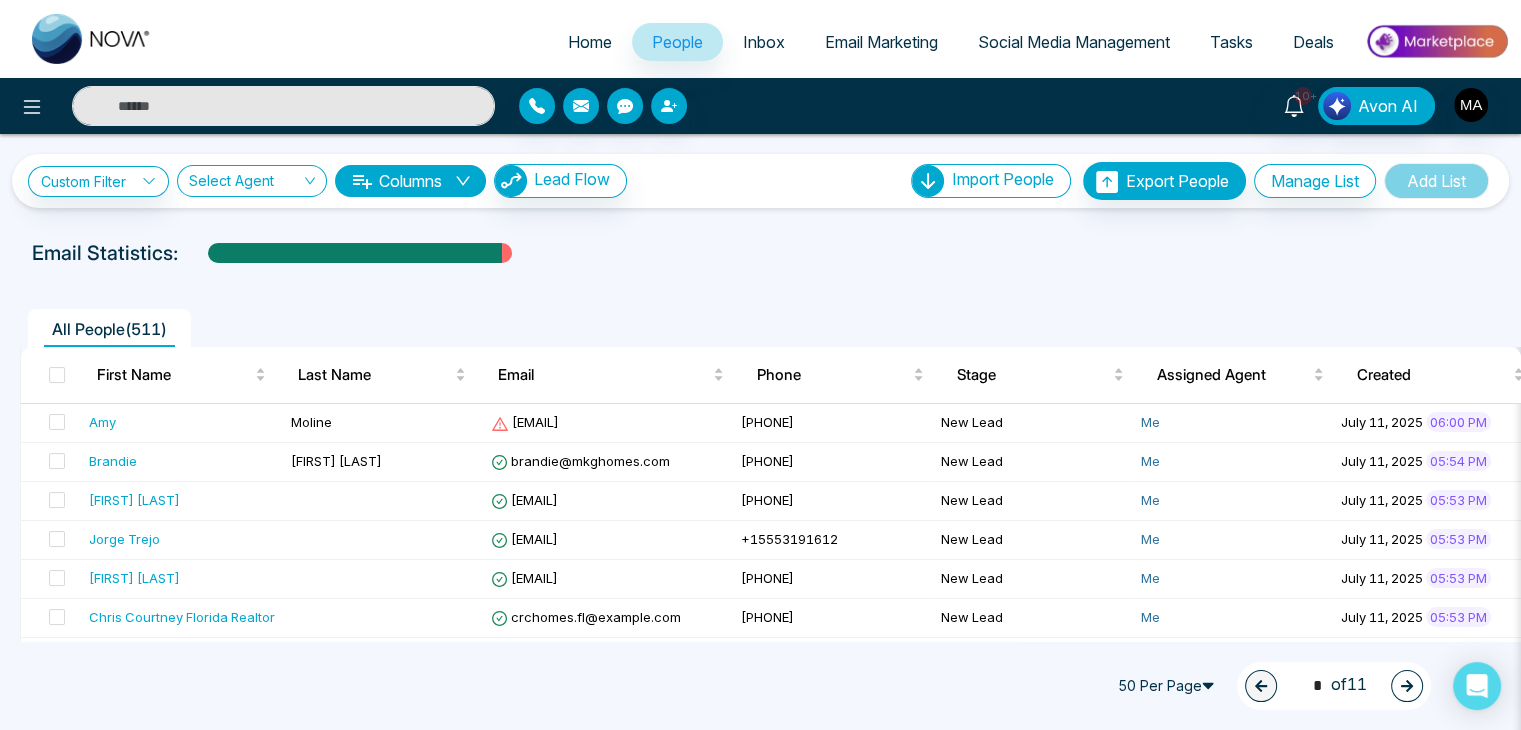 paste on "**********" 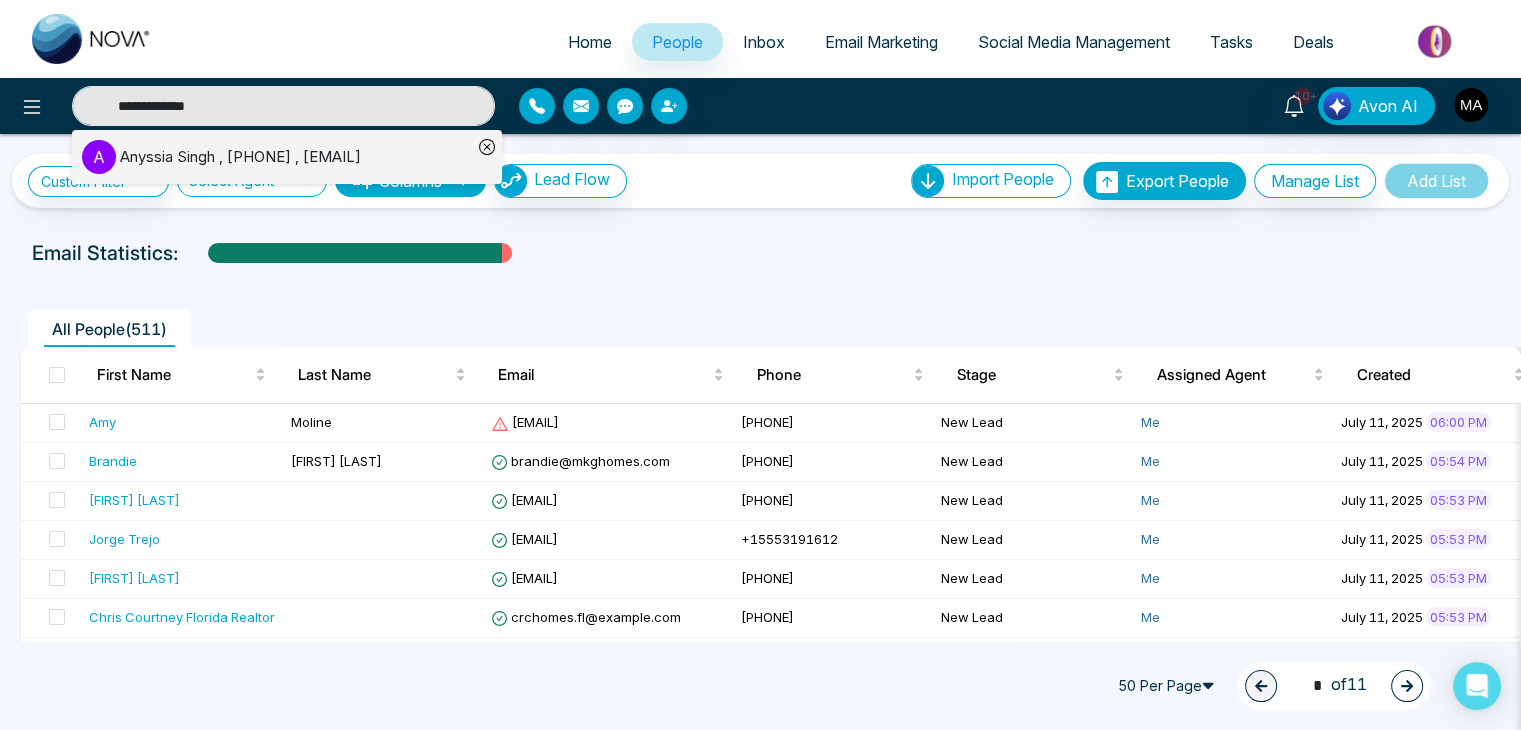 type on "**********" 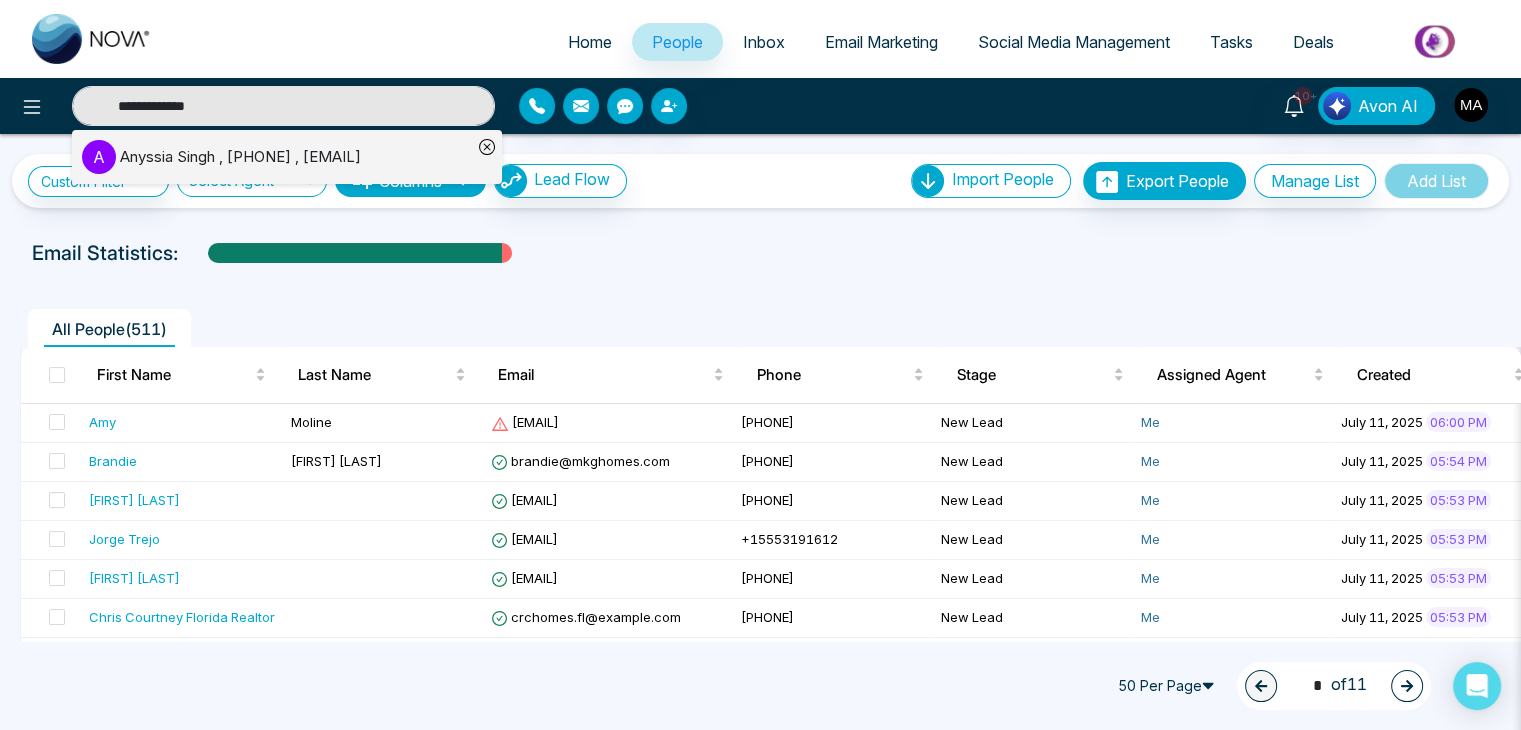 click on "Anyssia Singh , [PHONE] , AnyssiaTheRealtor@example.com" at bounding box center [240, 157] 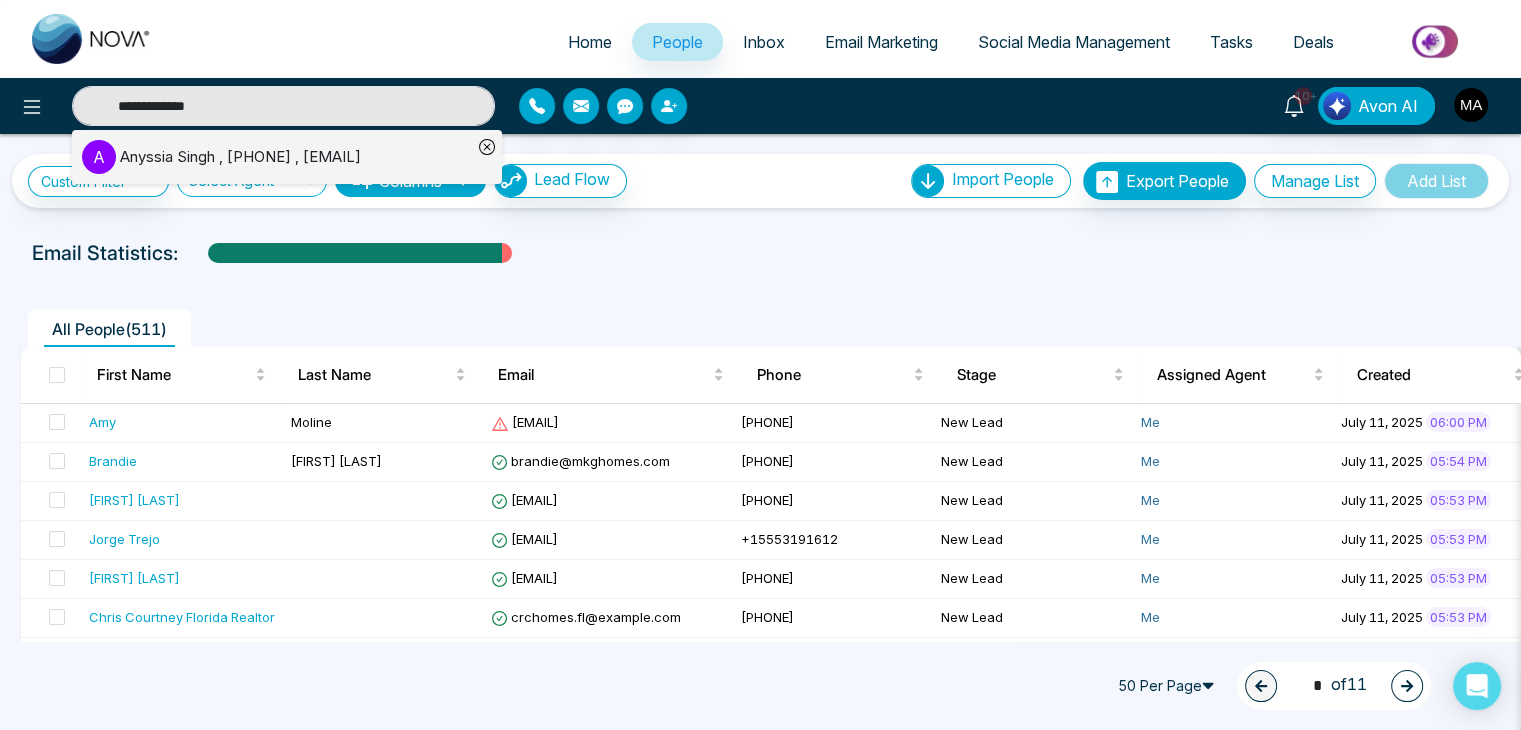 type 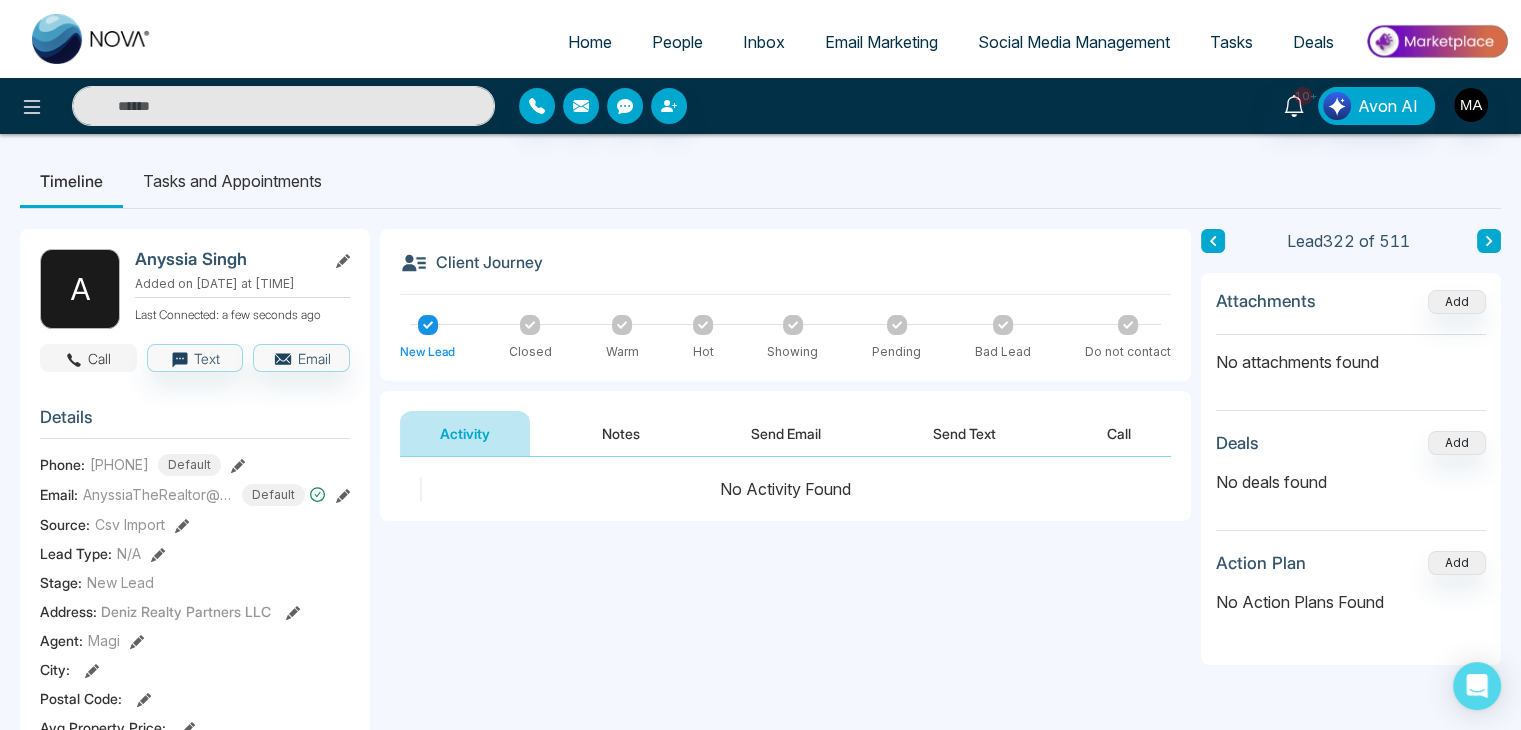 click on "Call" at bounding box center (88, 358) 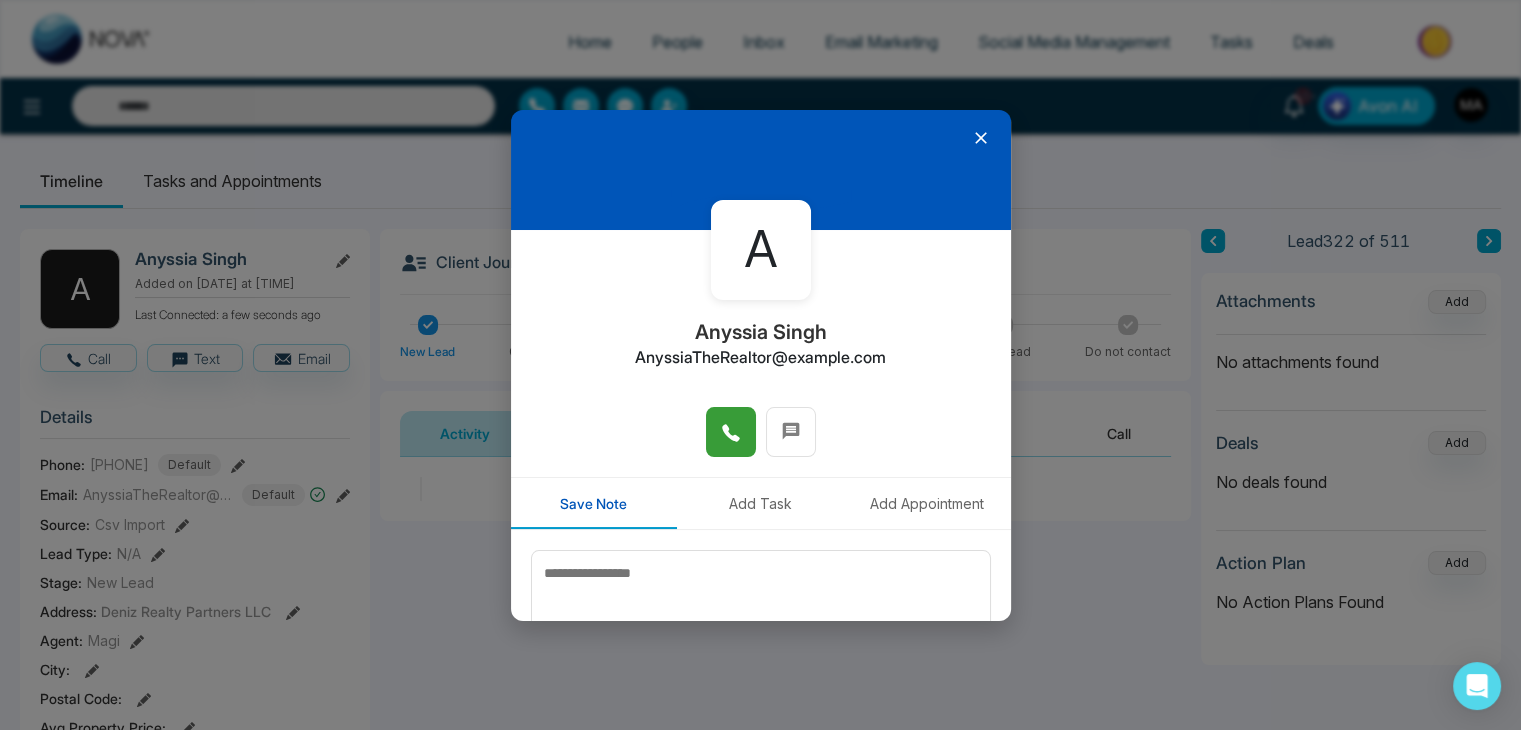 click at bounding box center [731, 432] 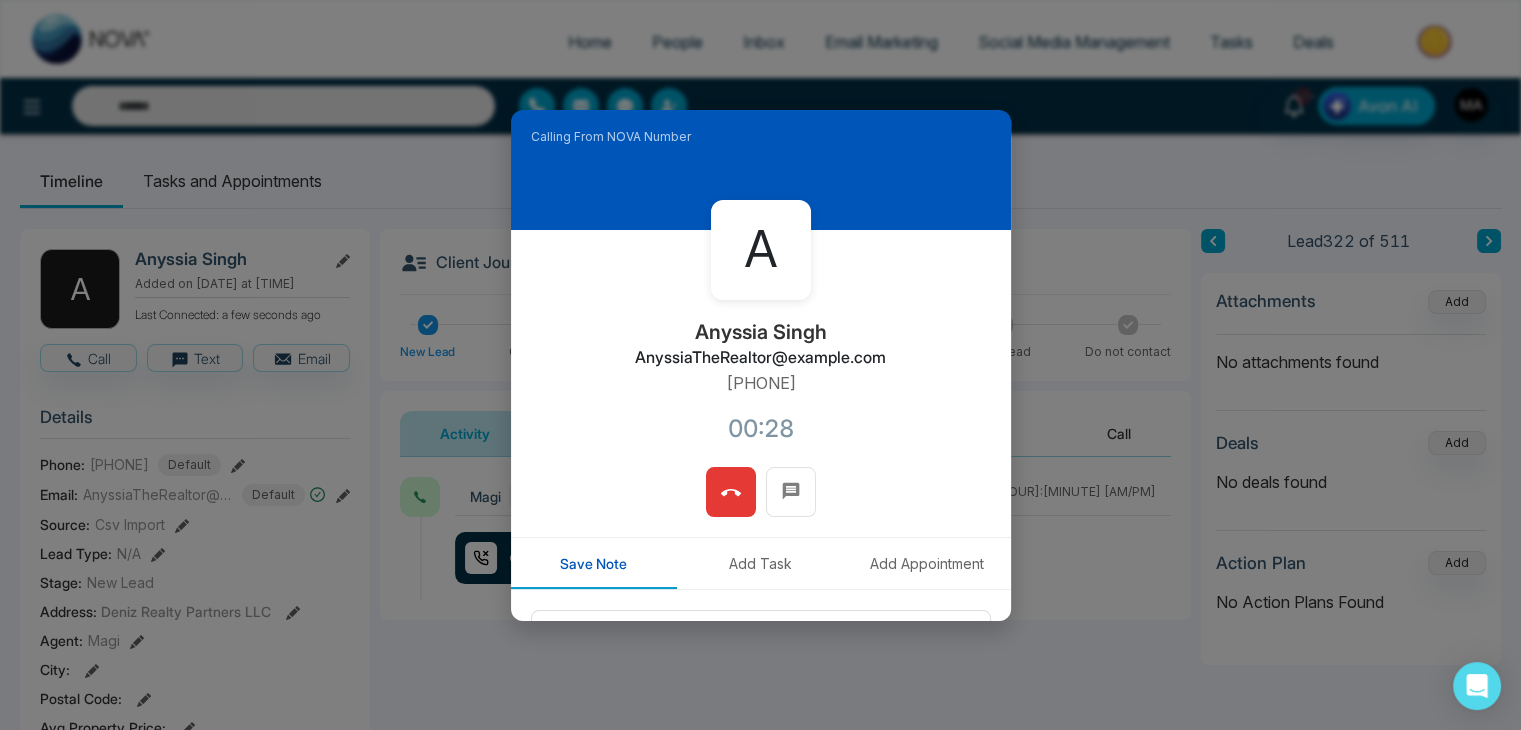 type 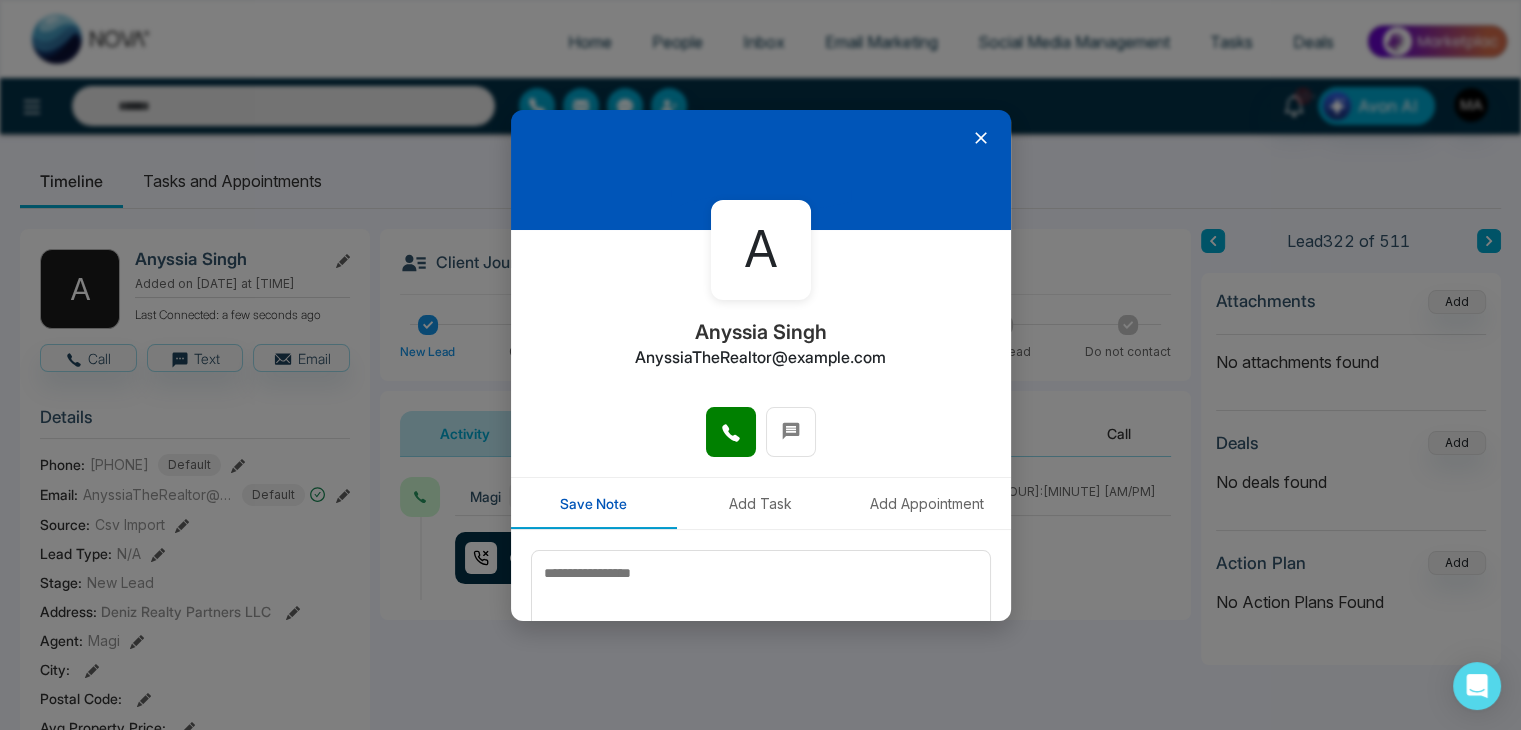 click on "Add Task" at bounding box center (760, 503) 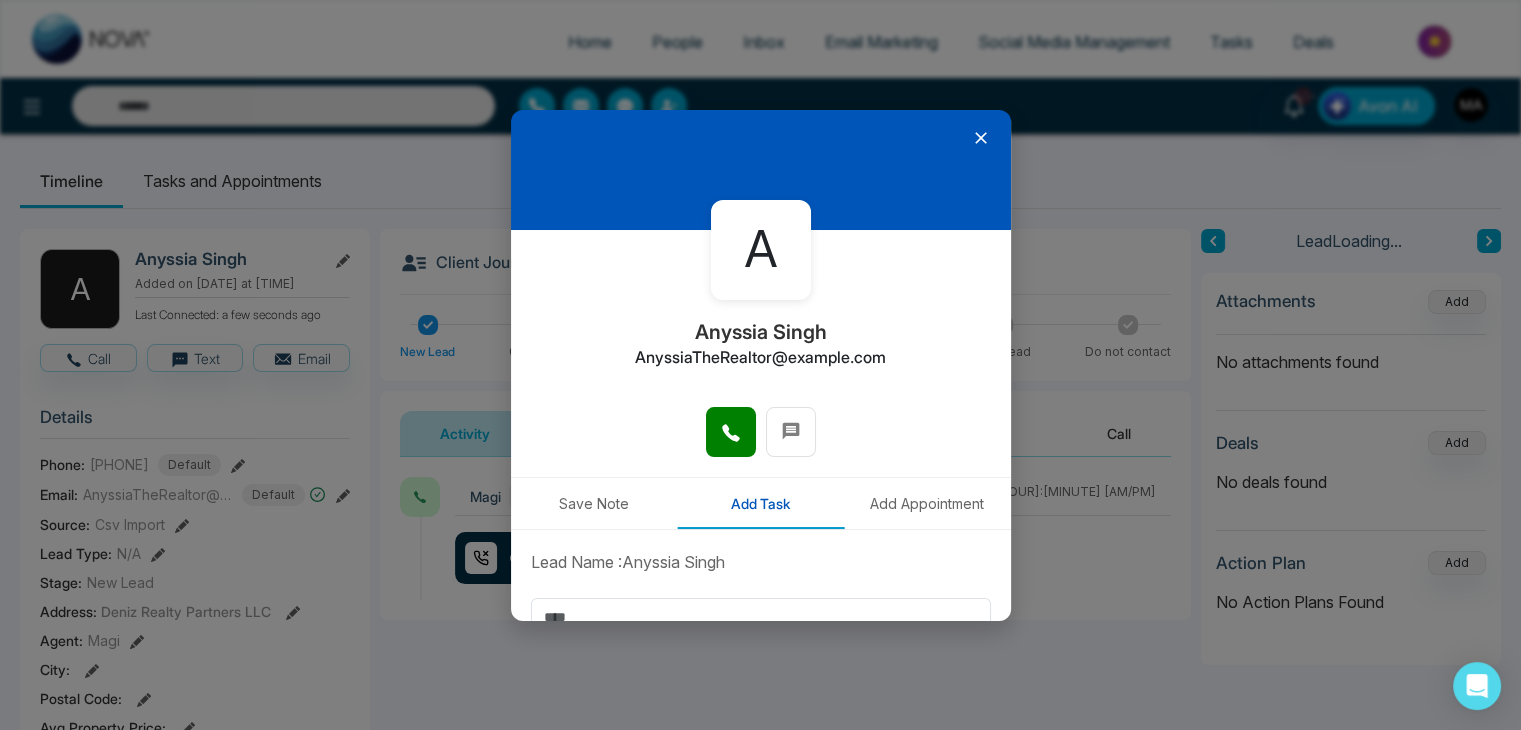 type 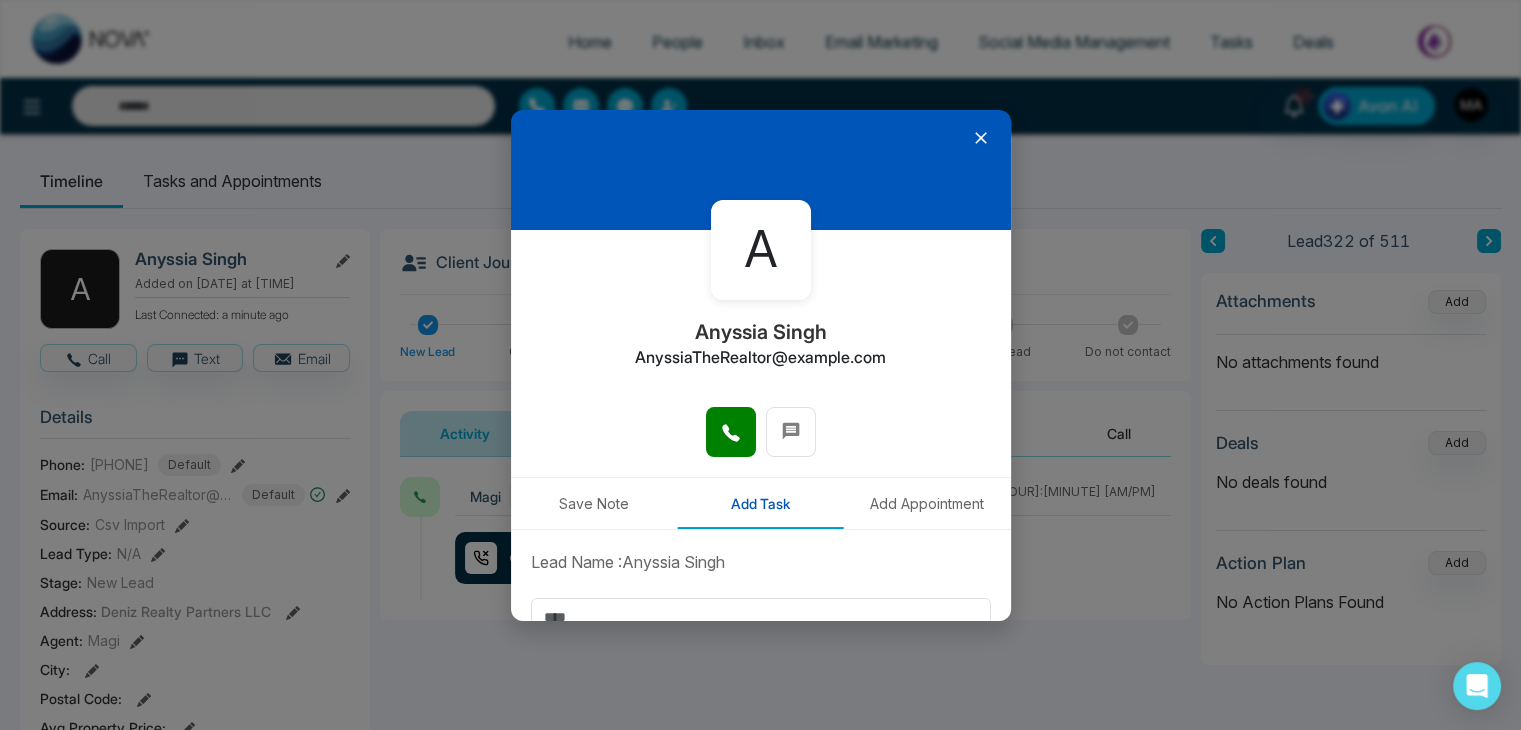 click 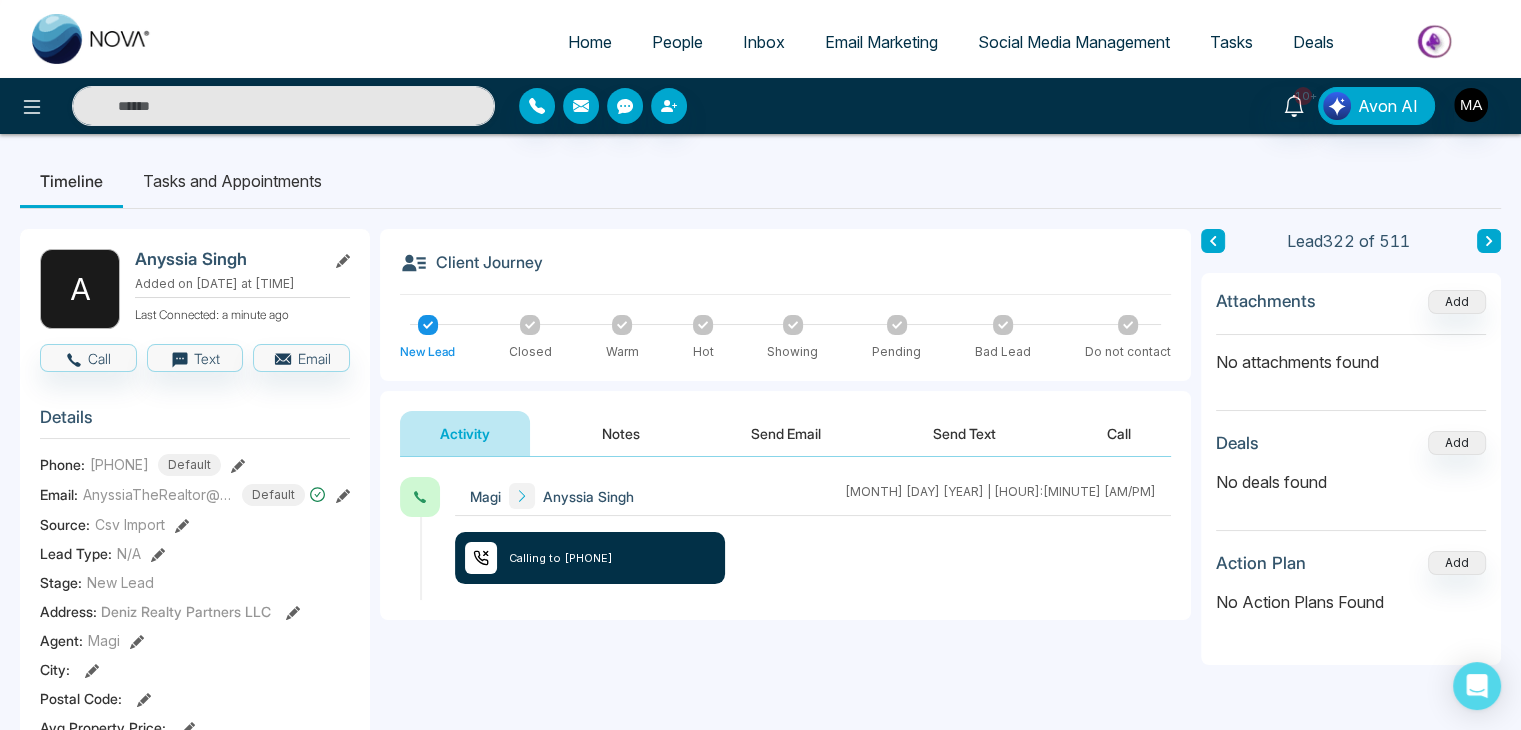 click on "Notes" at bounding box center [621, 433] 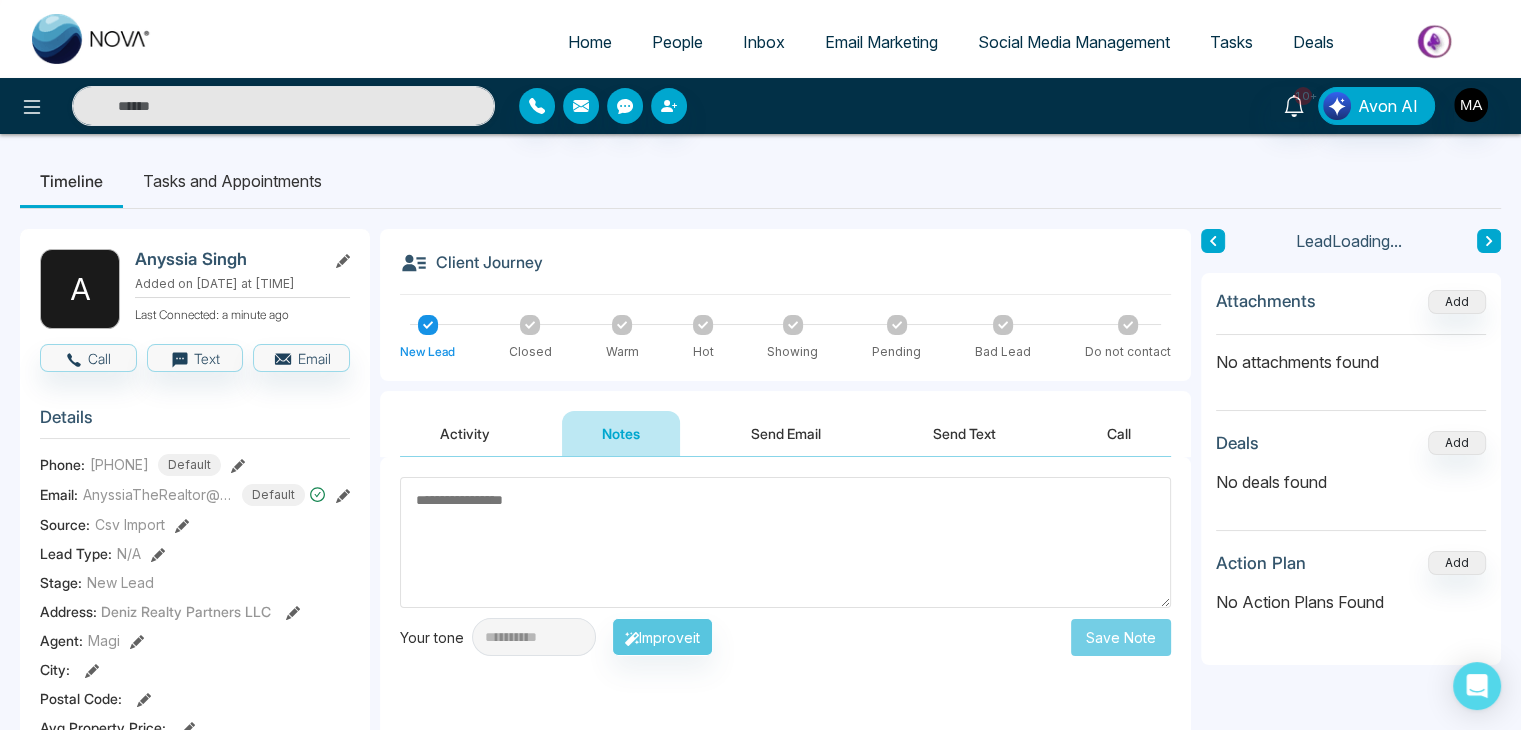 click at bounding box center (785, 542) 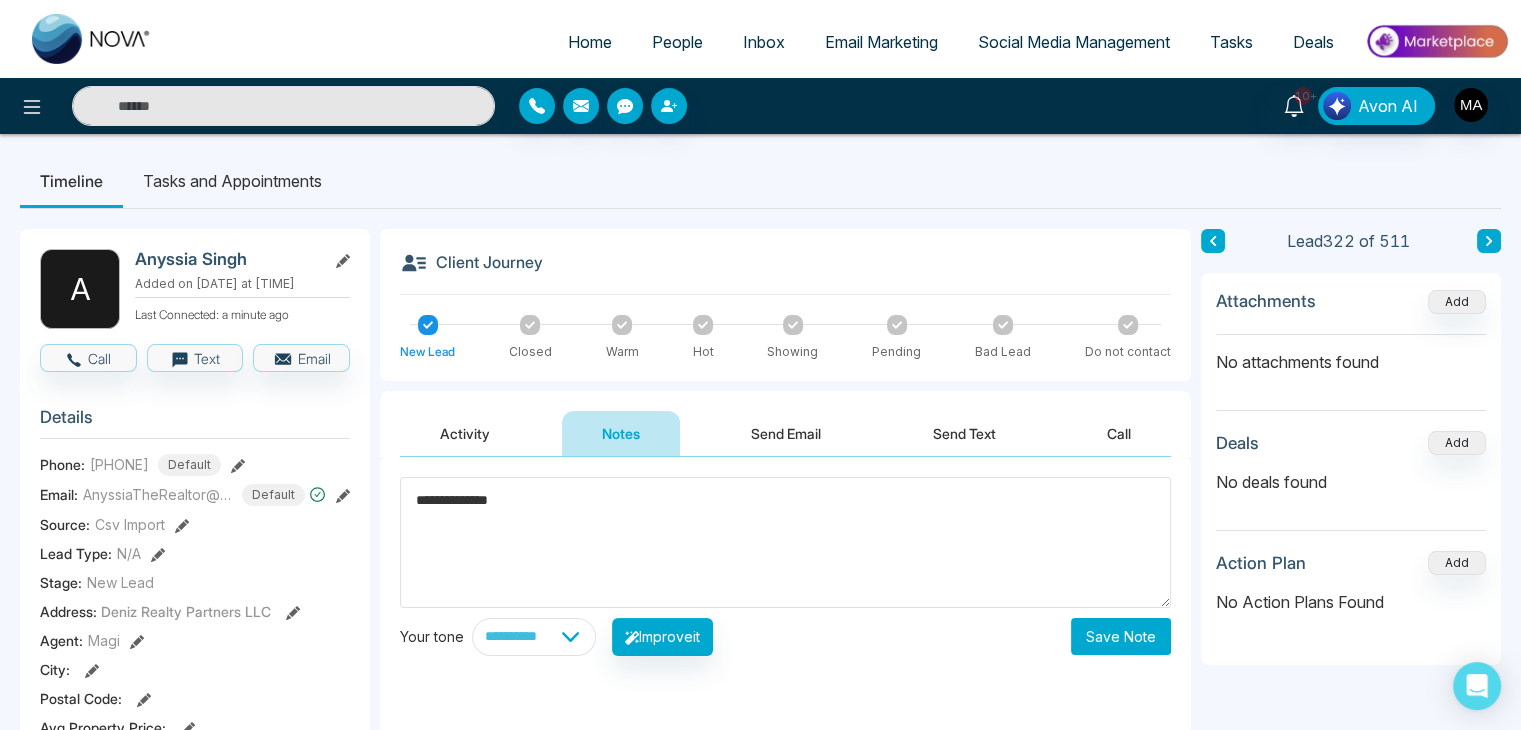 type on "**********" 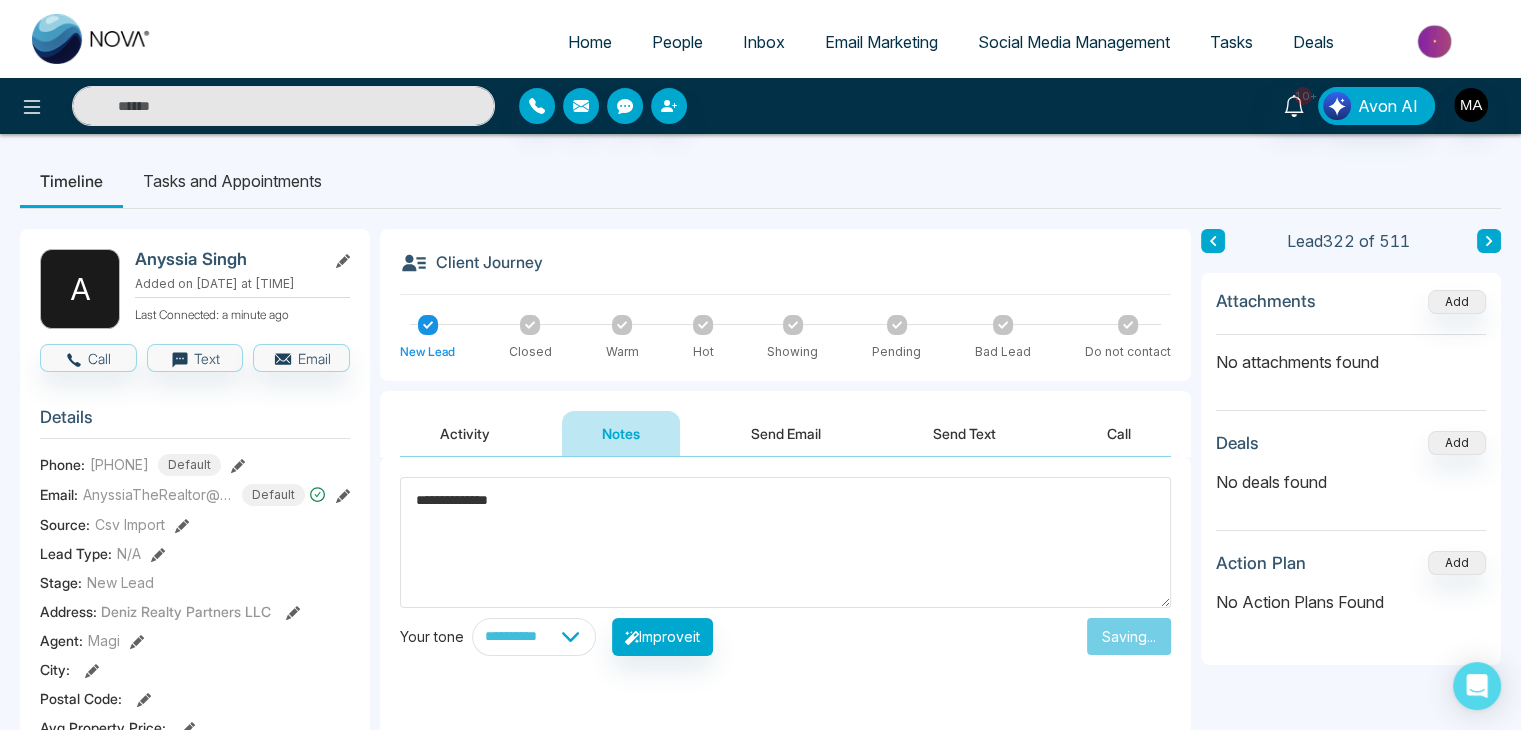 type 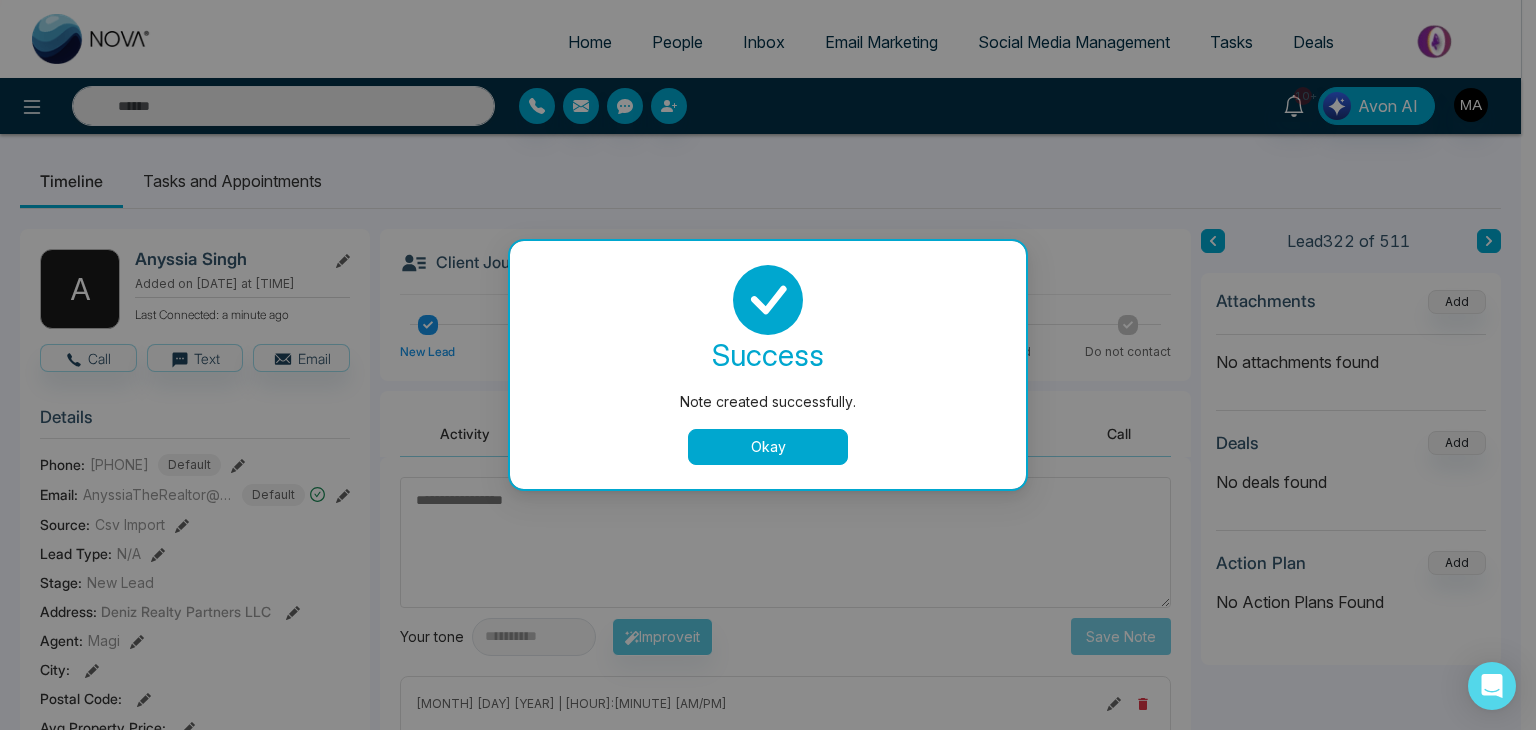 click on "Okay" at bounding box center [768, 447] 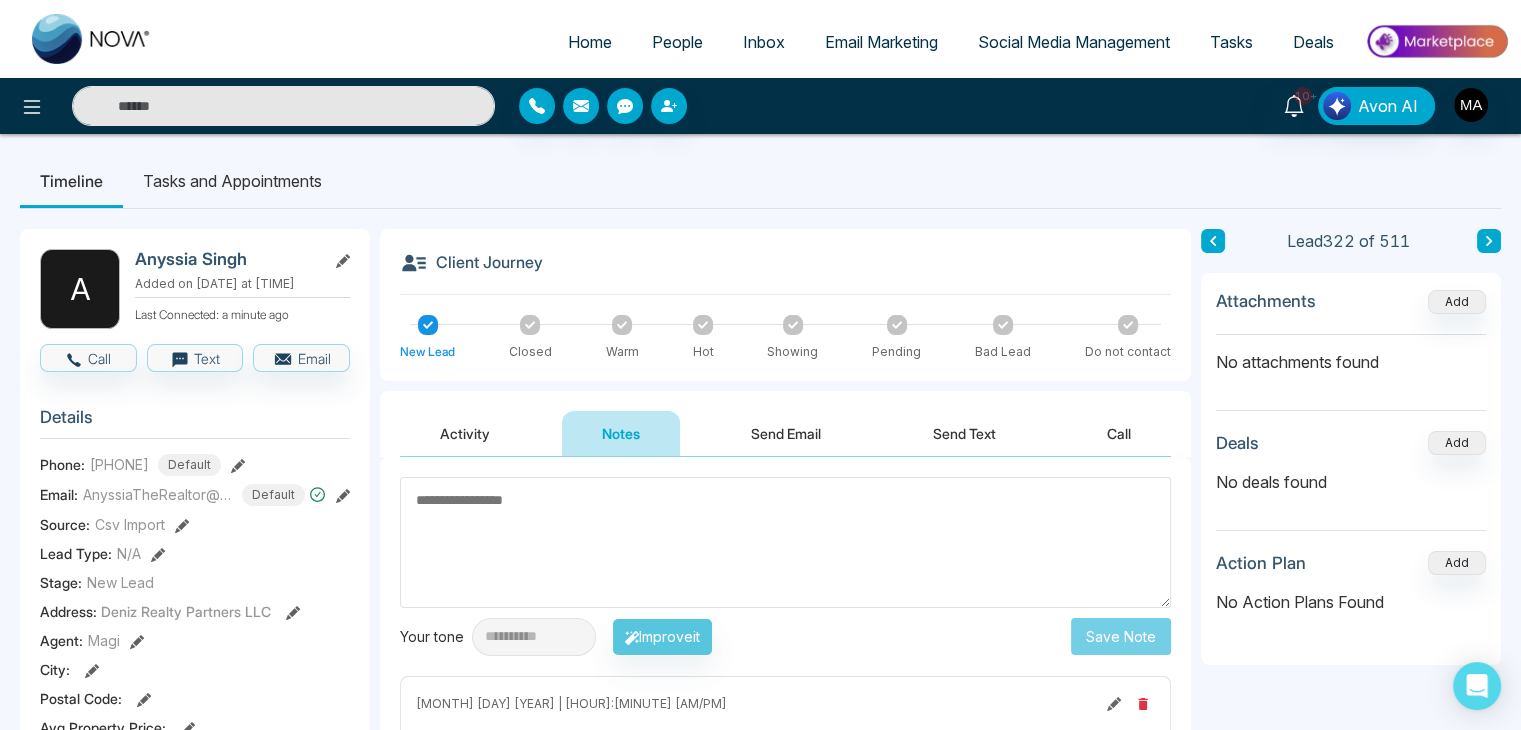click at bounding box center (283, 106) 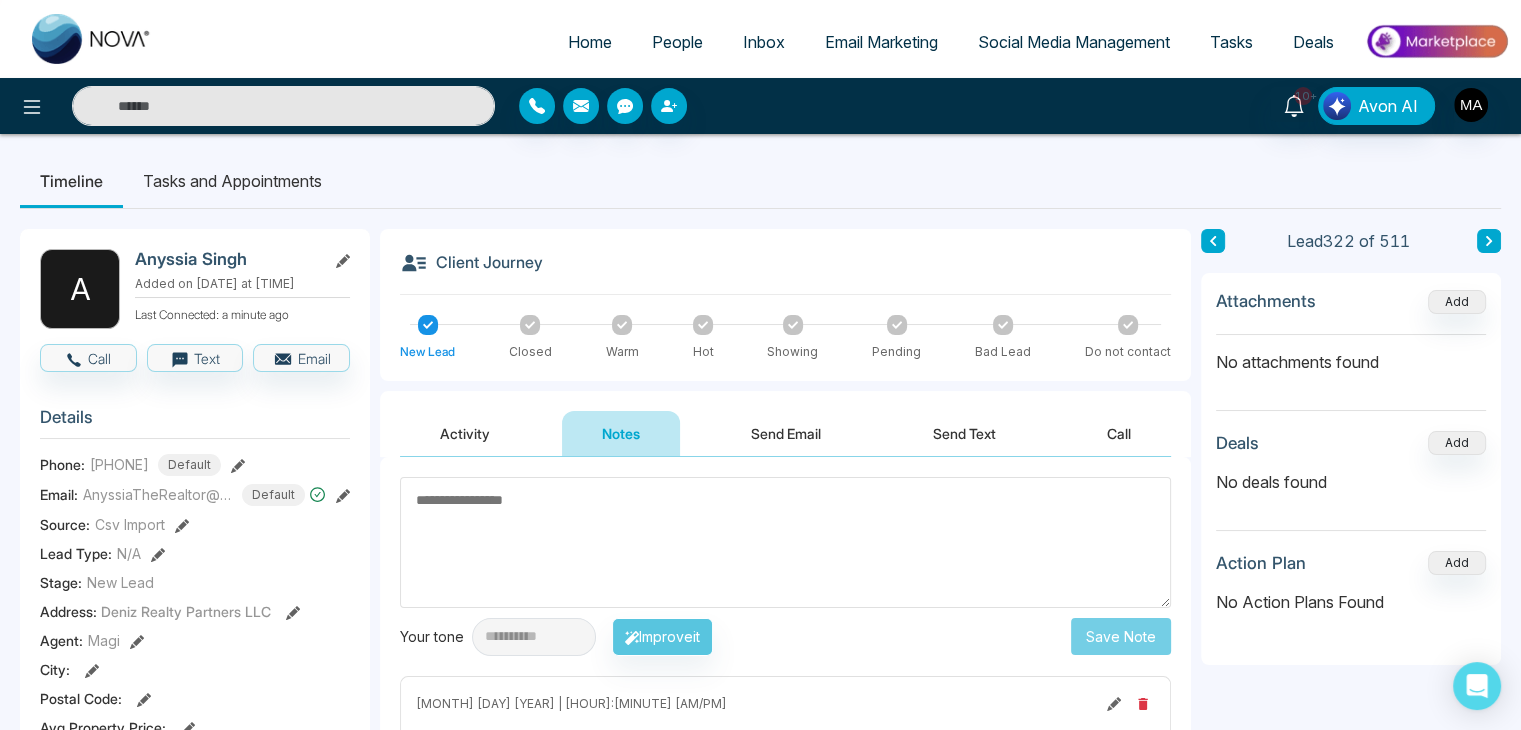 paste on "**********" 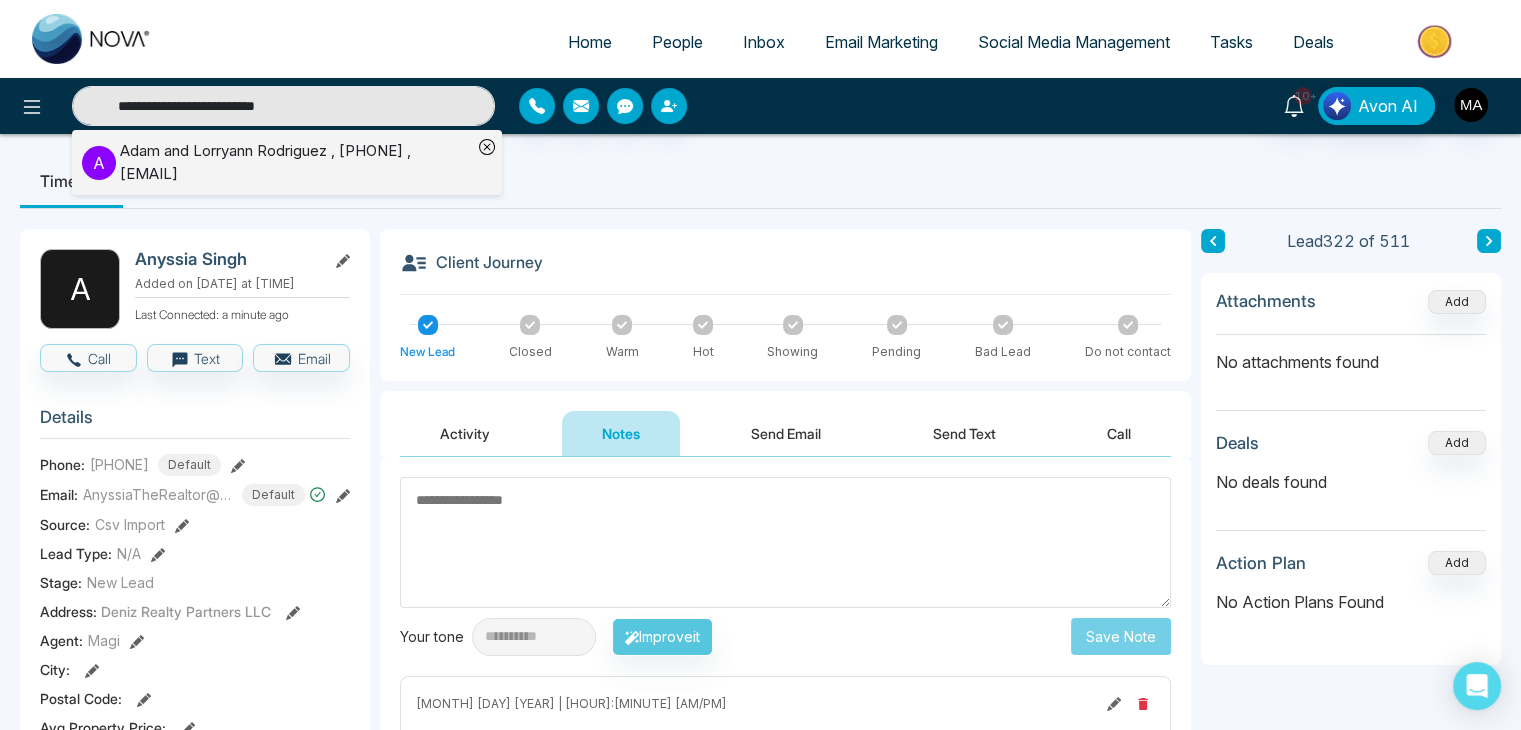 type on "**********" 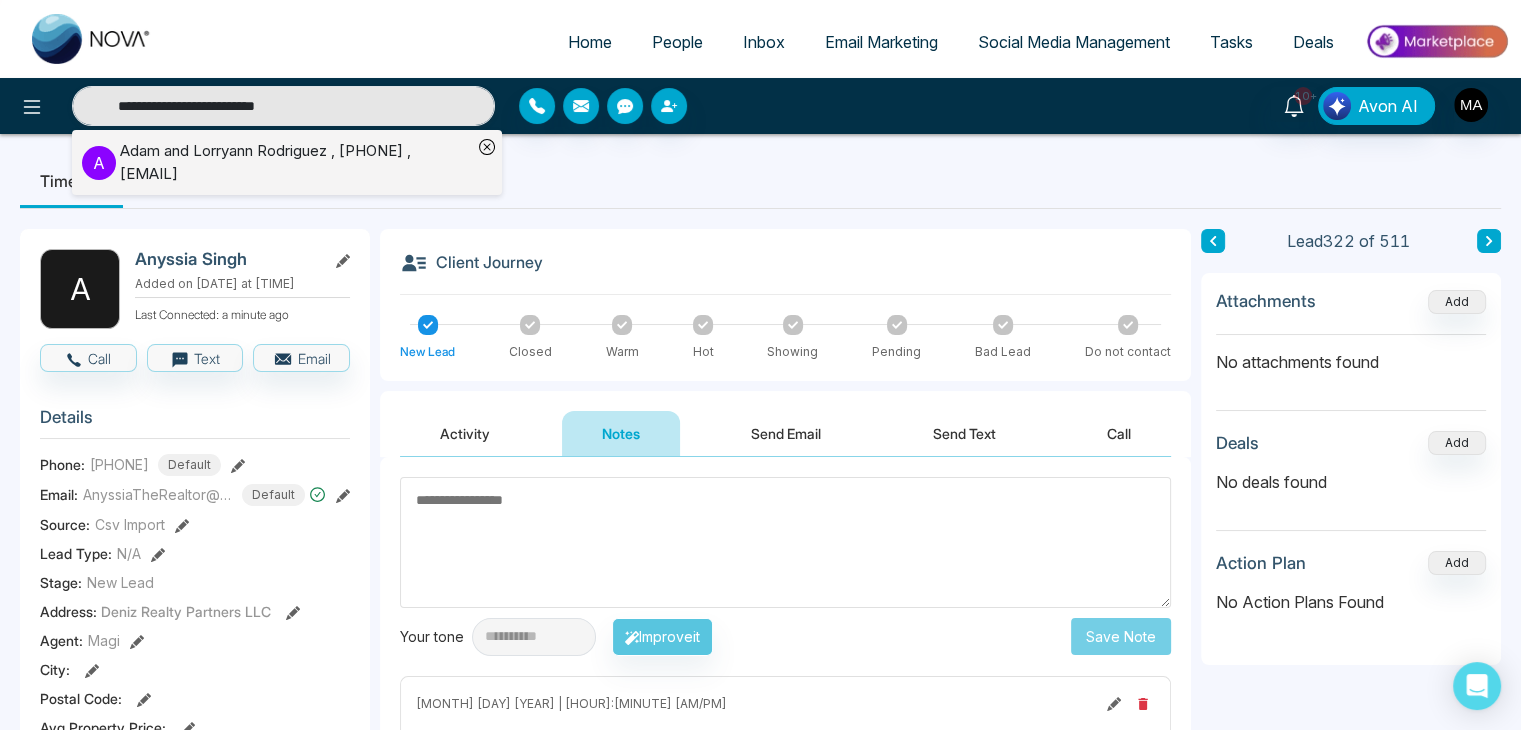 click on "Adam and Lorryann Rodriguez , [PHONE] , adam@rodriguezteamsells.com" at bounding box center (296, 162) 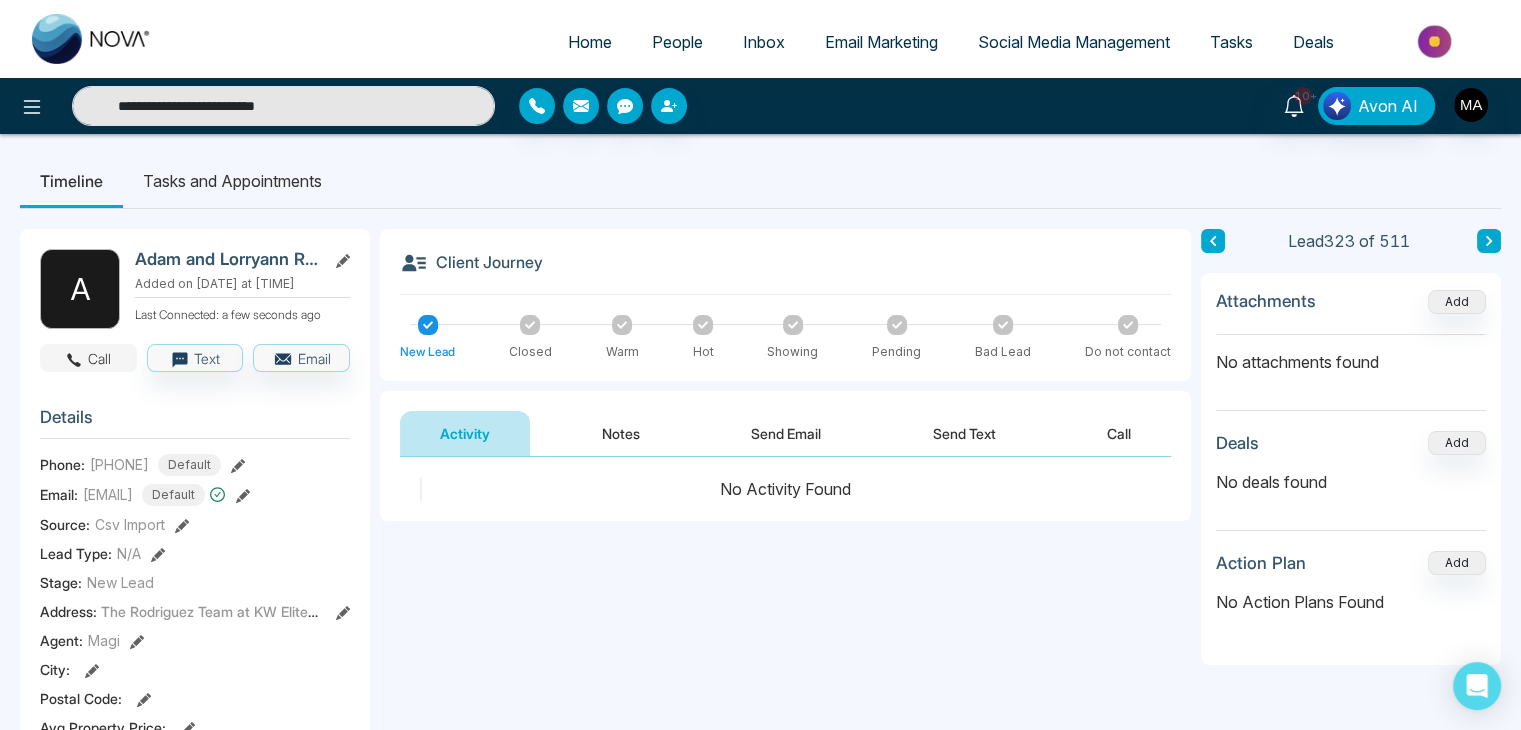click on "Call" at bounding box center (88, 358) 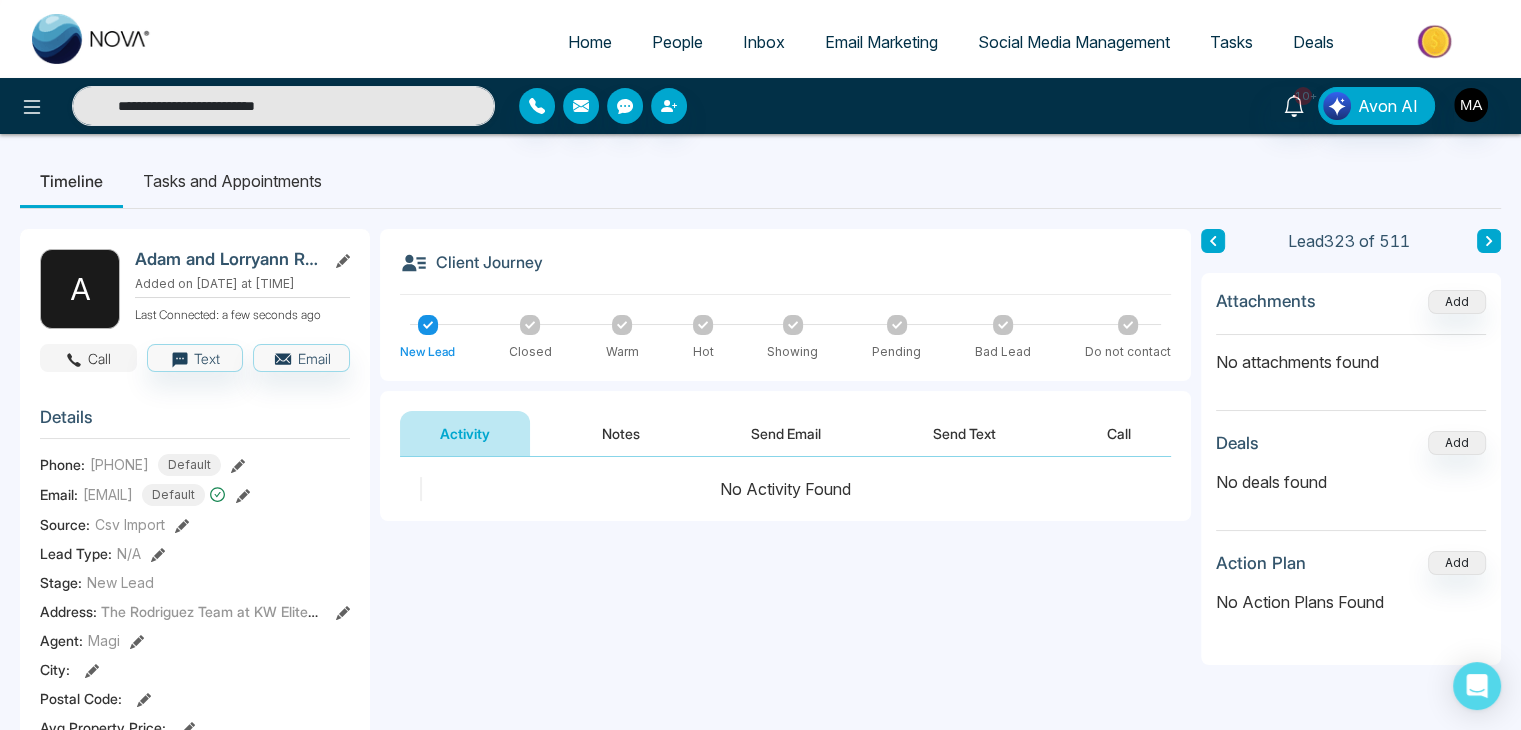 type on "**********" 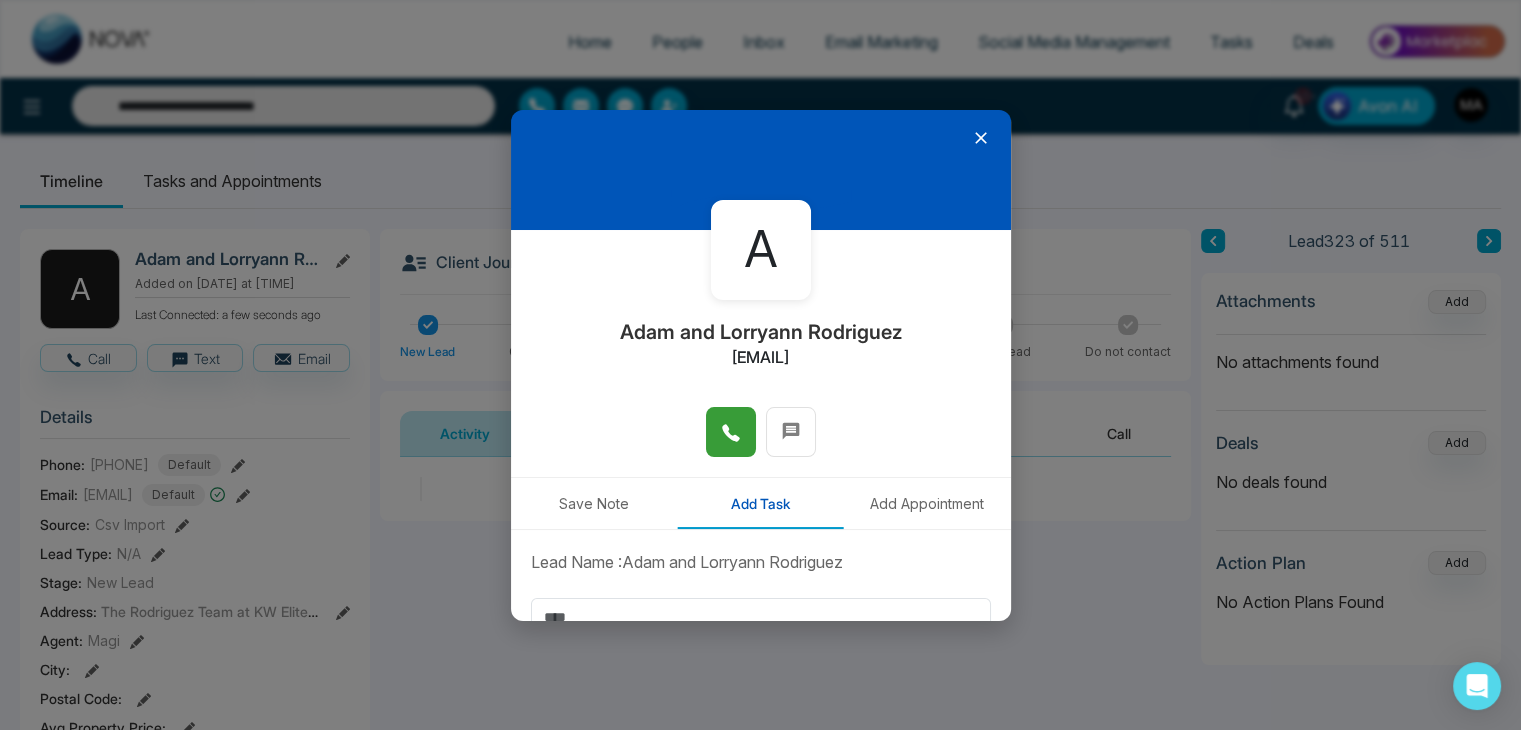 click at bounding box center (731, 432) 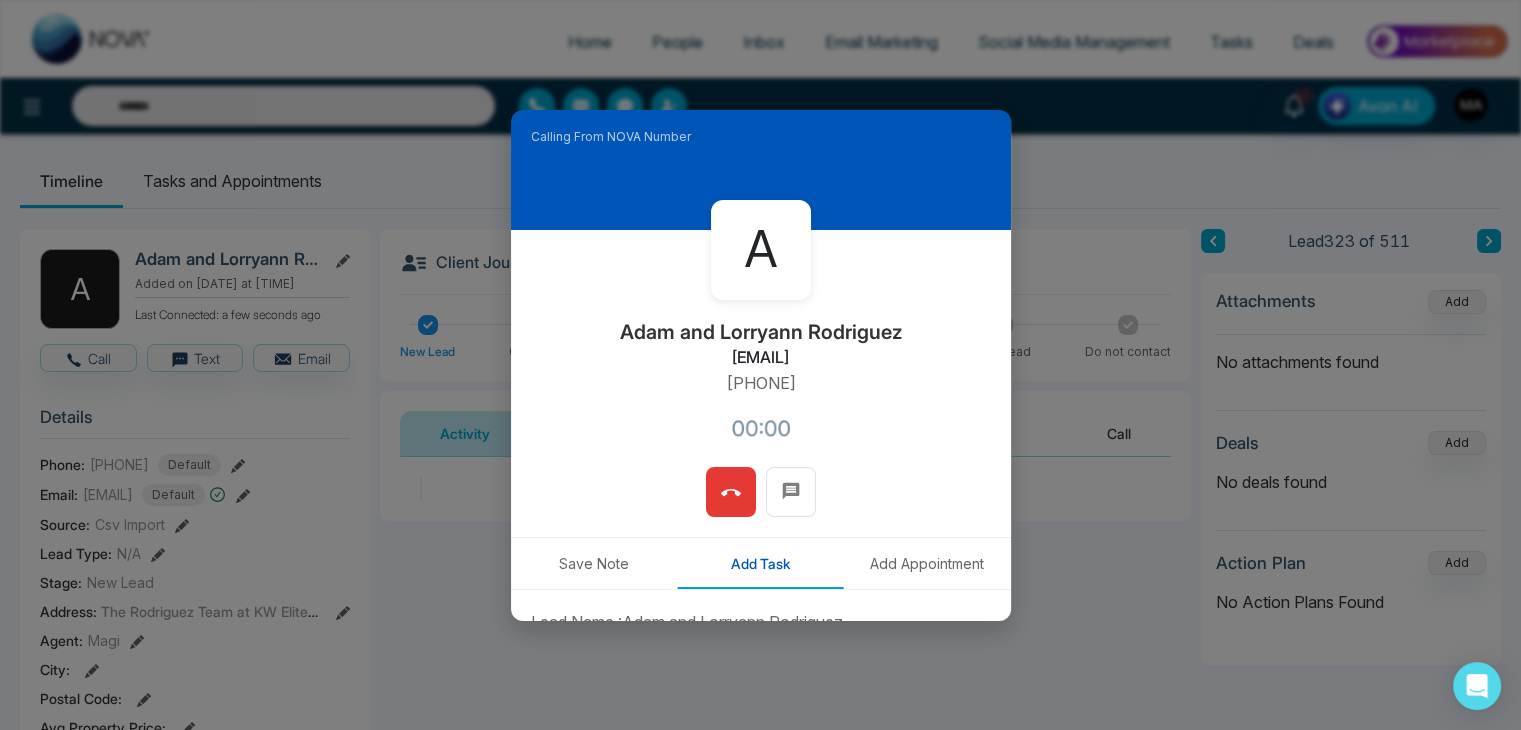 type on "**********" 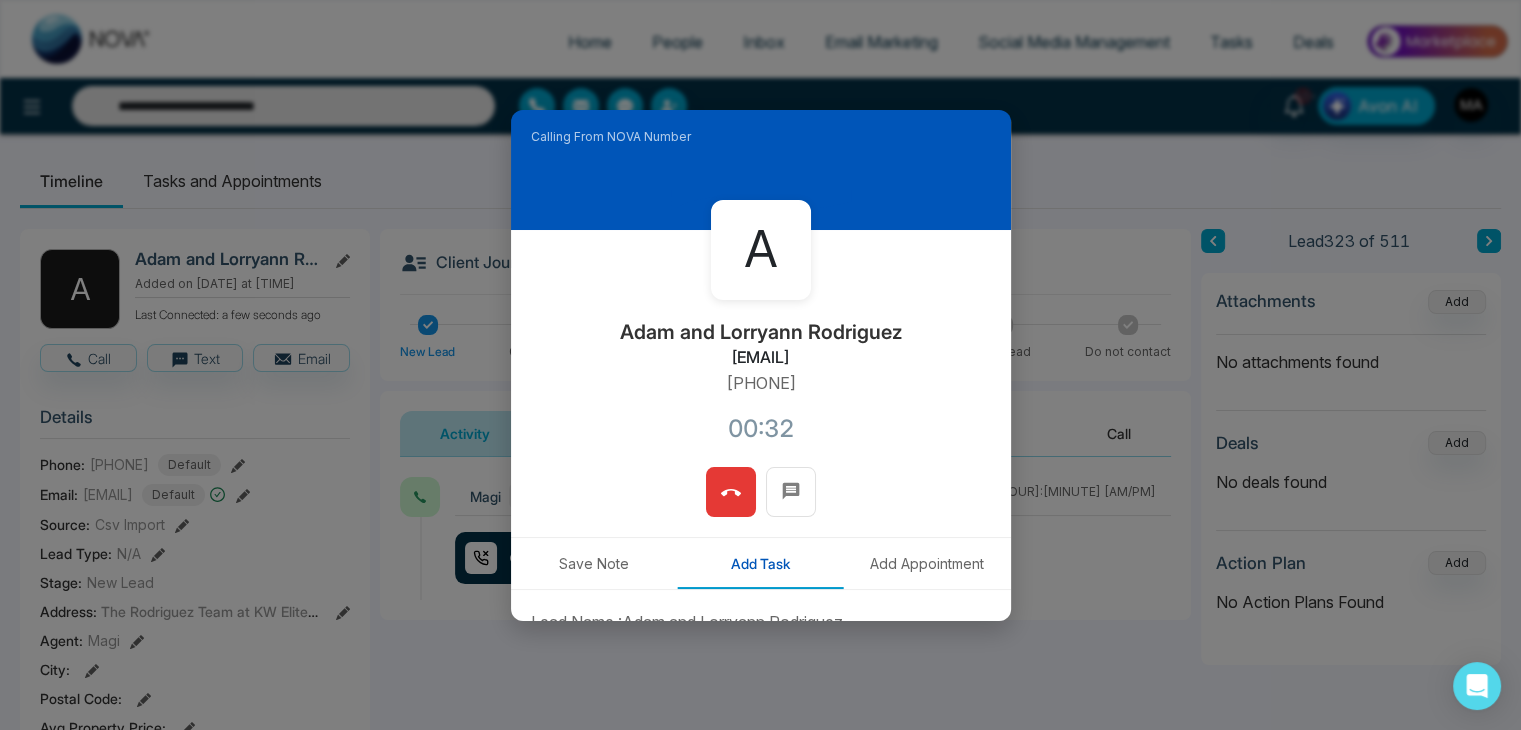 click at bounding box center [731, 492] 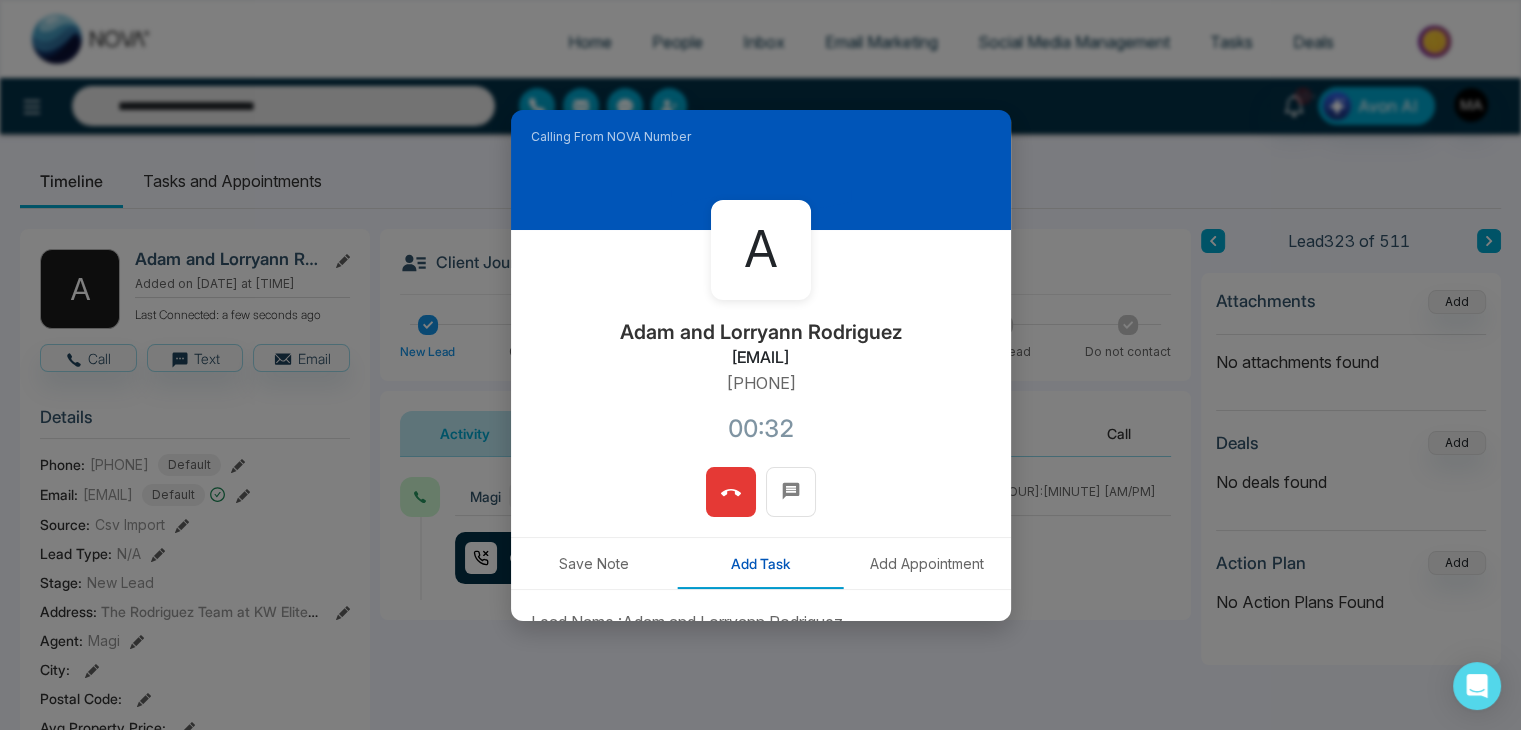 type 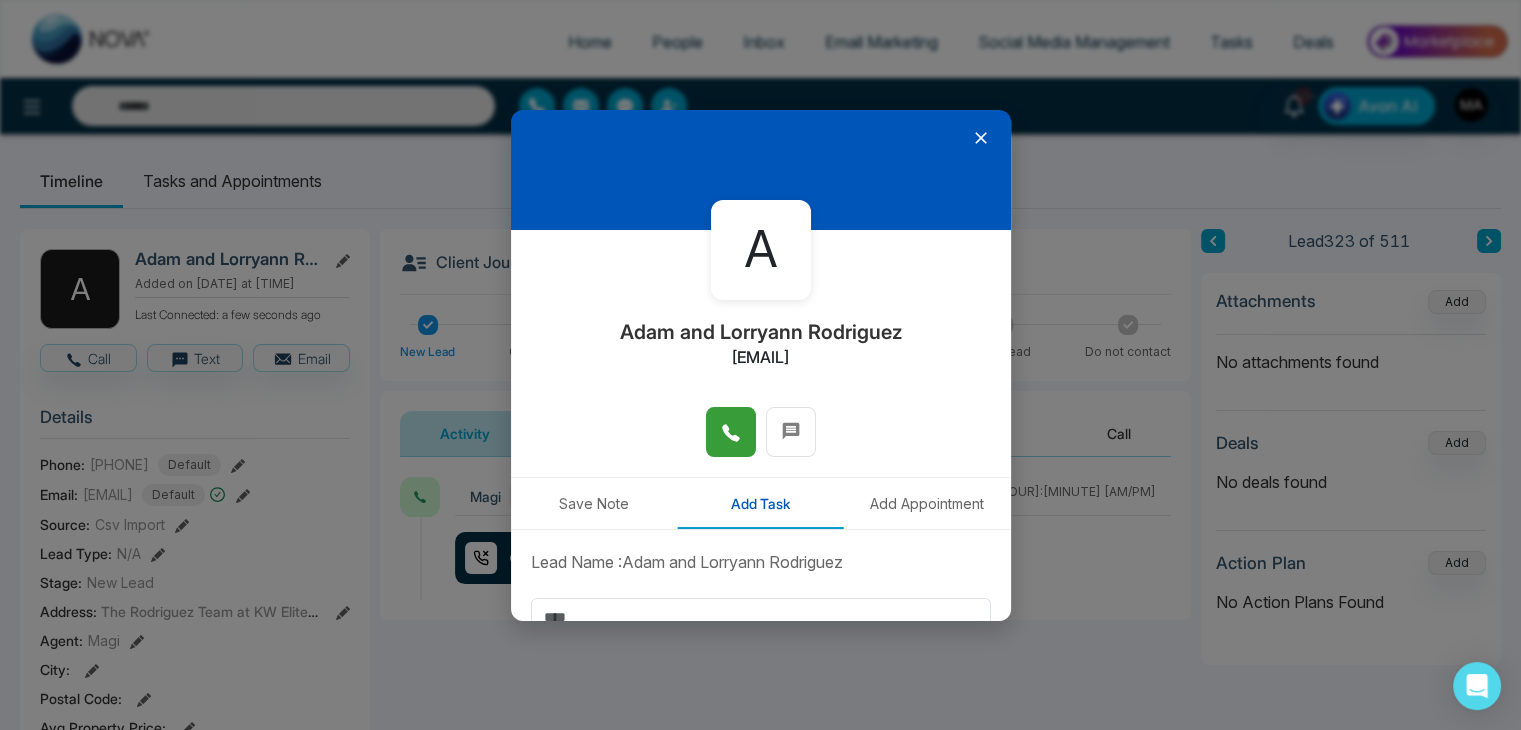 type 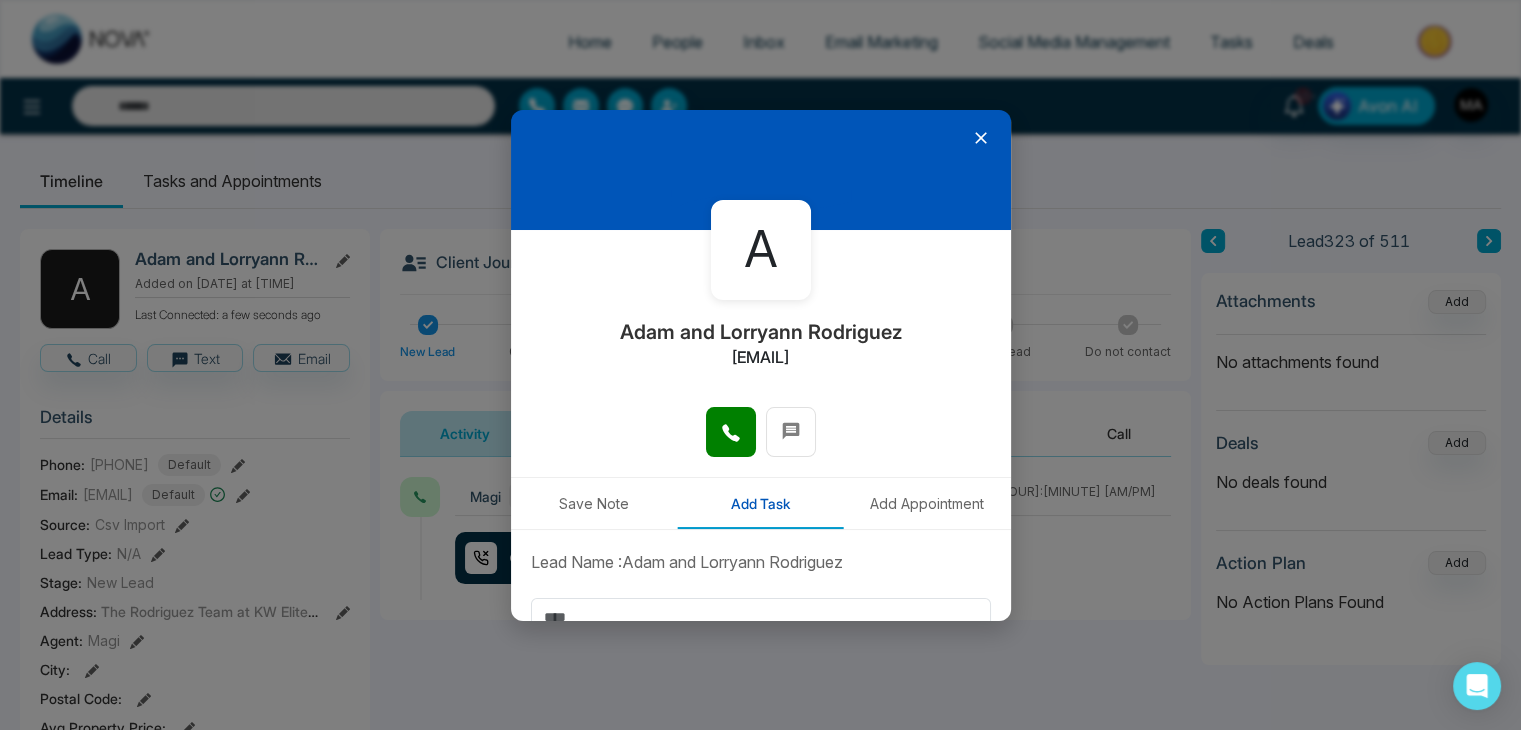 type on "**********" 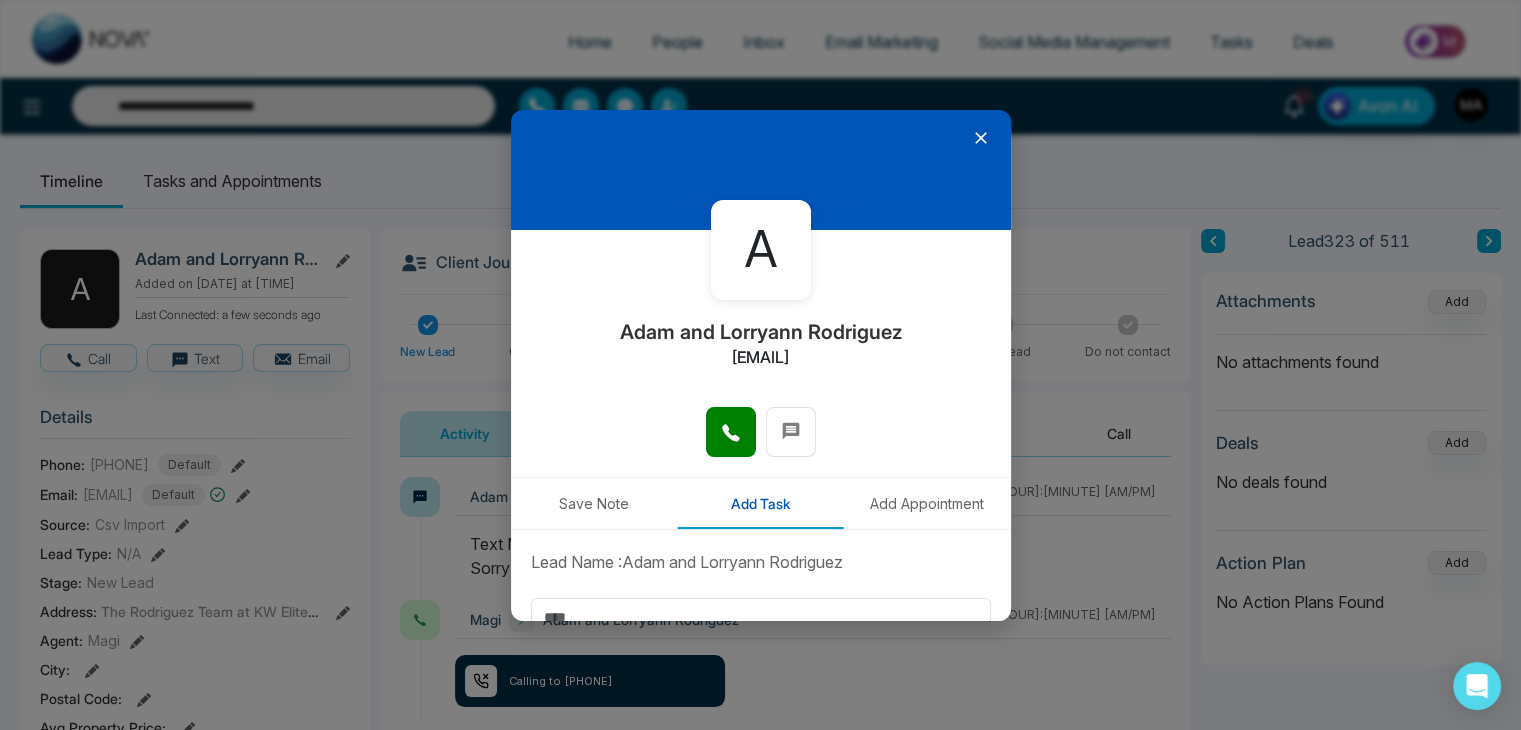 click on "Save Note" at bounding box center (594, 503) 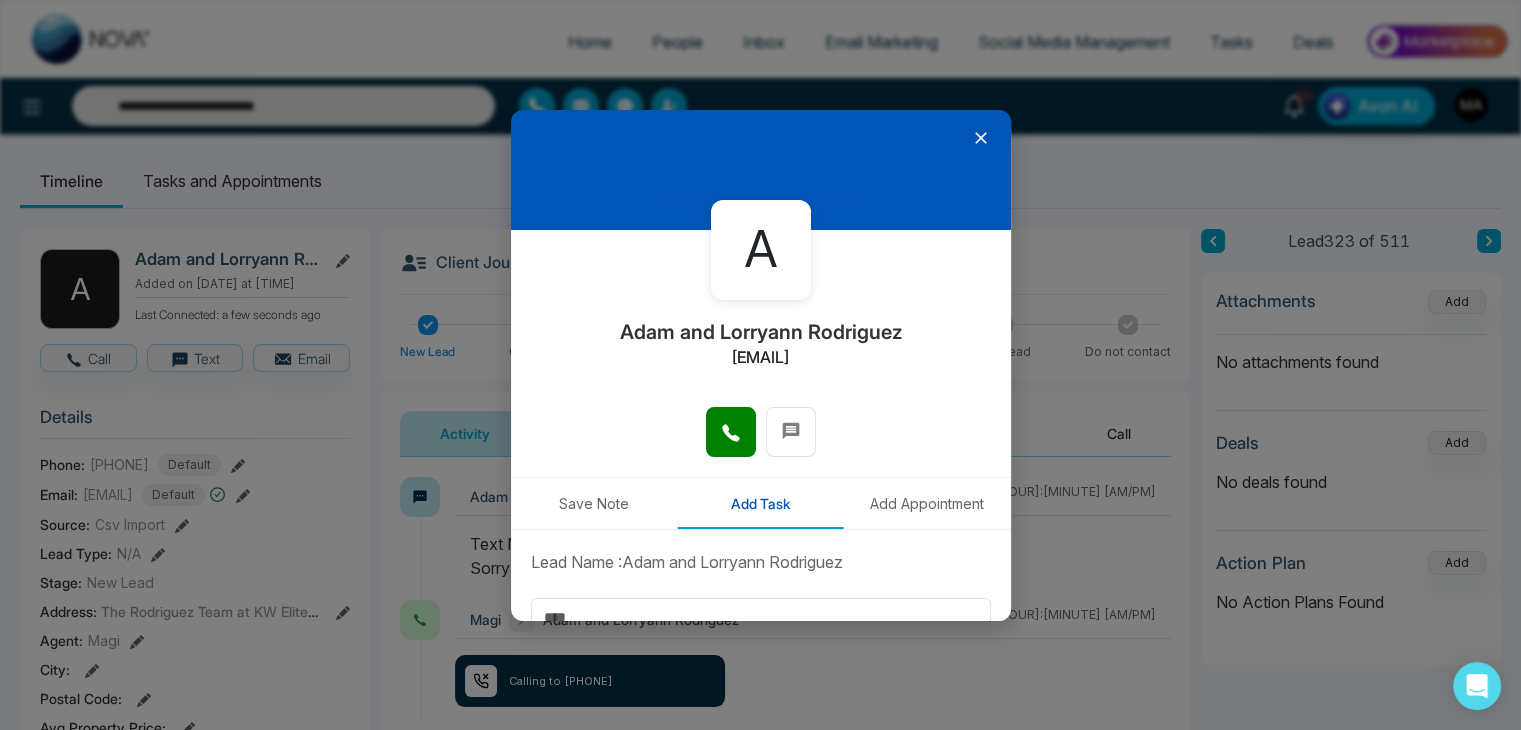 type 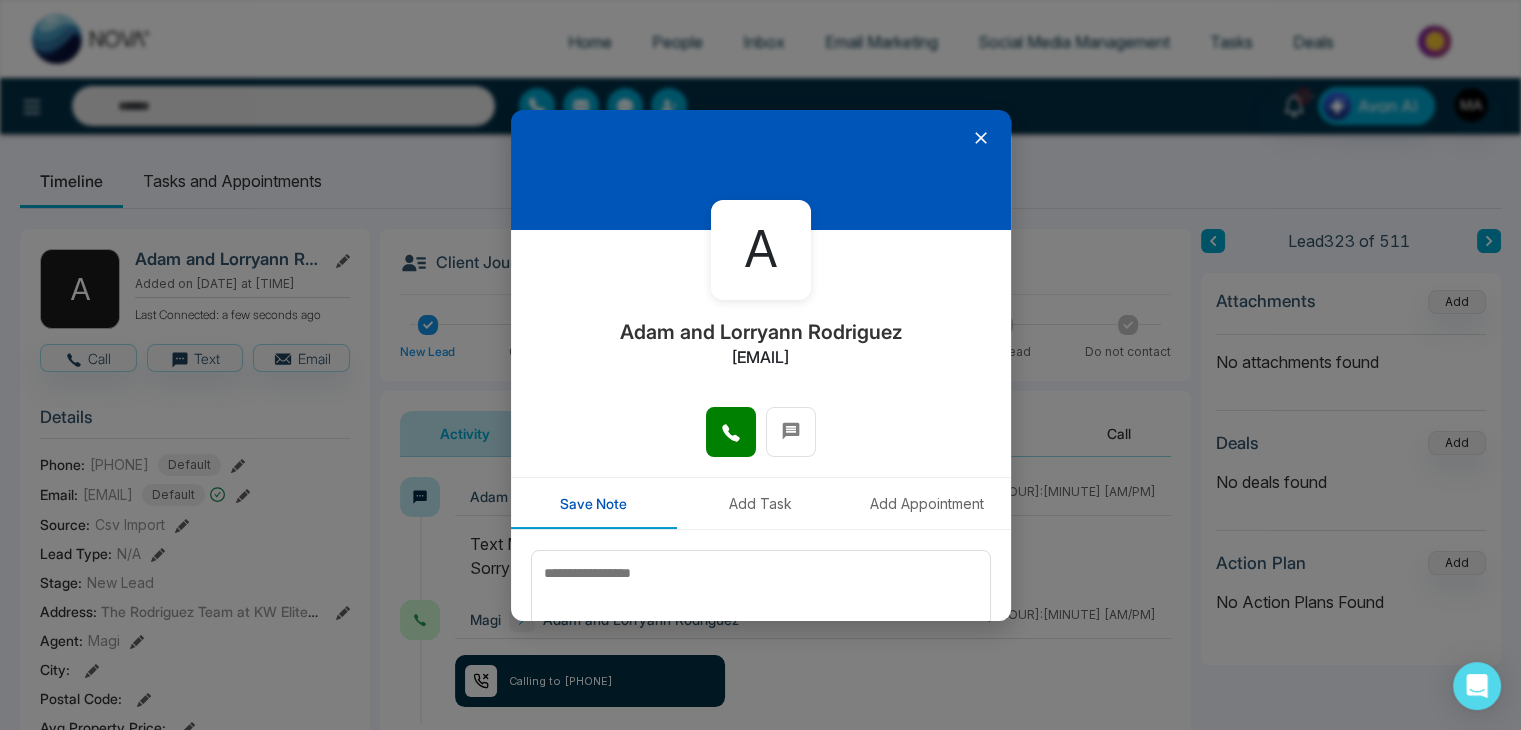 scroll, scrollTop: 110, scrollLeft: 0, axis: vertical 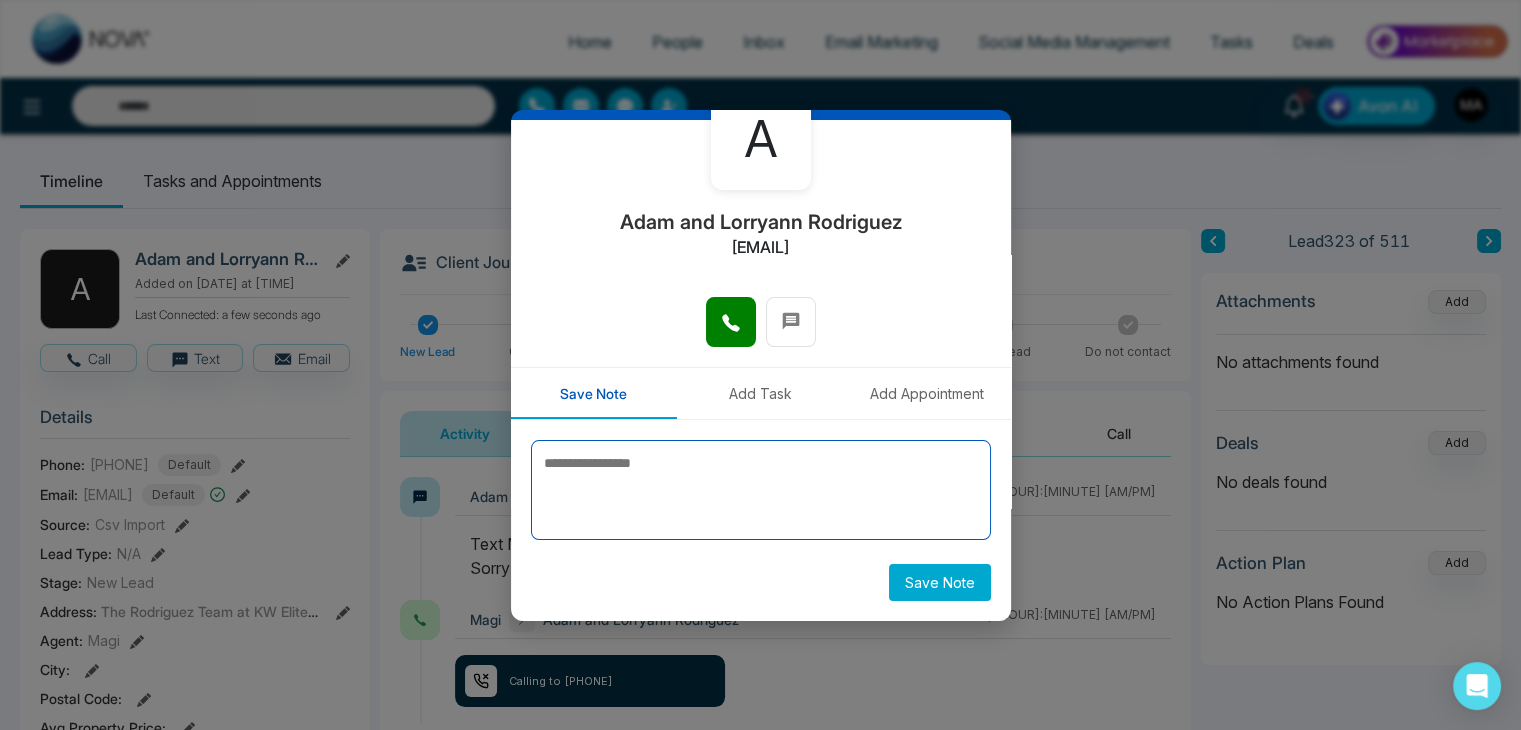 click at bounding box center [761, 490] 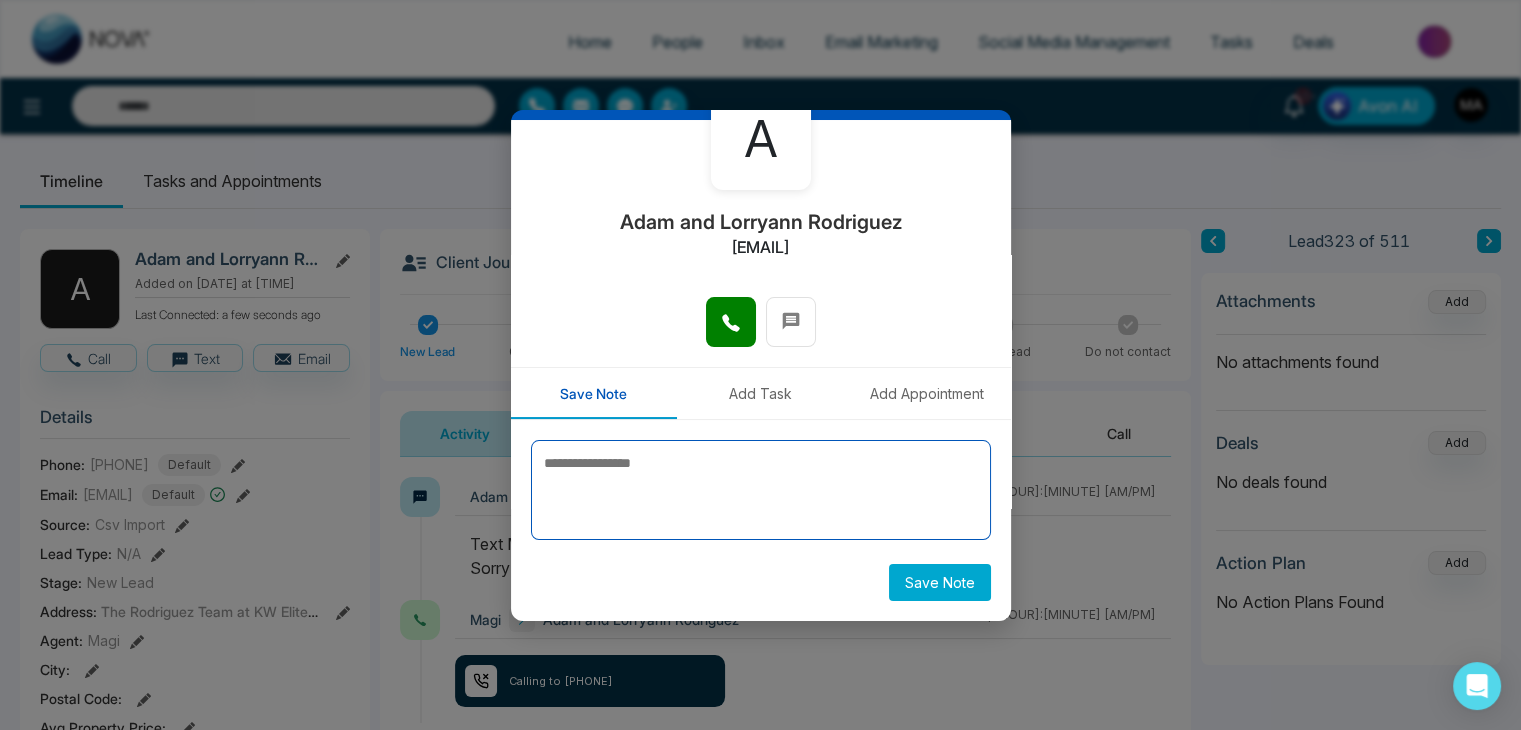 paste on "**********" 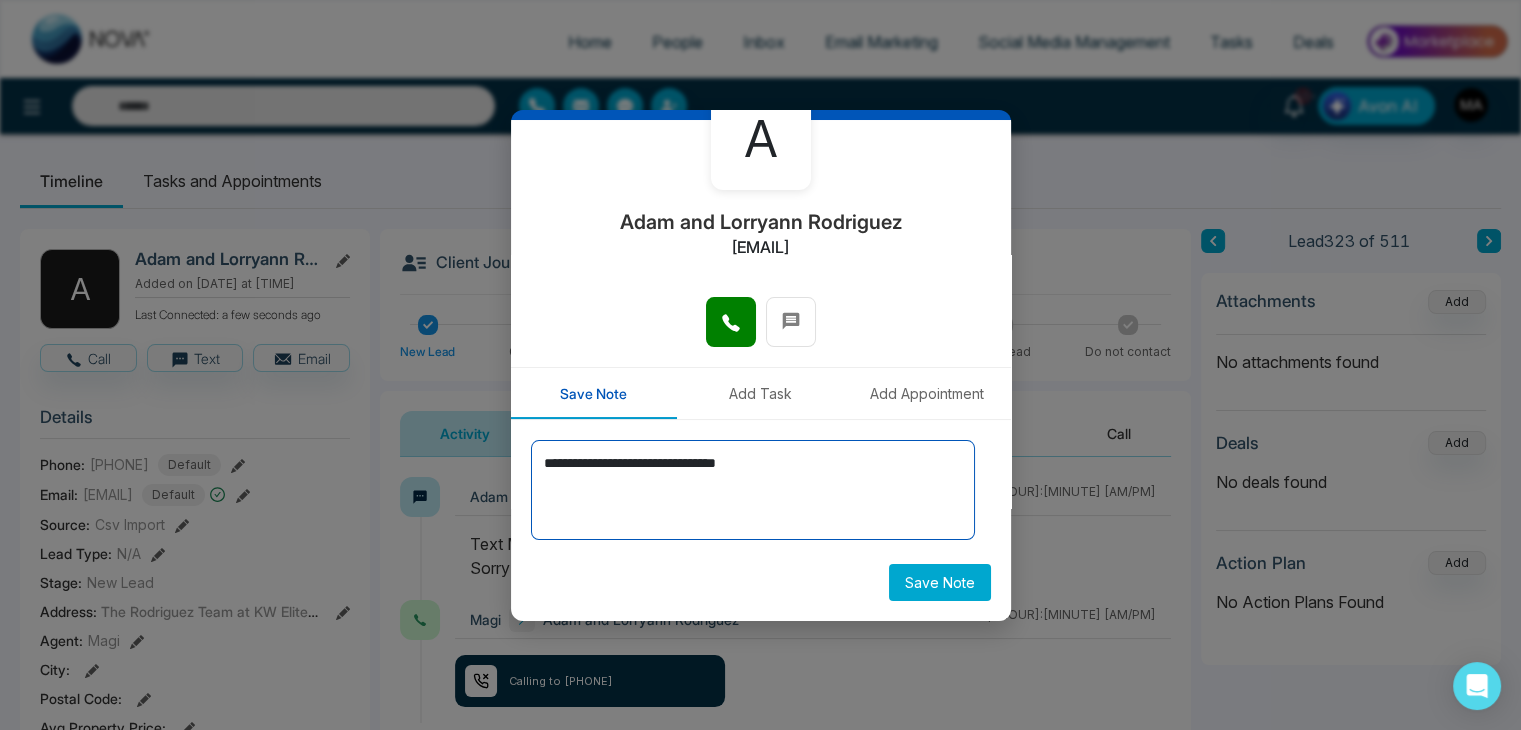 type on "**********" 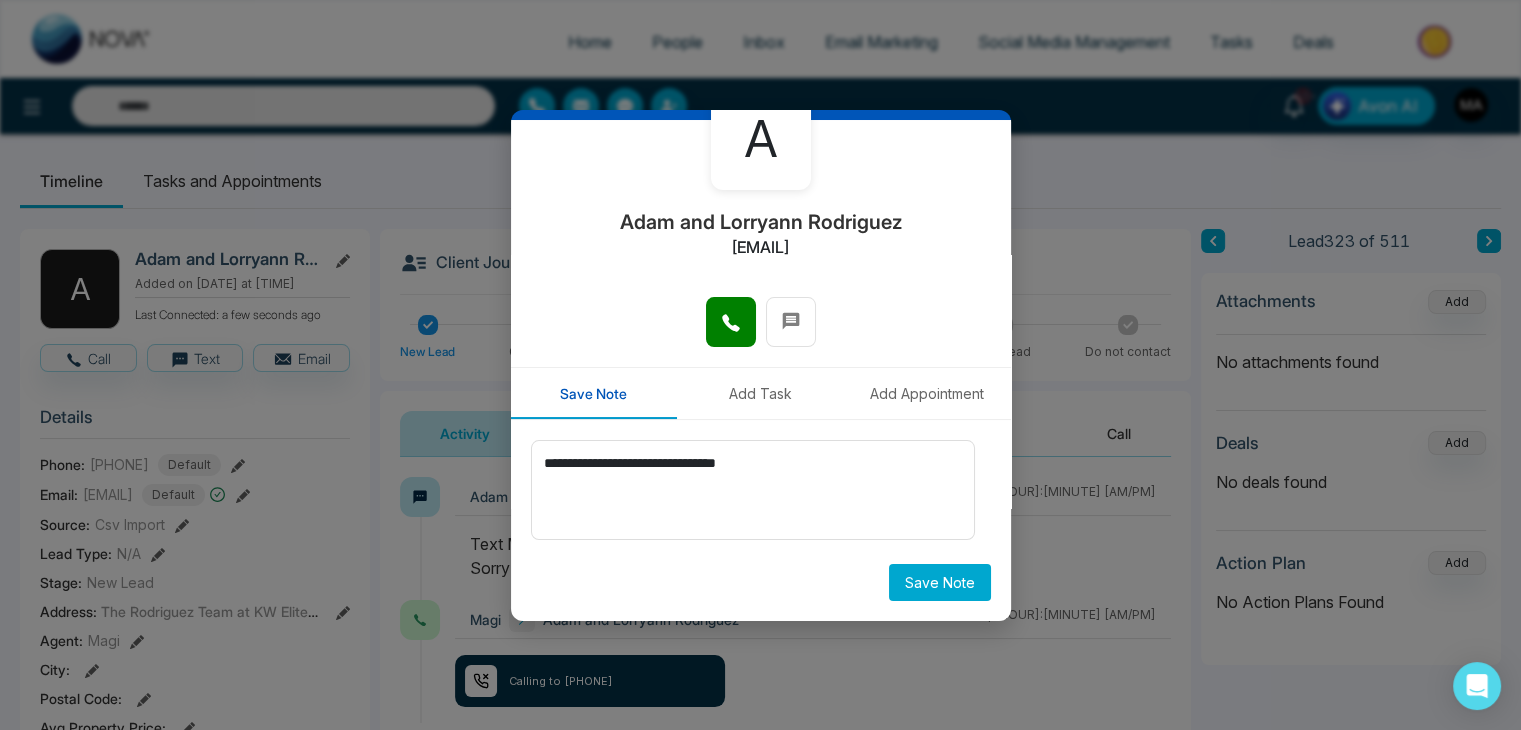 click on "Save Note" at bounding box center (940, 582) 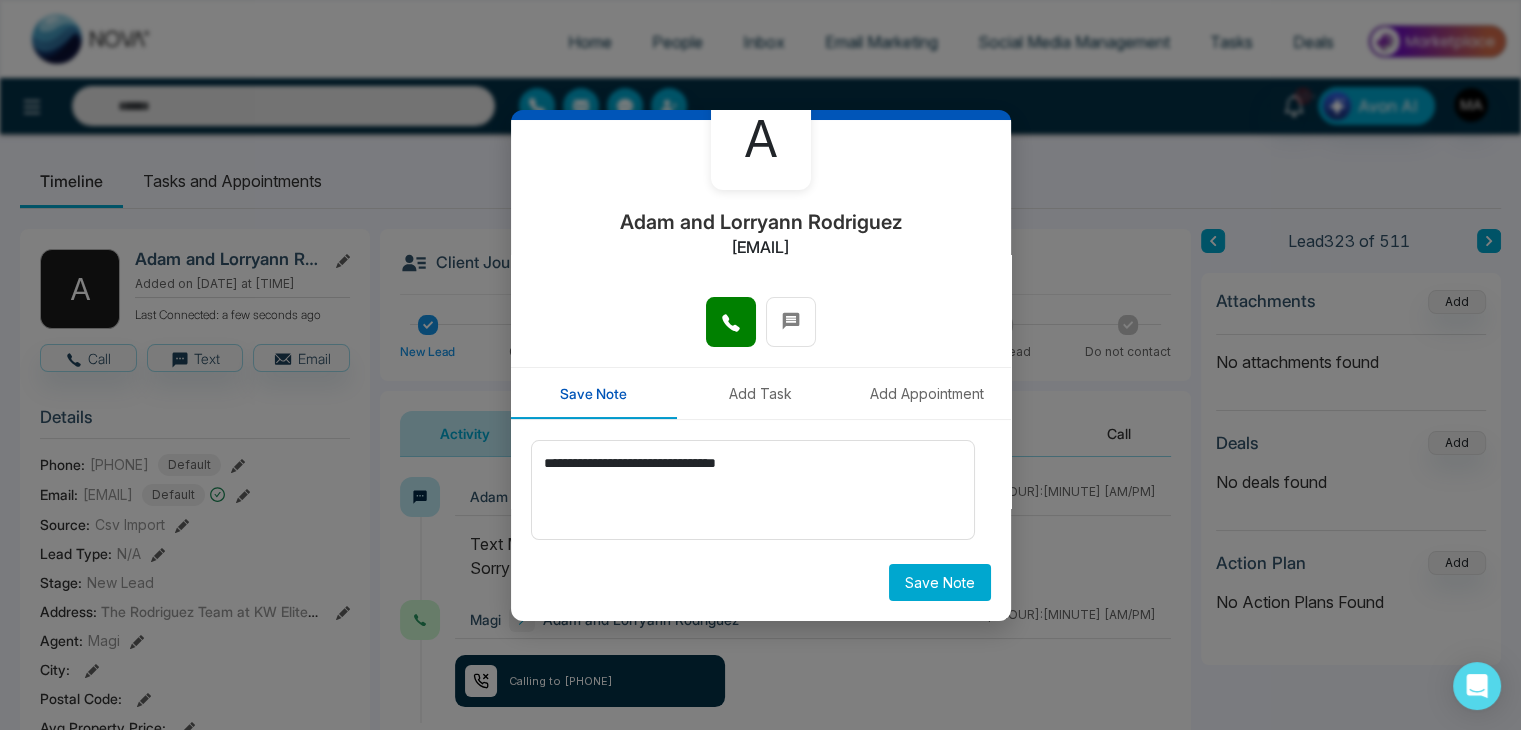 type on "**********" 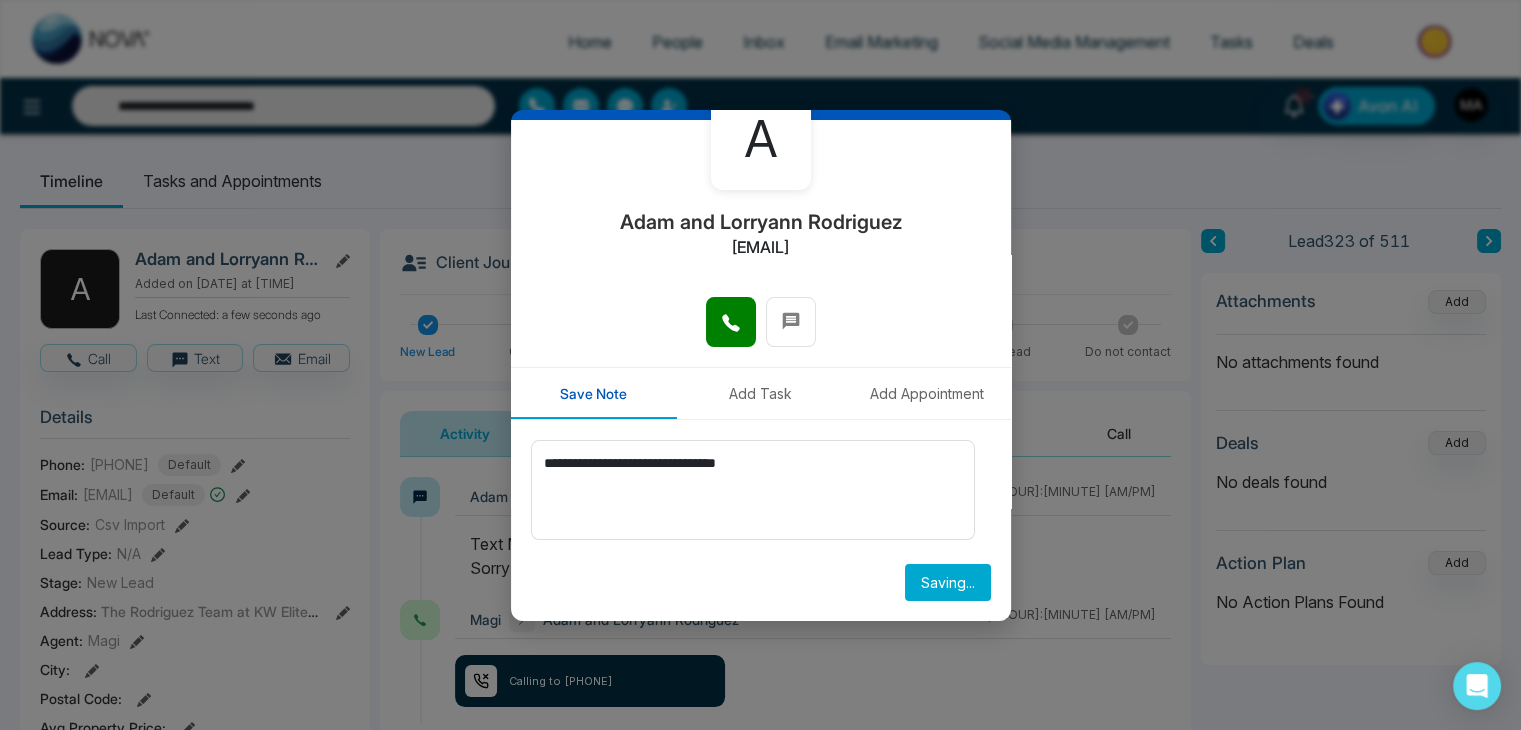 type 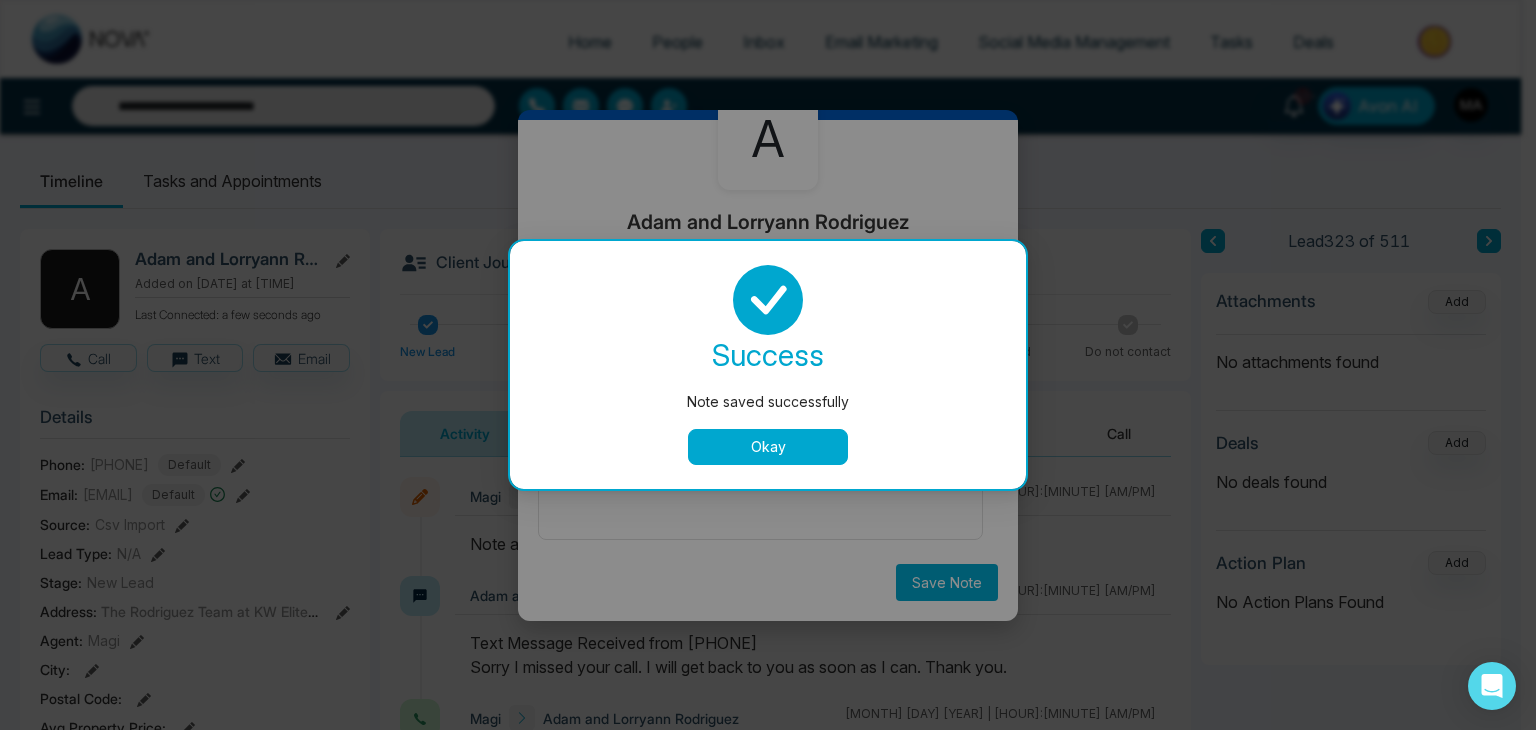 click on "success Note saved successfully   Okay" at bounding box center (768, 365) 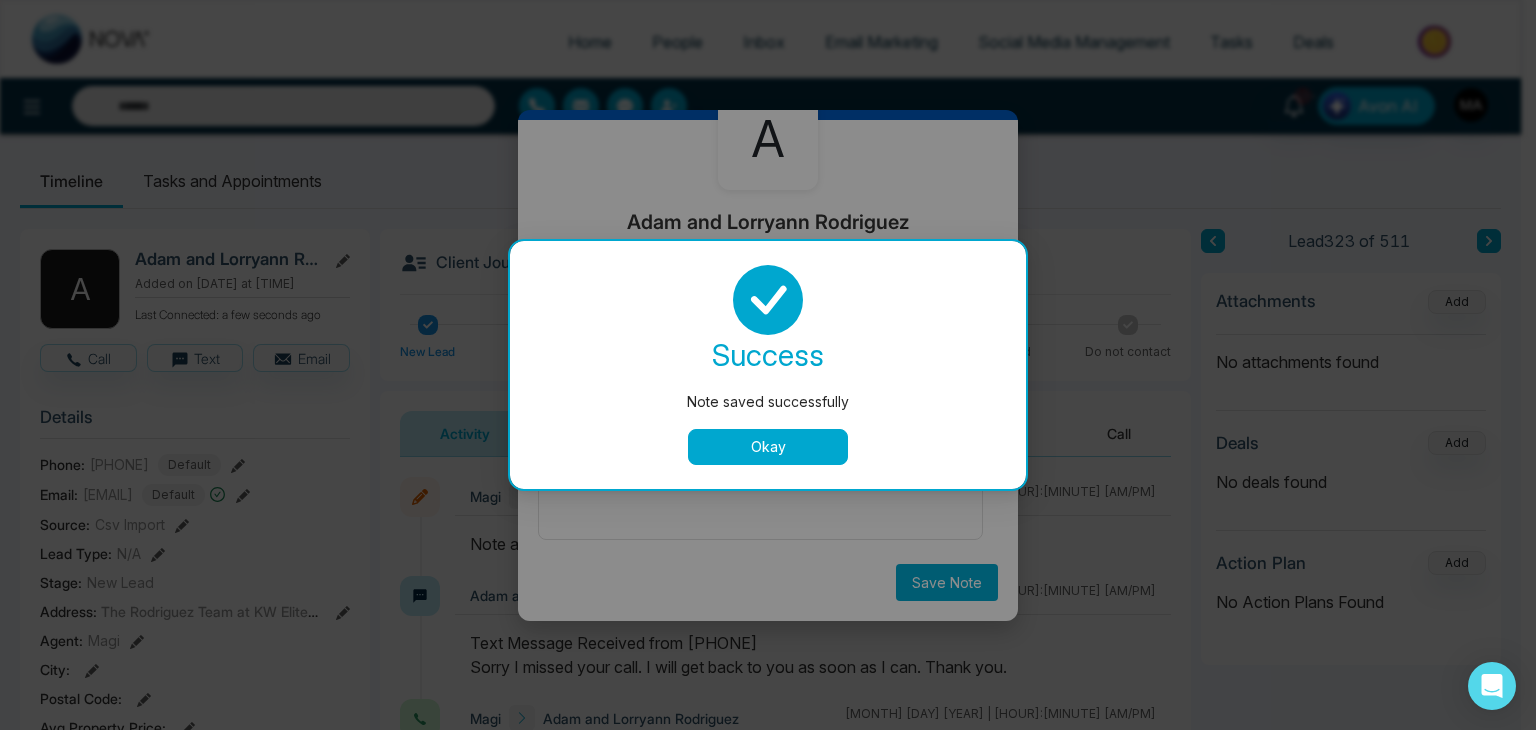 click on "success Note saved successfully   Okay" at bounding box center (768, 365) 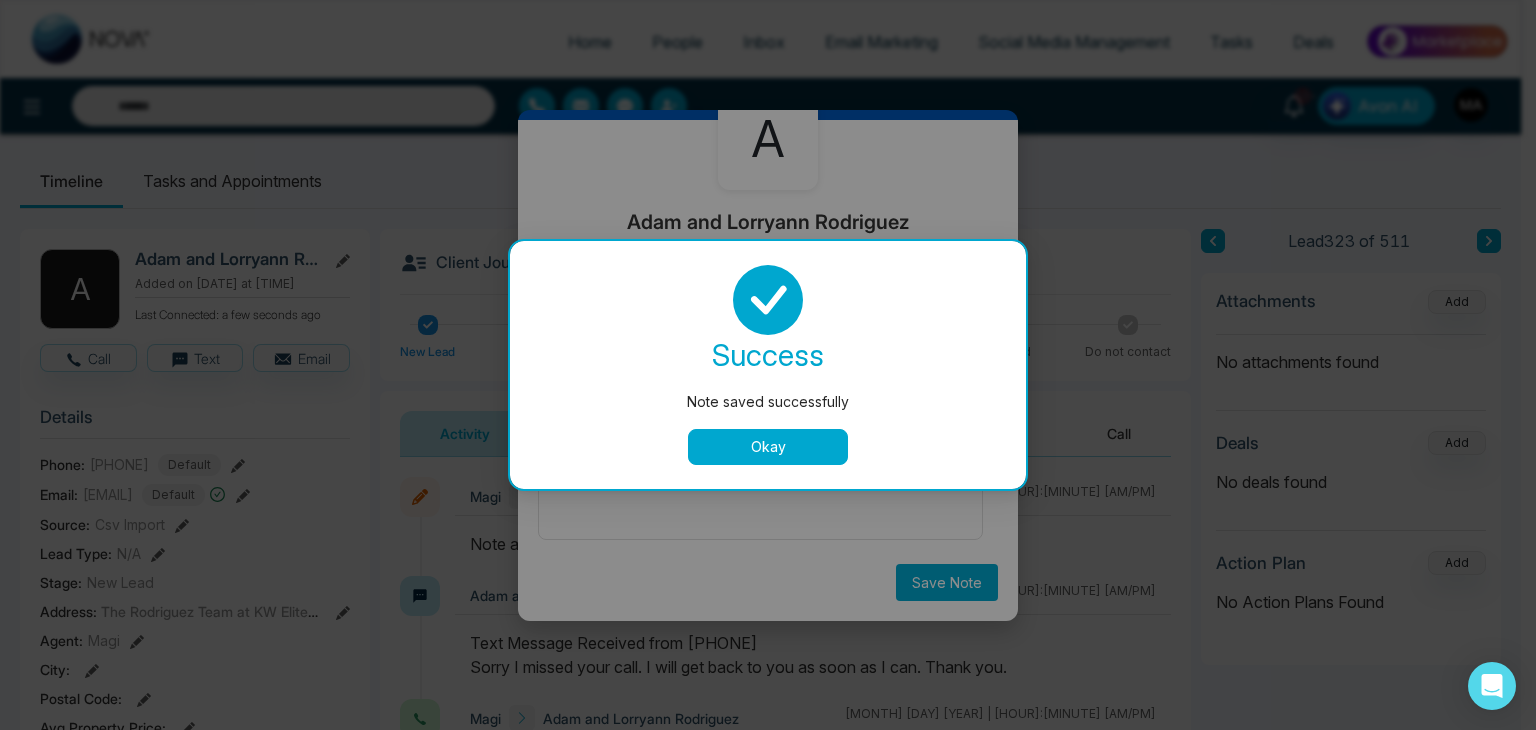 click on "Okay" at bounding box center (768, 447) 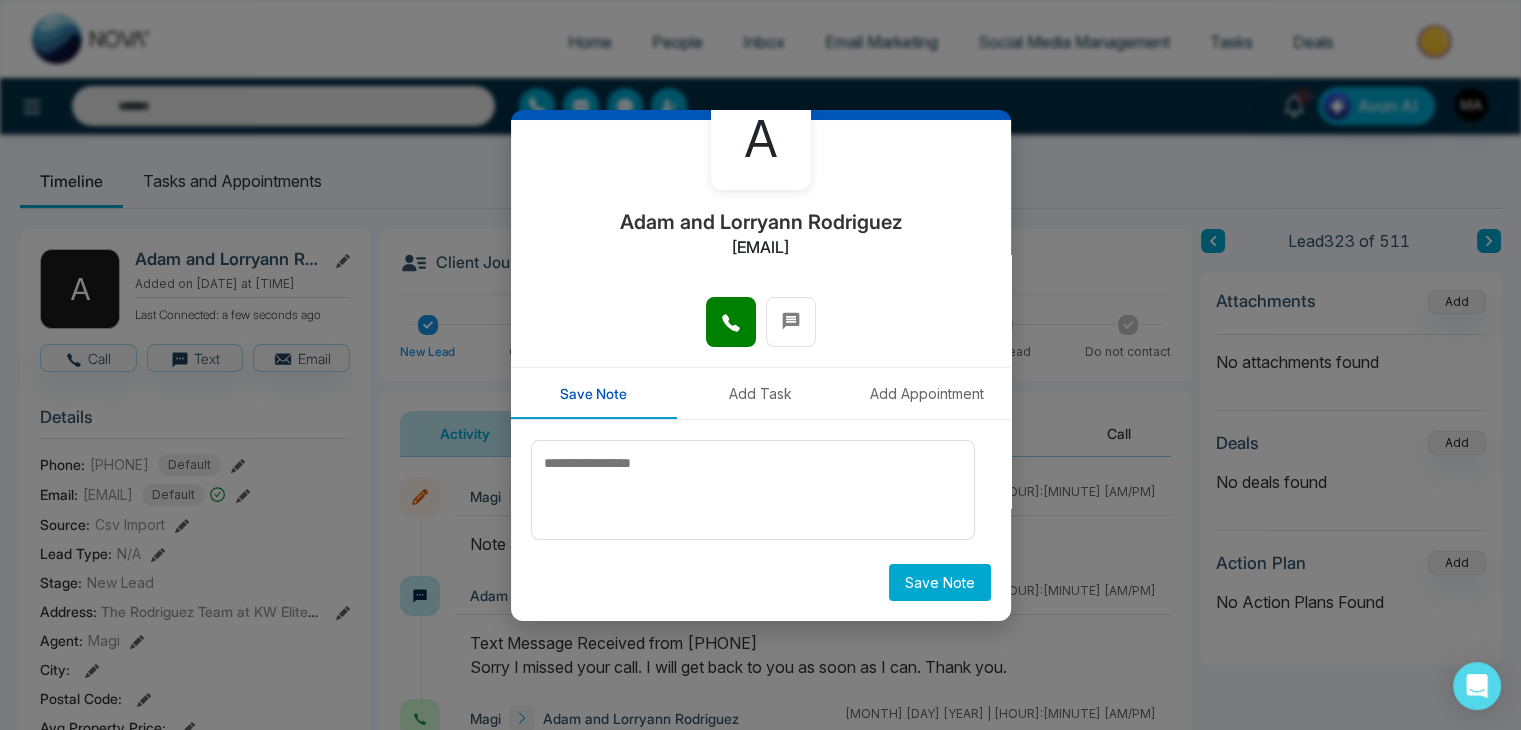 scroll, scrollTop: 0, scrollLeft: 0, axis: both 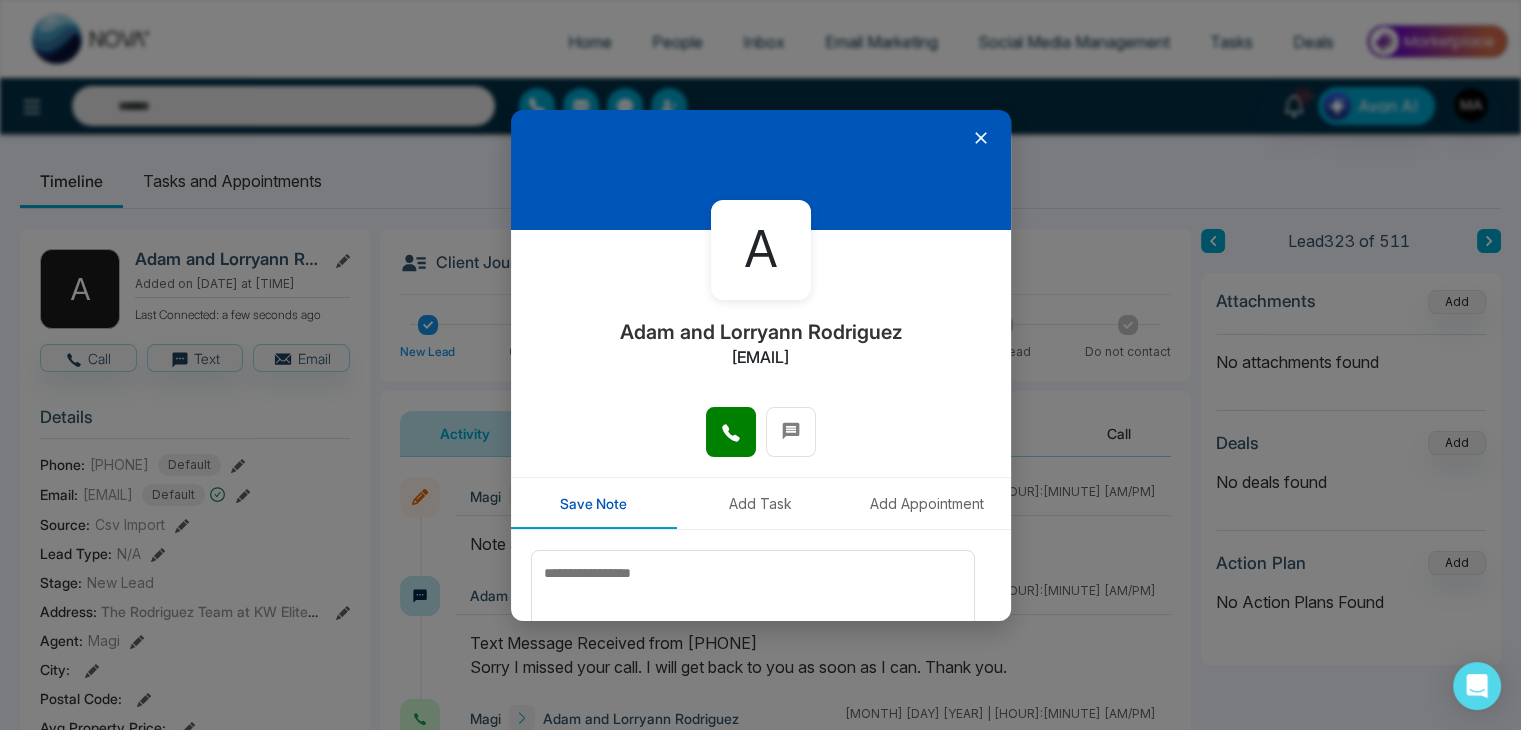click 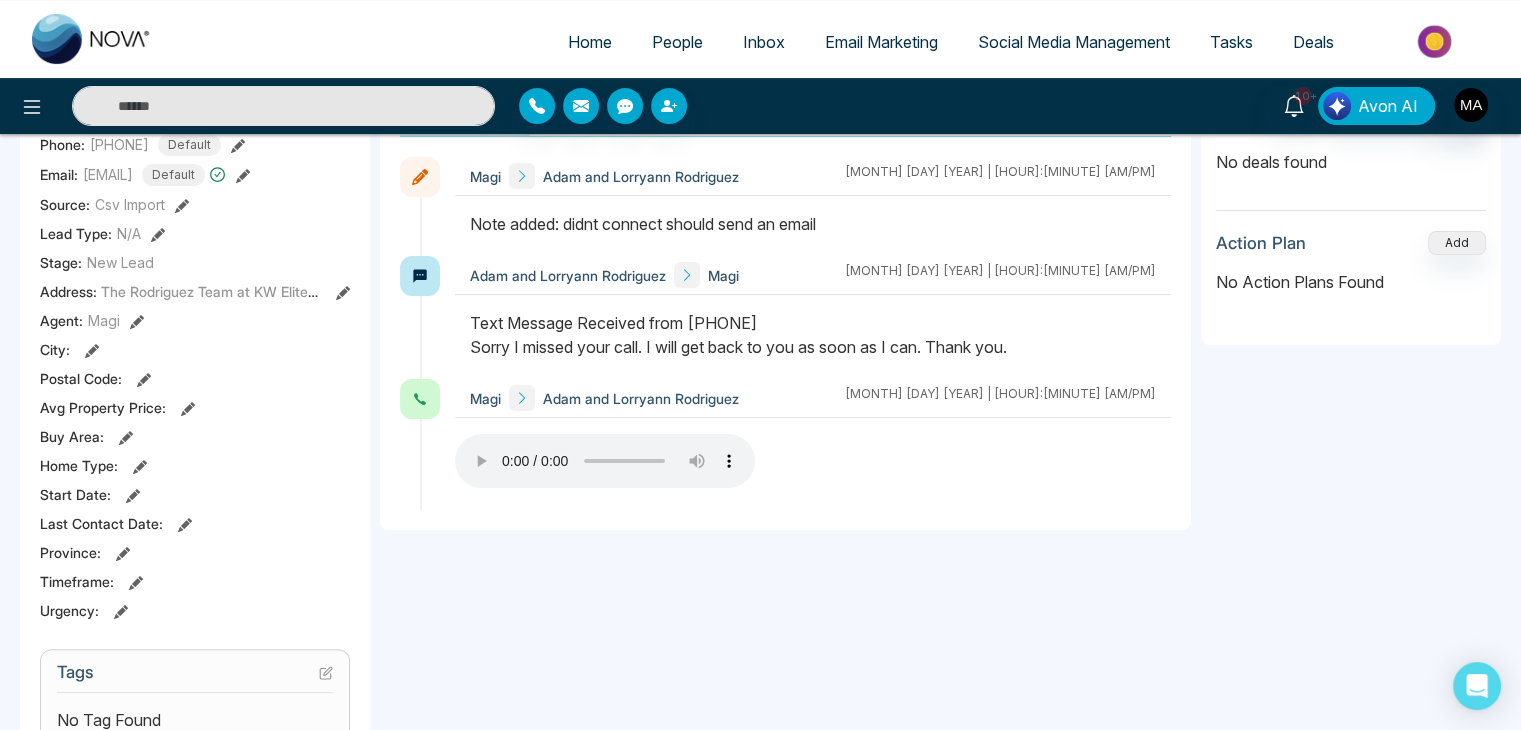 scroll, scrollTop: 344, scrollLeft: 0, axis: vertical 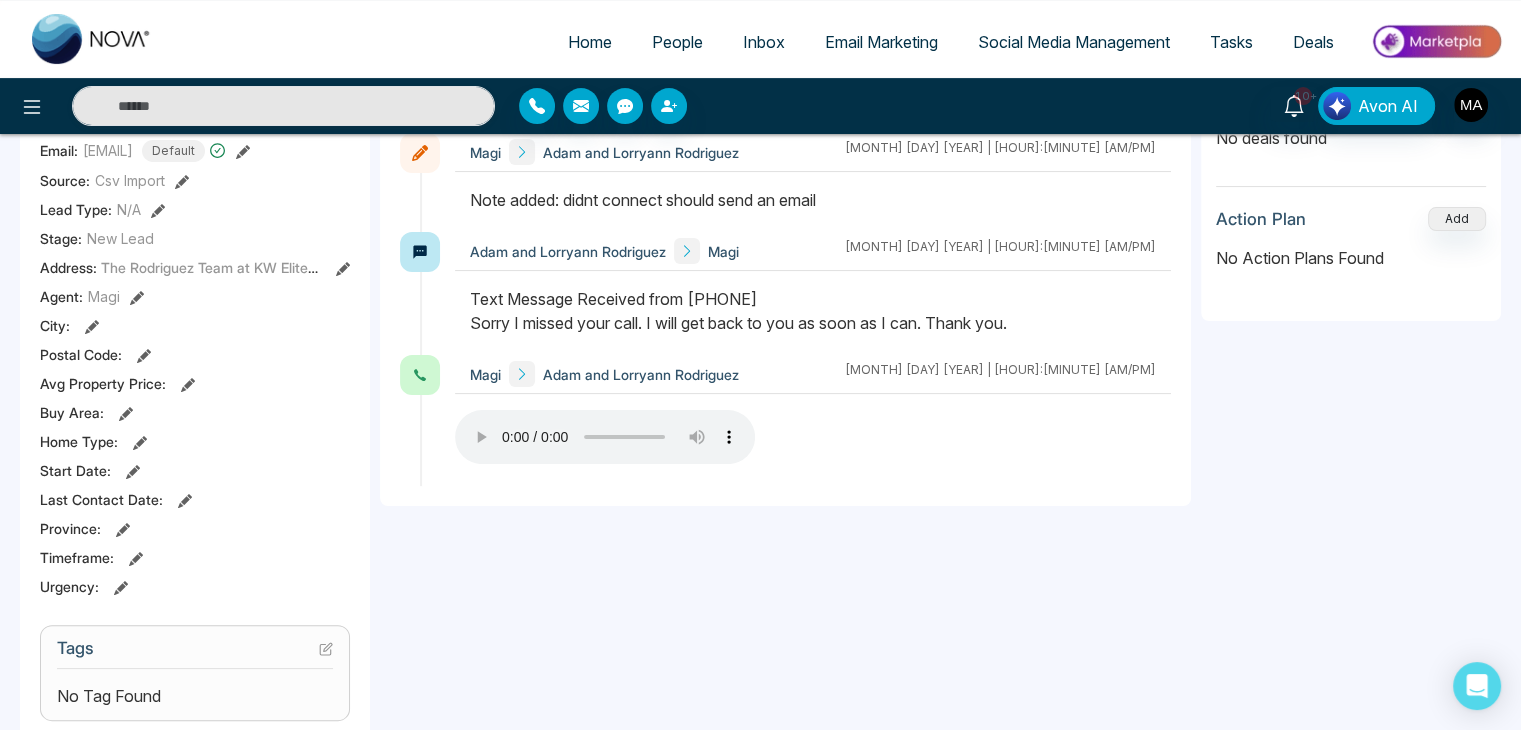 type on "**********" 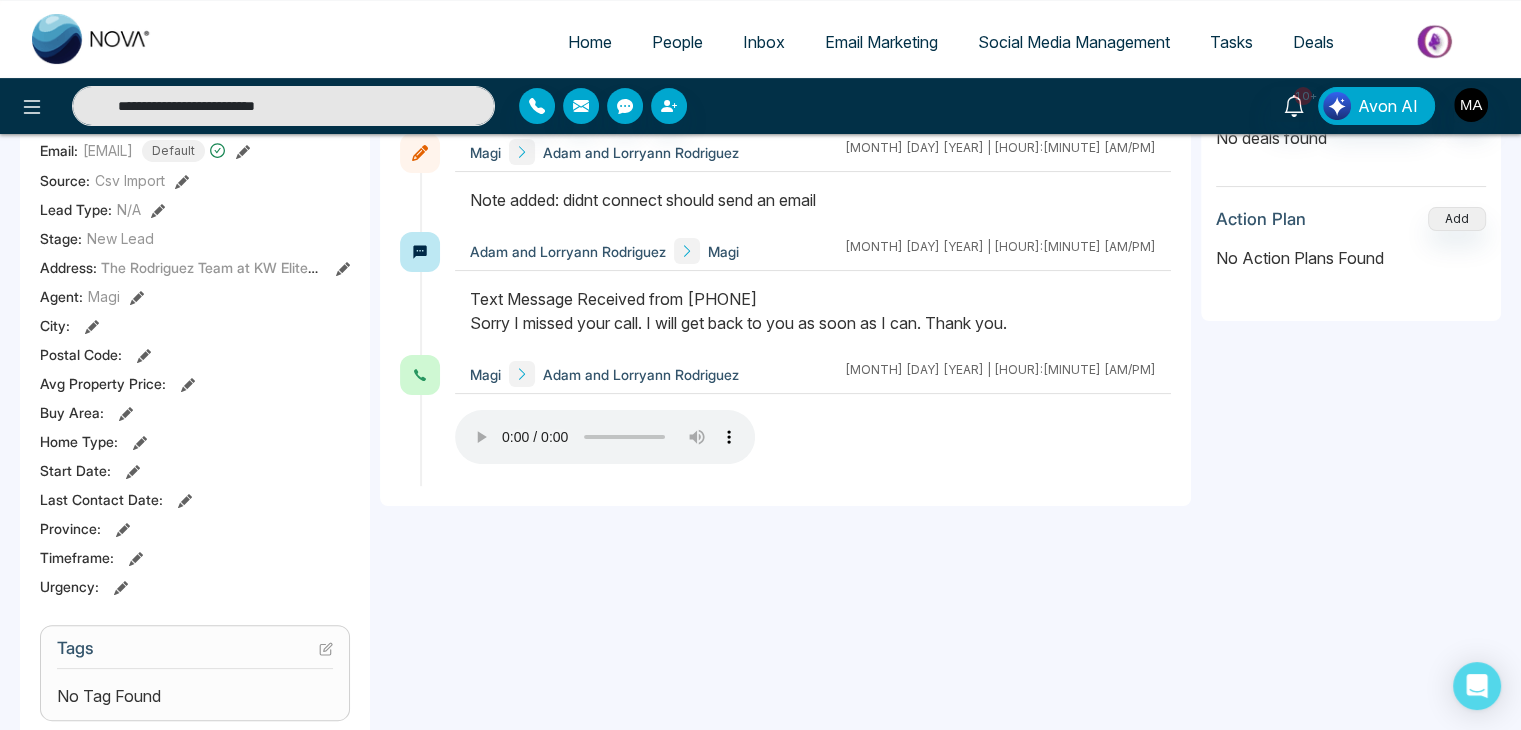 click on "**********" at bounding box center (283, 106) 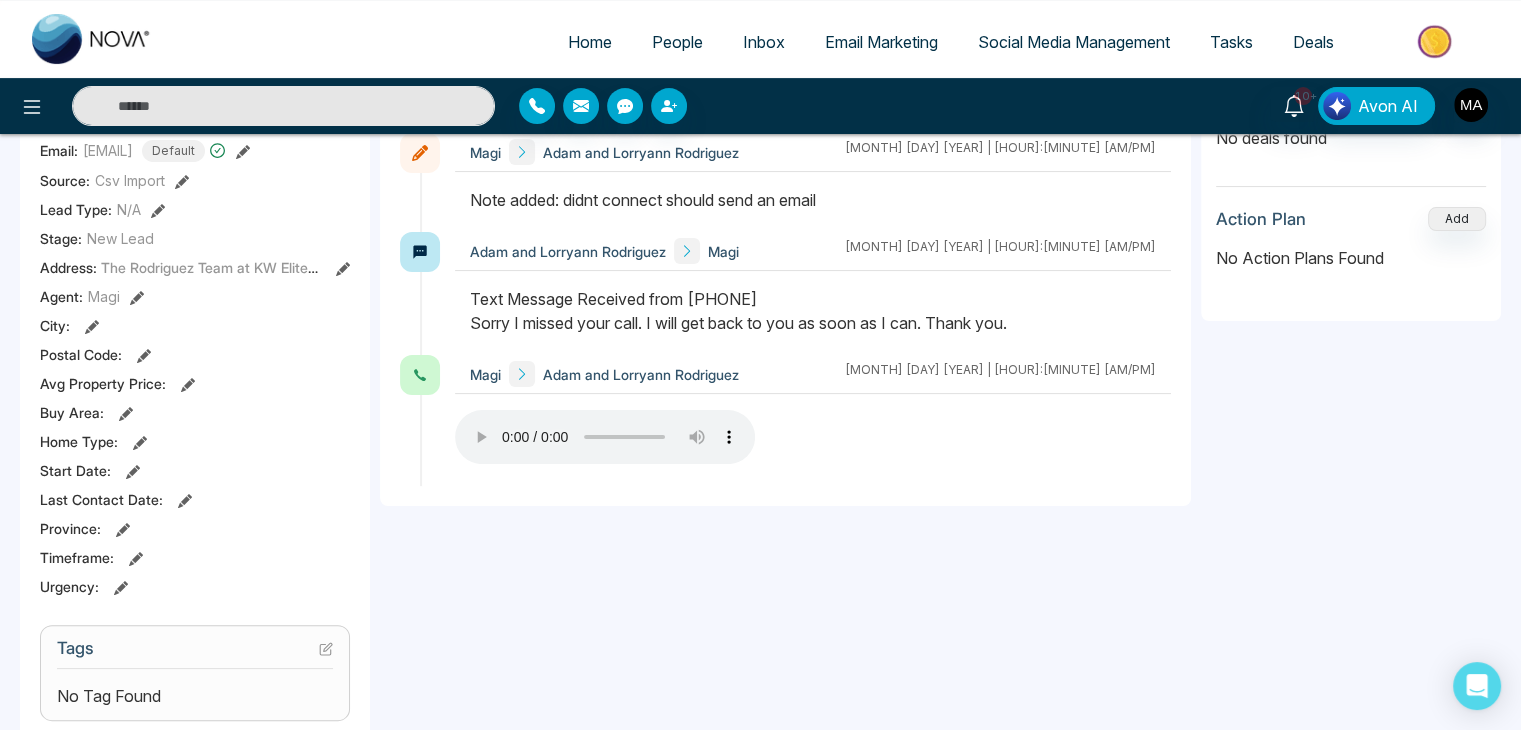 paste on "**********" 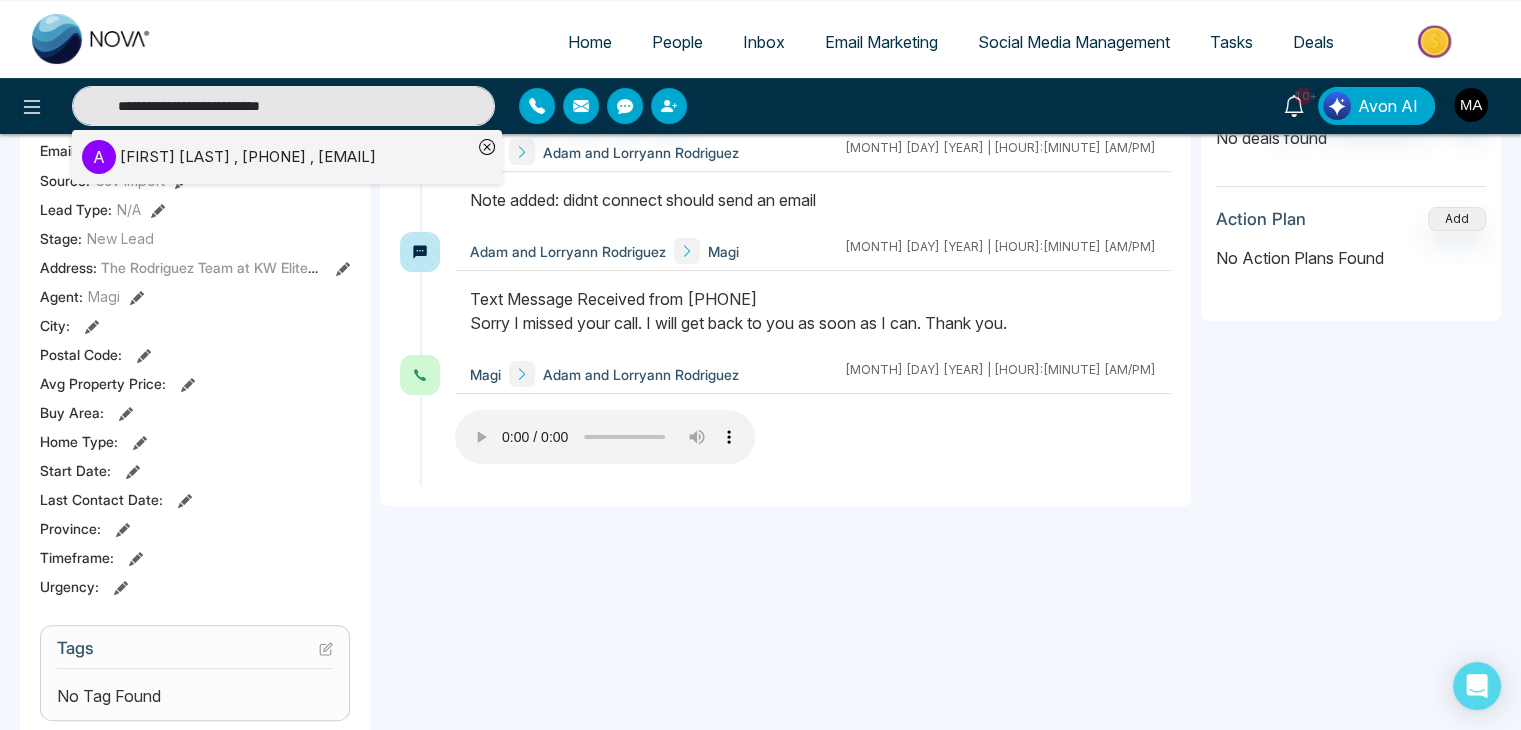 type on "**********" 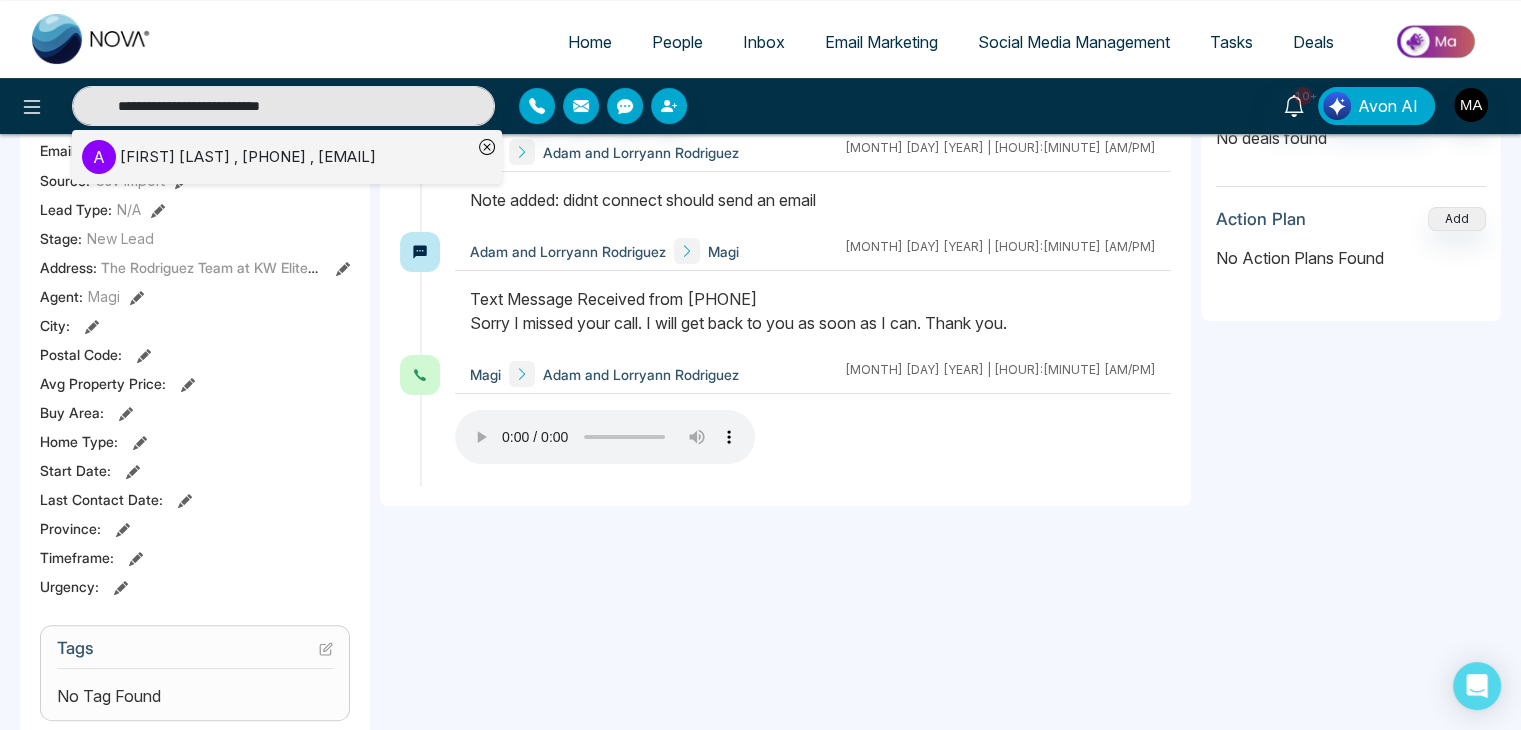 click on "[FIRST] [LAST] , [PHONE] , [EMAIL]" at bounding box center [248, 157] 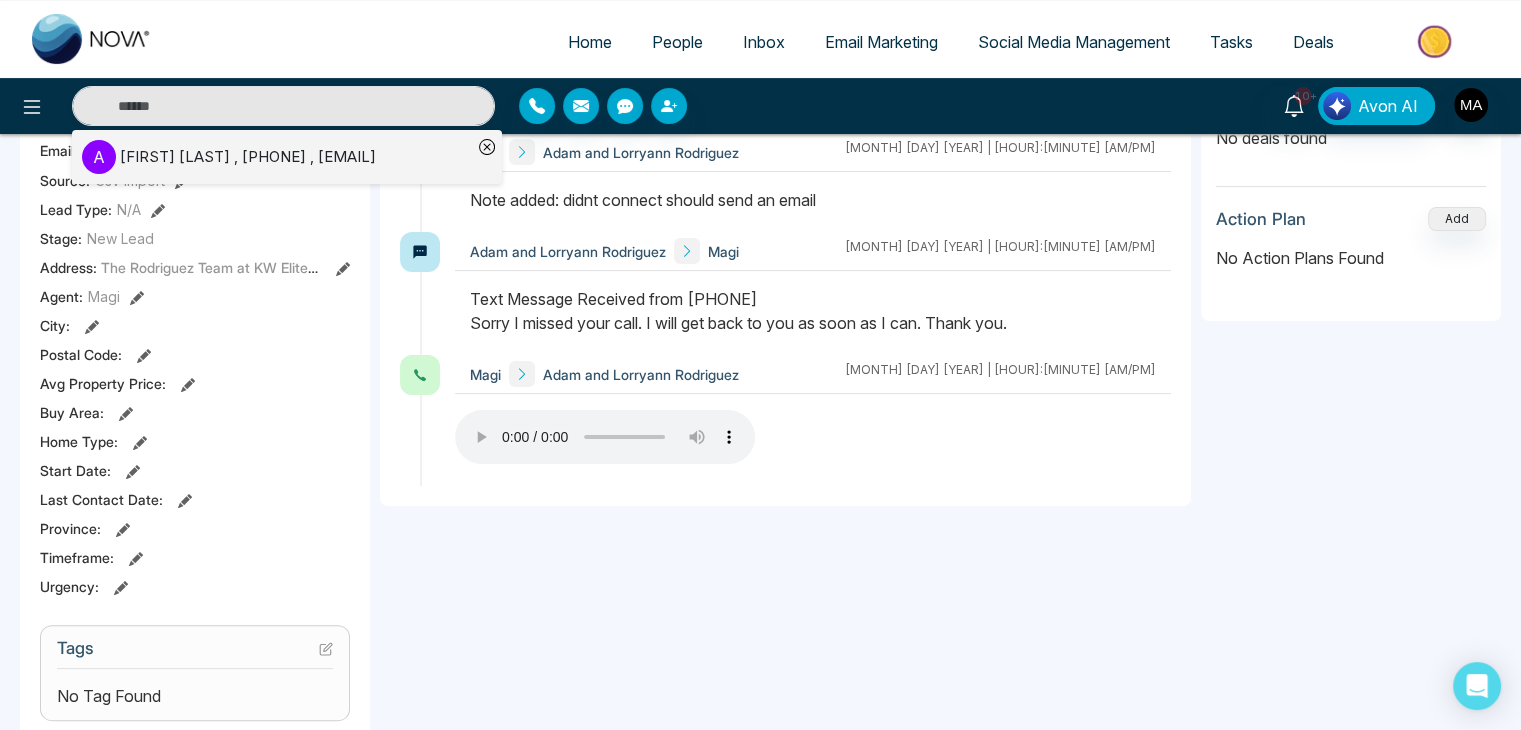 type on "**********" 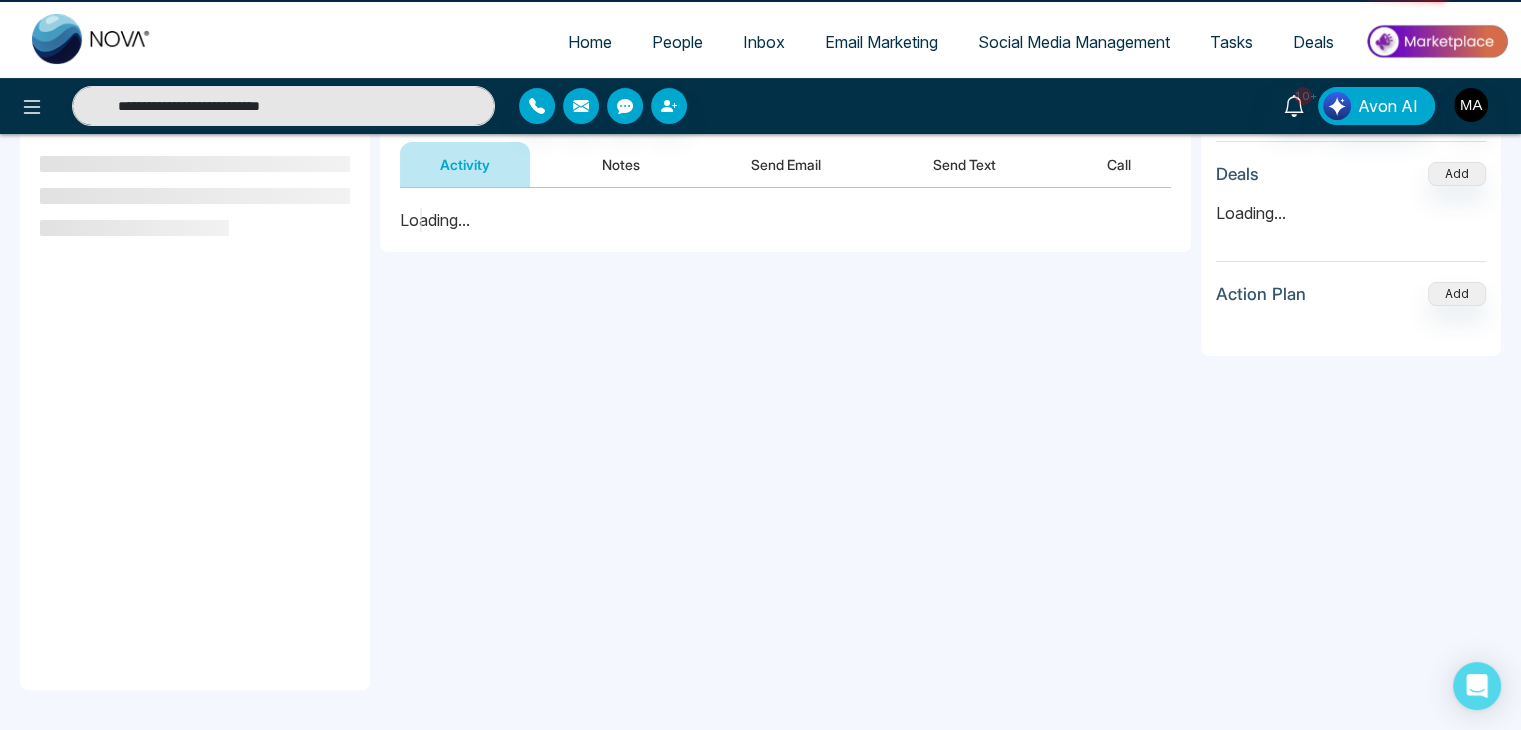 scroll, scrollTop: 0, scrollLeft: 0, axis: both 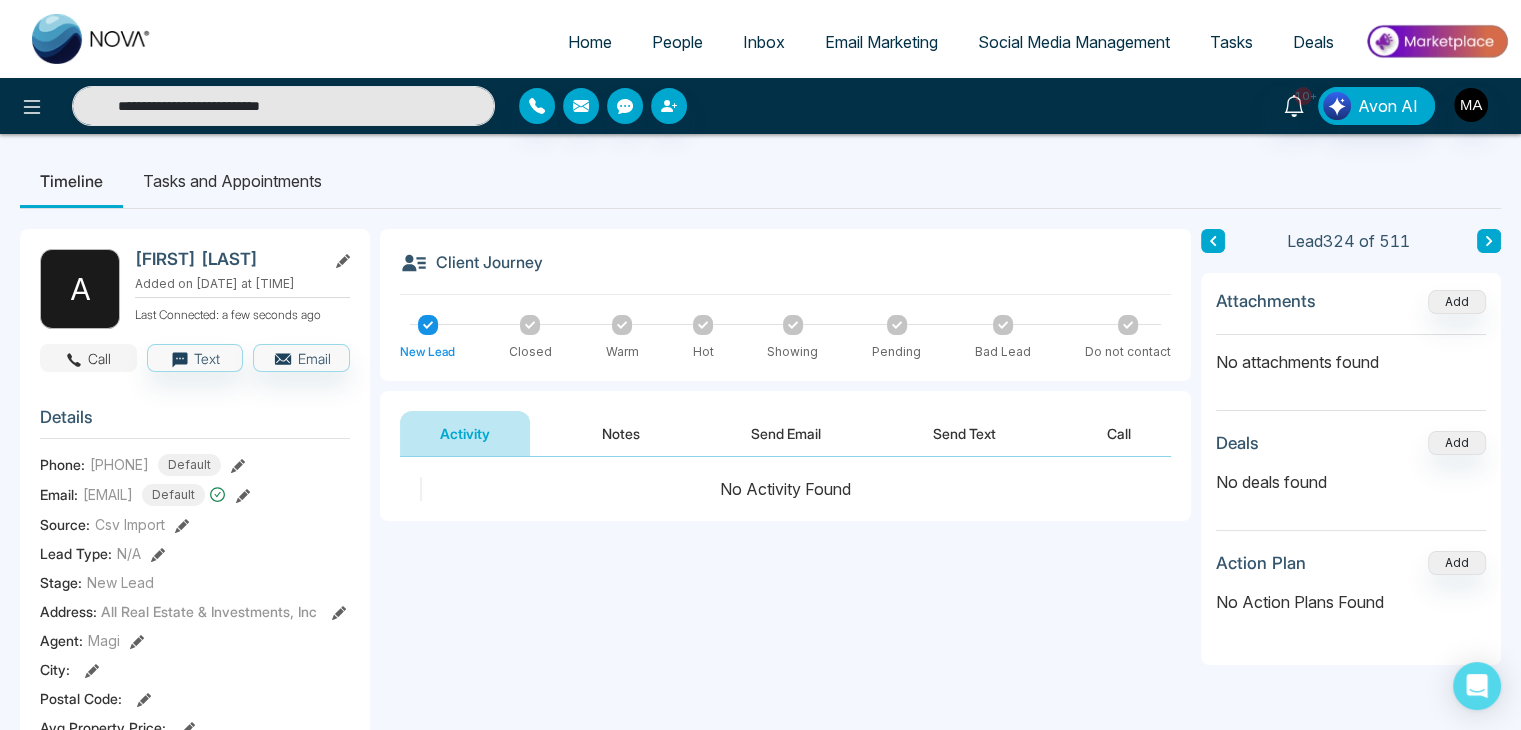 click on "Call" at bounding box center (88, 358) 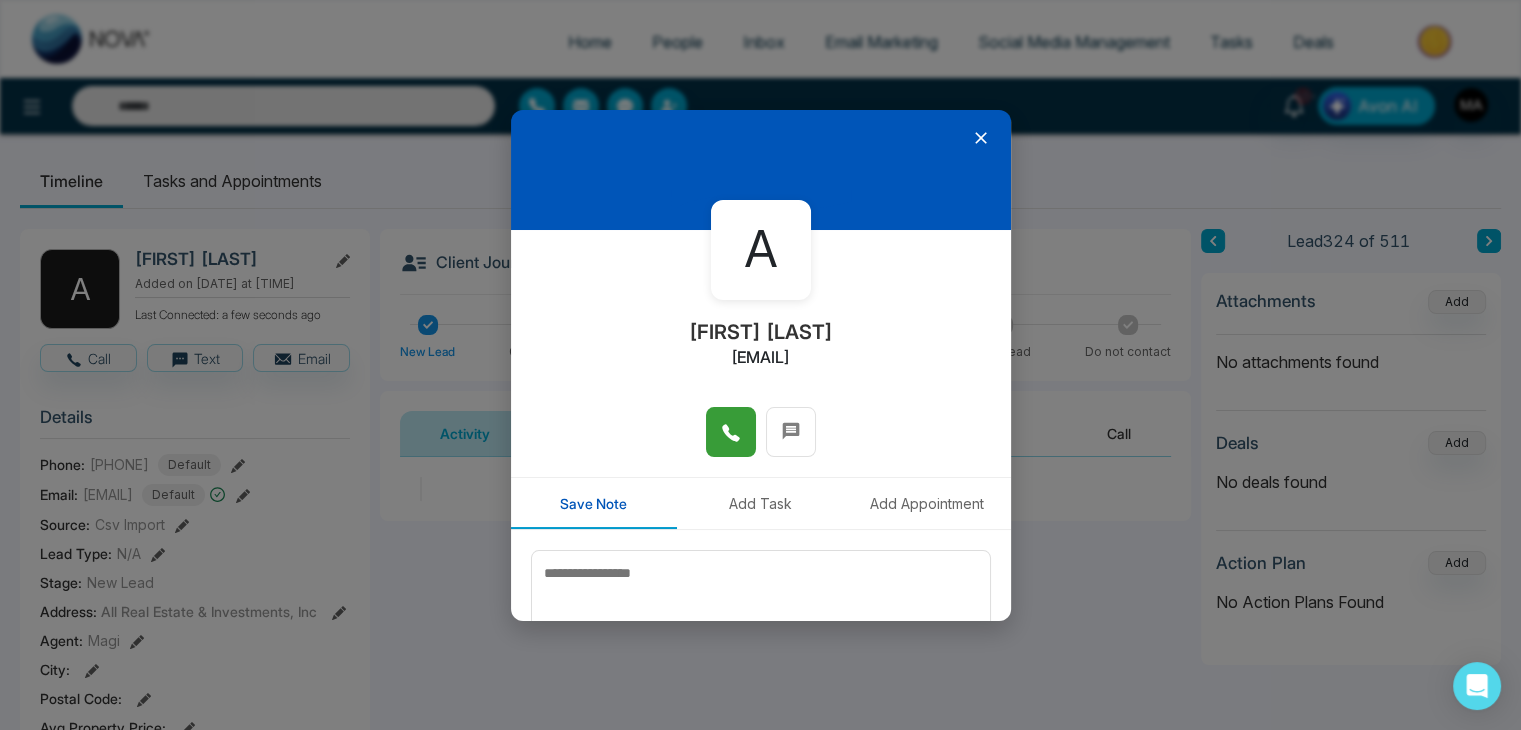 click 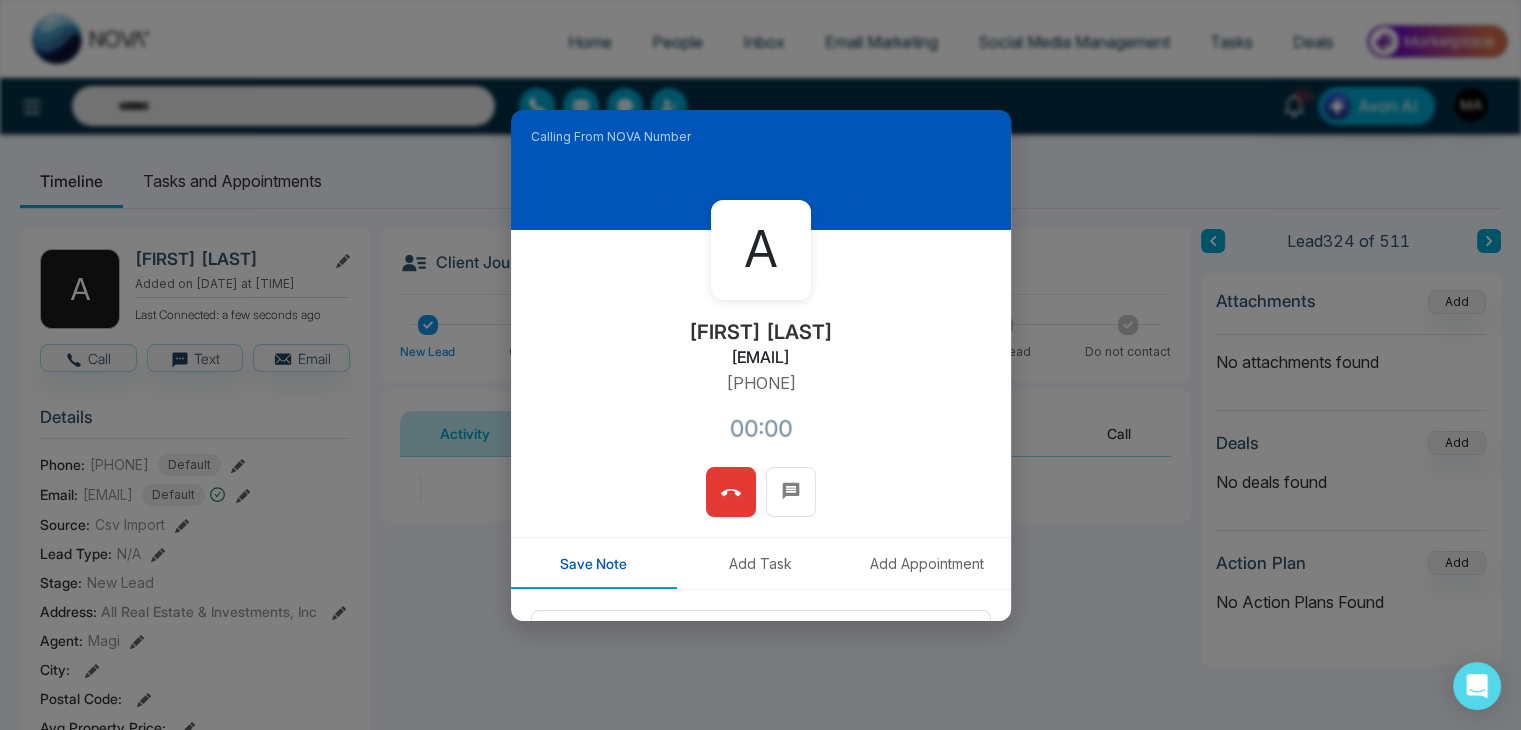 type on "**********" 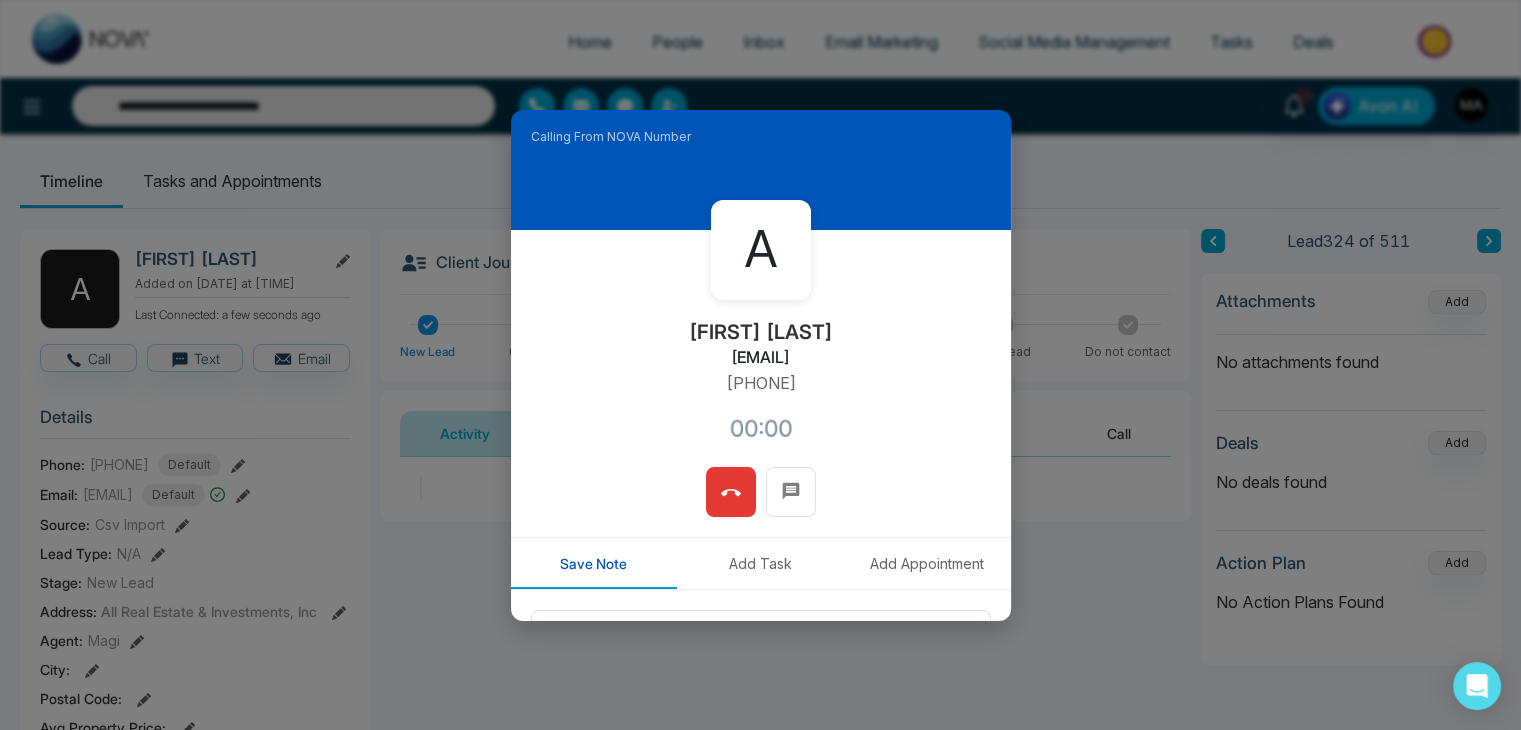 type 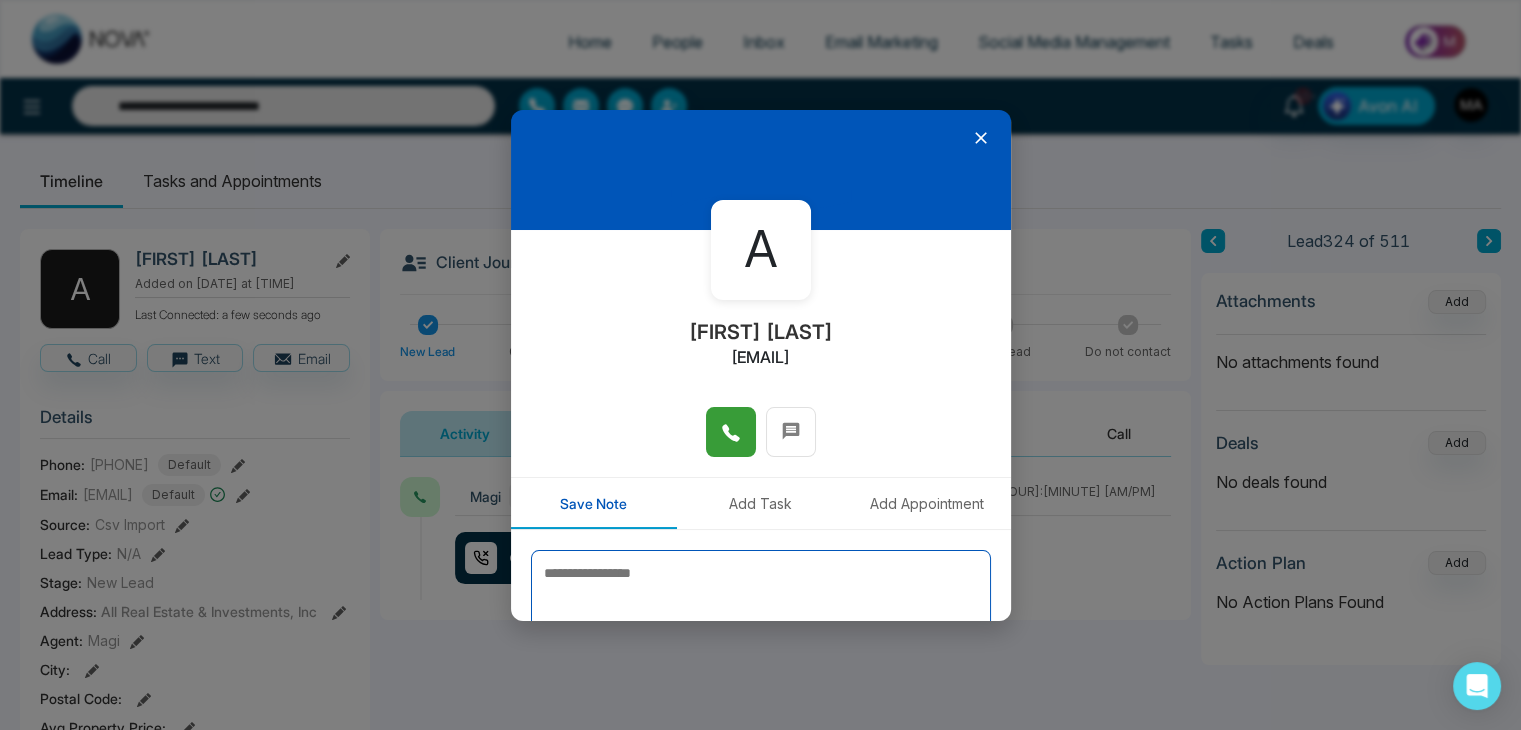 click at bounding box center (761, 600) 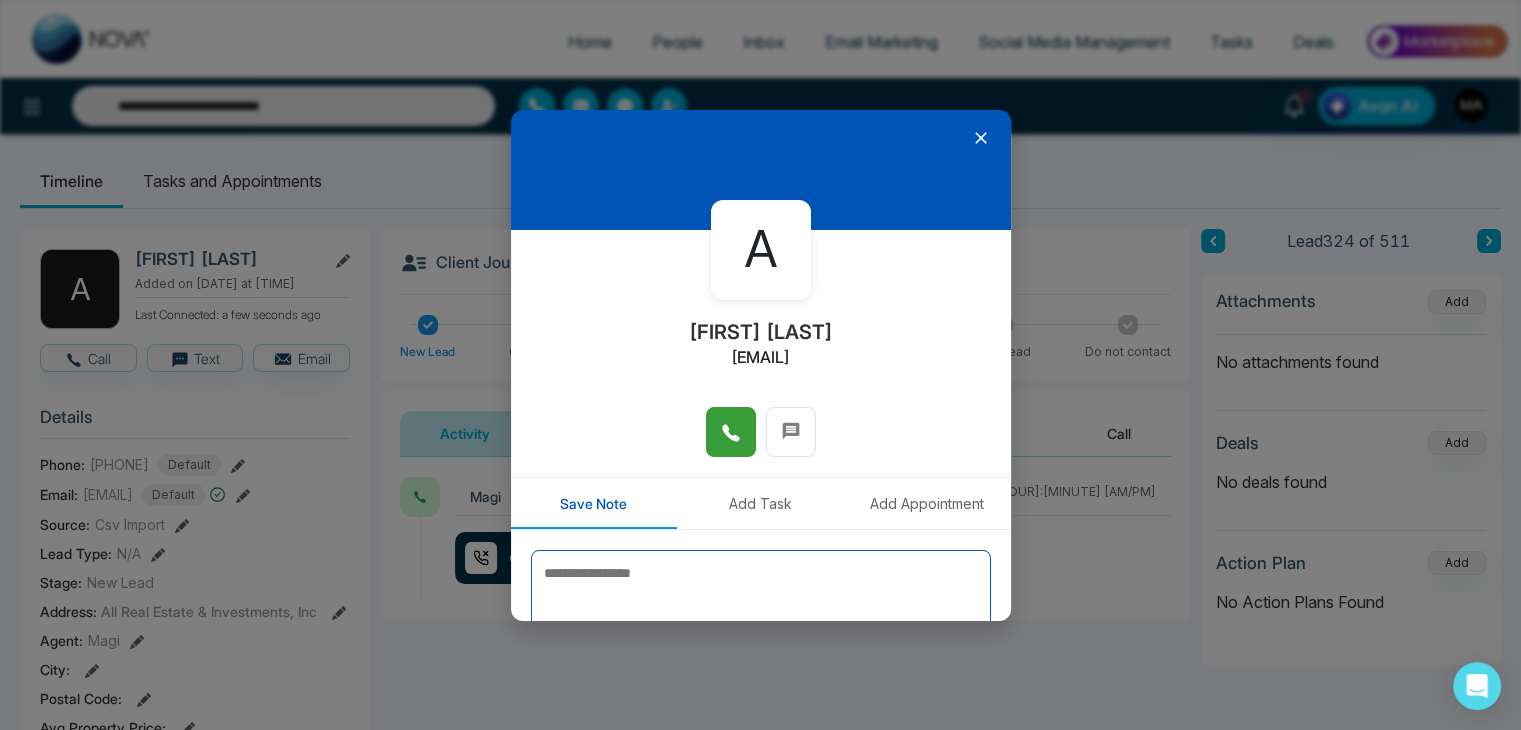 type 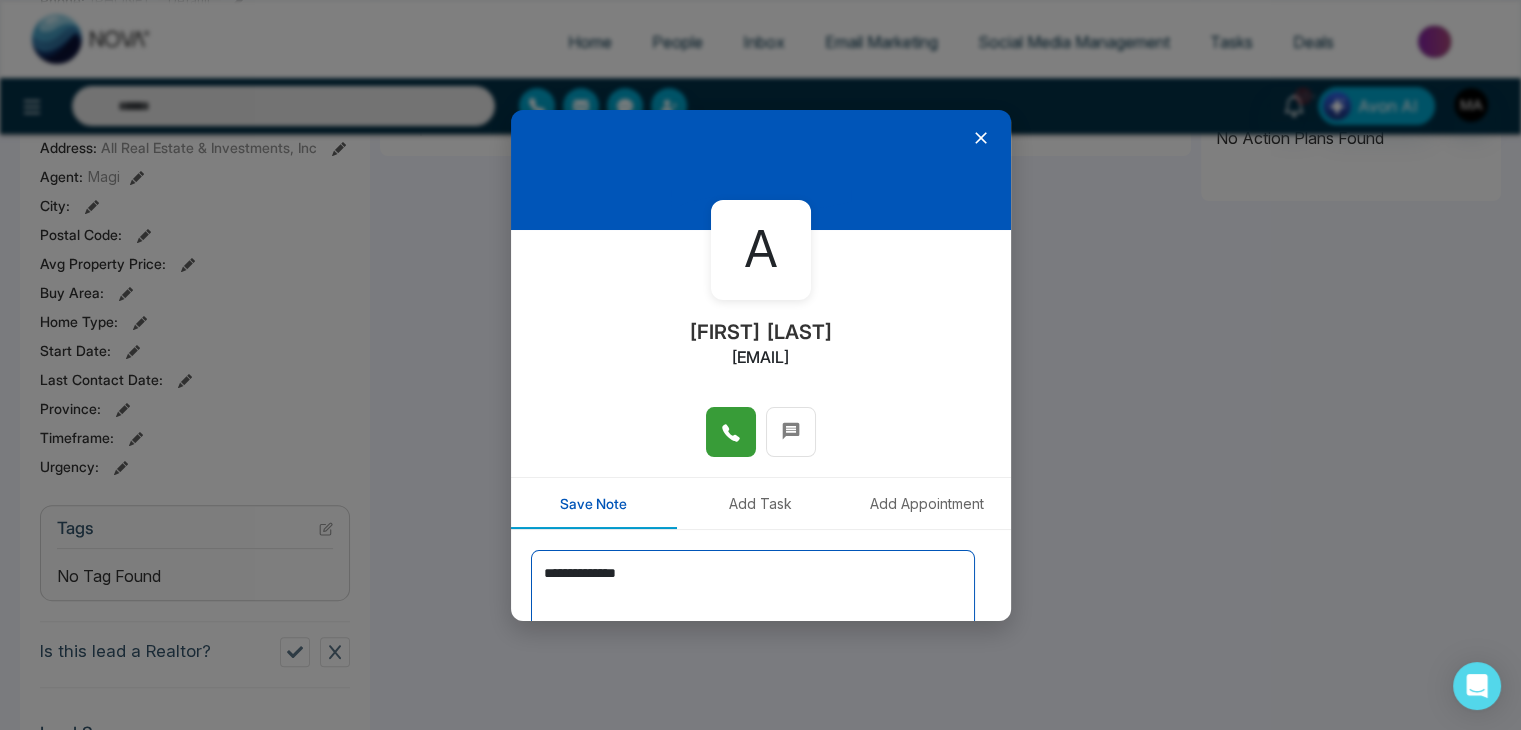 scroll, scrollTop: 467, scrollLeft: 0, axis: vertical 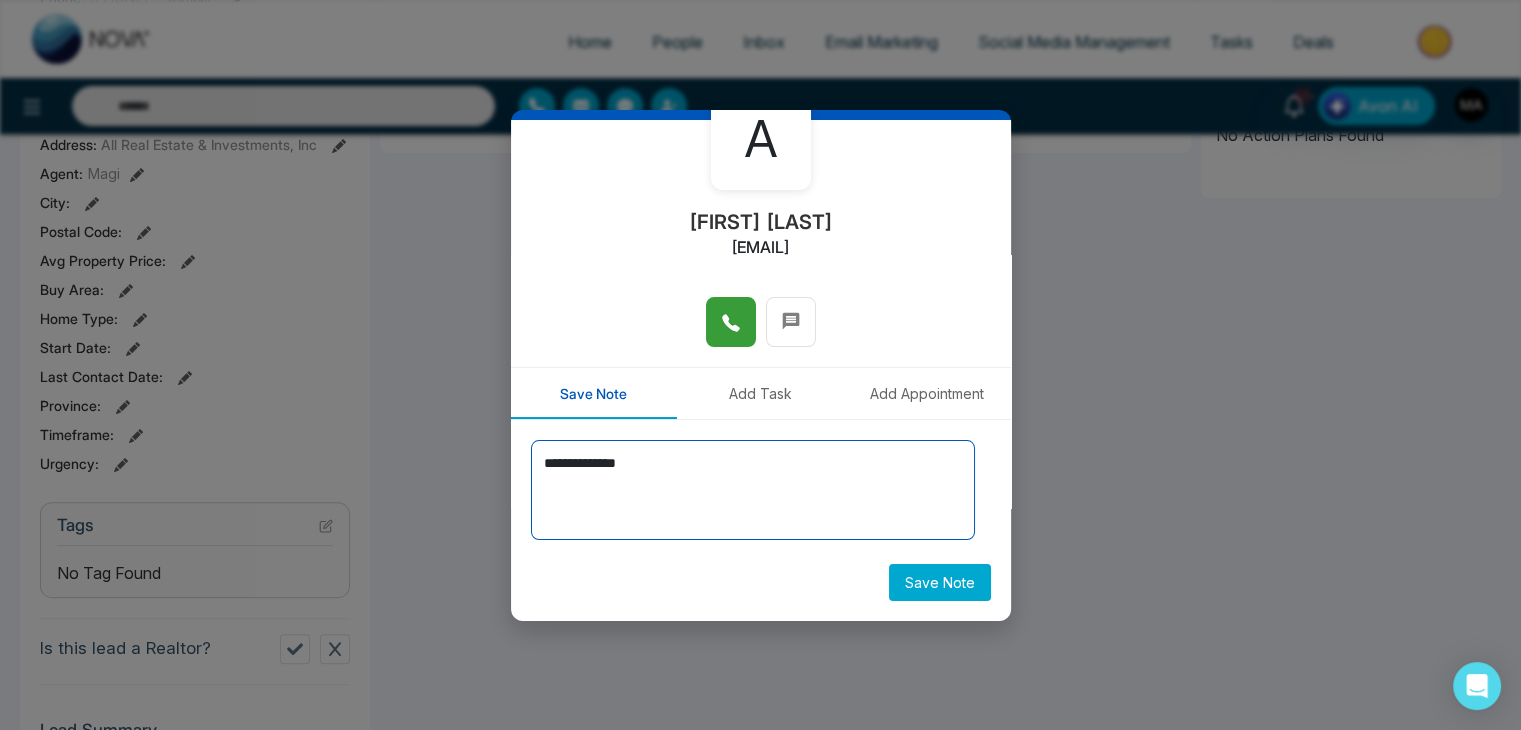 type on "**********" 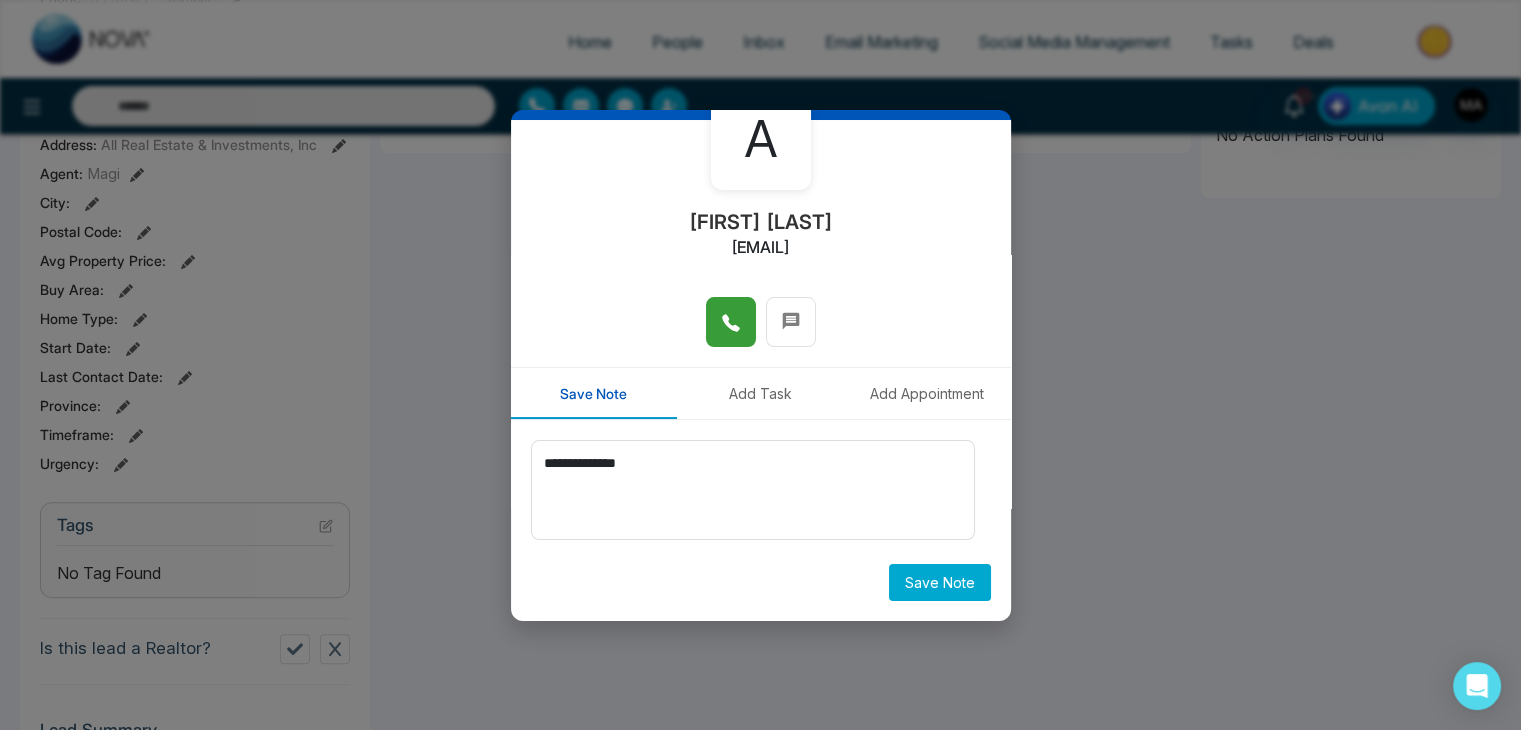 click on "Save Note" at bounding box center [940, 582] 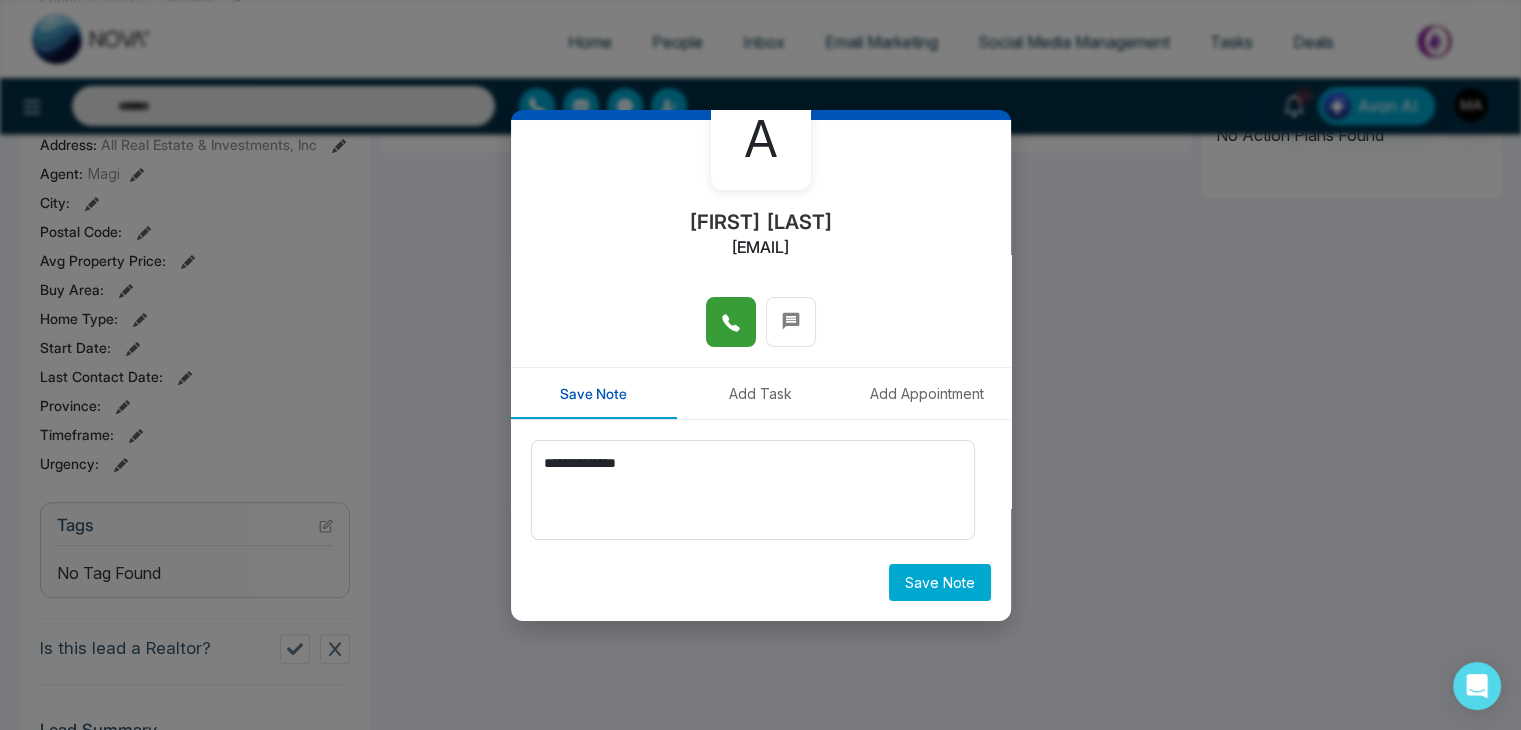 type on "**********" 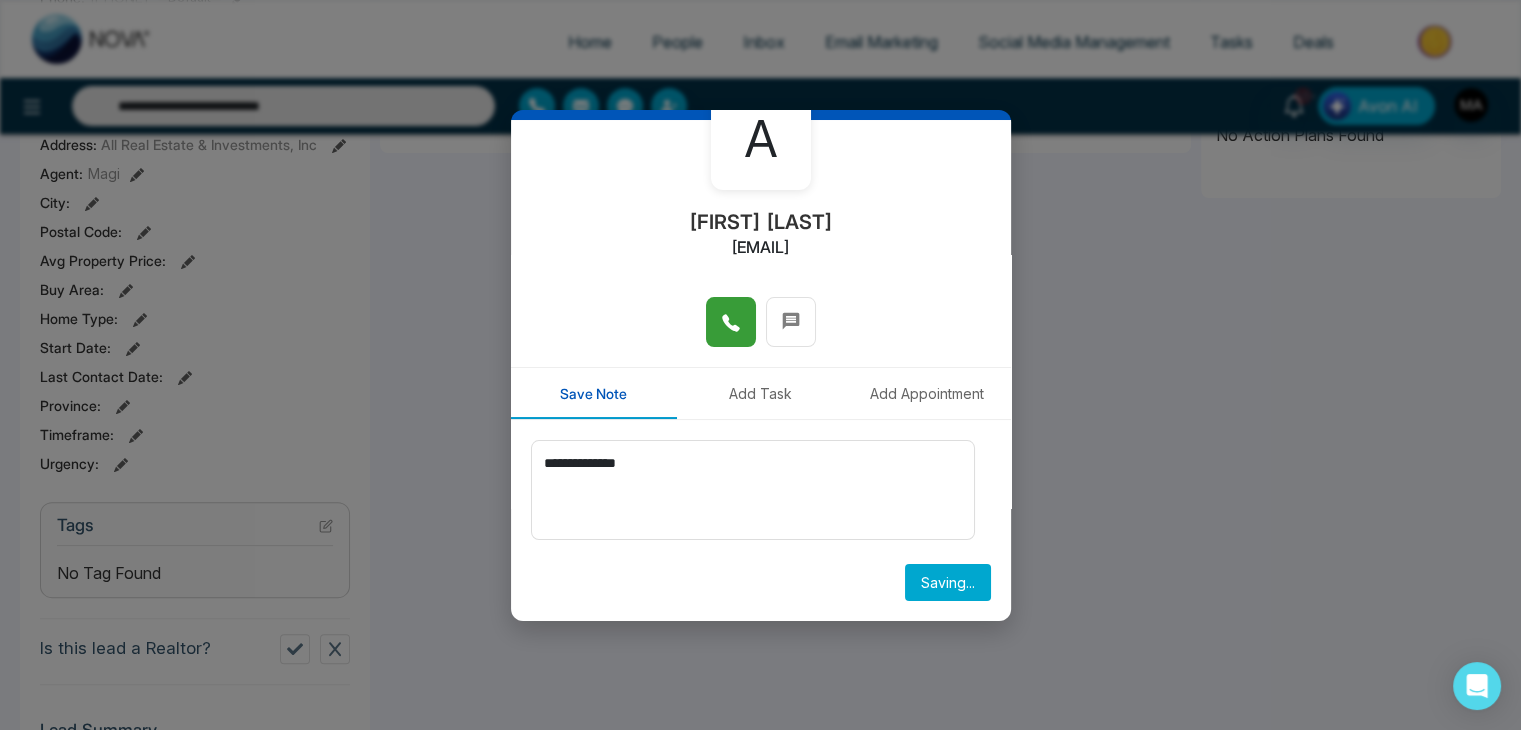 type 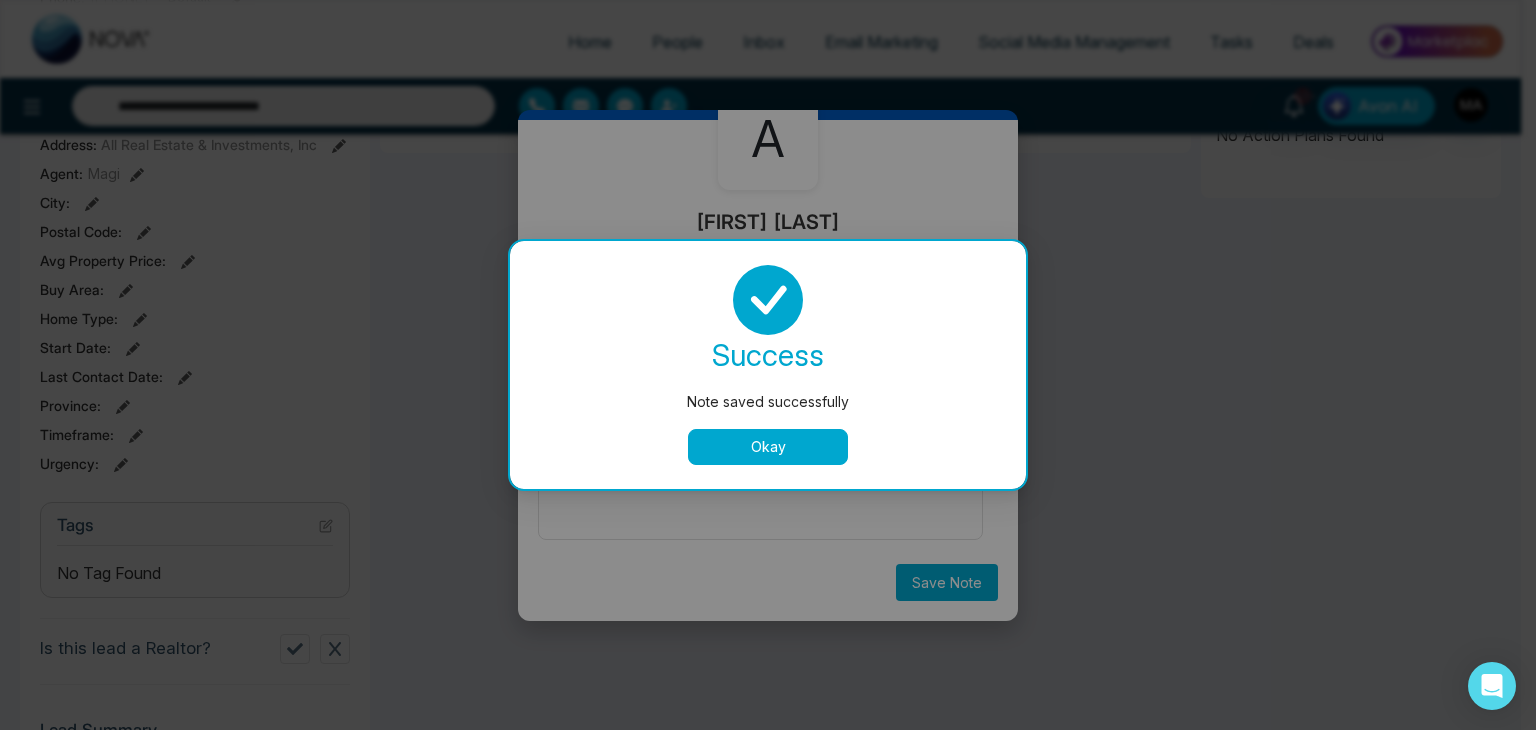 click on "Okay" at bounding box center [768, 447] 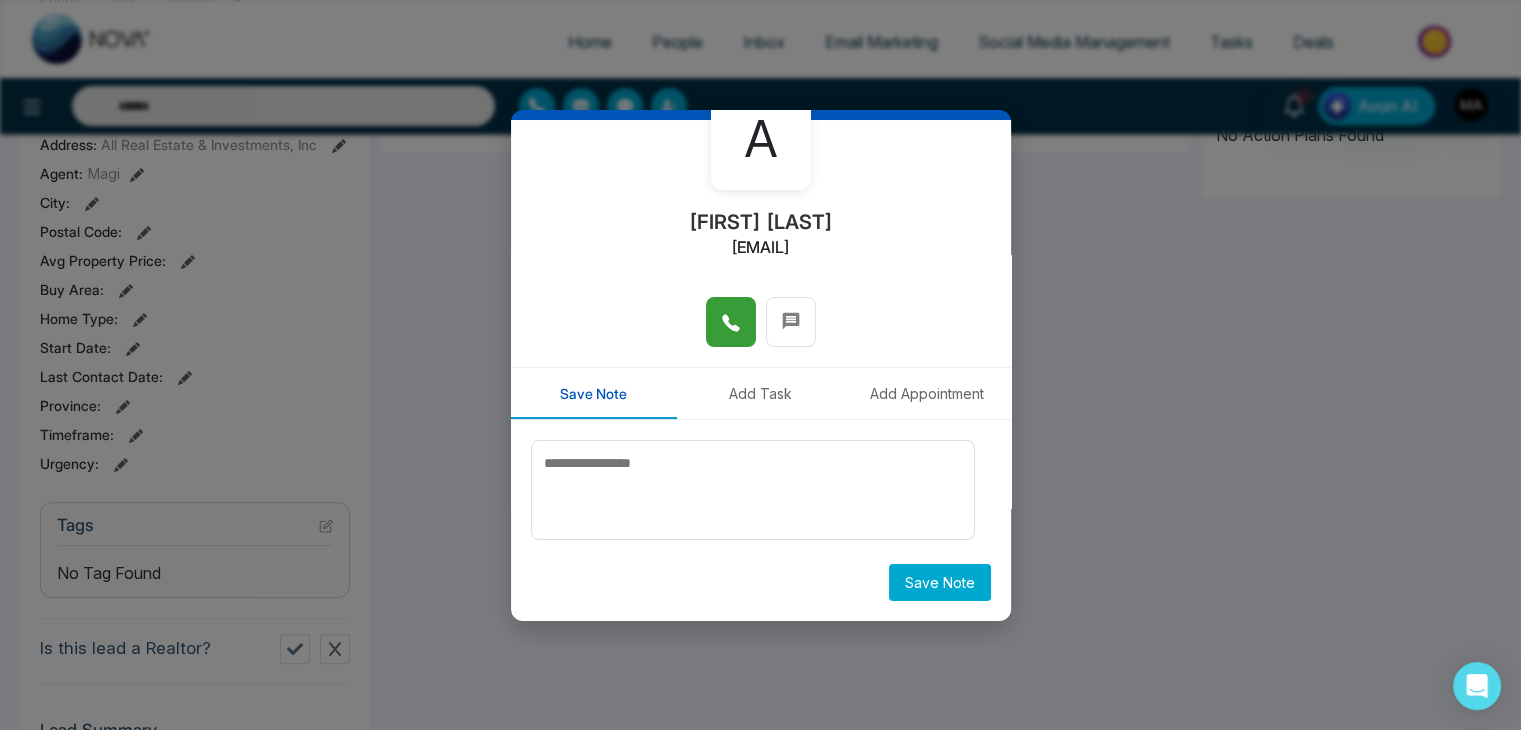 scroll, scrollTop: 0, scrollLeft: 0, axis: both 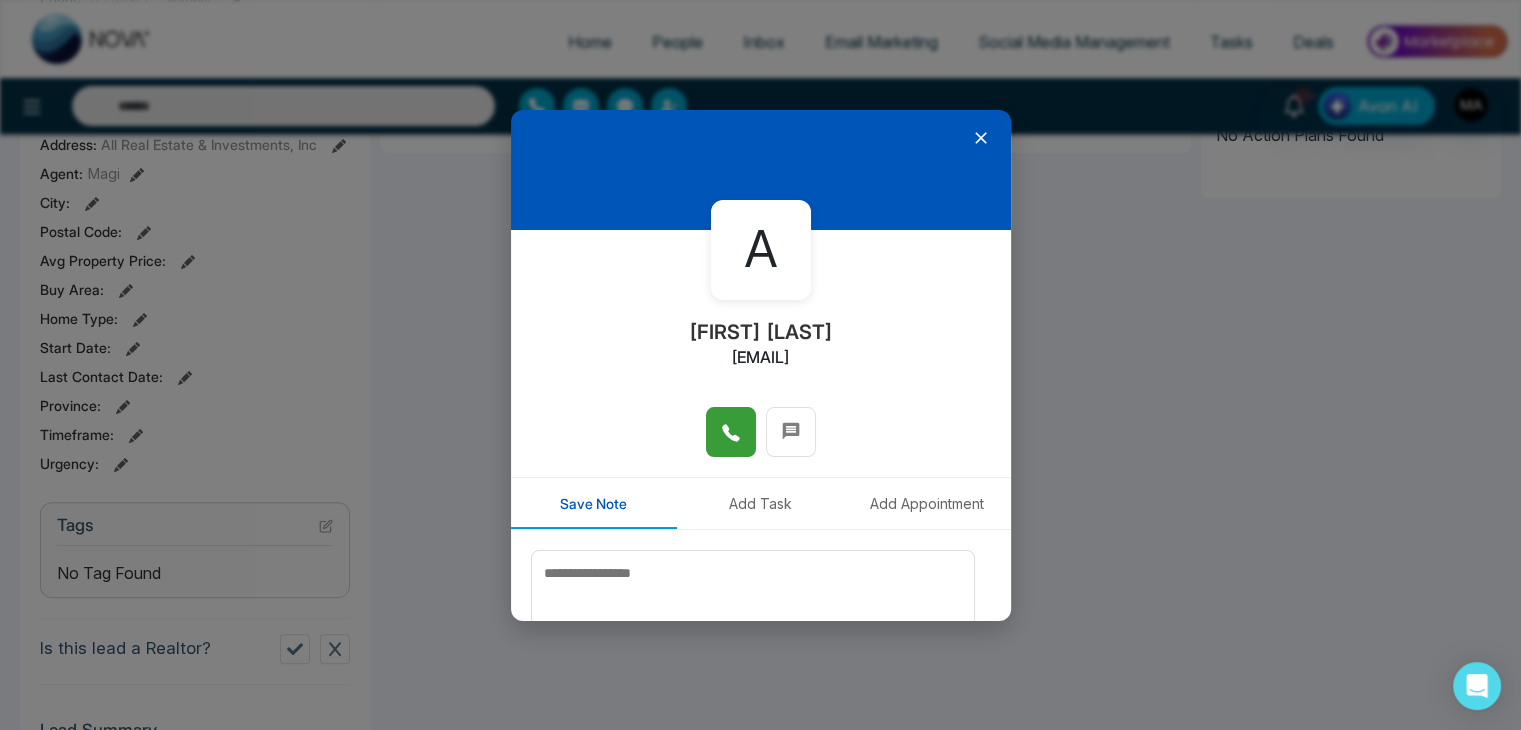 type on "**********" 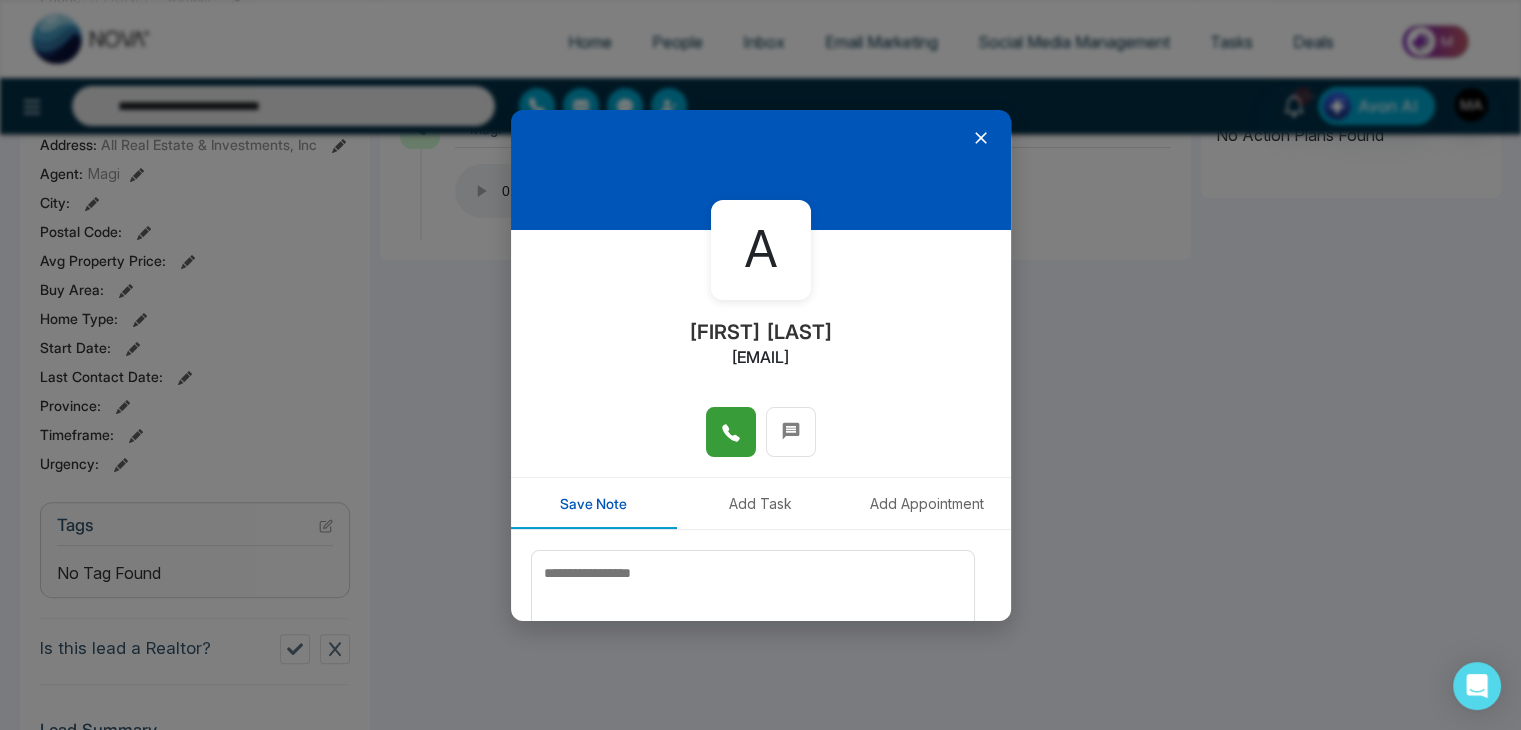 click 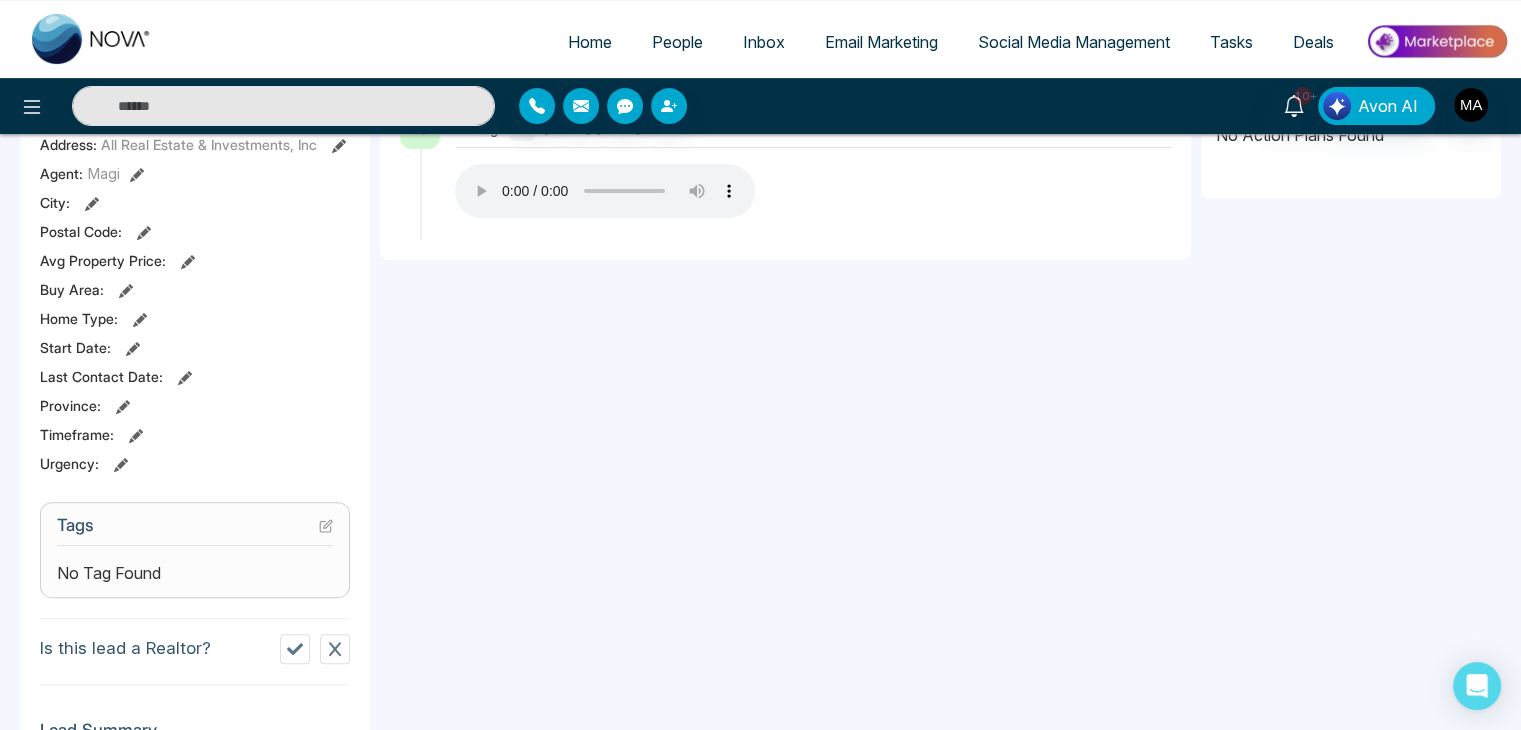 drag, startPoint x: 388, startPoint y: 84, endPoint x: 382, endPoint y: 121, distance: 37.48333 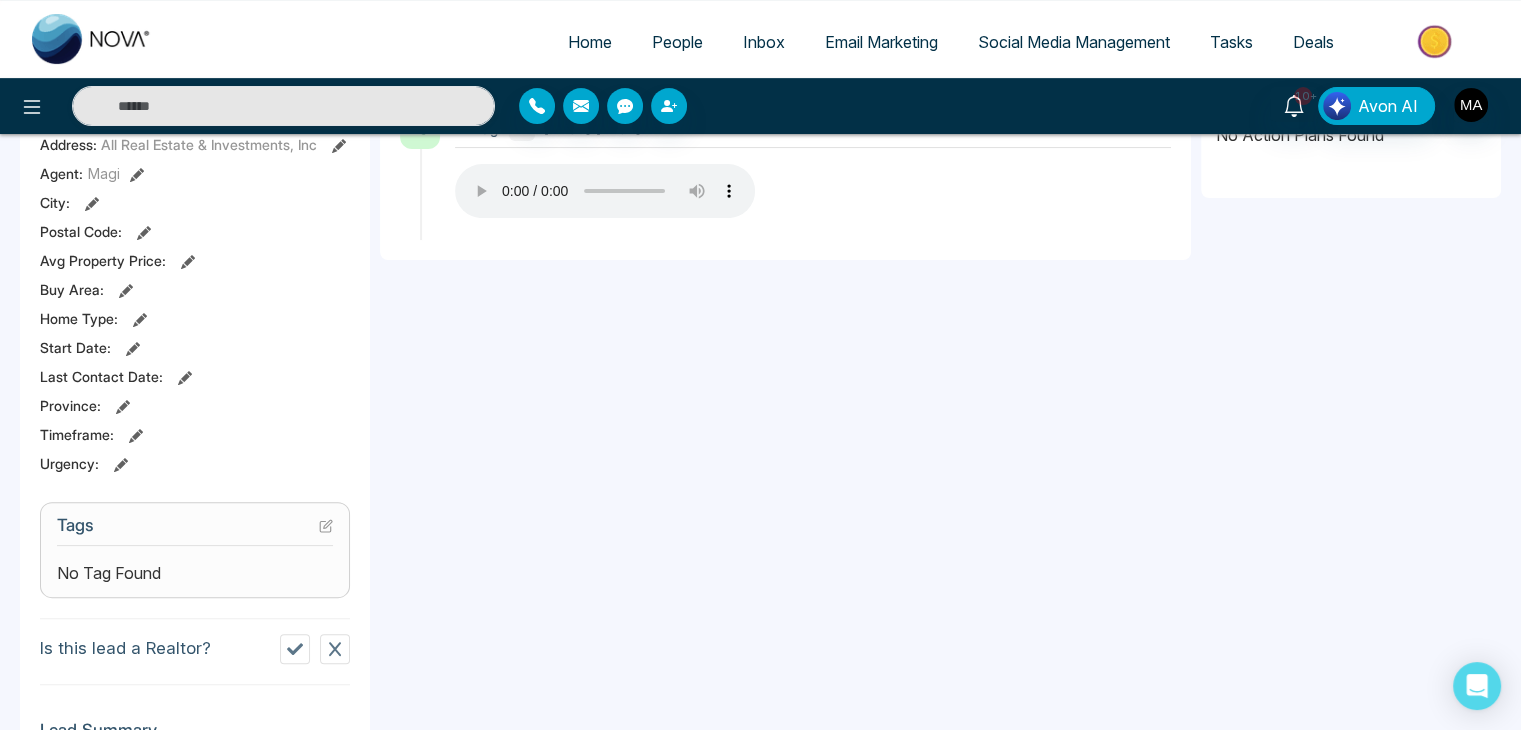 click on "10+ Avon AI" at bounding box center (760, 106) 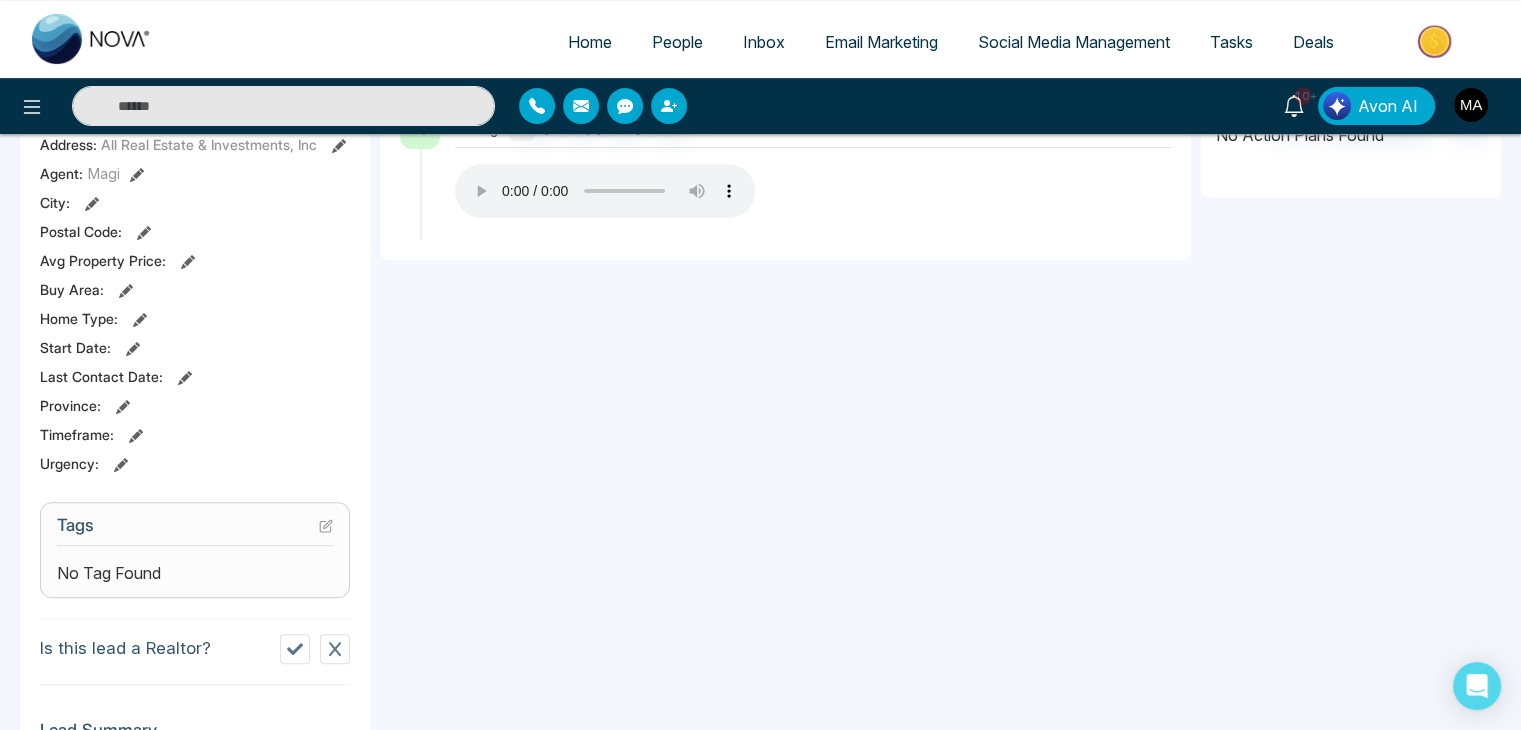 click at bounding box center [283, 106] 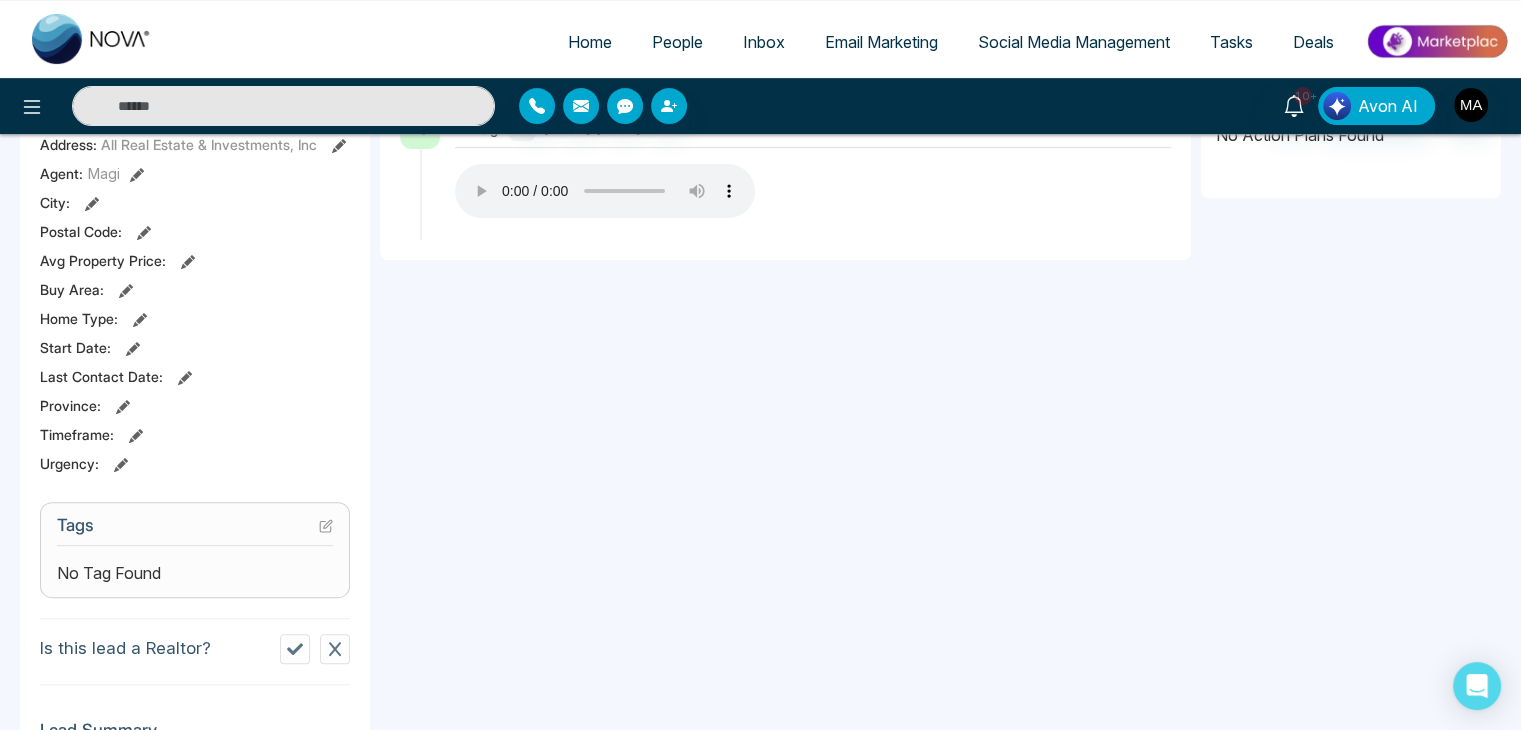 paste on "**********" 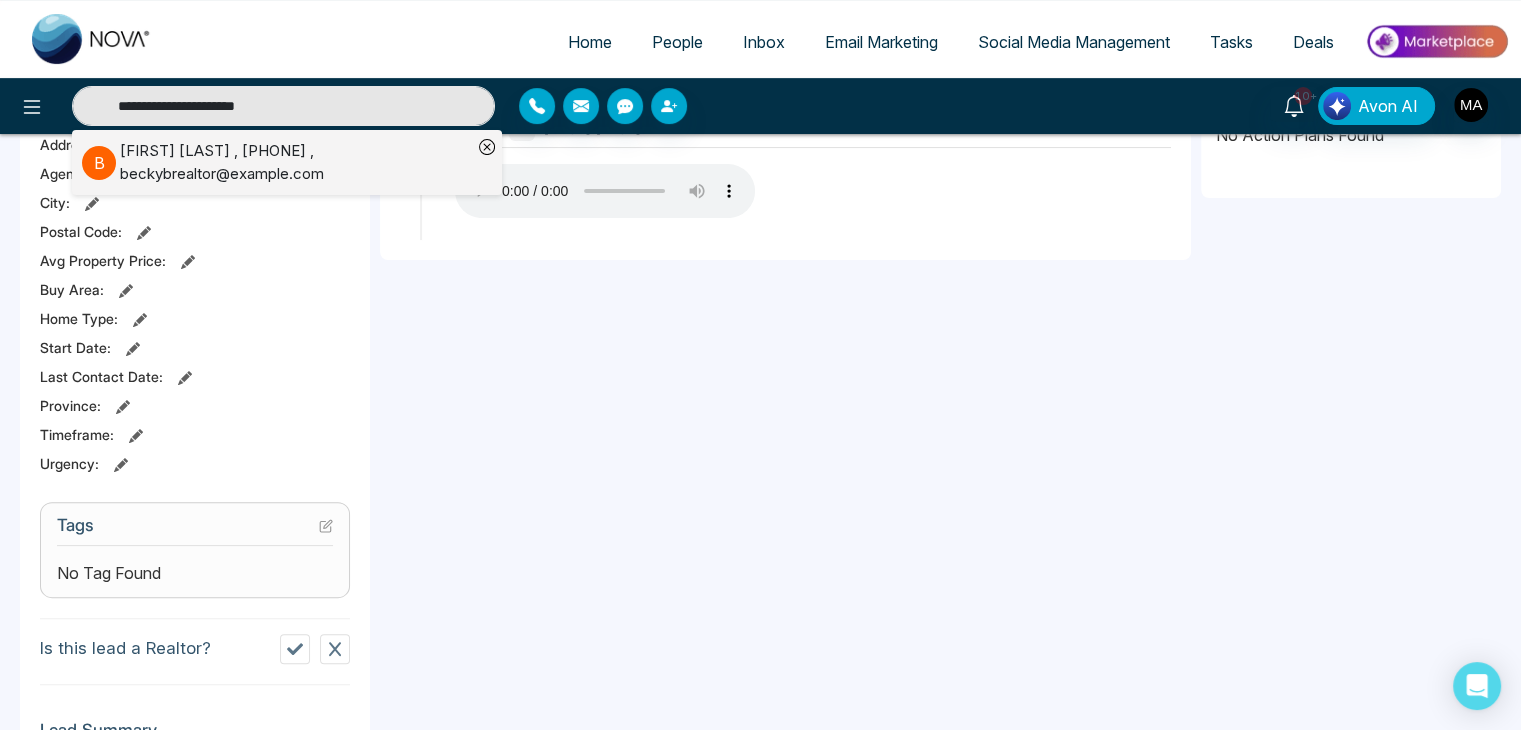 type on "**********" 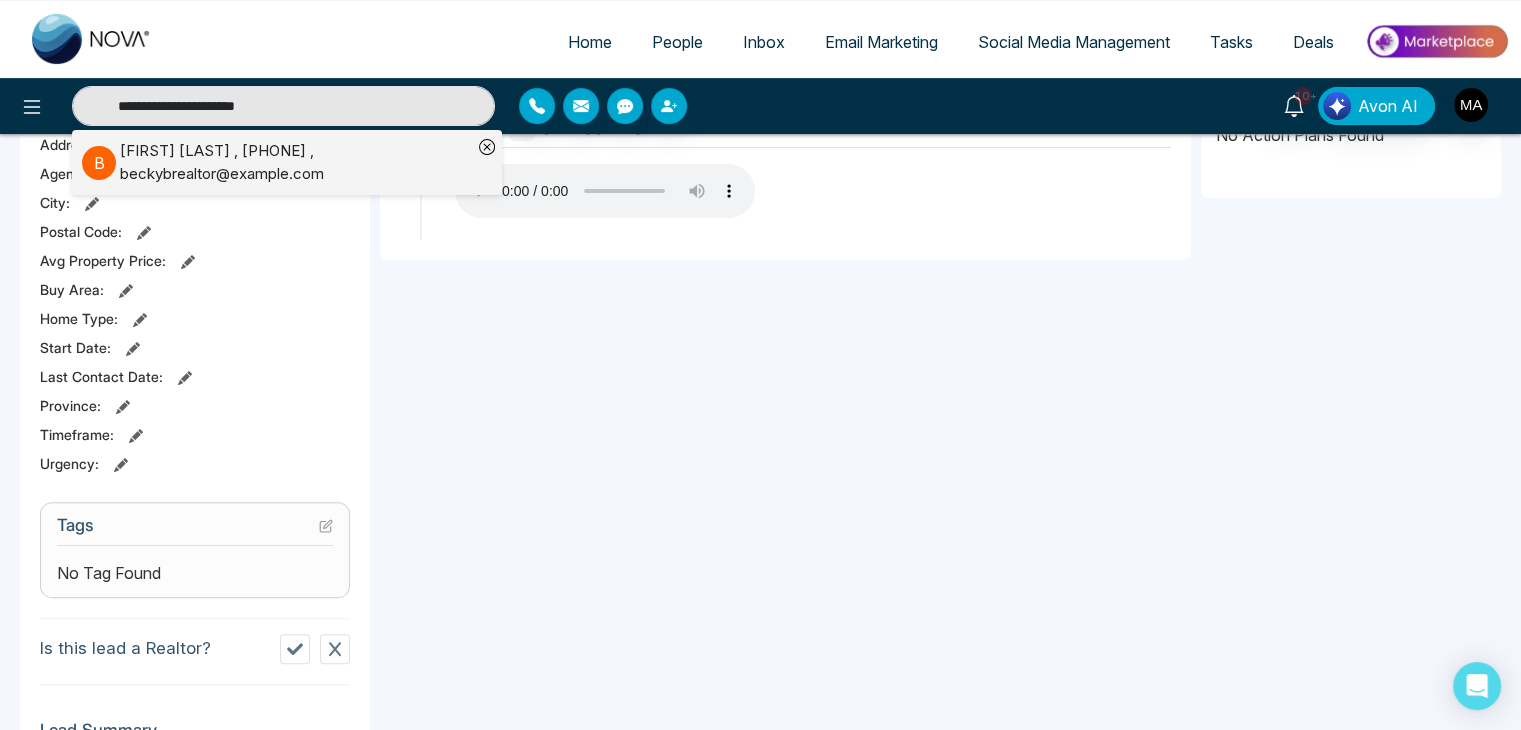 click on "[FIRST] [LAST] , [PHONE] , [EMAIL]" at bounding box center [296, 162] 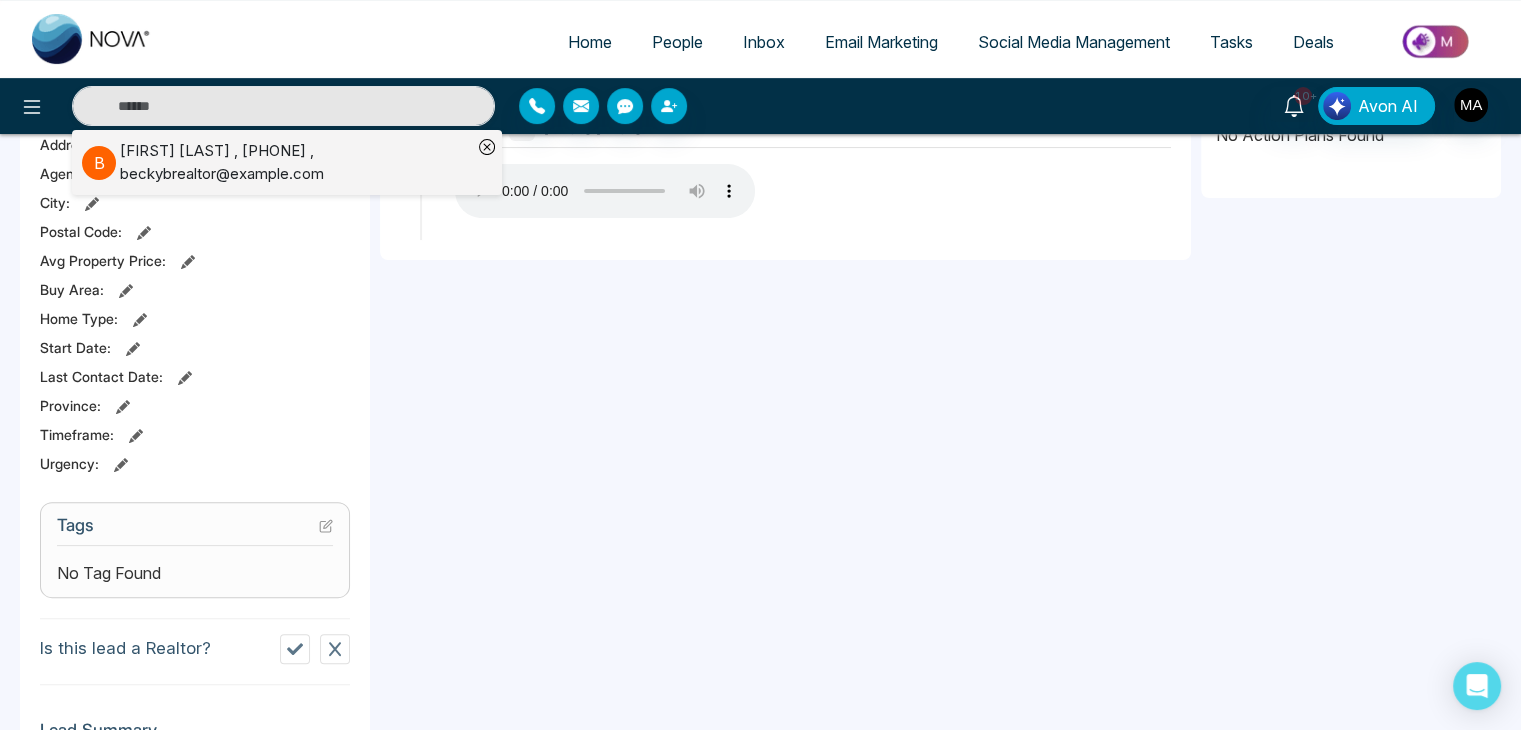 type on "**********" 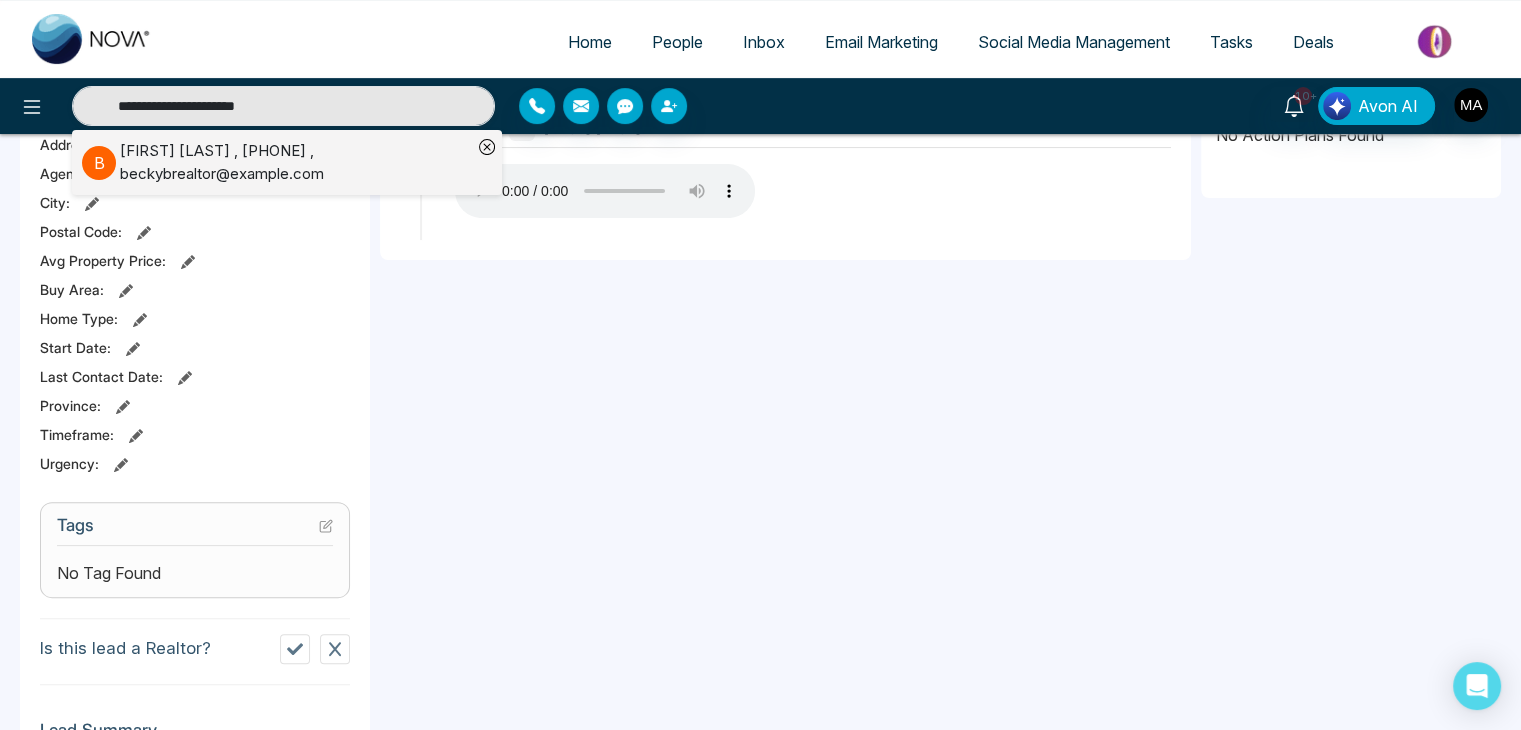 scroll, scrollTop: 0, scrollLeft: 0, axis: both 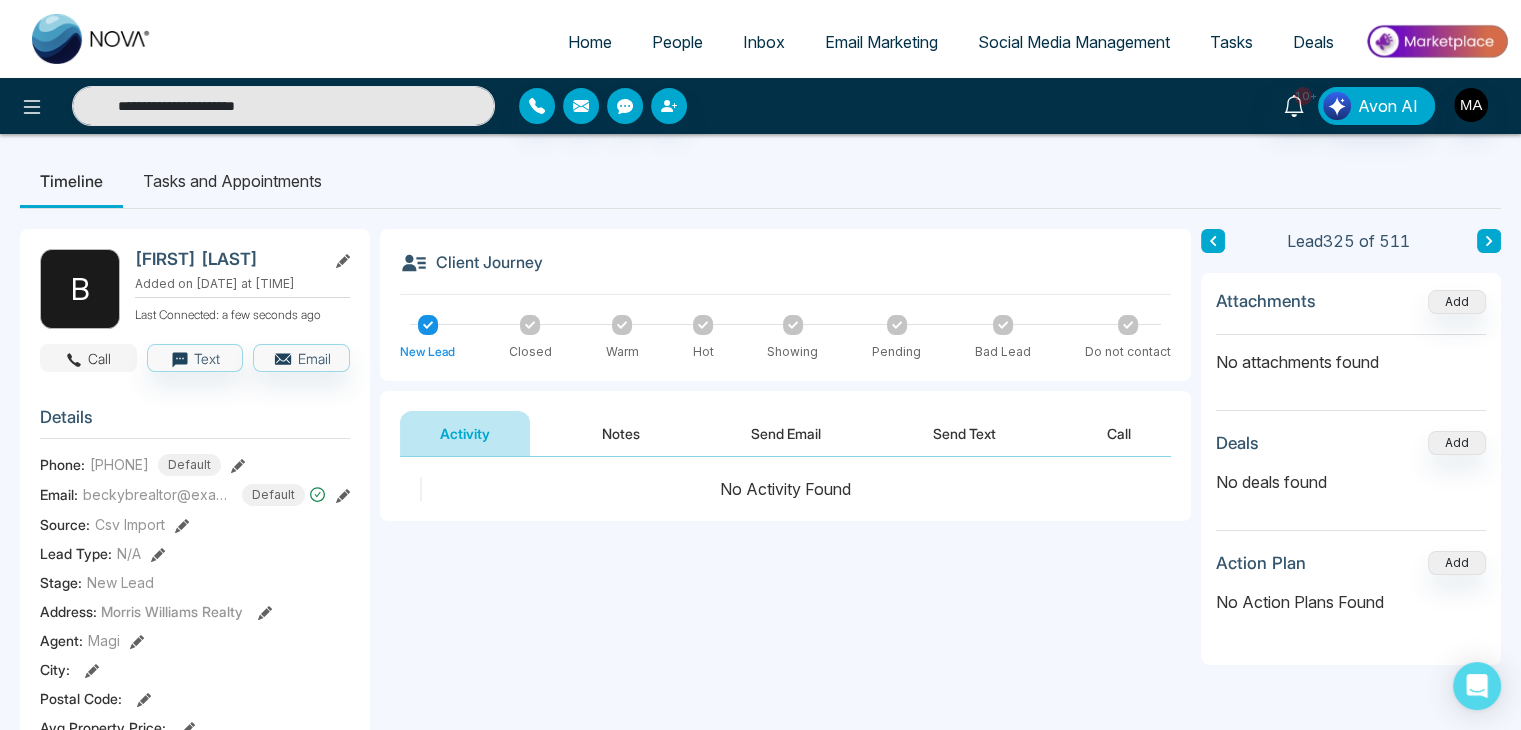 click on "Call" at bounding box center (88, 358) 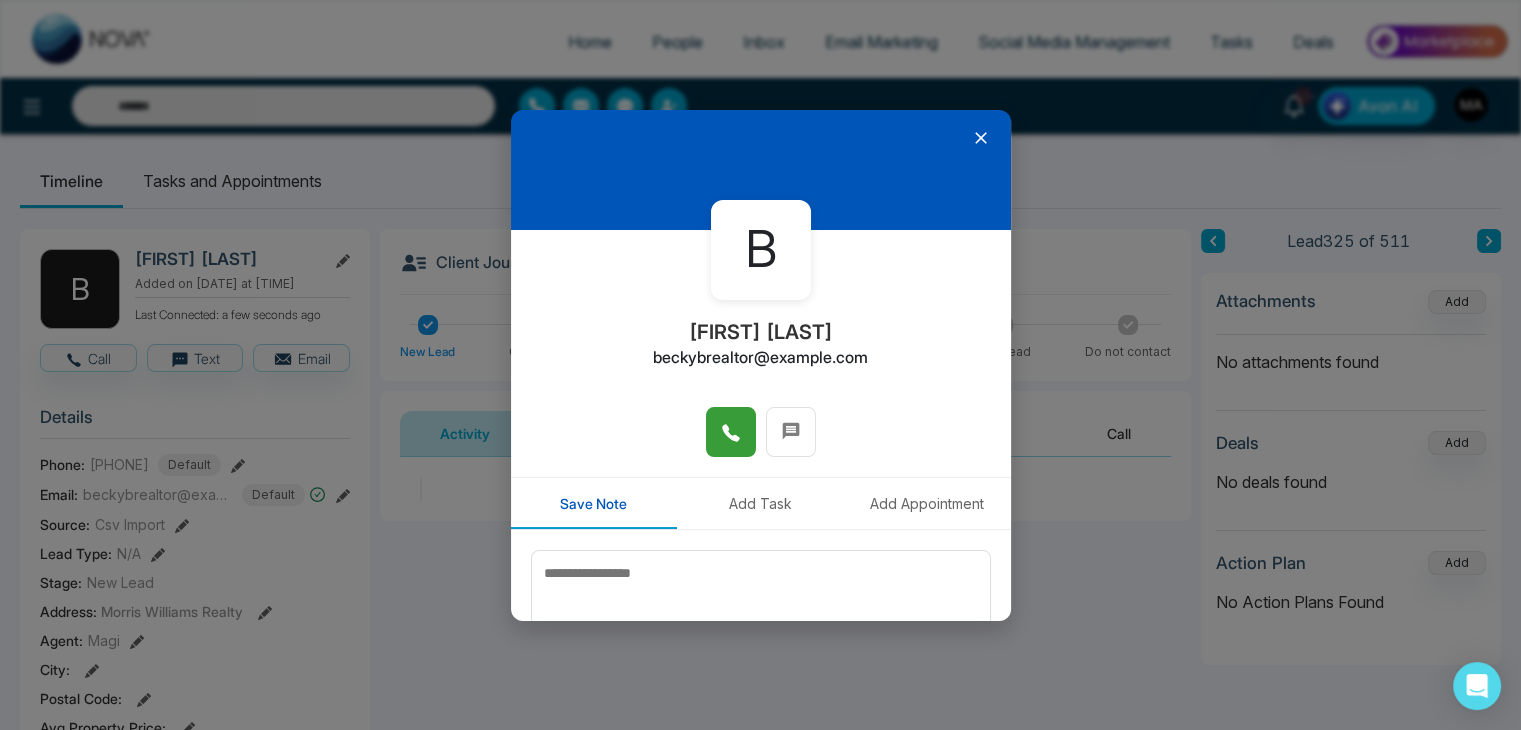 click at bounding box center (731, 432) 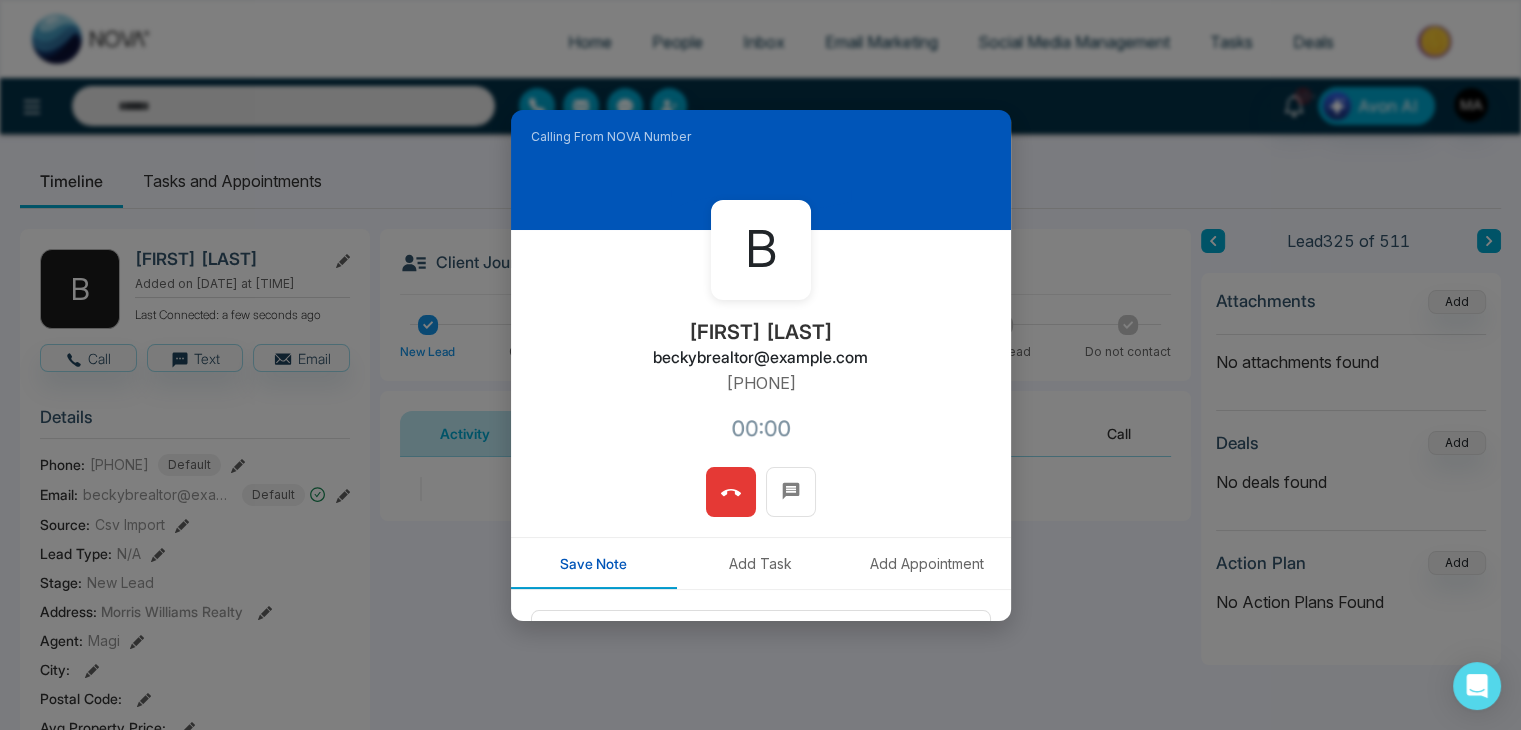 type on "**********" 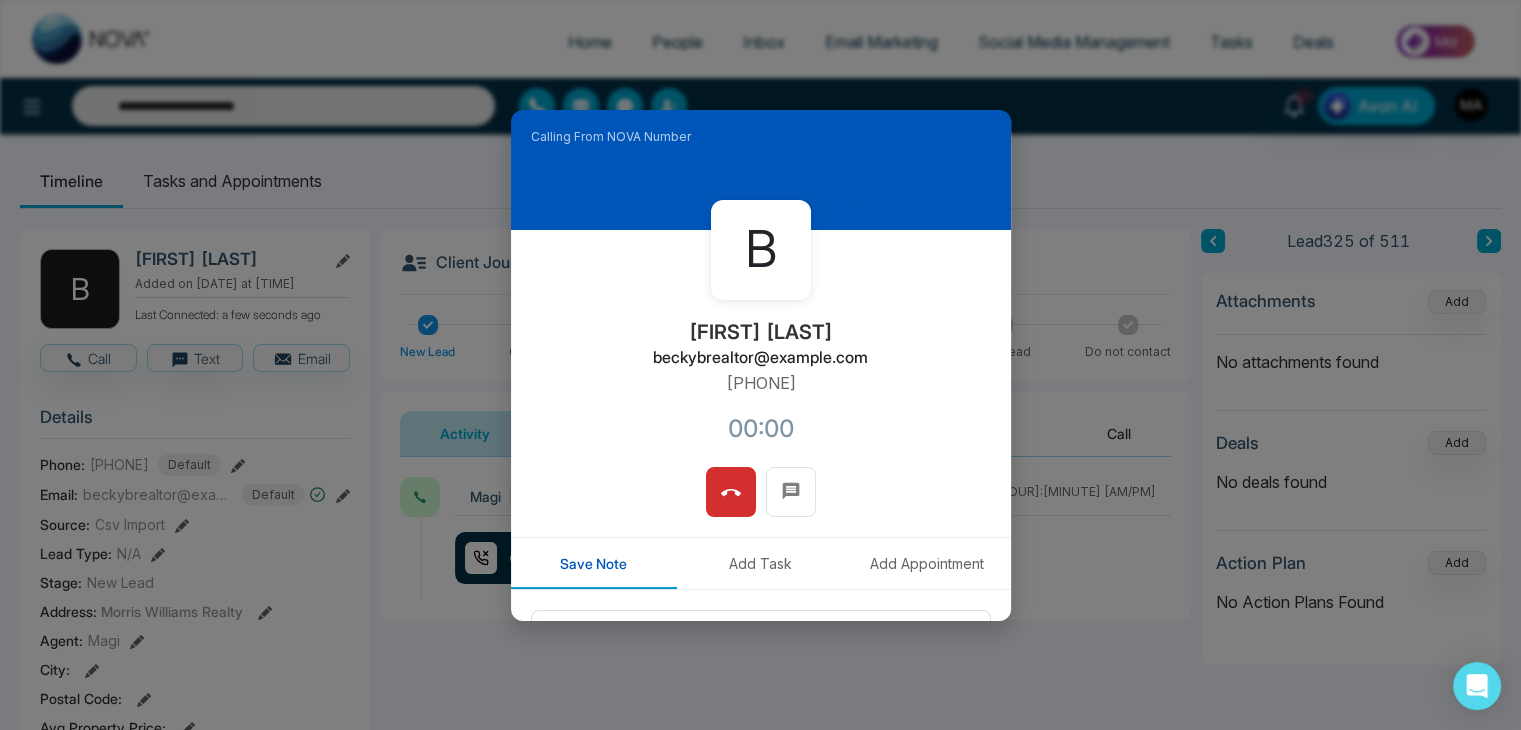 scroll, scrollTop: 170, scrollLeft: 0, axis: vertical 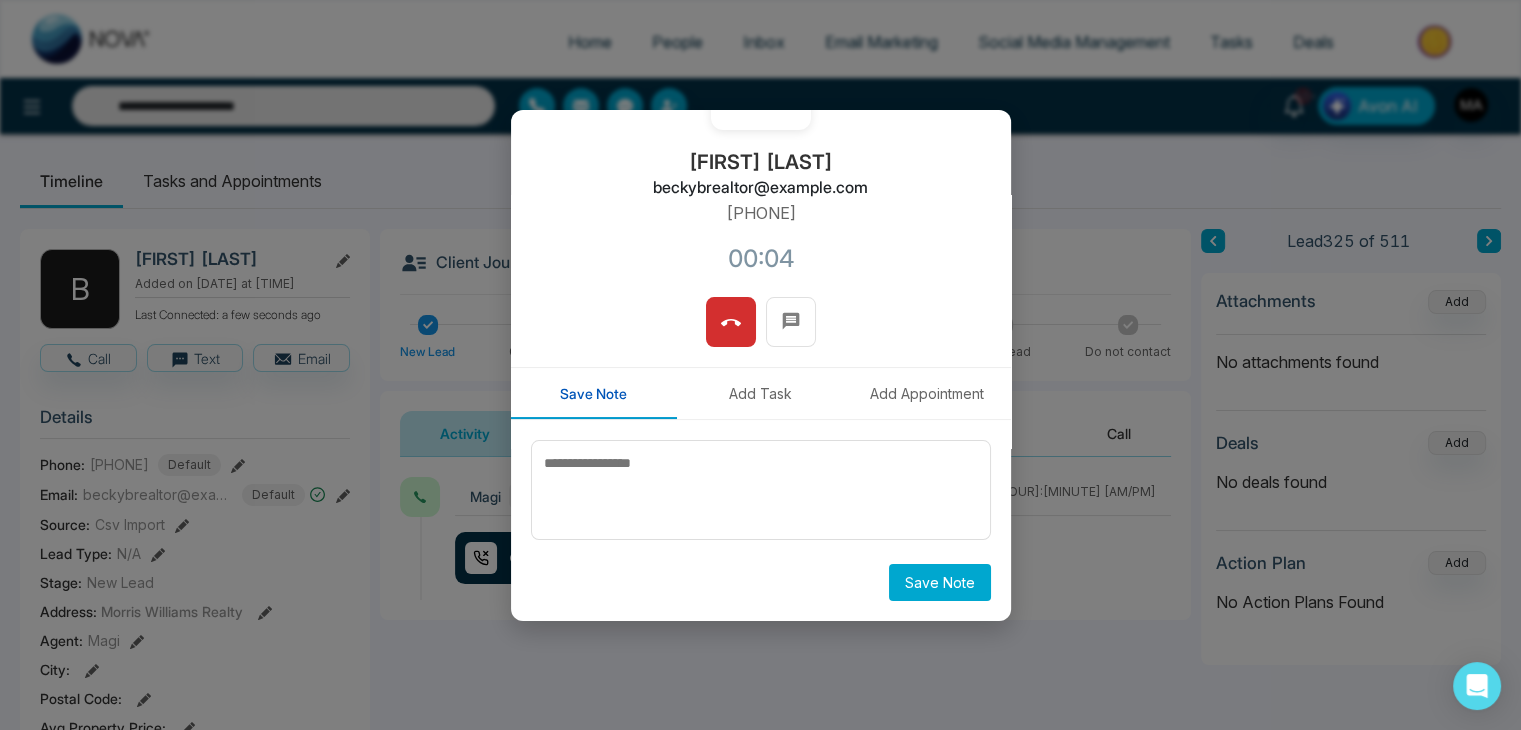 click on "Calling From NOVA Number B Becky Burke beckybrealtor@example.com [PHONE] 00:04 Save Note Add Task Add Appointment Save Note" at bounding box center [760, 365] 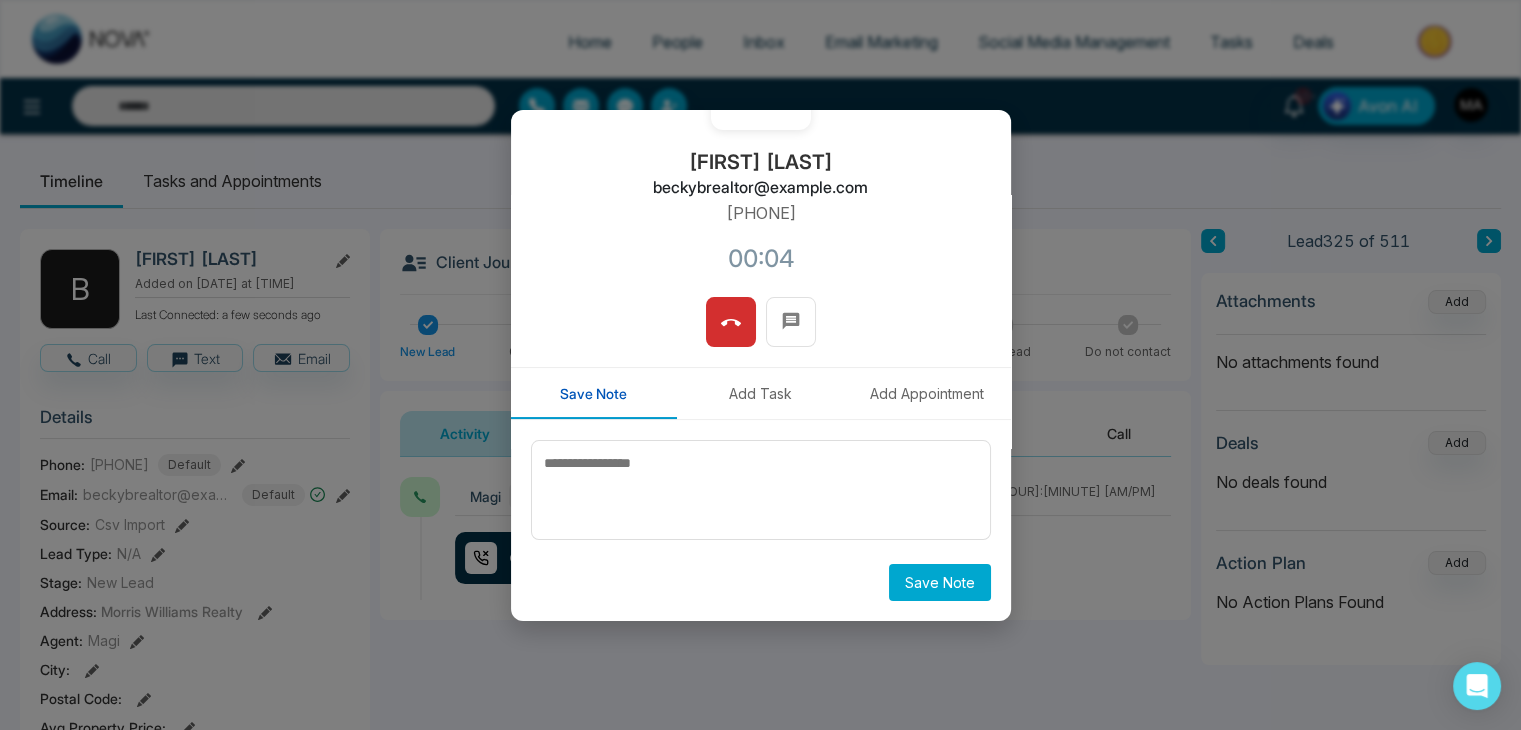 type on "**********" 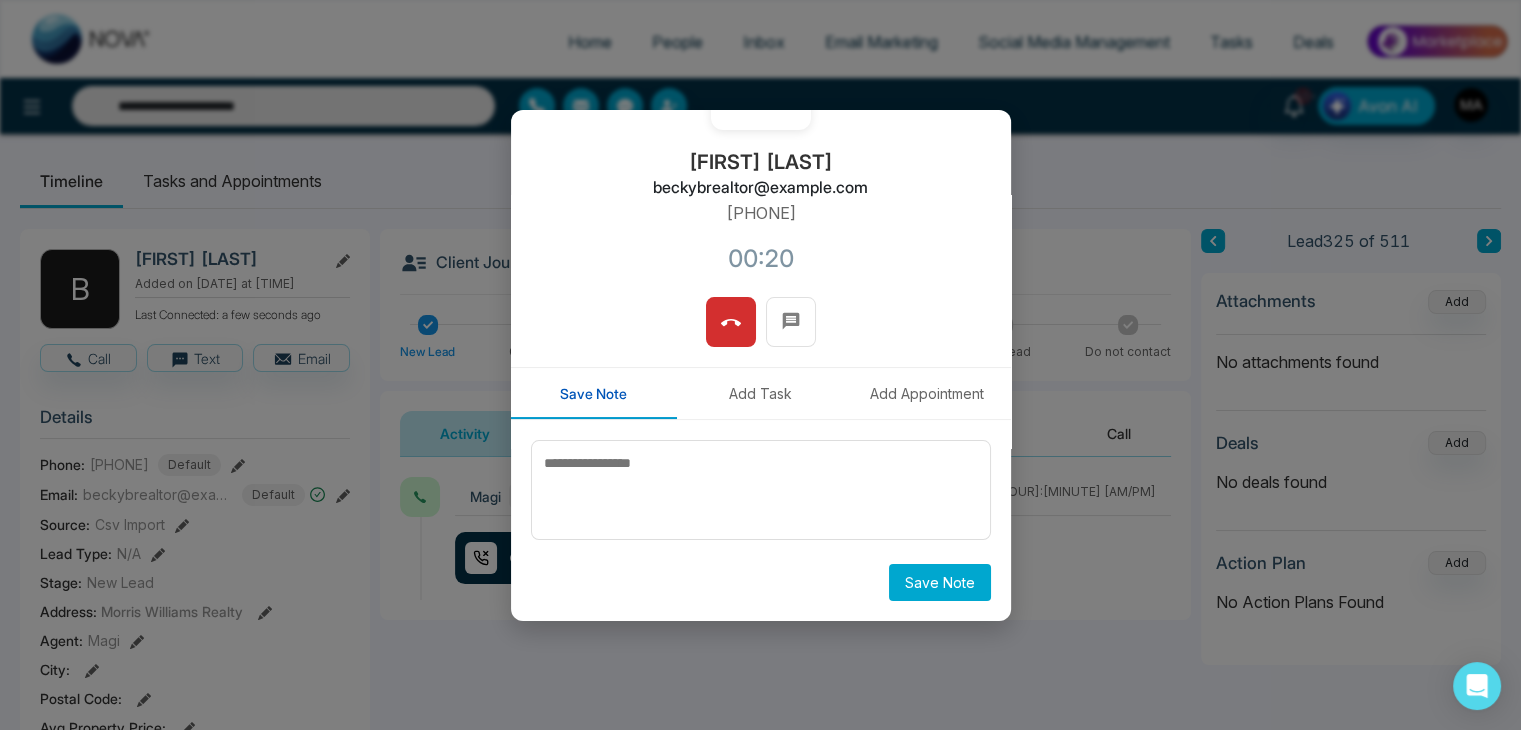 scroll, scrollTop: 0, scrollLeft: 0, axis: both 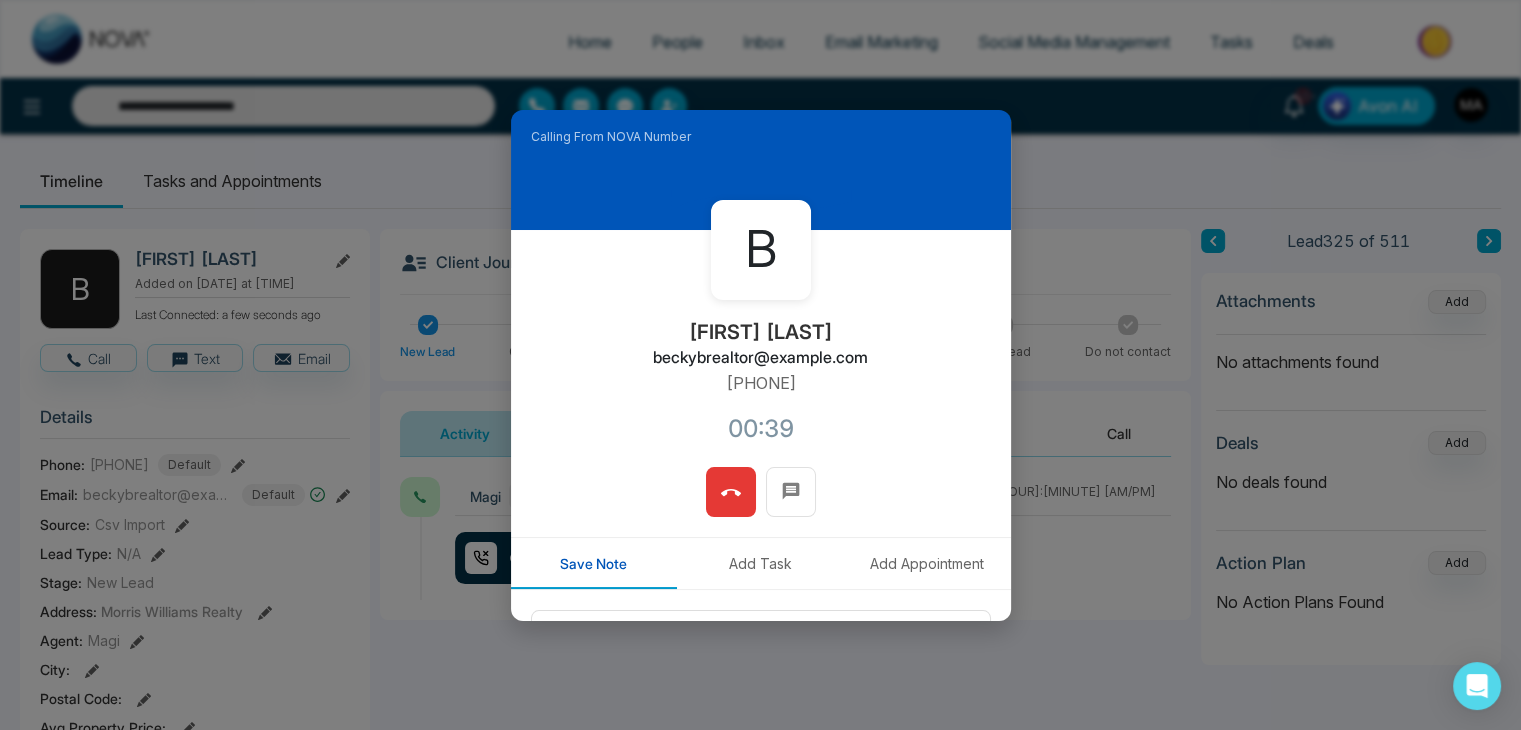 click 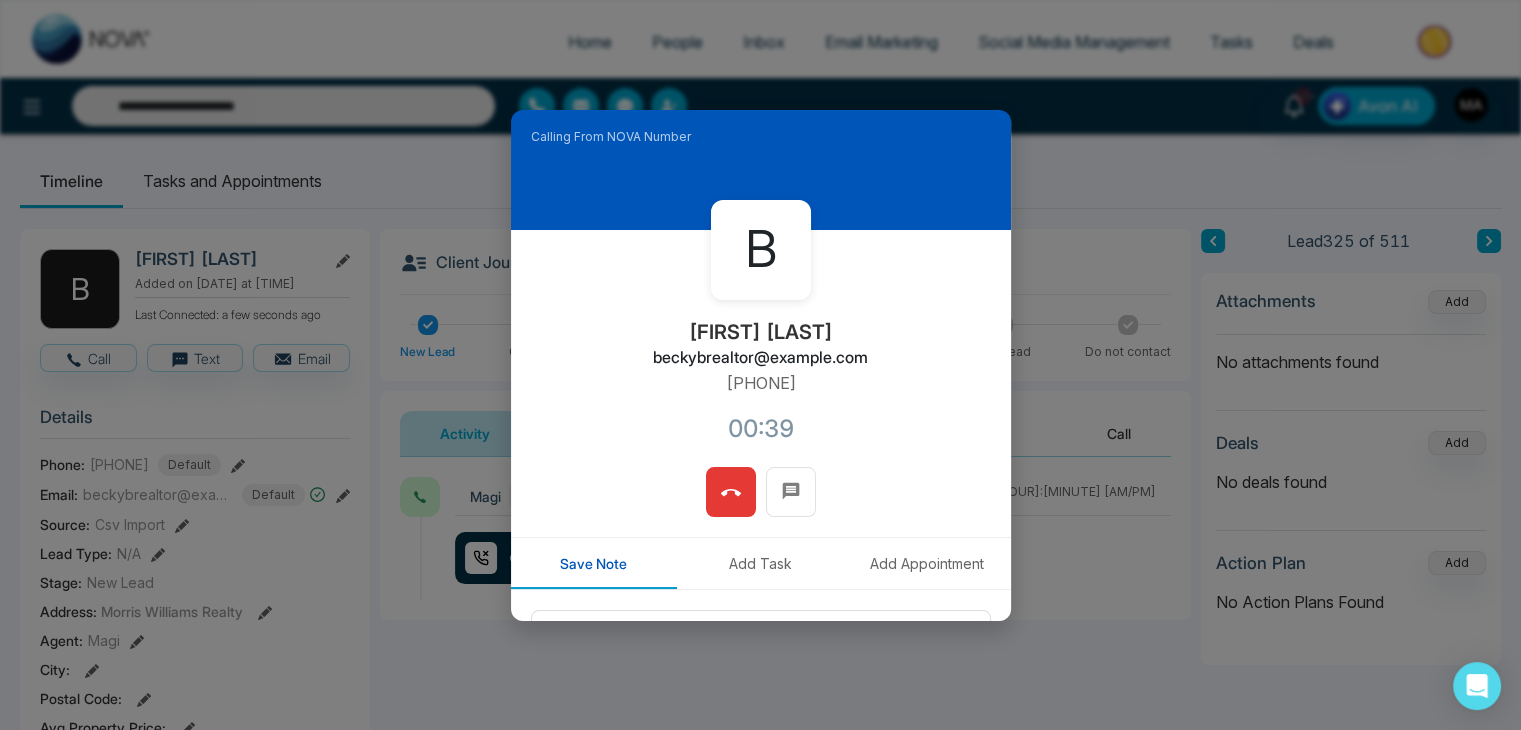 type 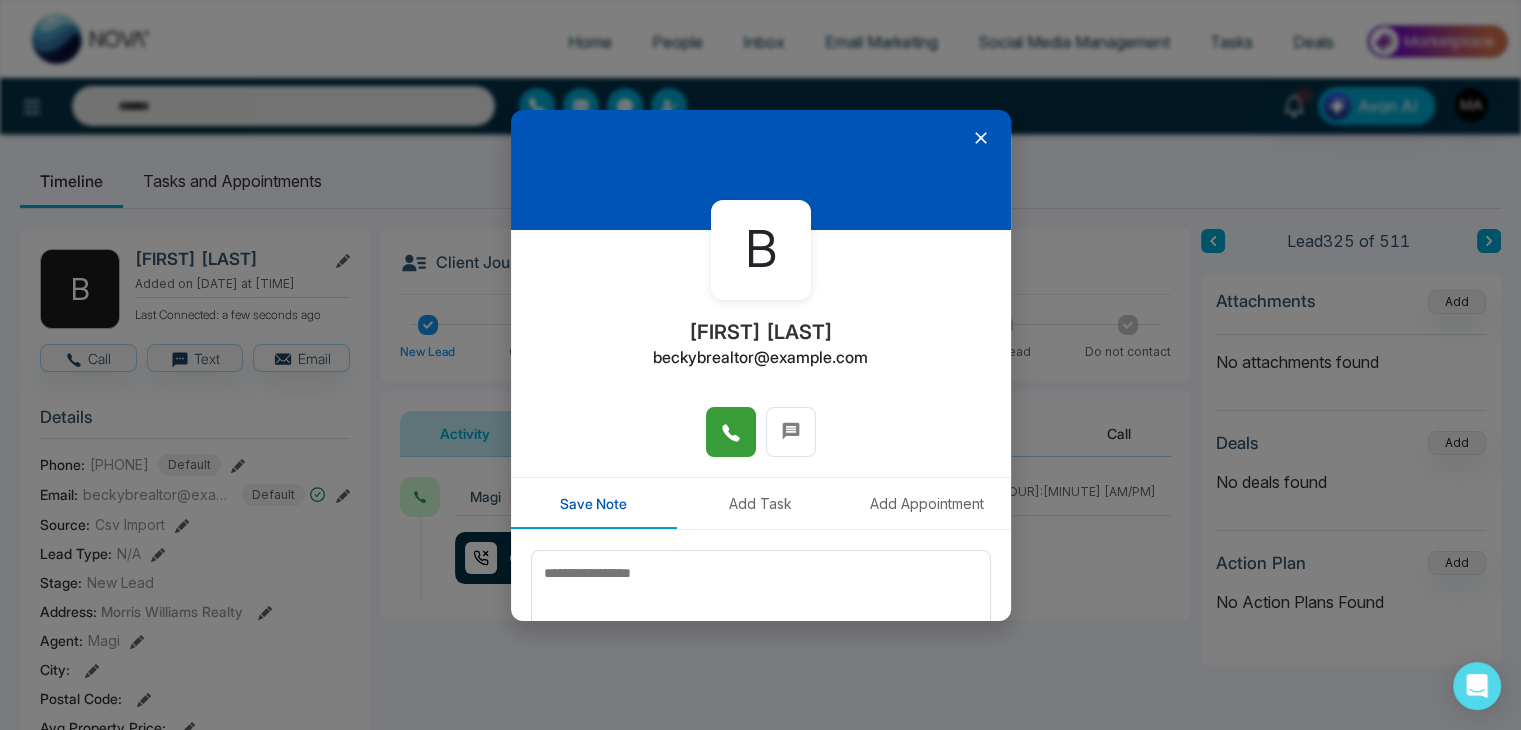 type 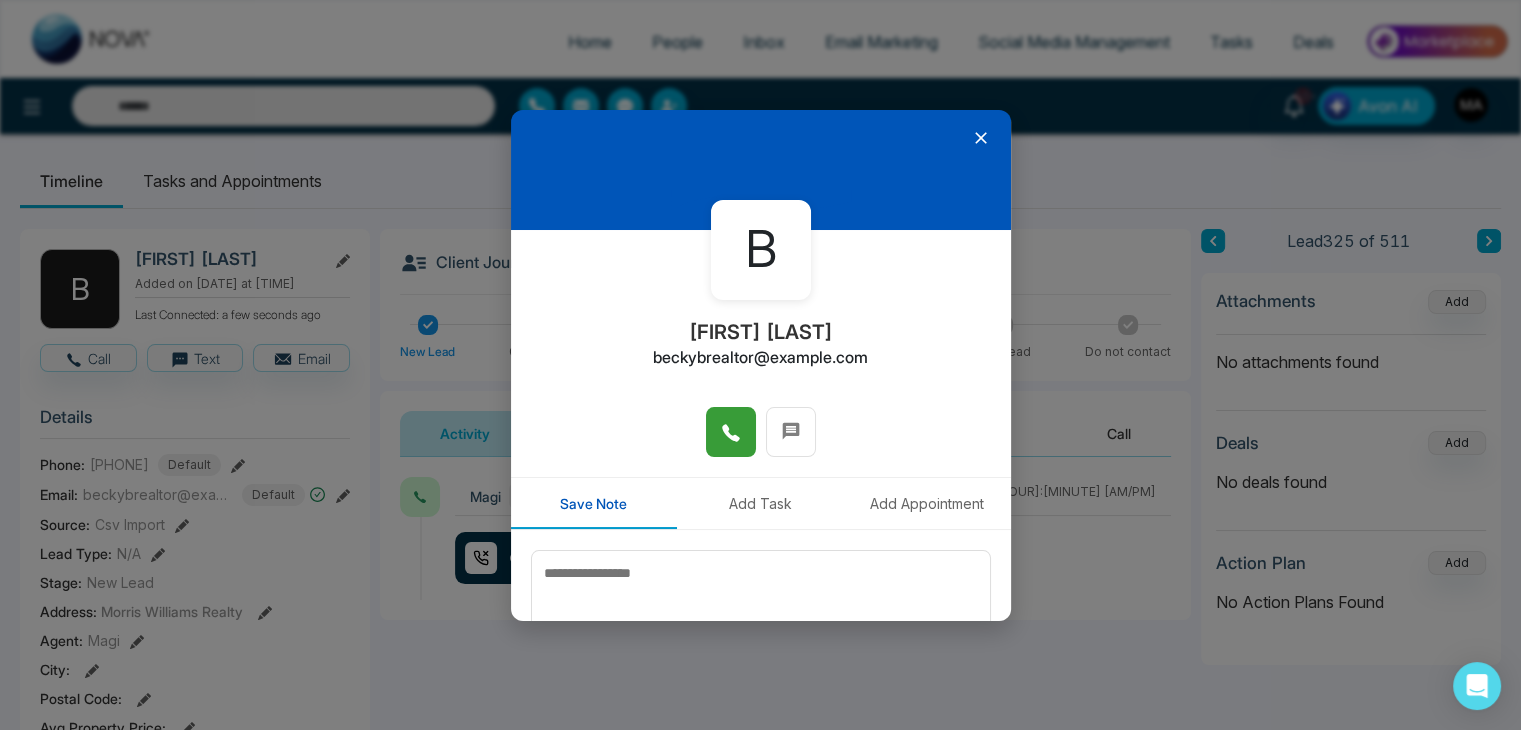 type on "**********" 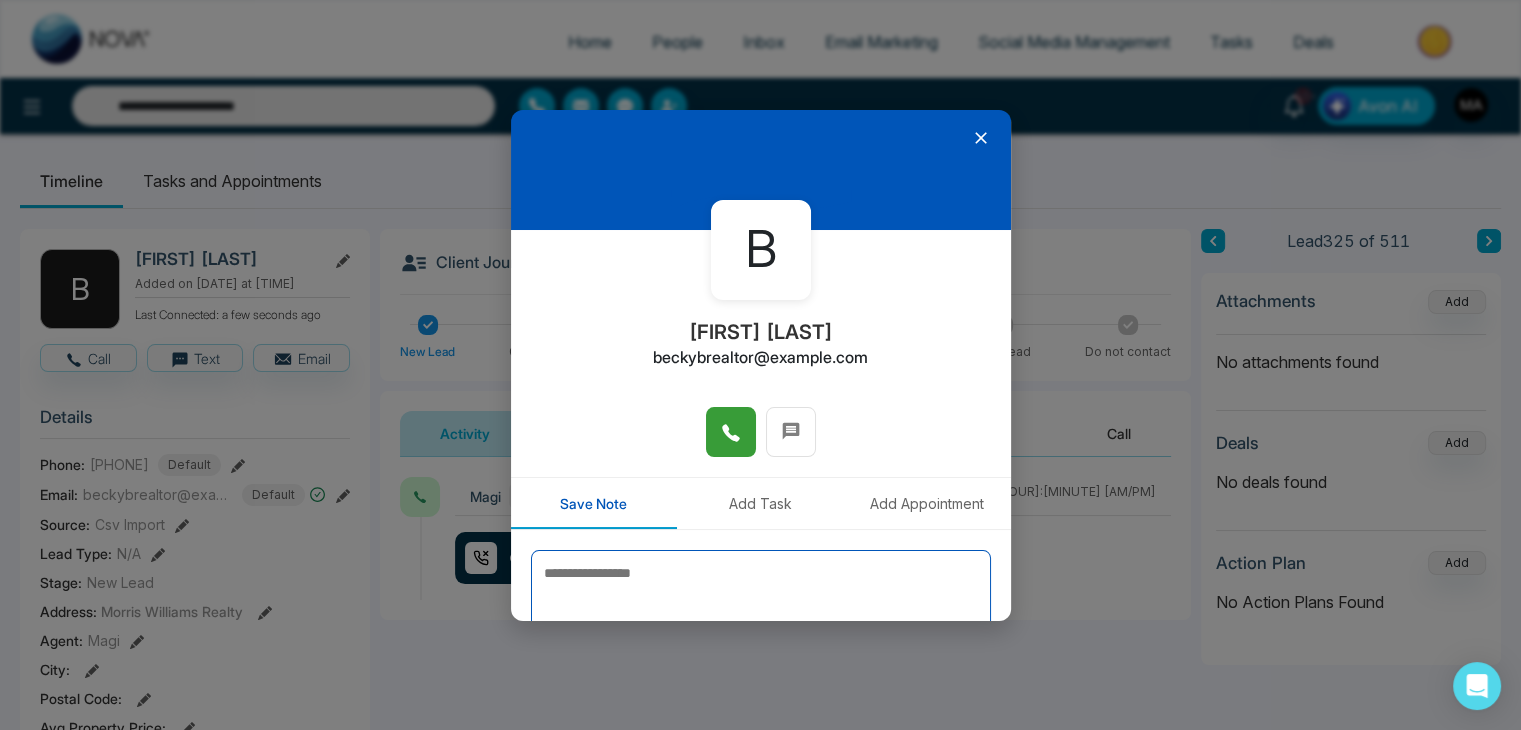 click at bounding box center [761, 600] 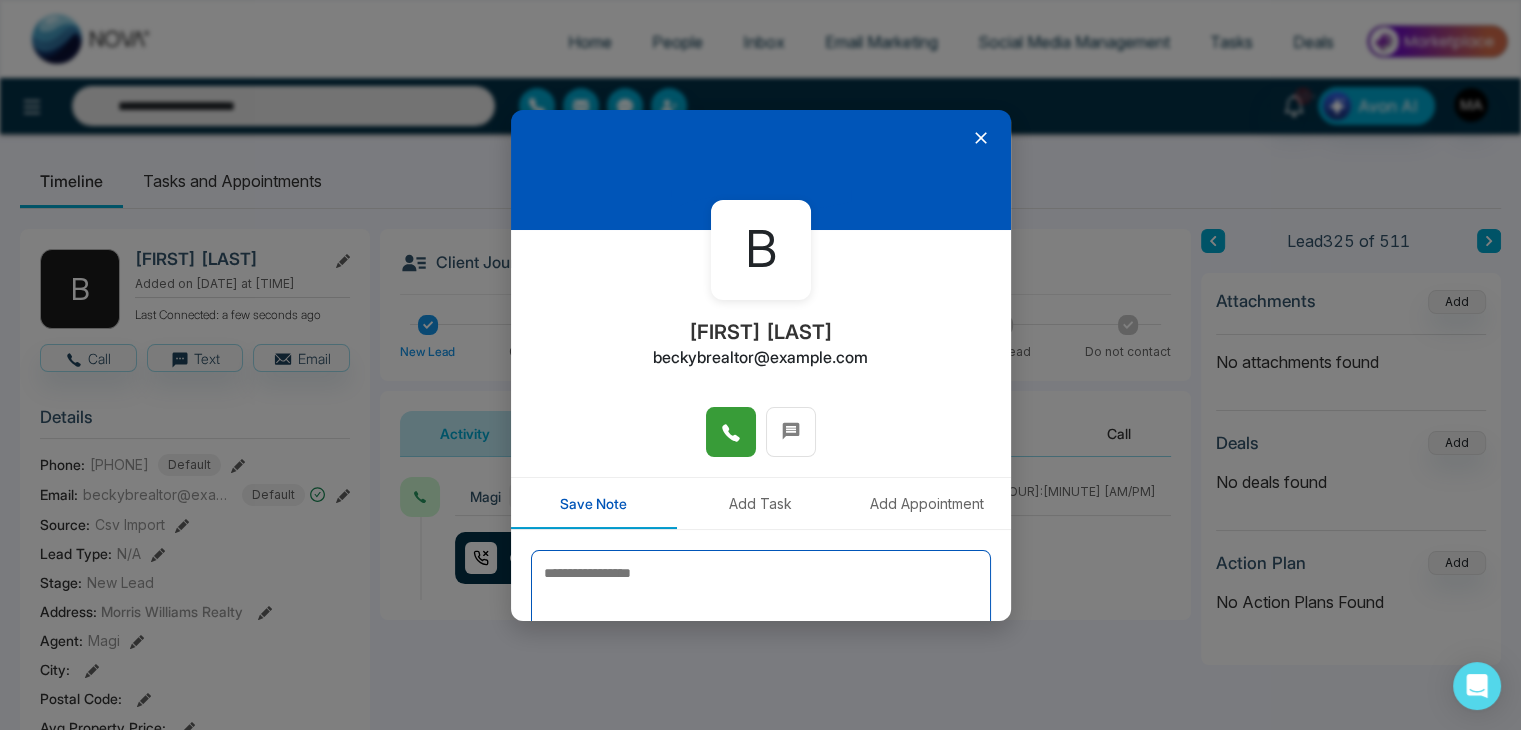 type 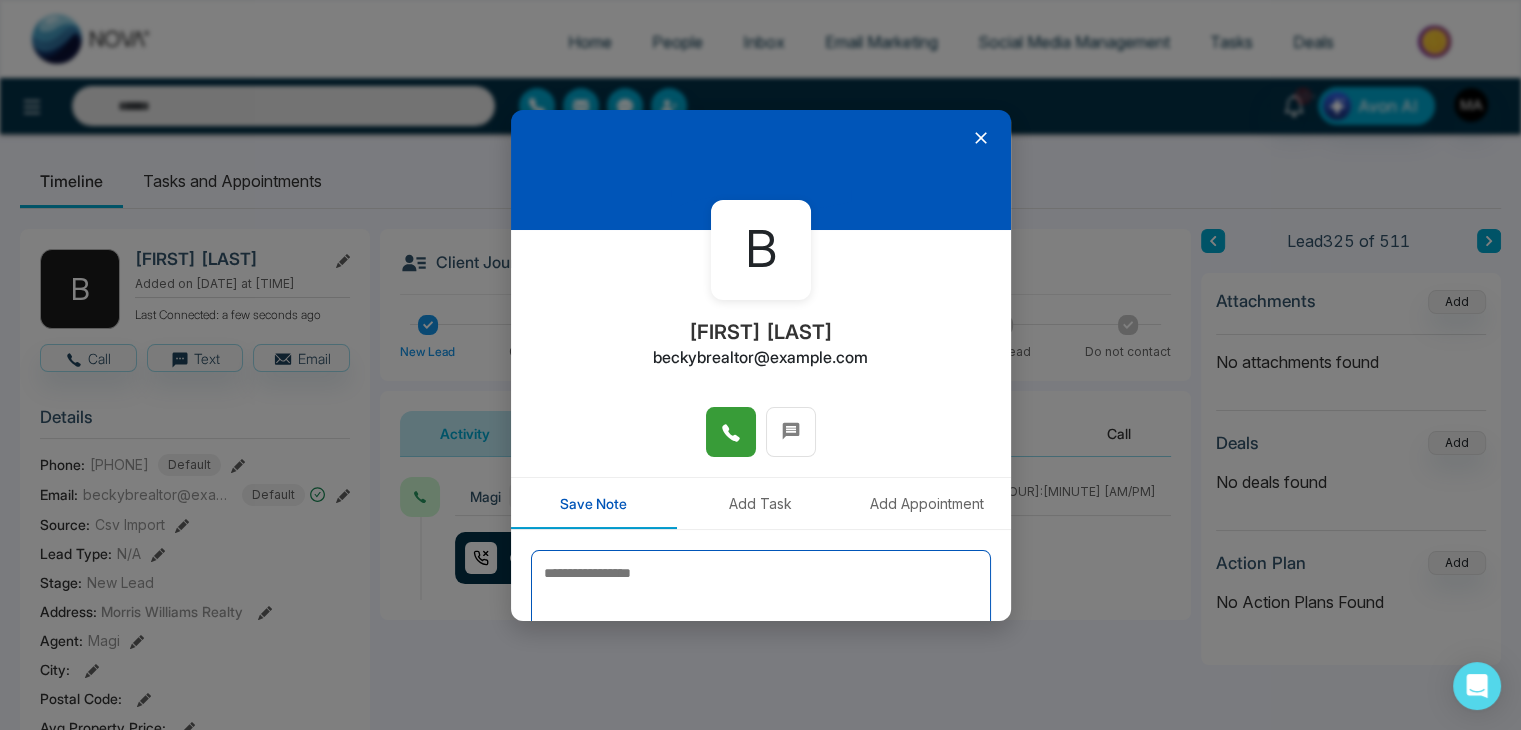 paste on "**********" 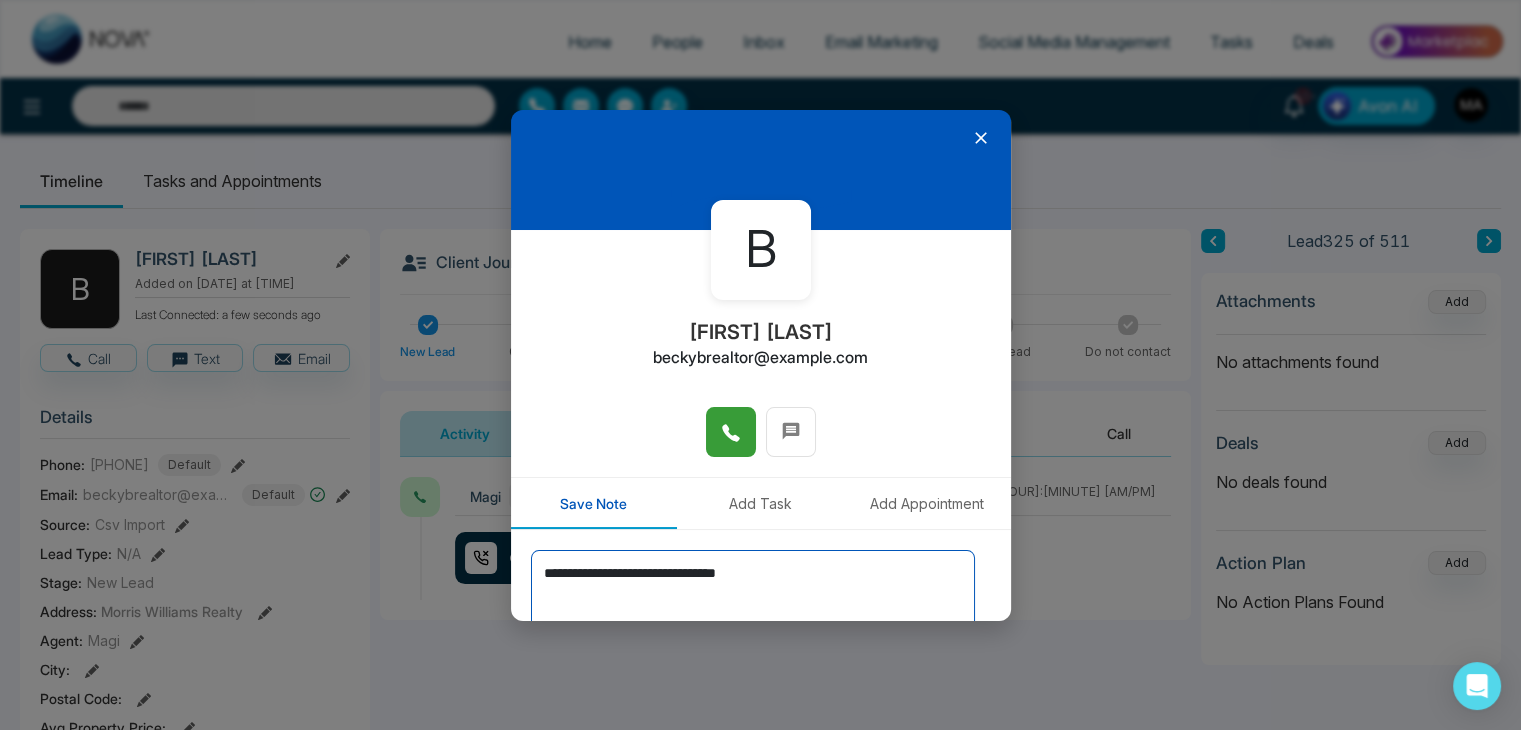 scroll, scrollTop: 110, scrollLeft: 0, axis: vertical 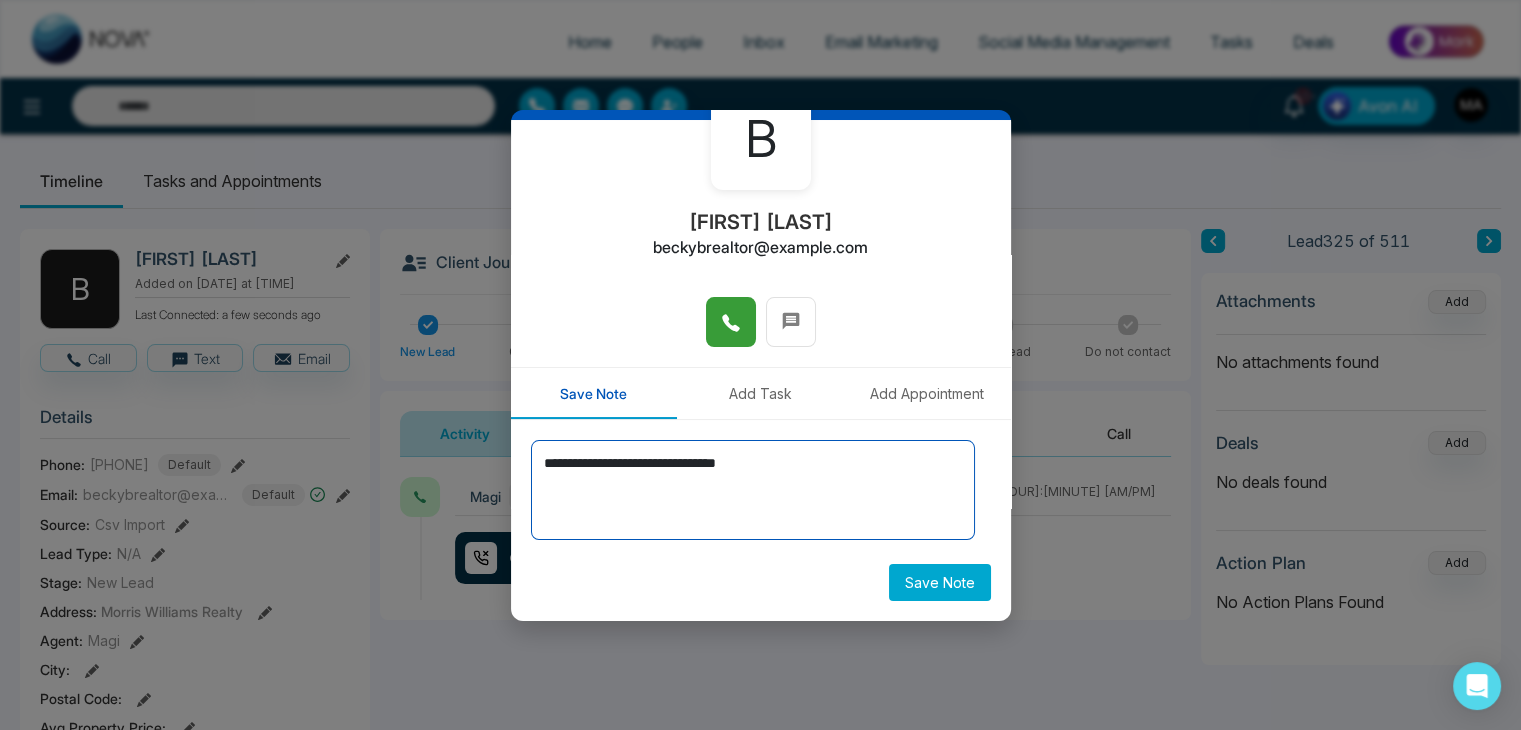 type on "**********" 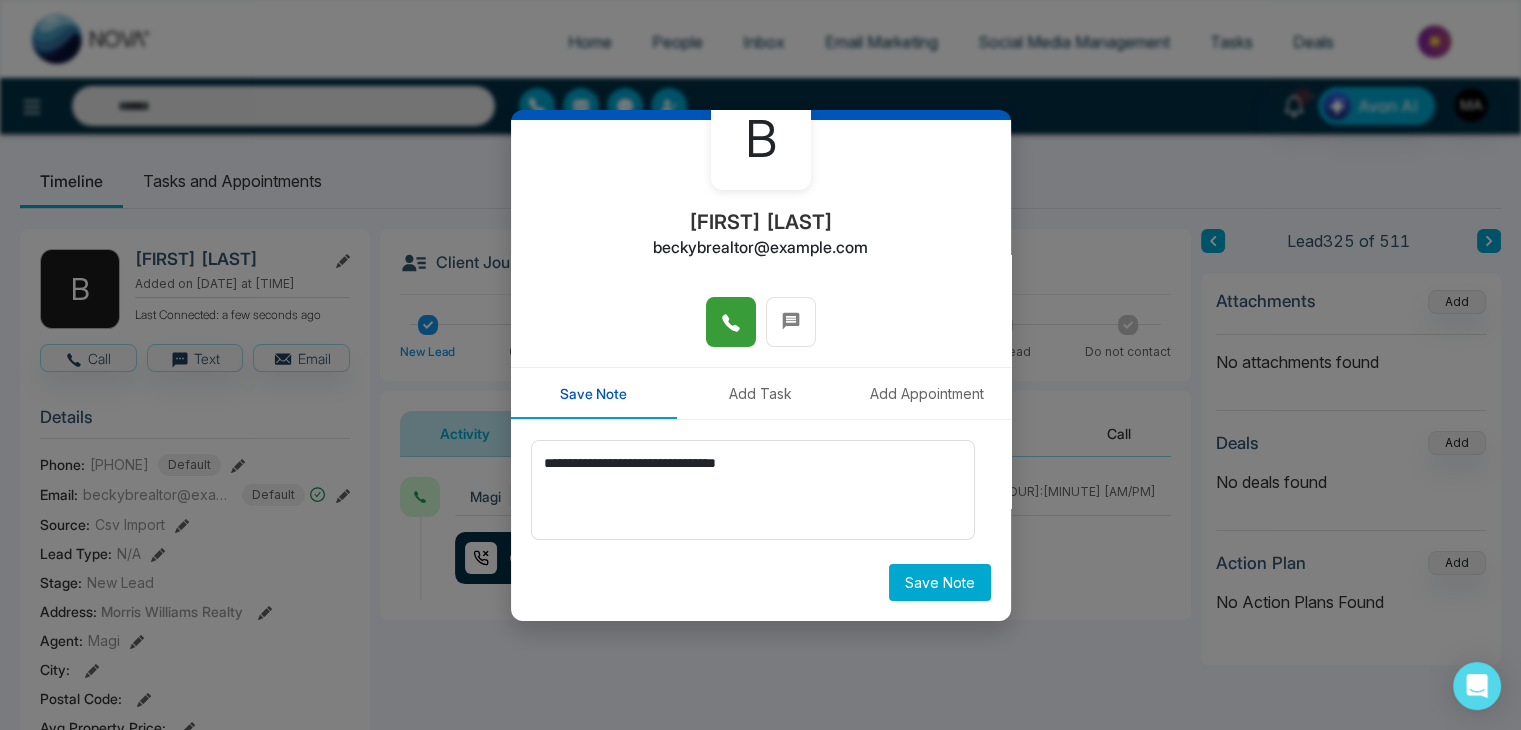 click on "Save Note" at bounding box center [940, 582] 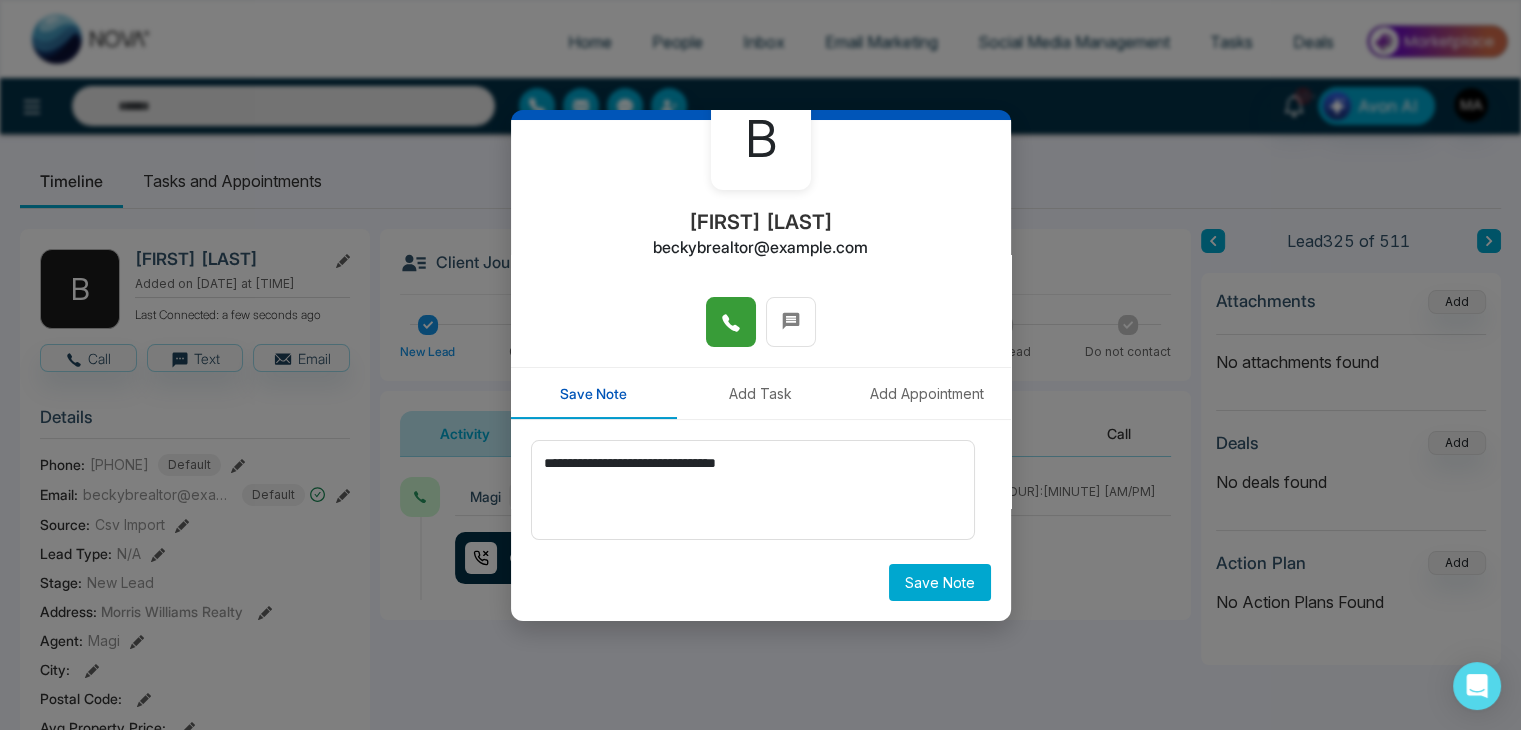type on "**********" 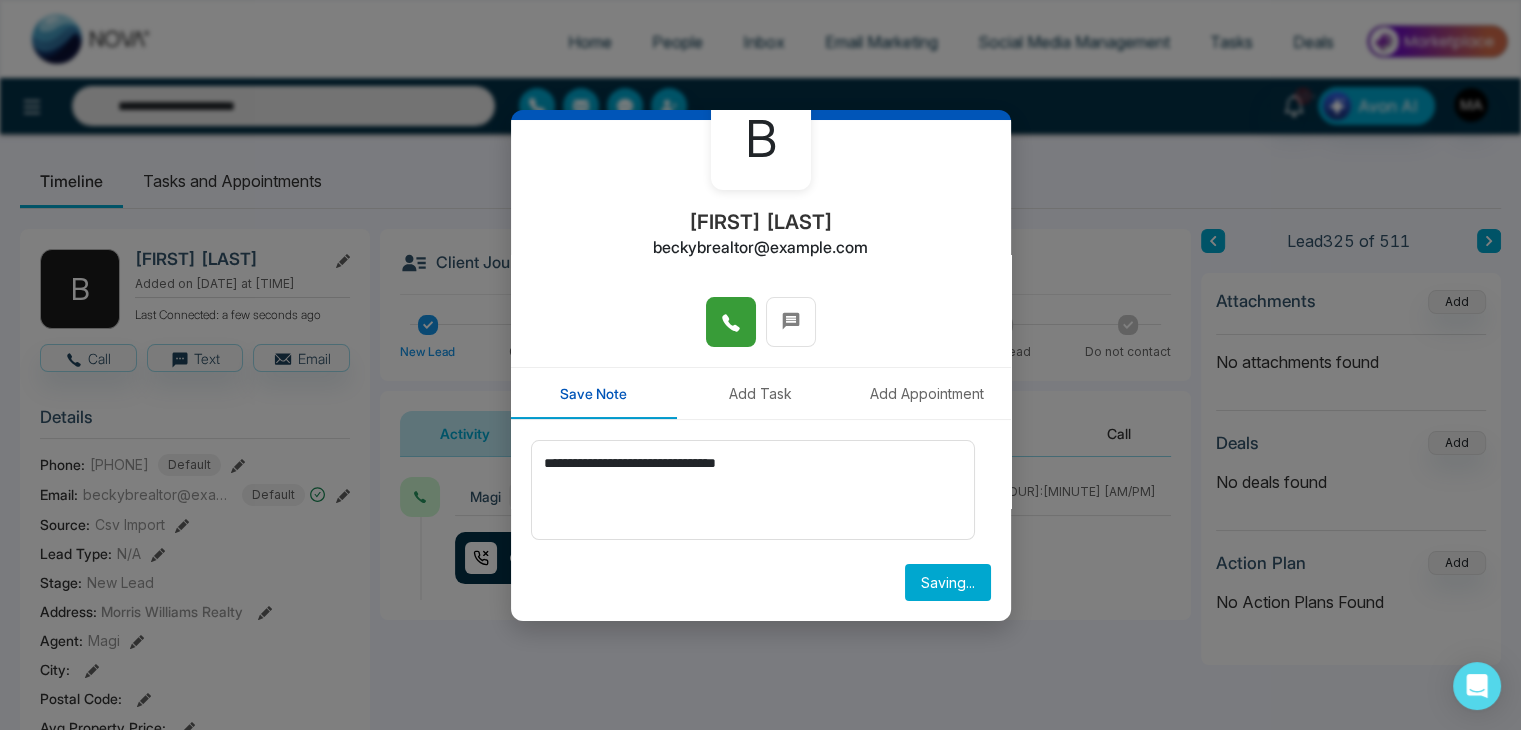 type 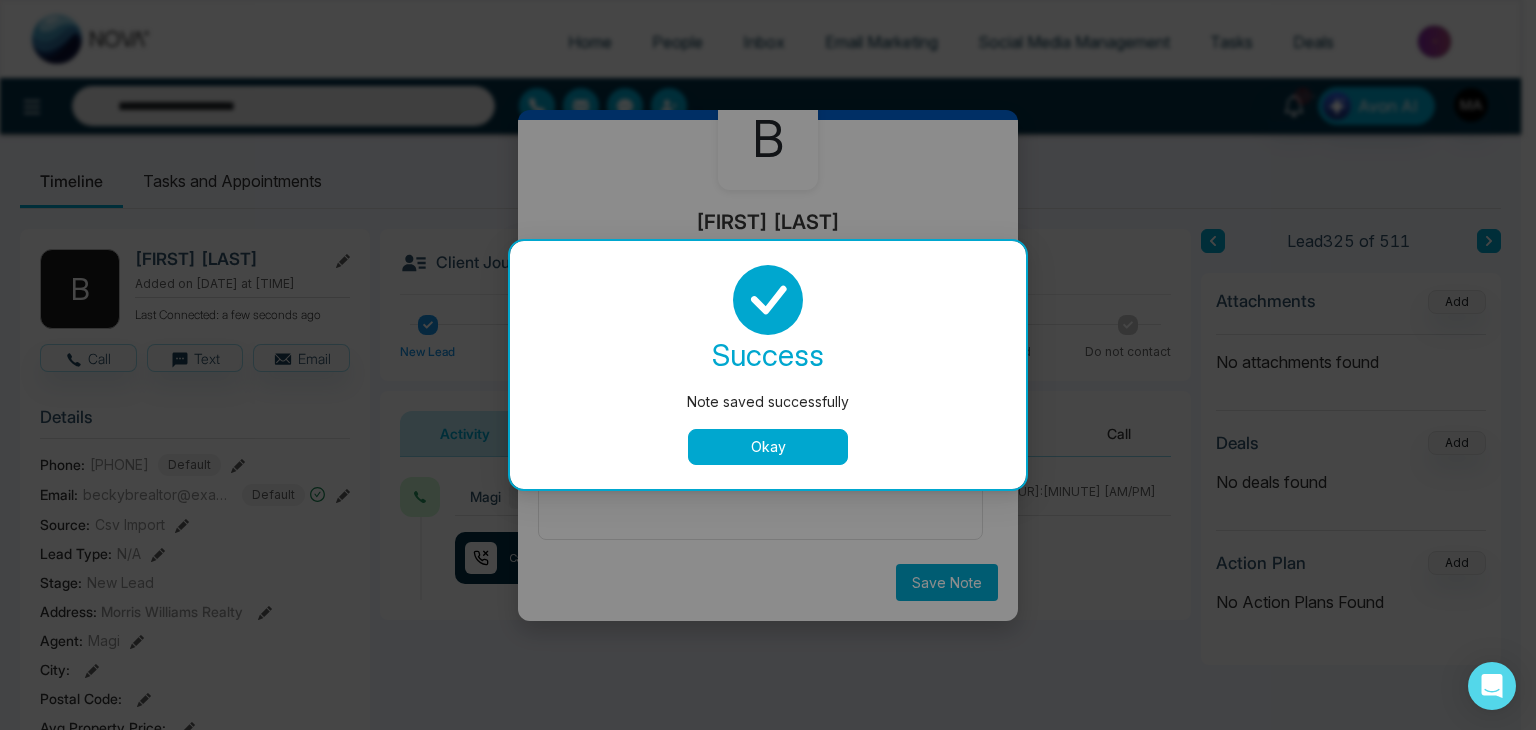 click on "Okay" at bounding box center (768, 447) 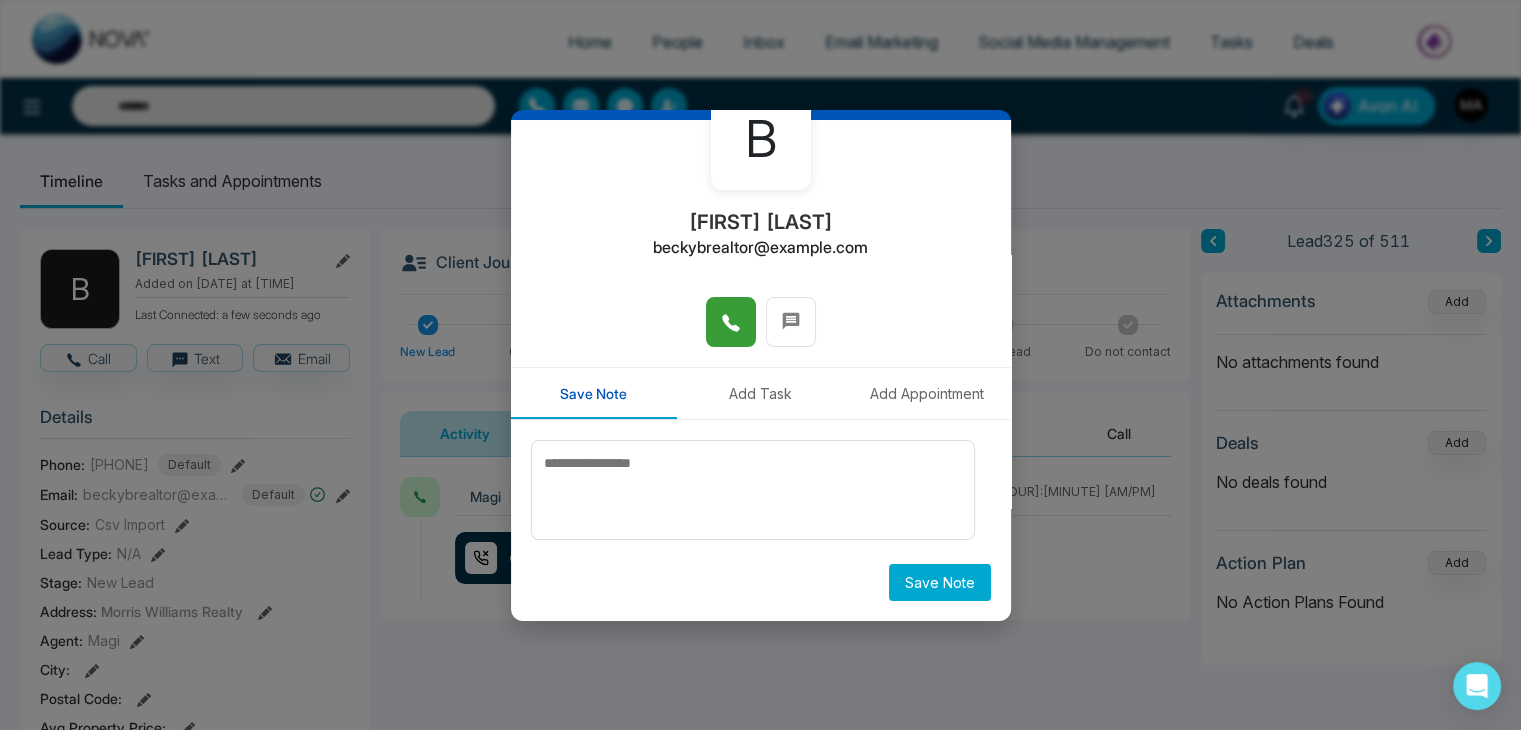 scroll, scrollTop: 0, scrollLeft: 0, axis: both 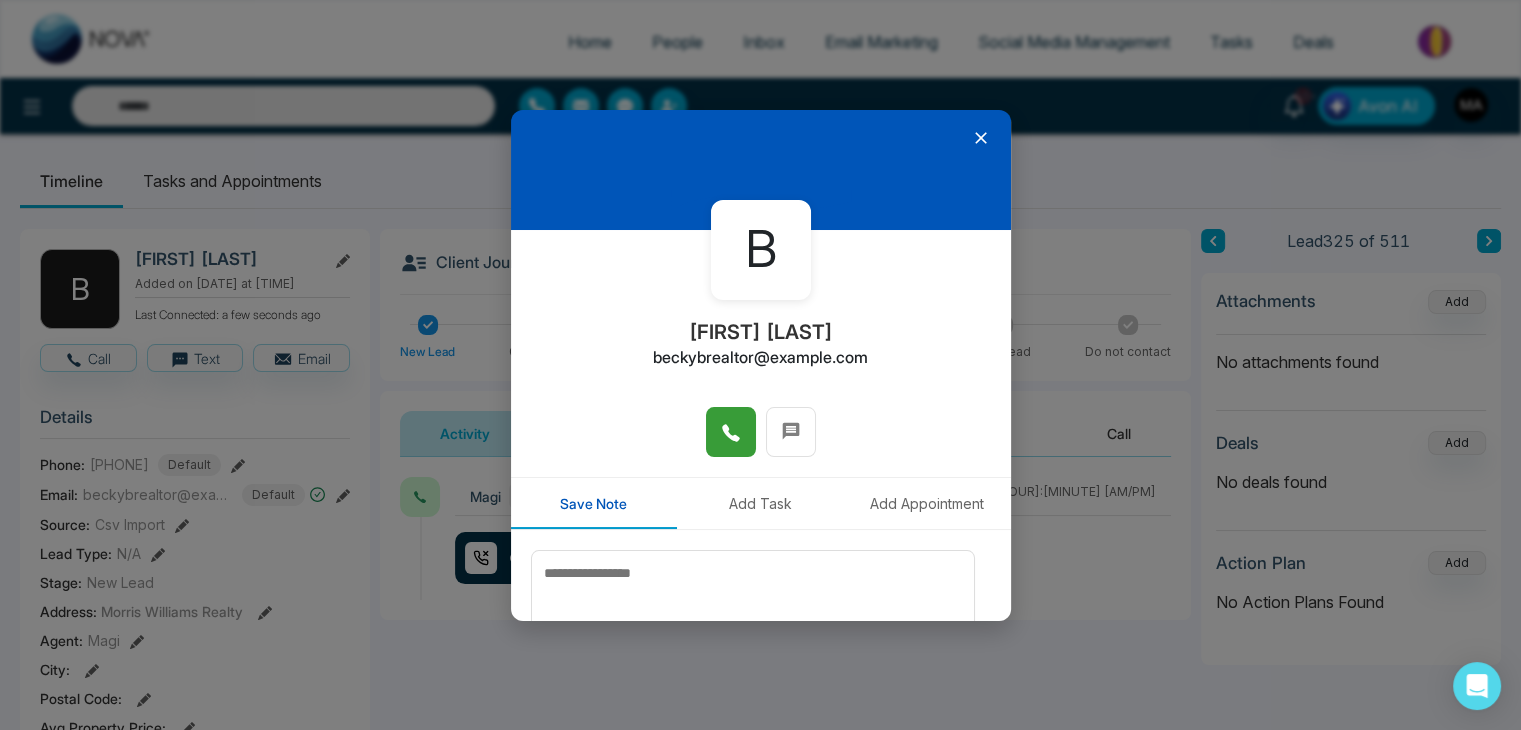 click 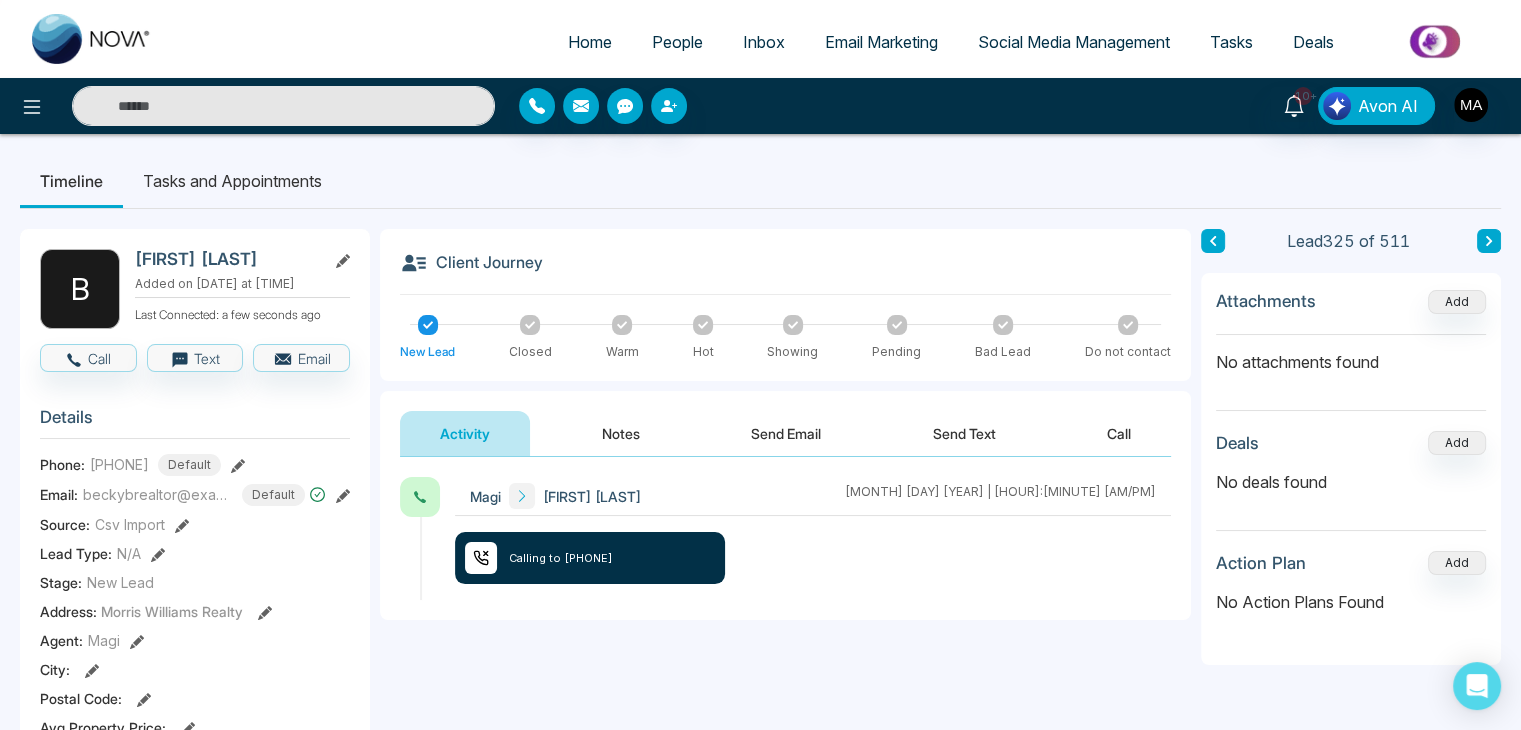 click at bounding box center (283, 106) 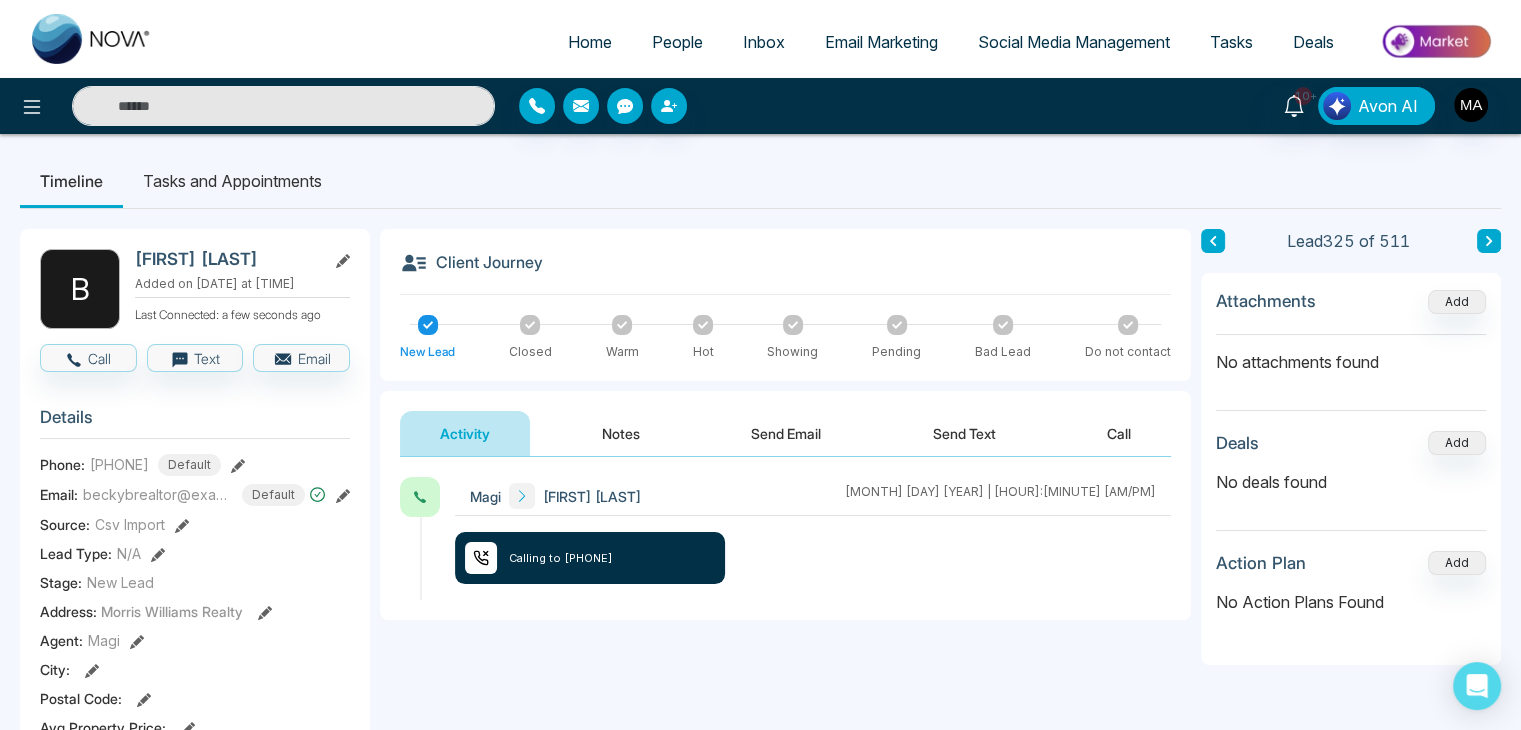 paste on "**********" 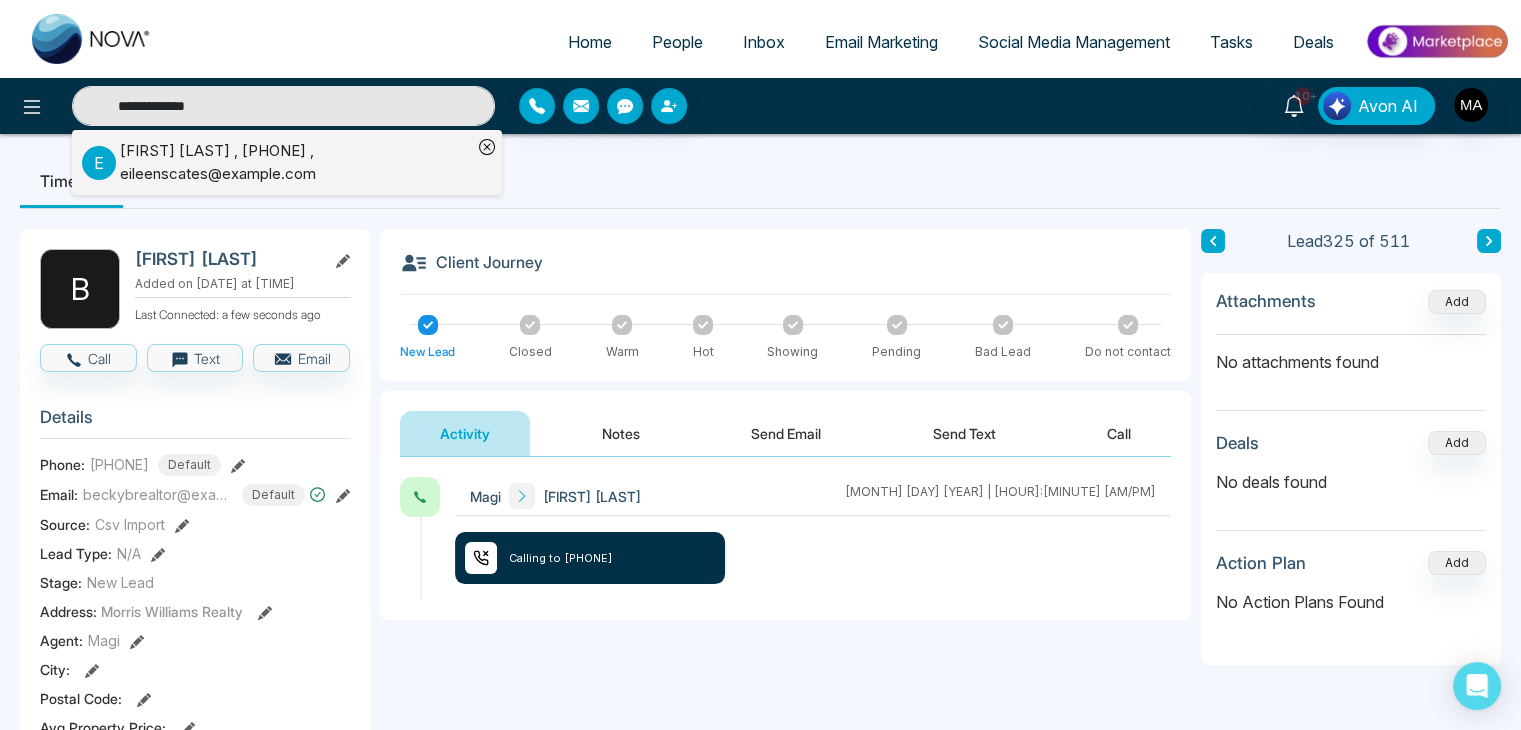type on "**********" 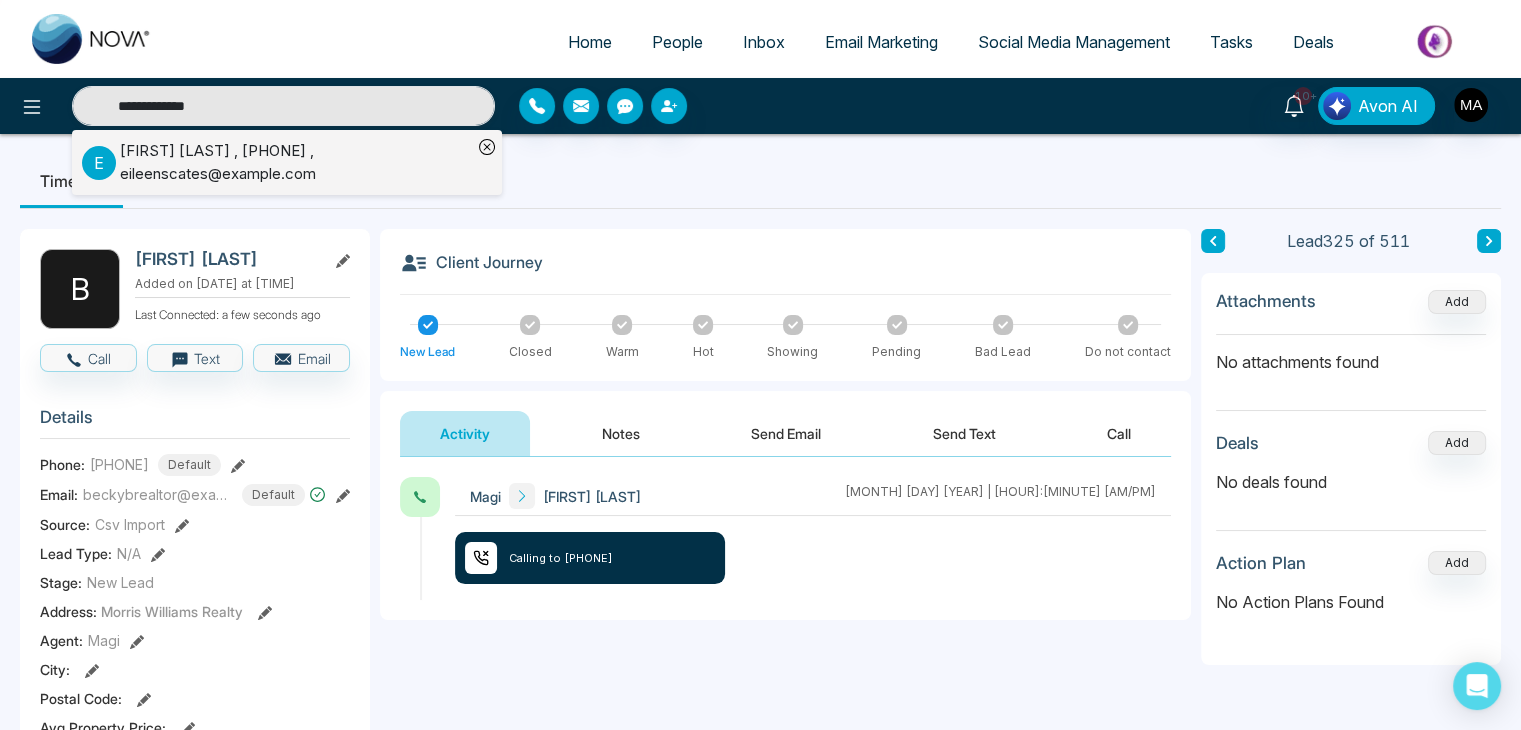 click on "Eileen Scates , [PHONE] , eileenscates@example.com" at bounding box center (296, 162) 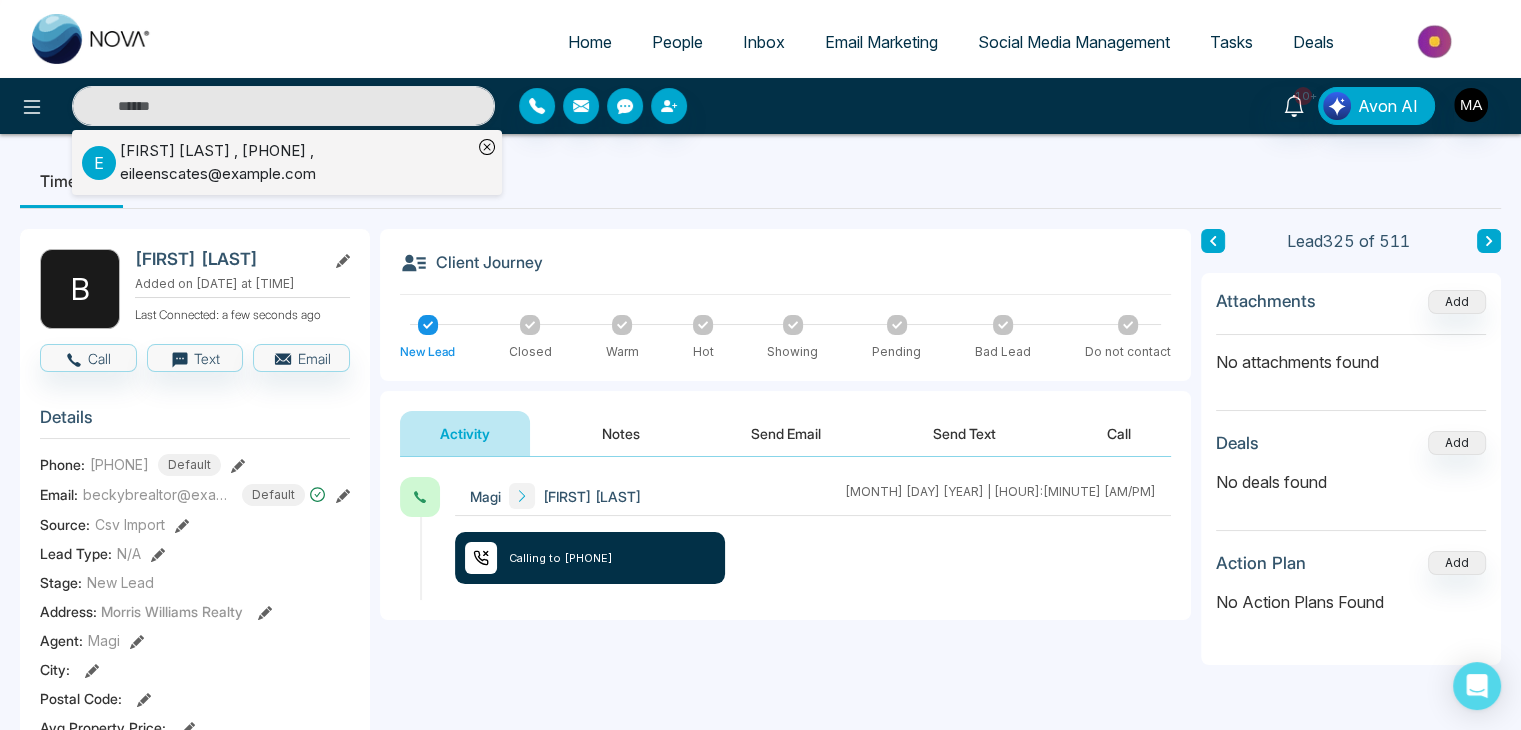 type on "**********" 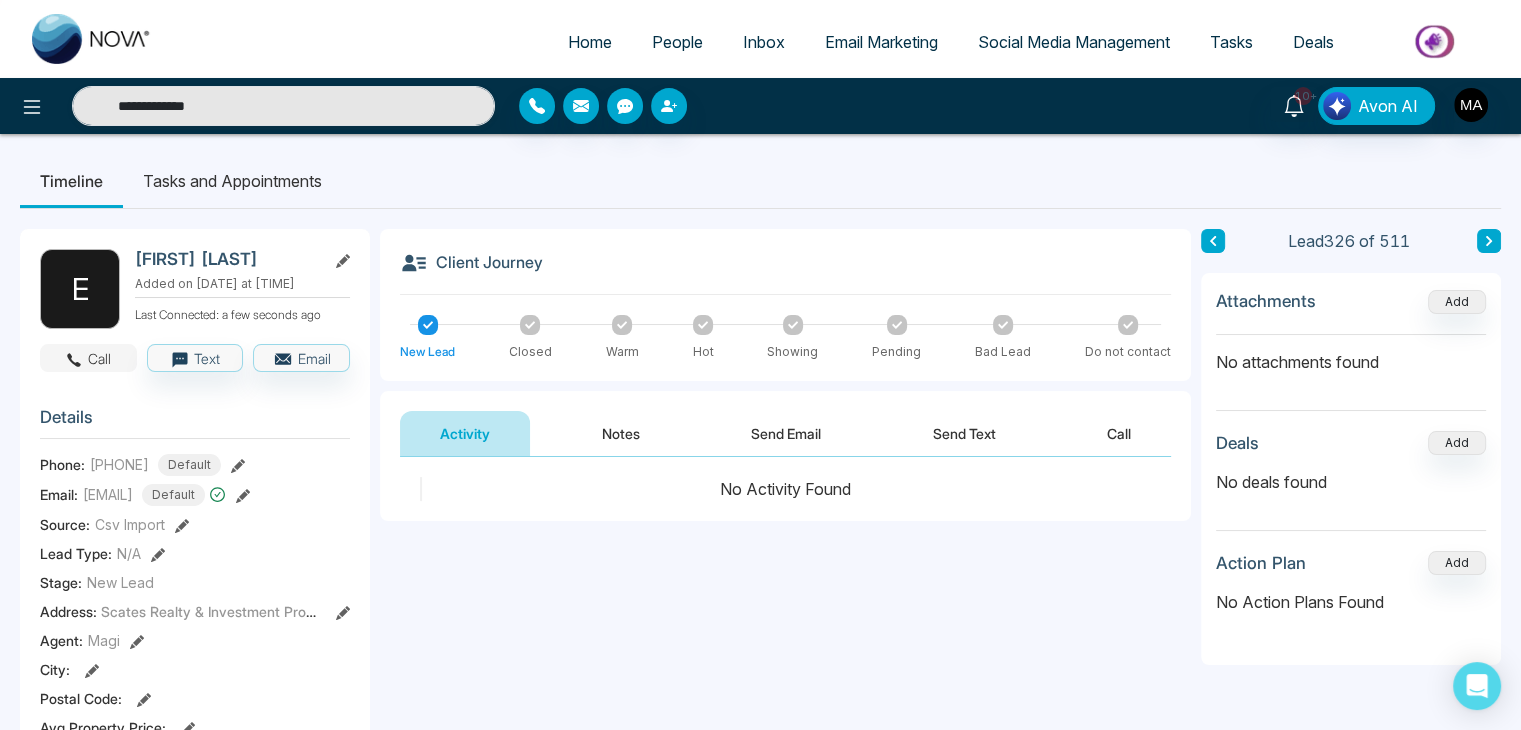 click on "Call" at bounding box center (88, 358) 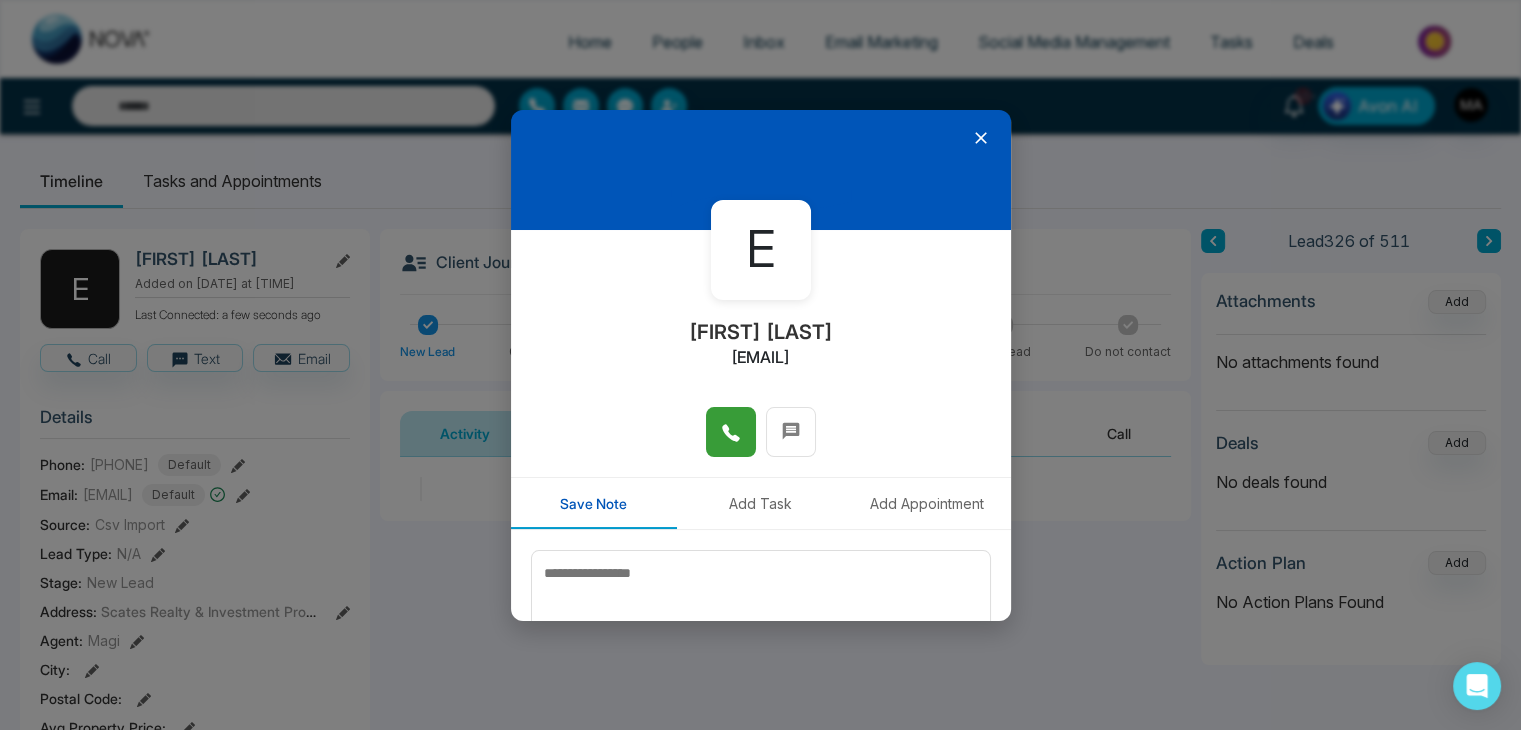 click 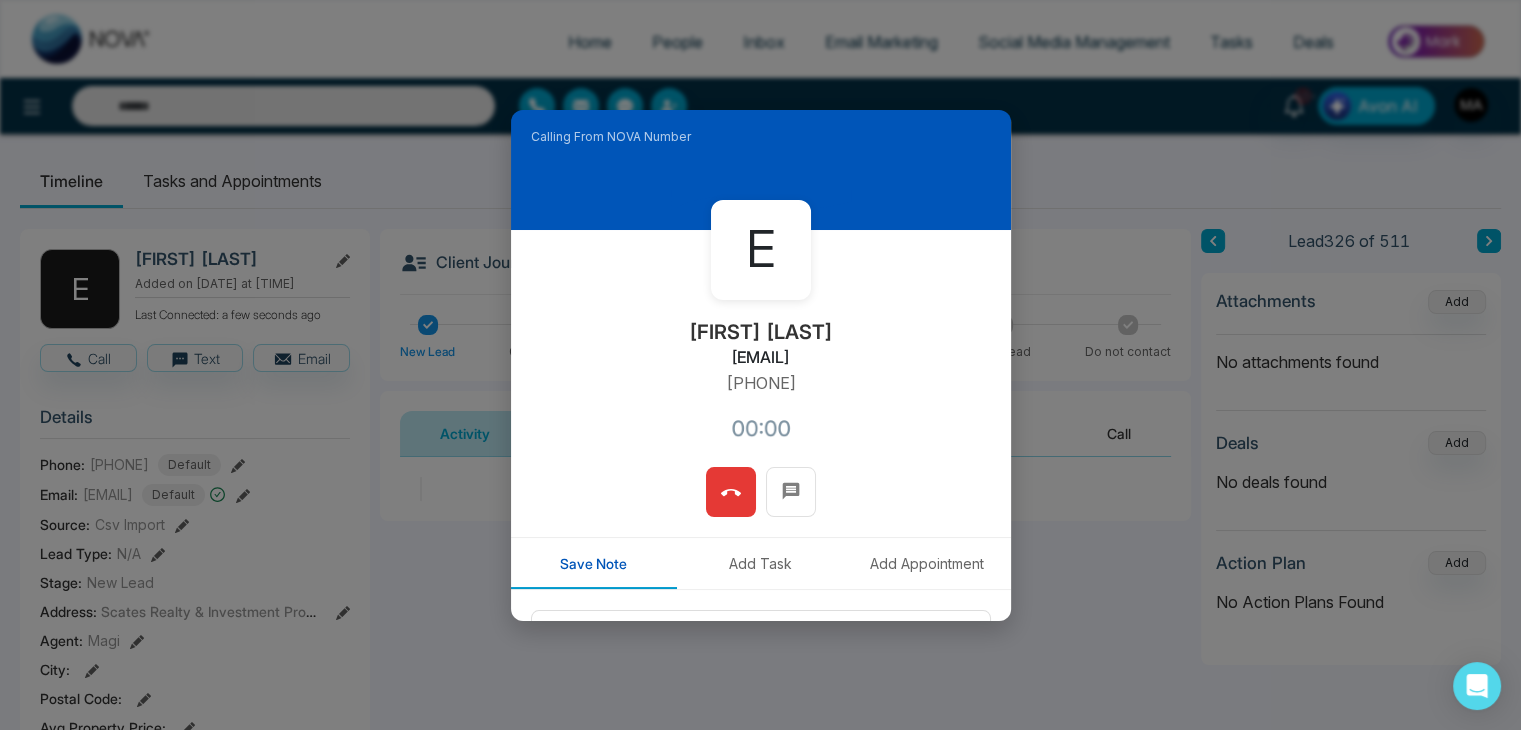 type on "**********" 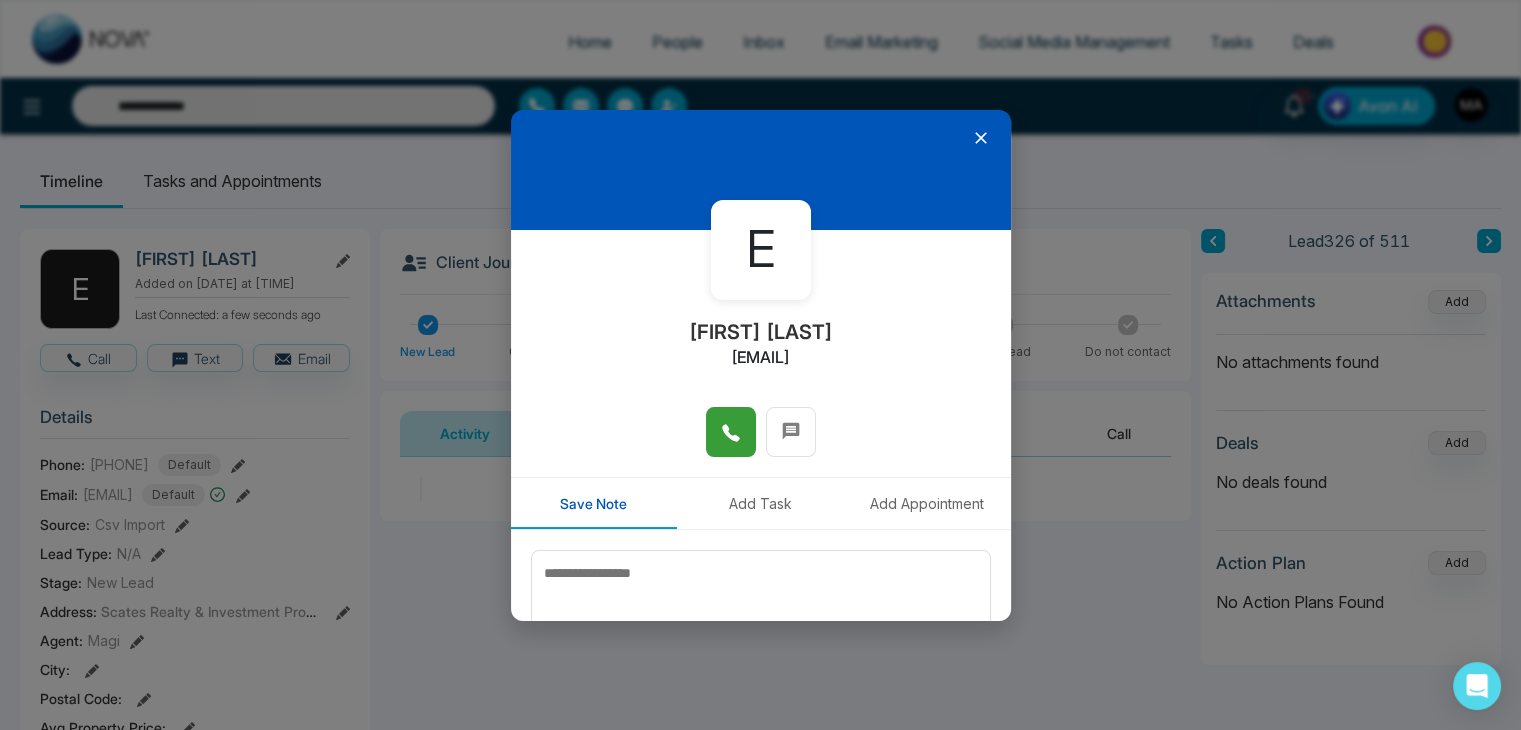 type 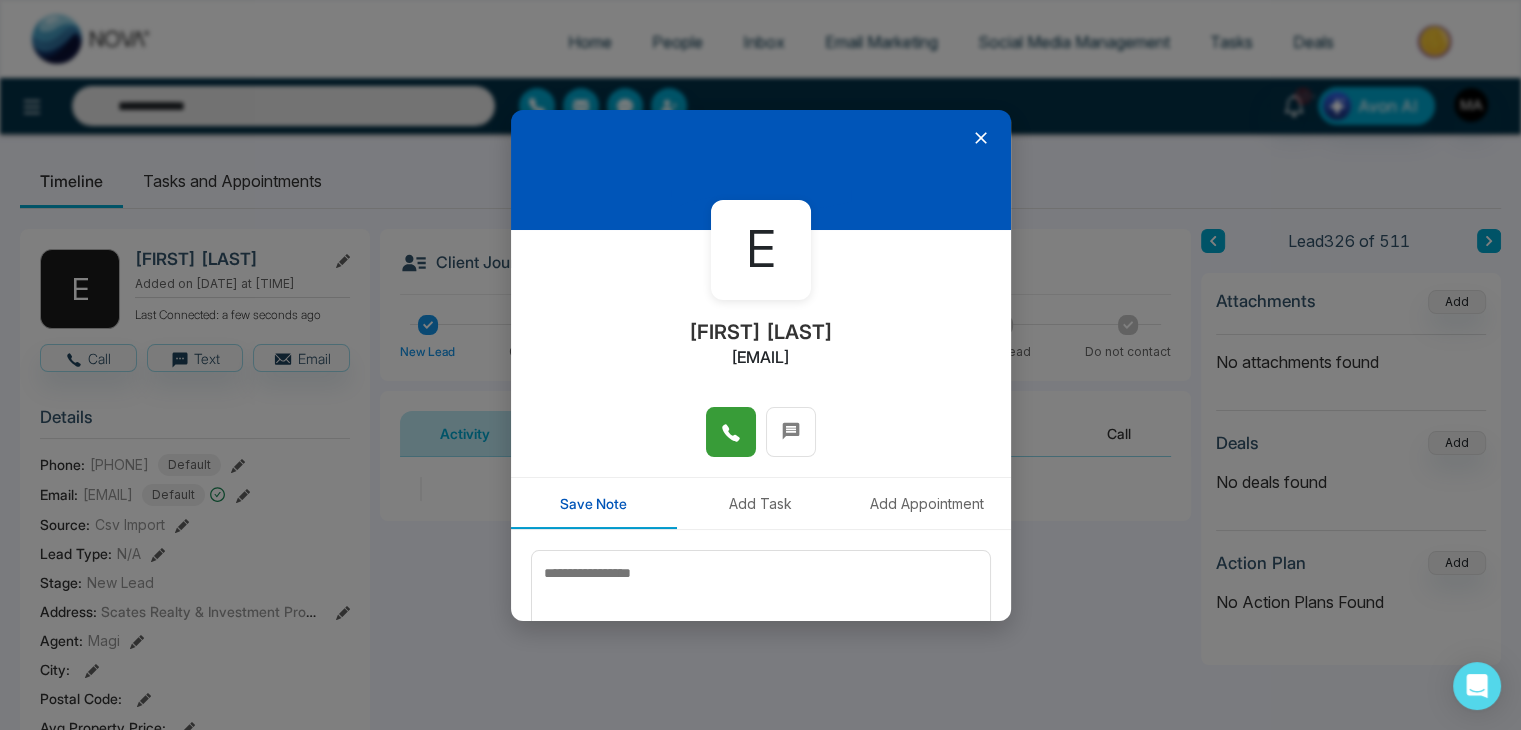 click 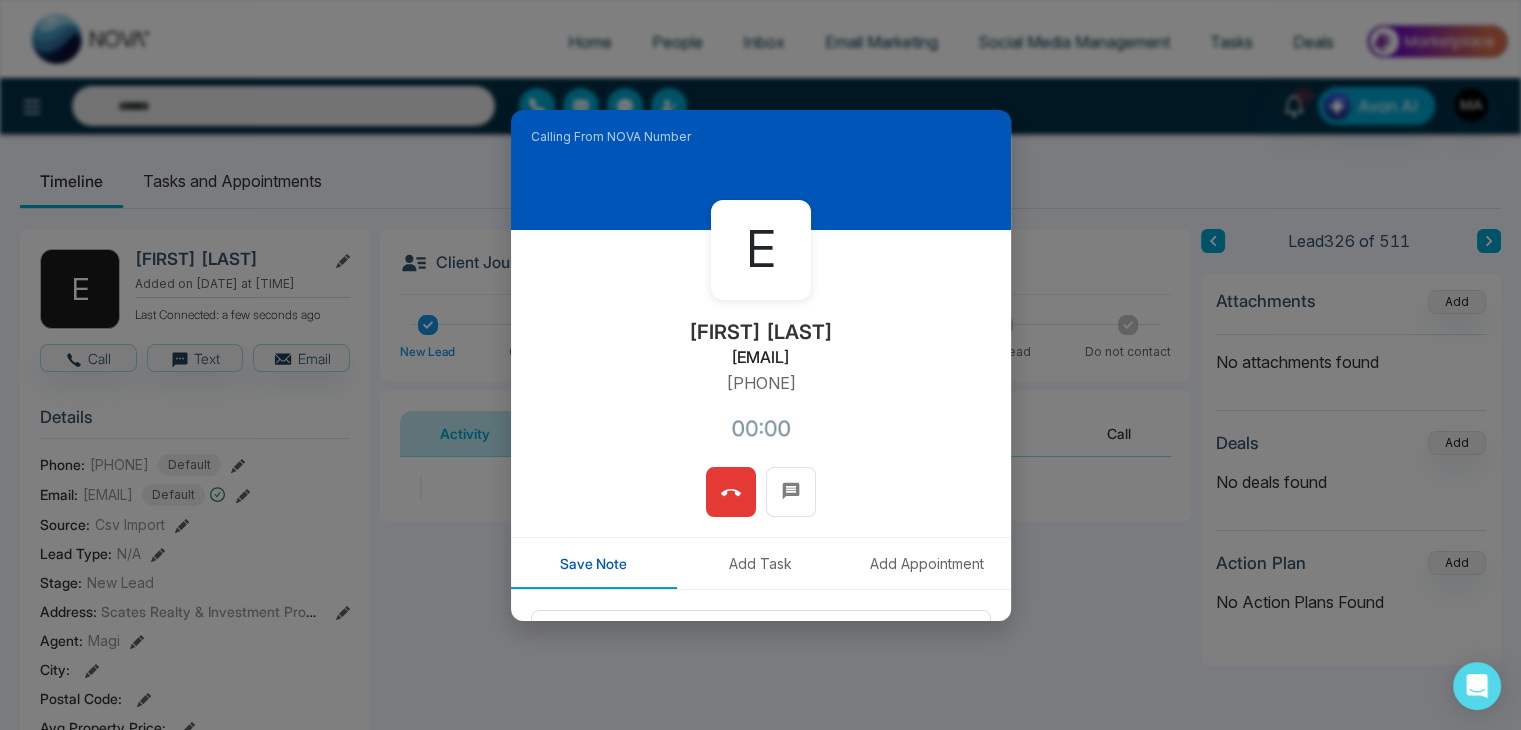 type on "**********" 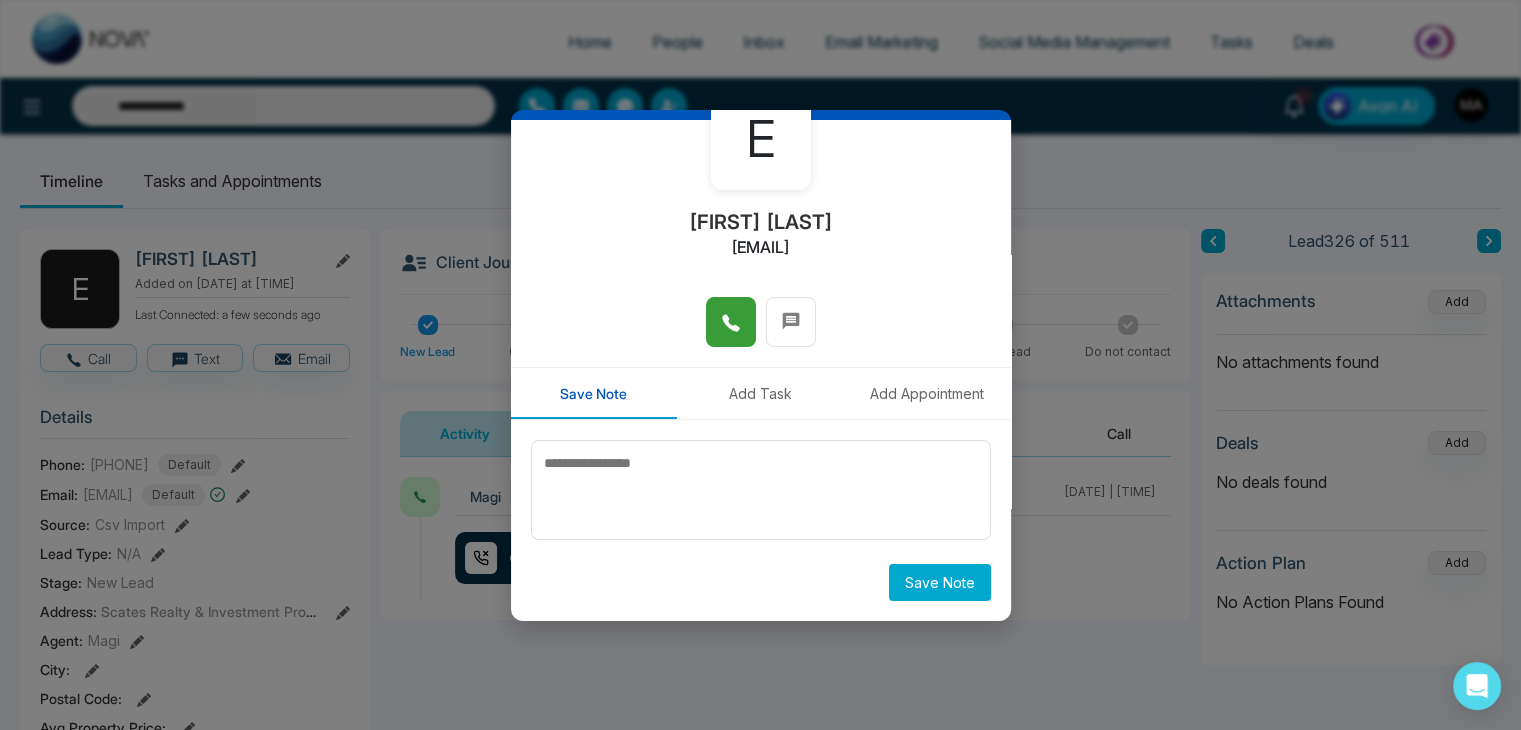 scroll, scrollTop: 0, scrollLeft: 0, axis: both 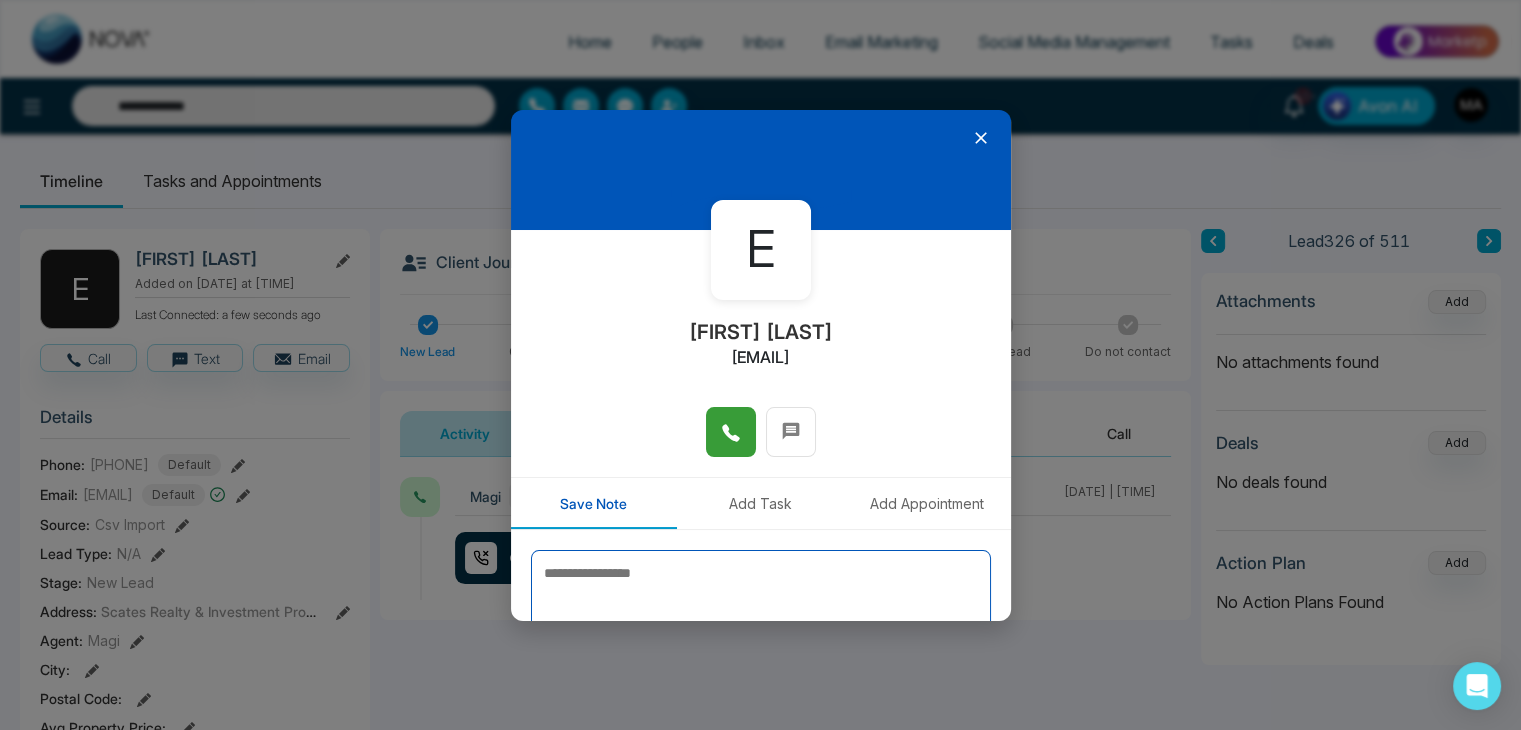 click at bounding box center (761, 600) 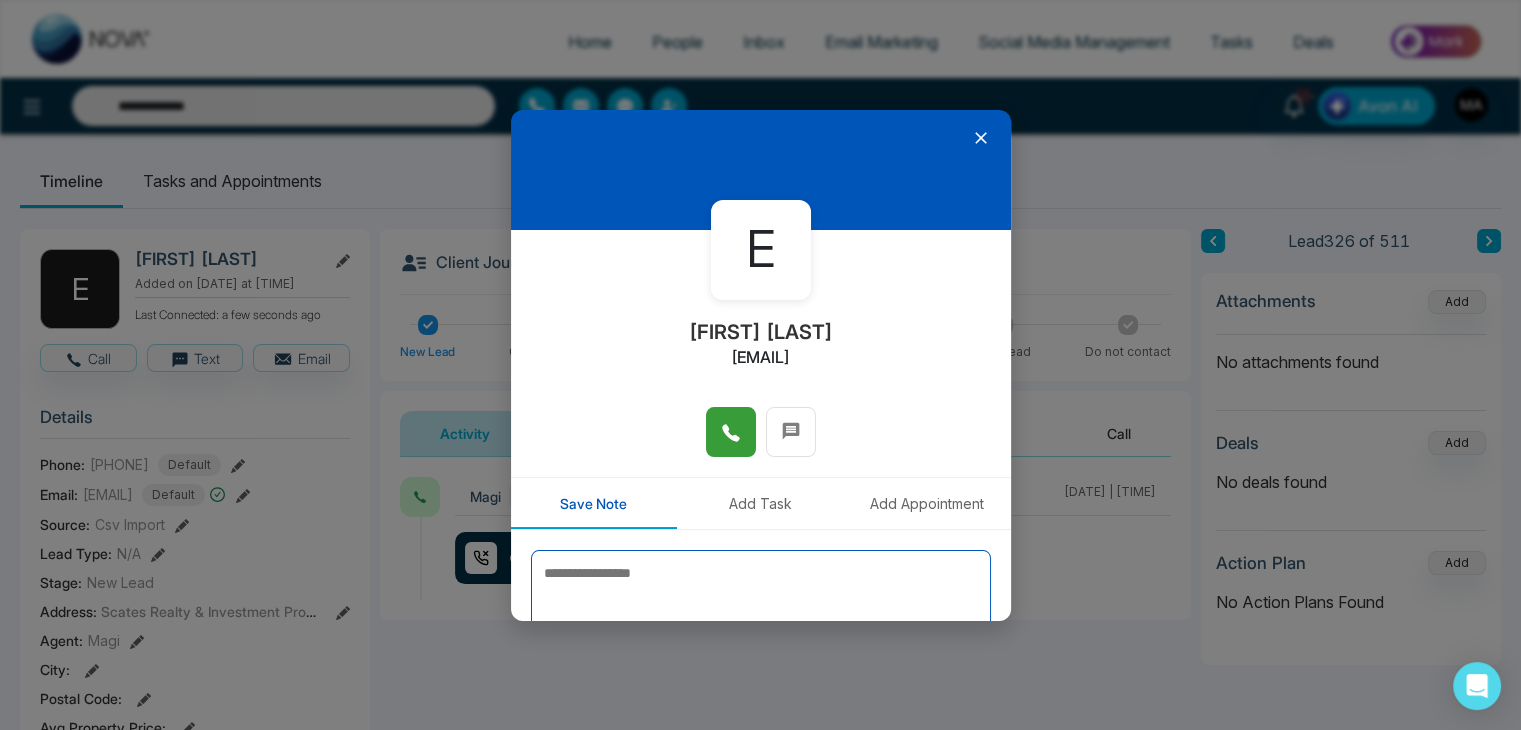 type 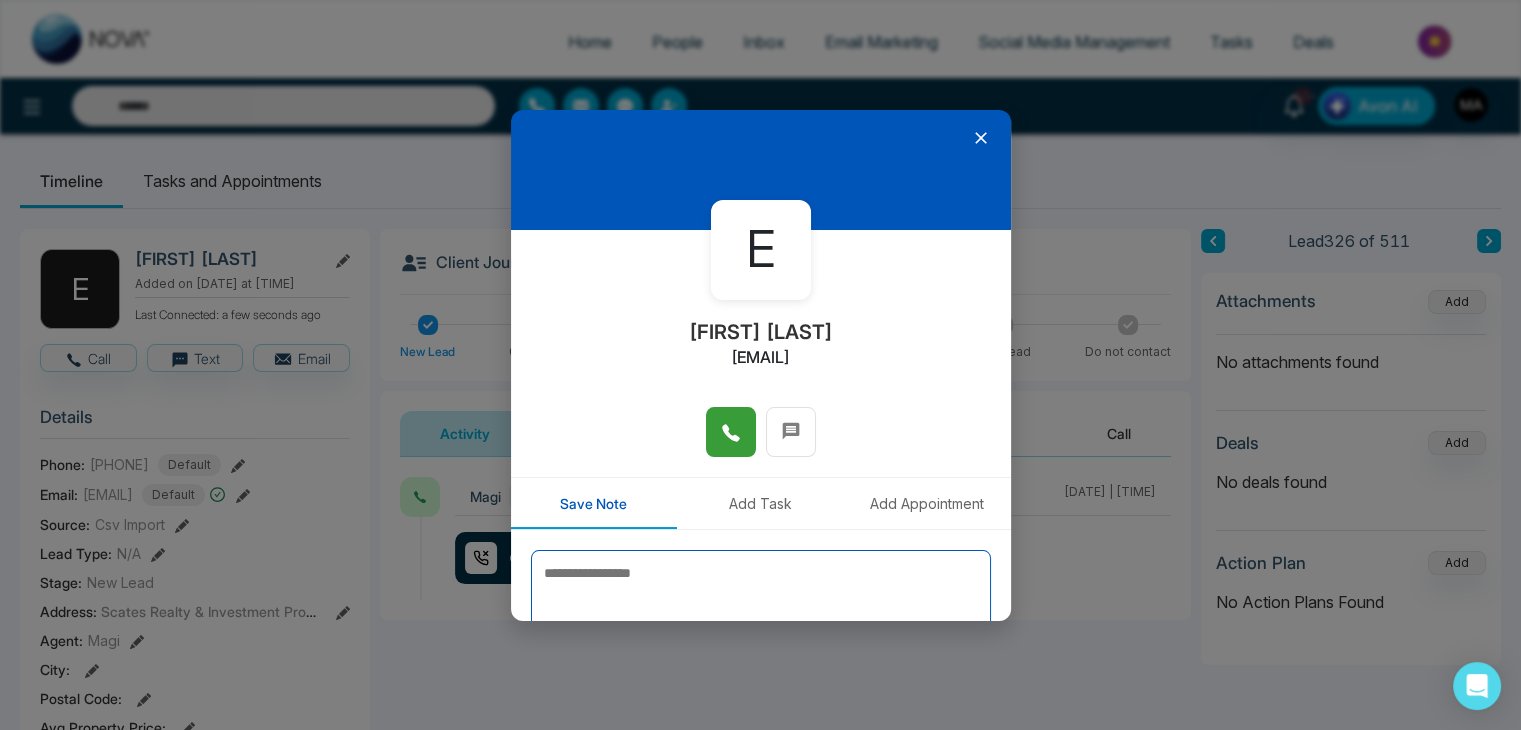 paste on "**********" 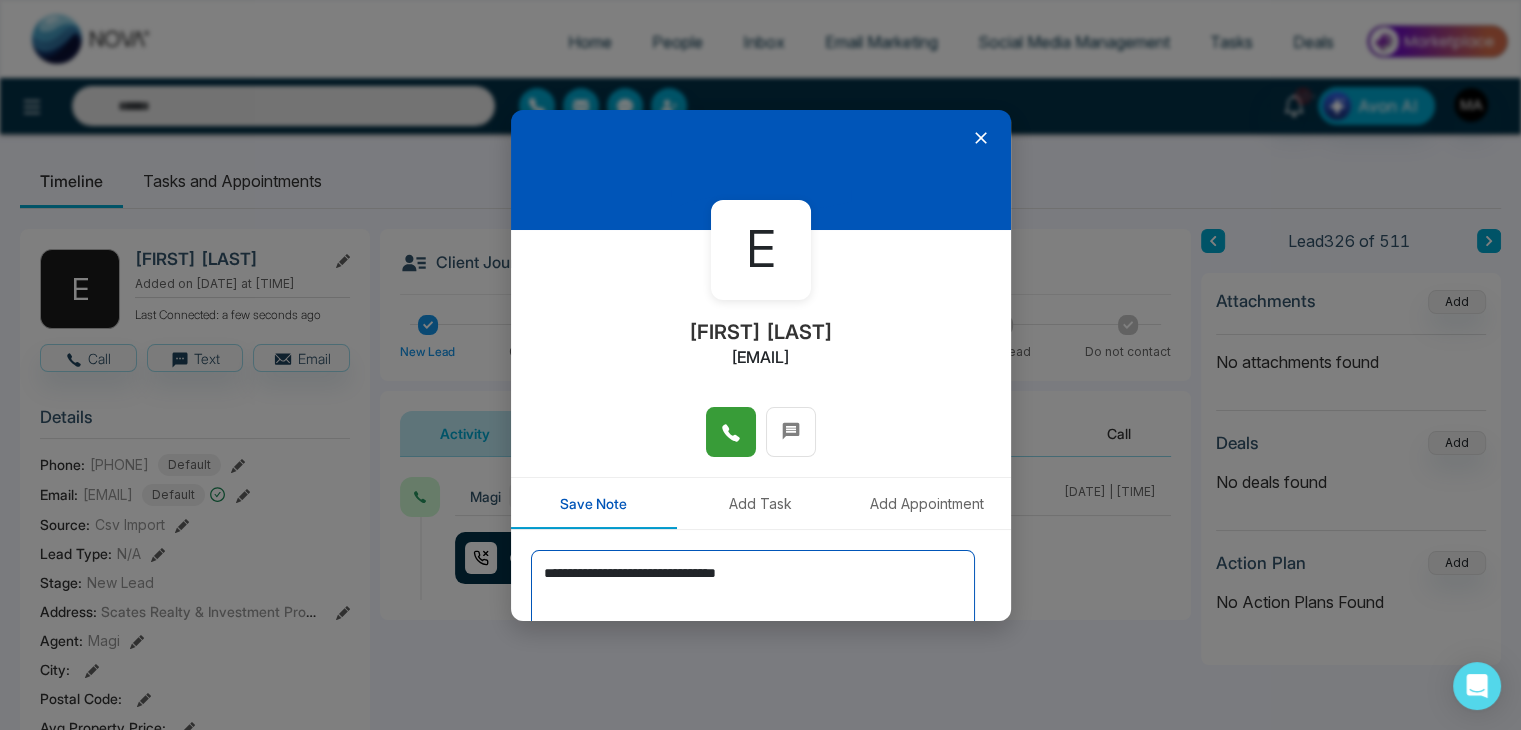 scroll, scrollTop: 110, scrollLeft: 0, axis: vertical 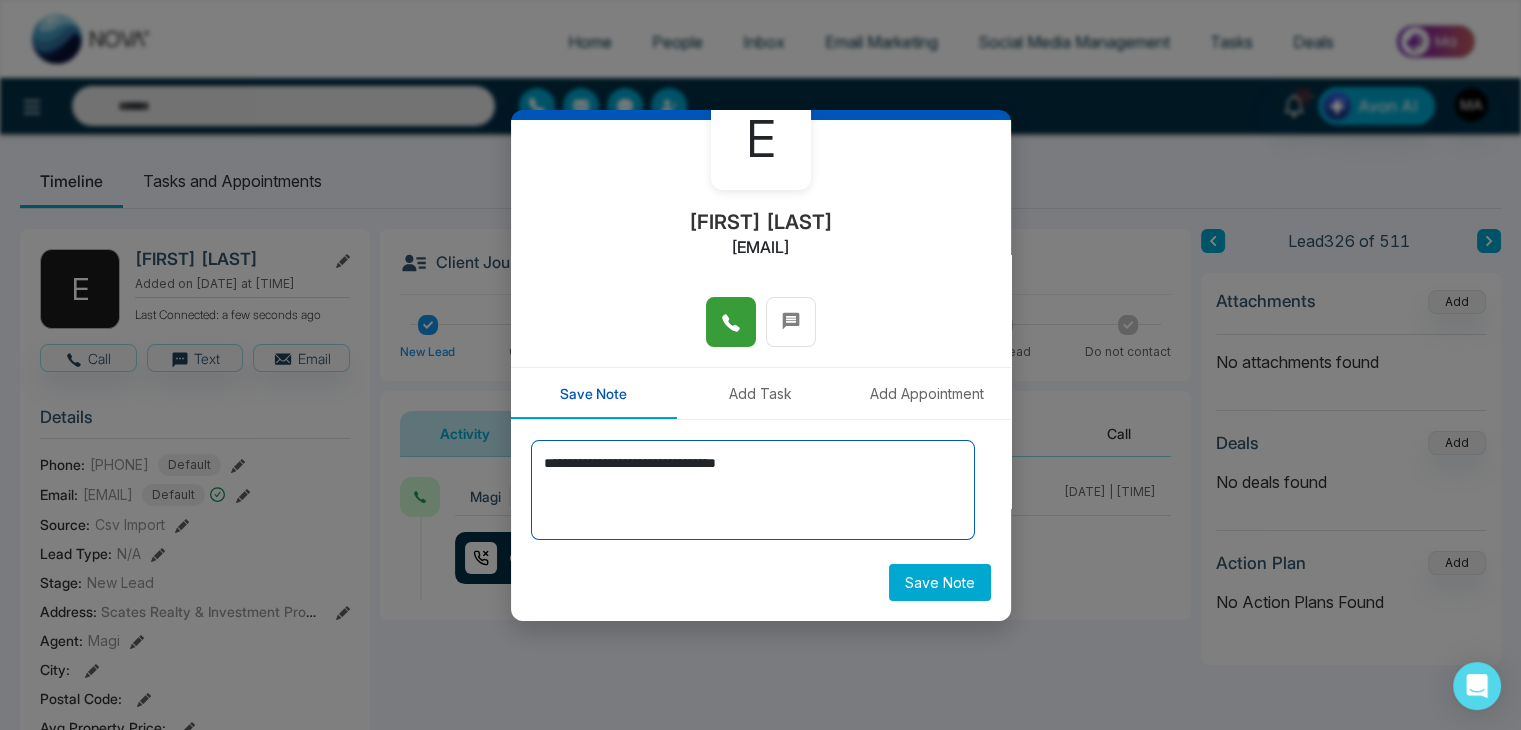 type on "**********" 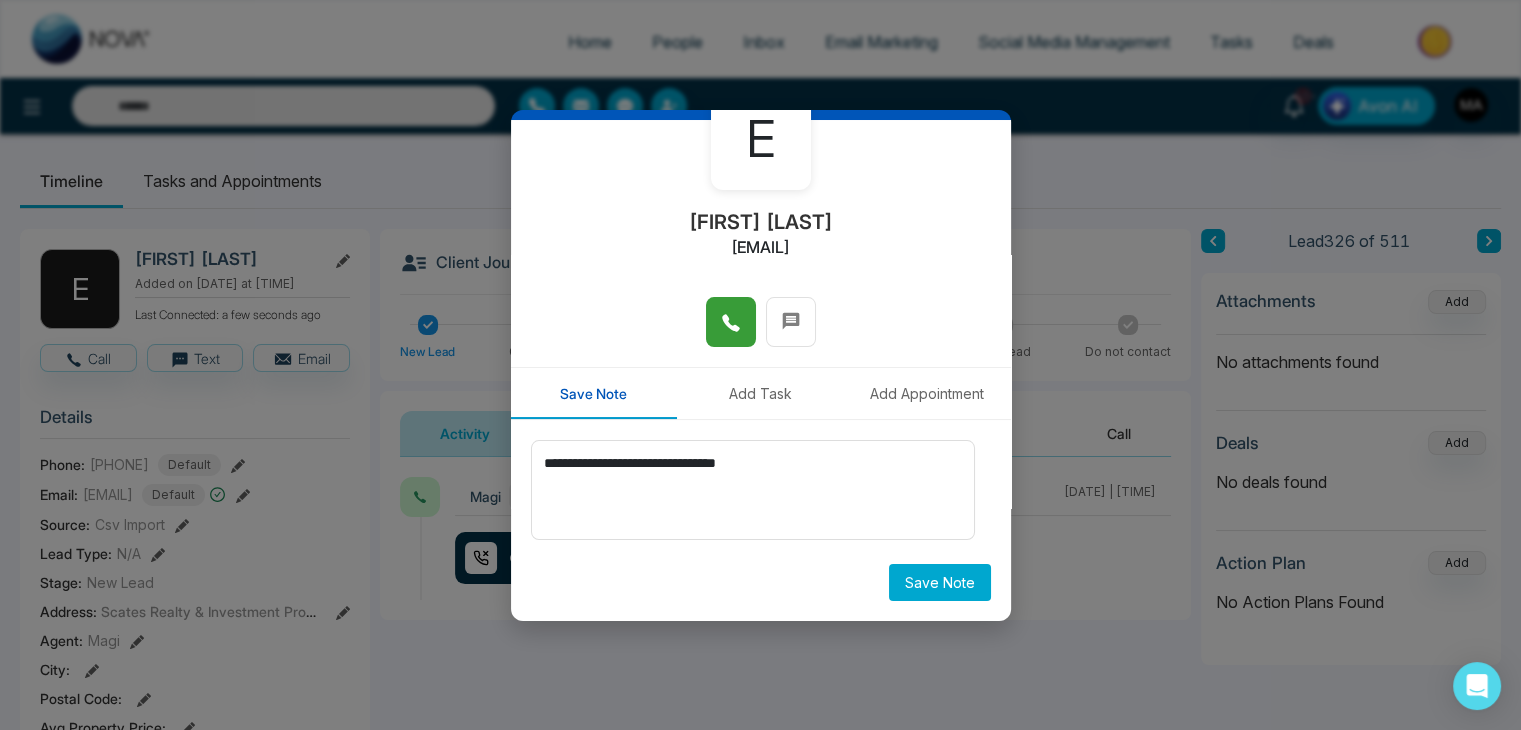 click on "Save Note" at bounding box center [940, 582] 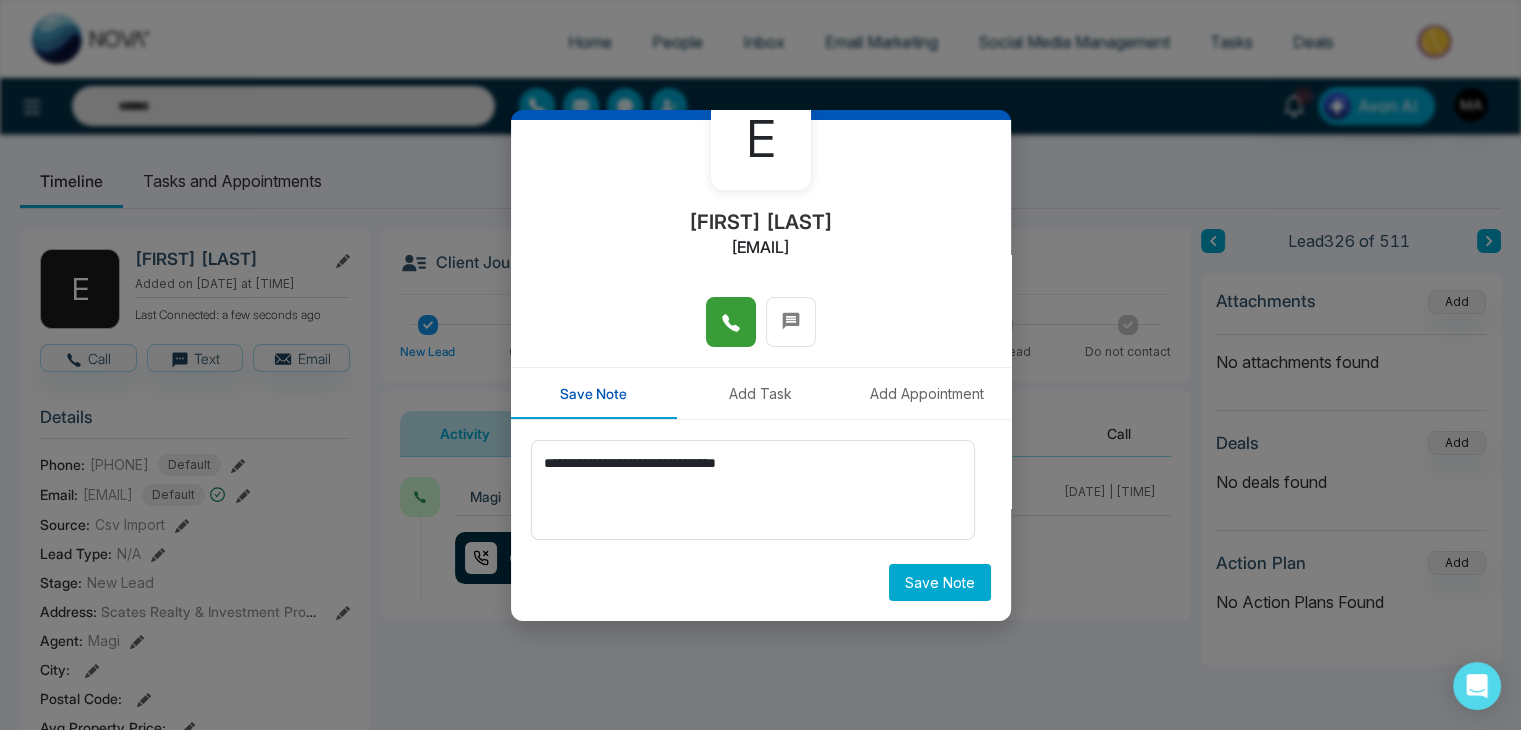 type on "**********" 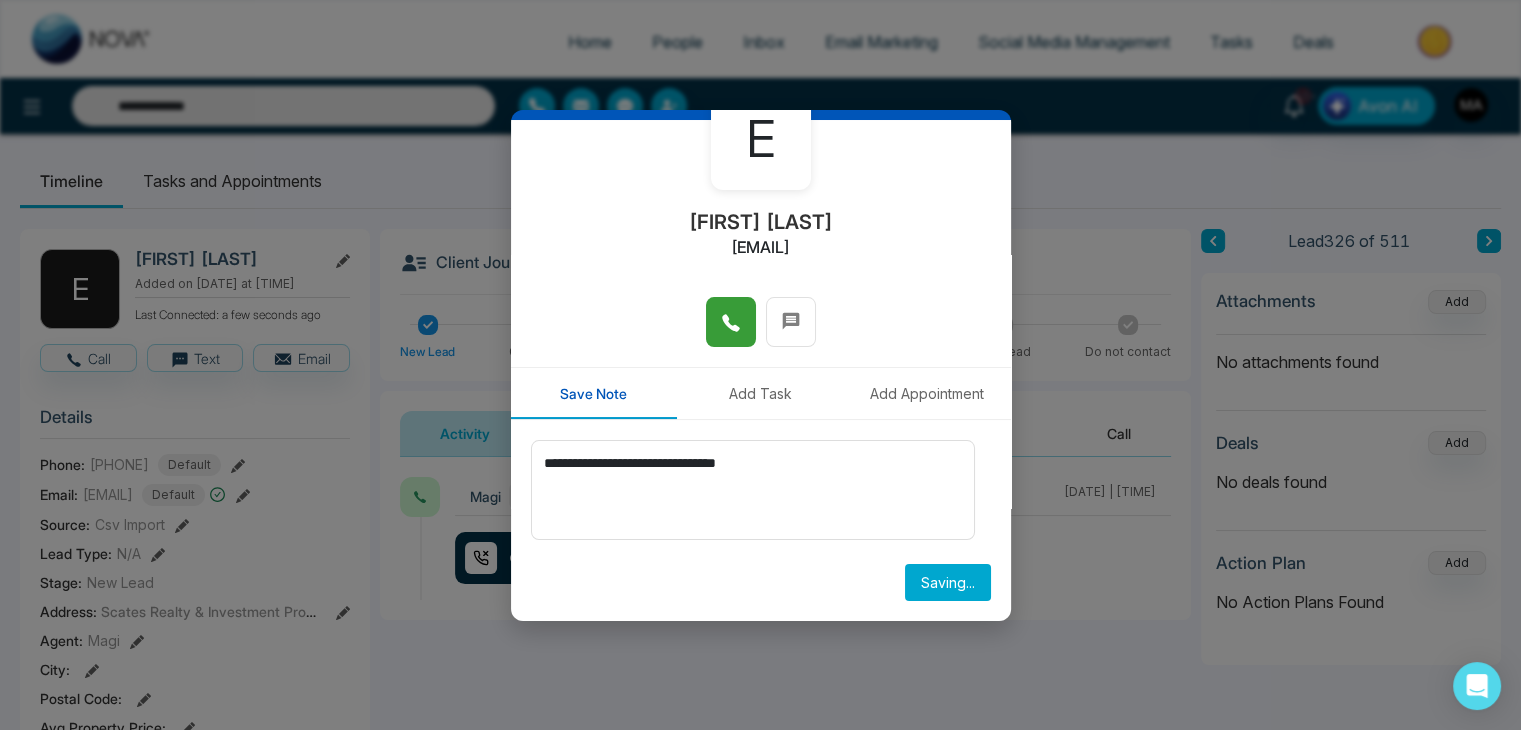 type 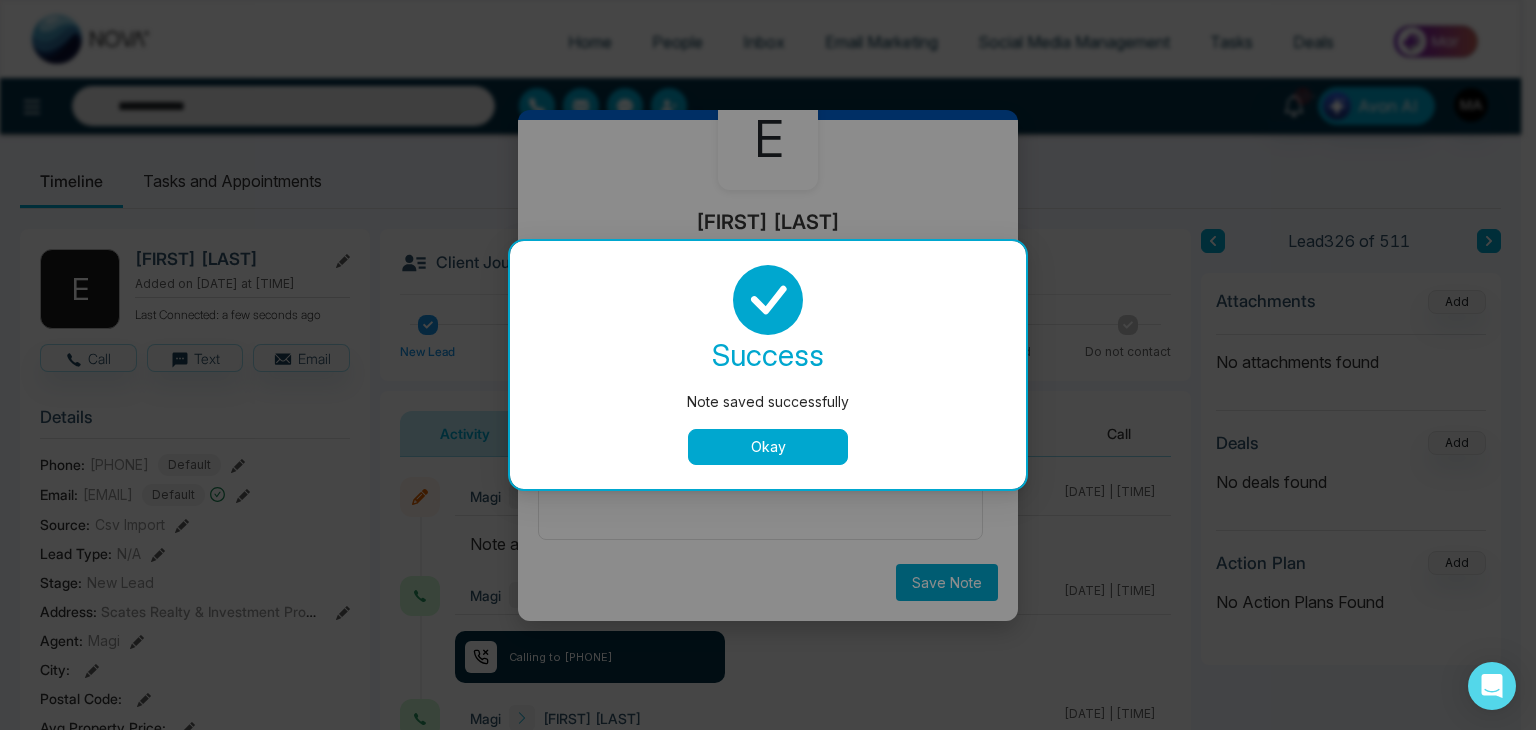 click on "Okay" at bounding box center (768, 447) 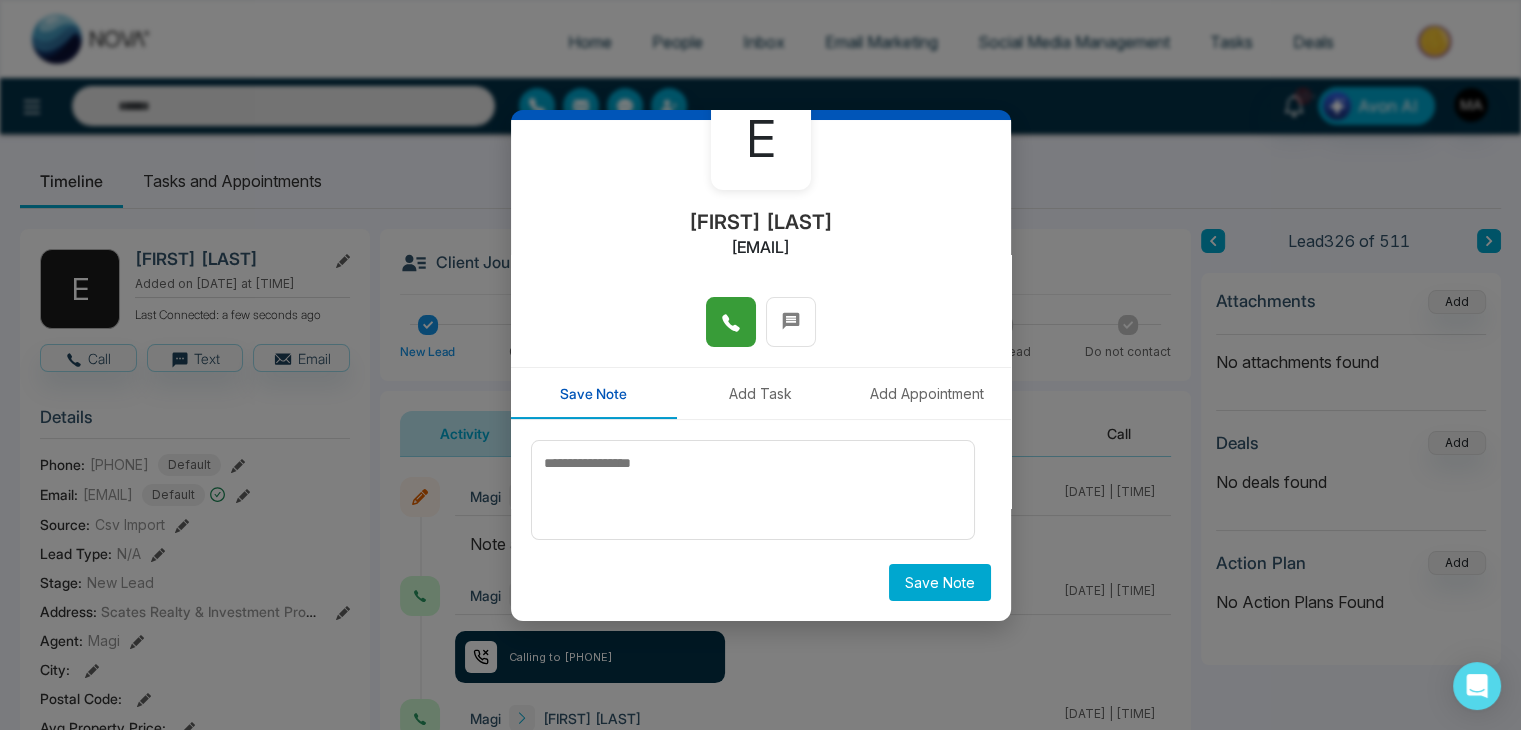 scroll, scrollTop: 0, scrollLeft: 0, axis: both 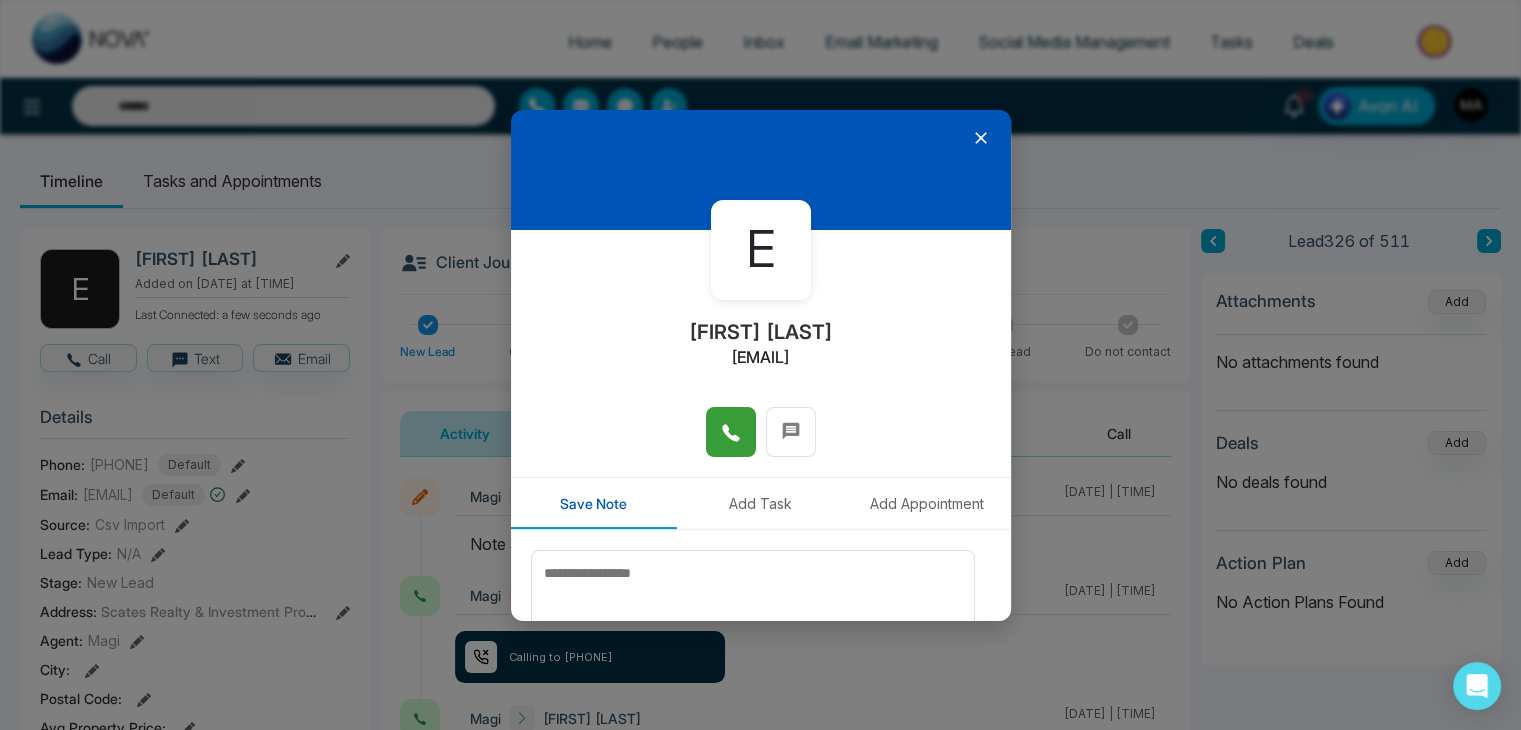 click 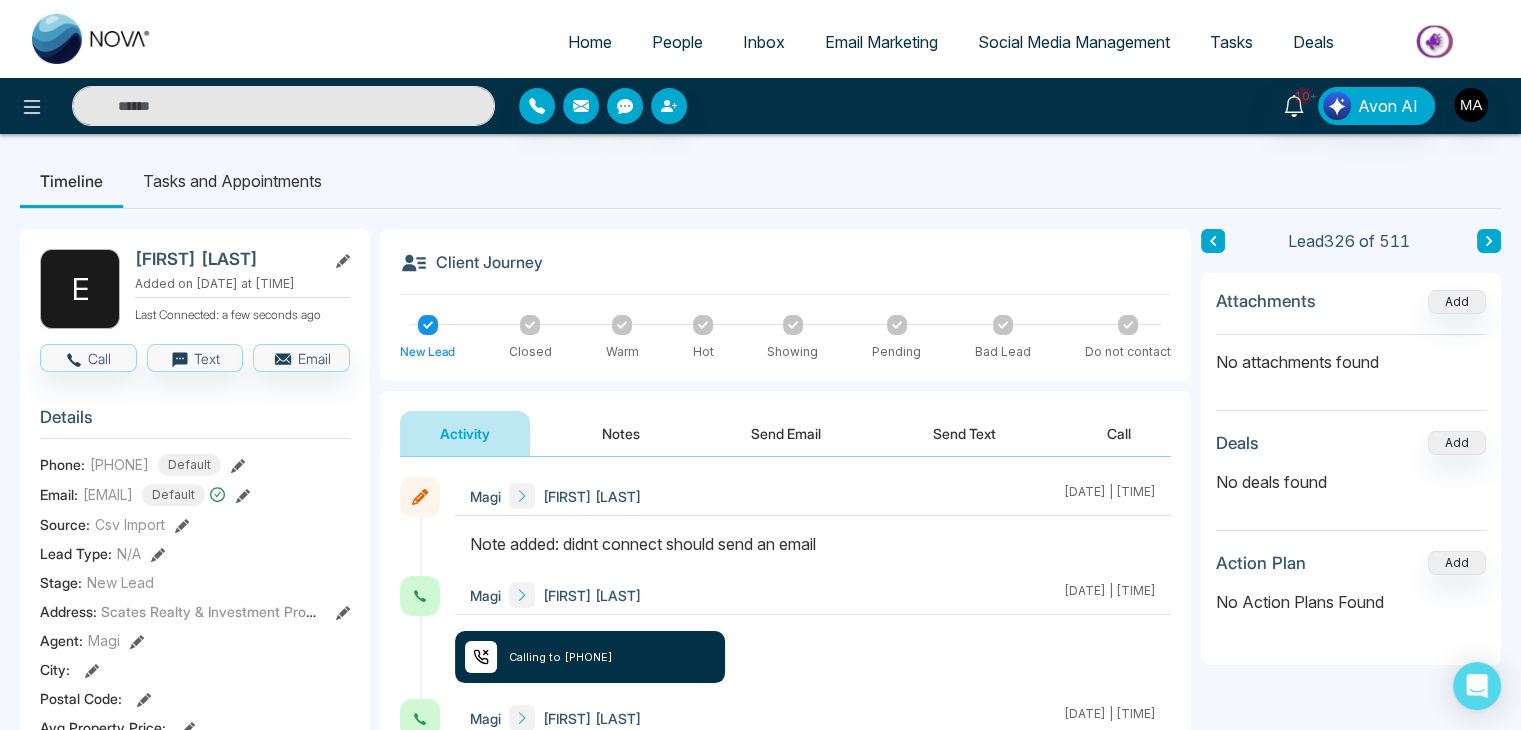 click at bounding box center (283, 106) 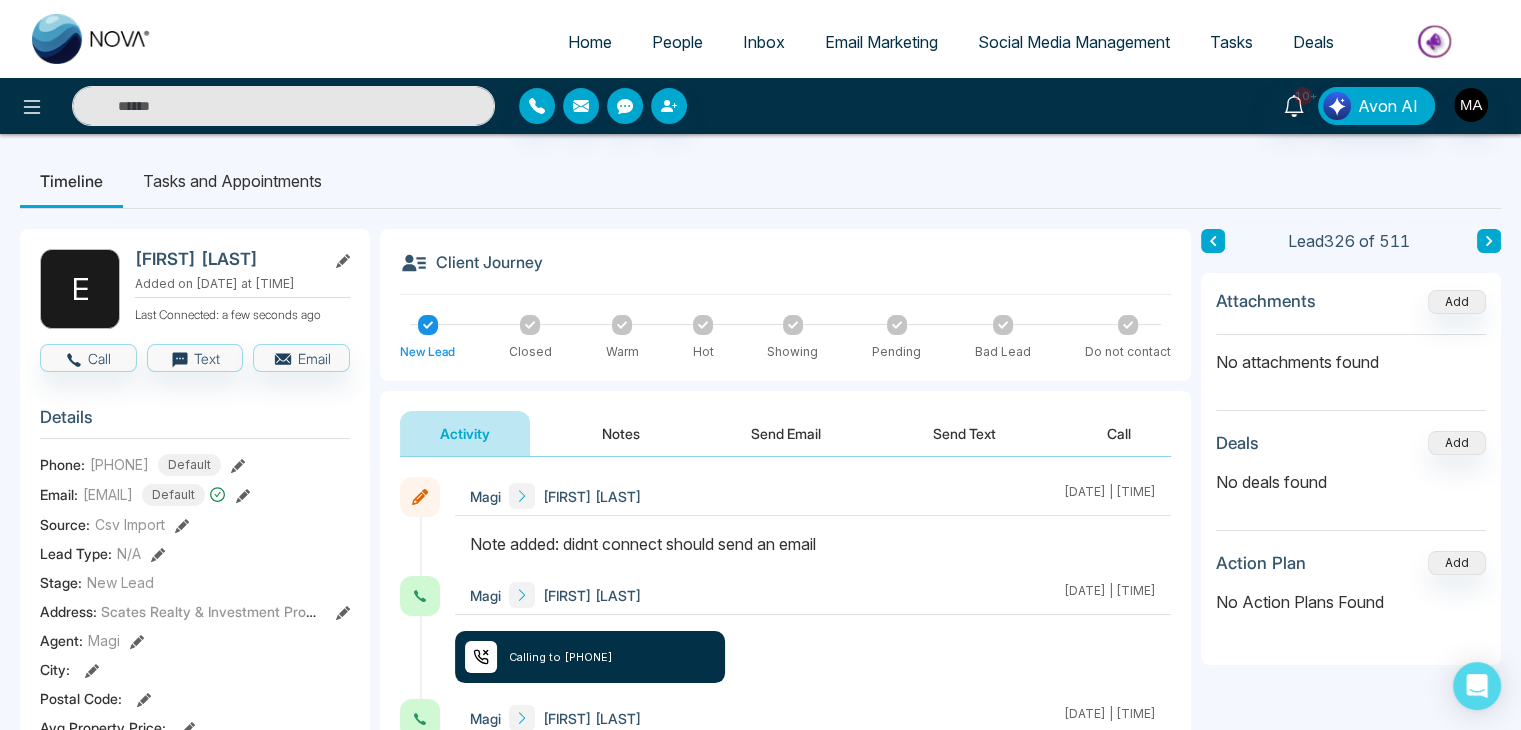 paste on "**********" 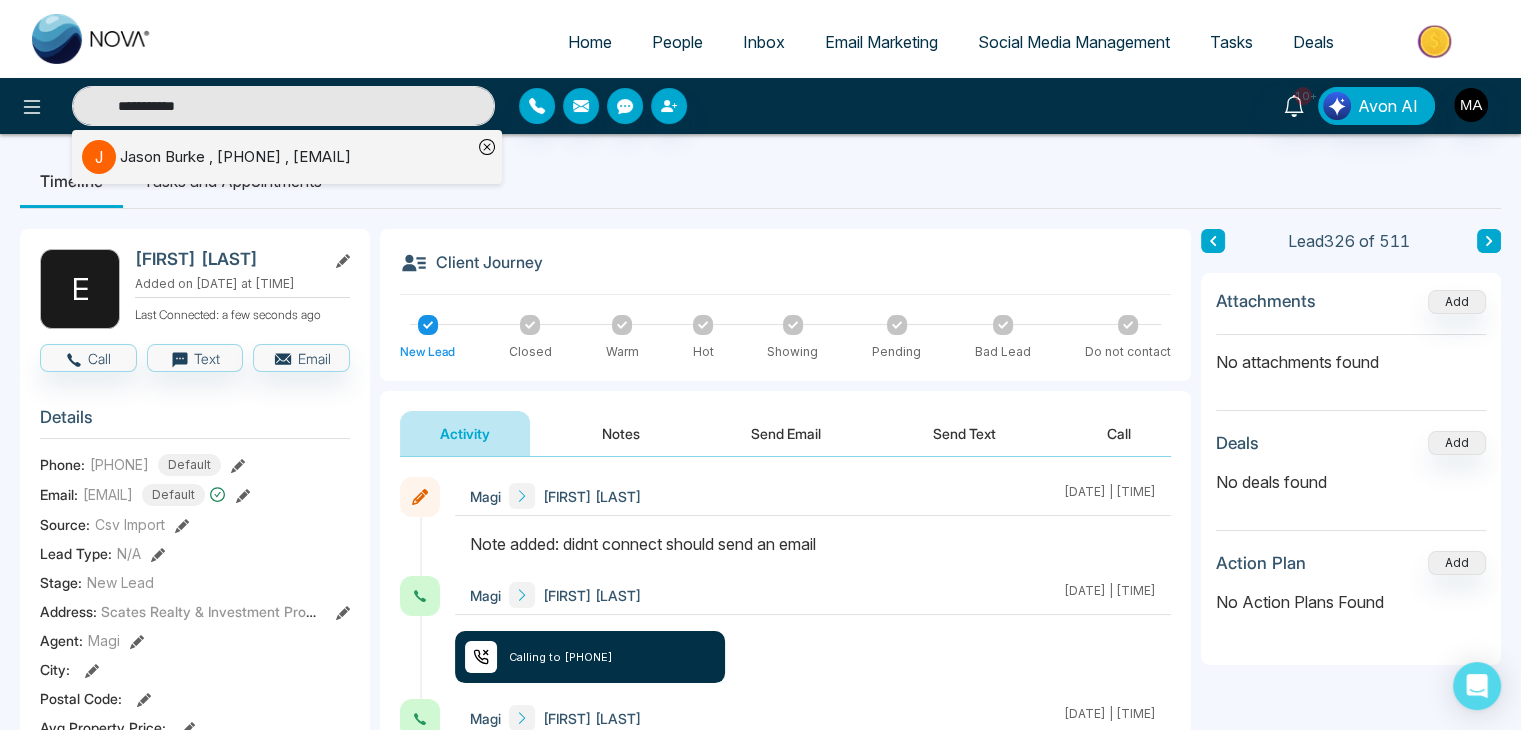 type on "**********" 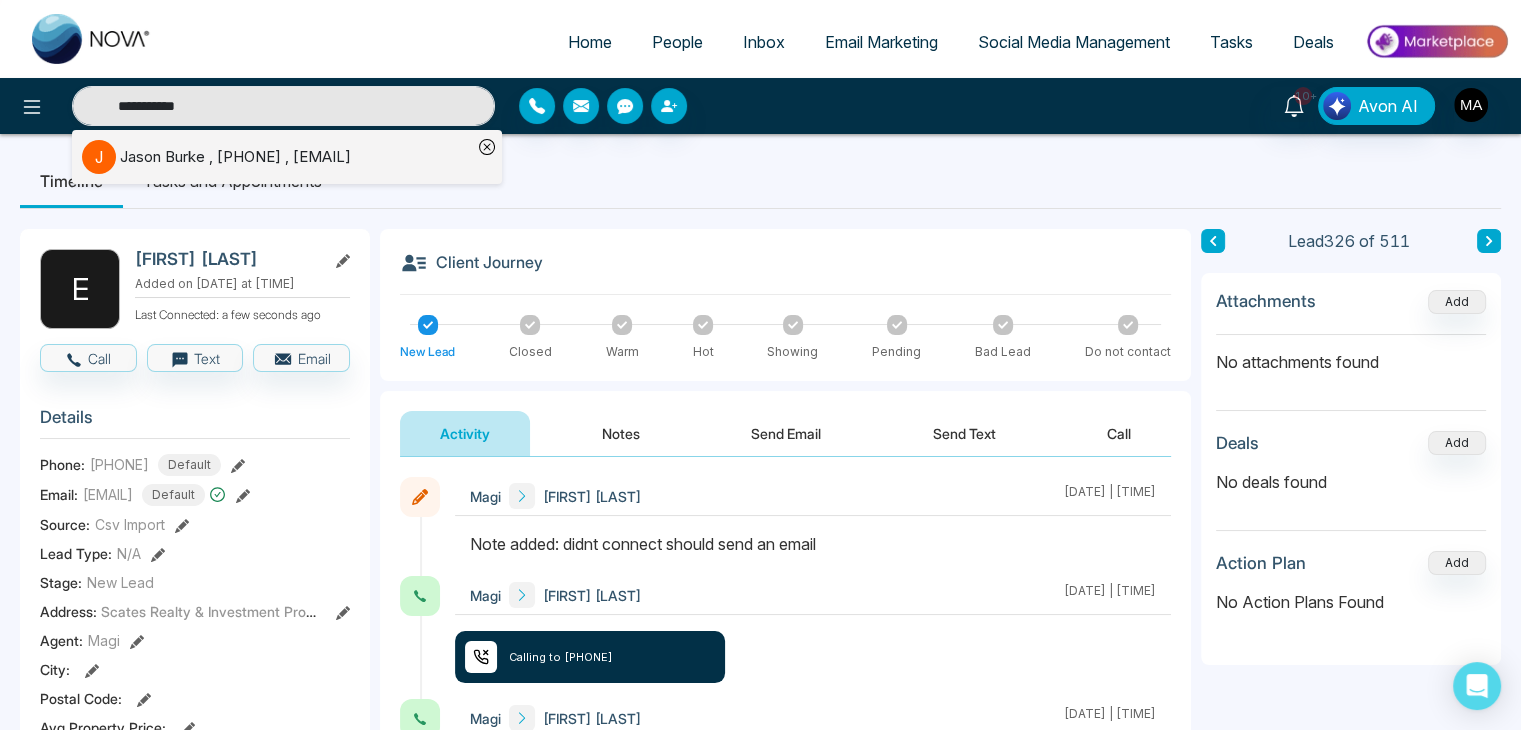 click on "Jason Burke , [PHONE] , burkezmj@example.com" at bounding box center [235, 157] 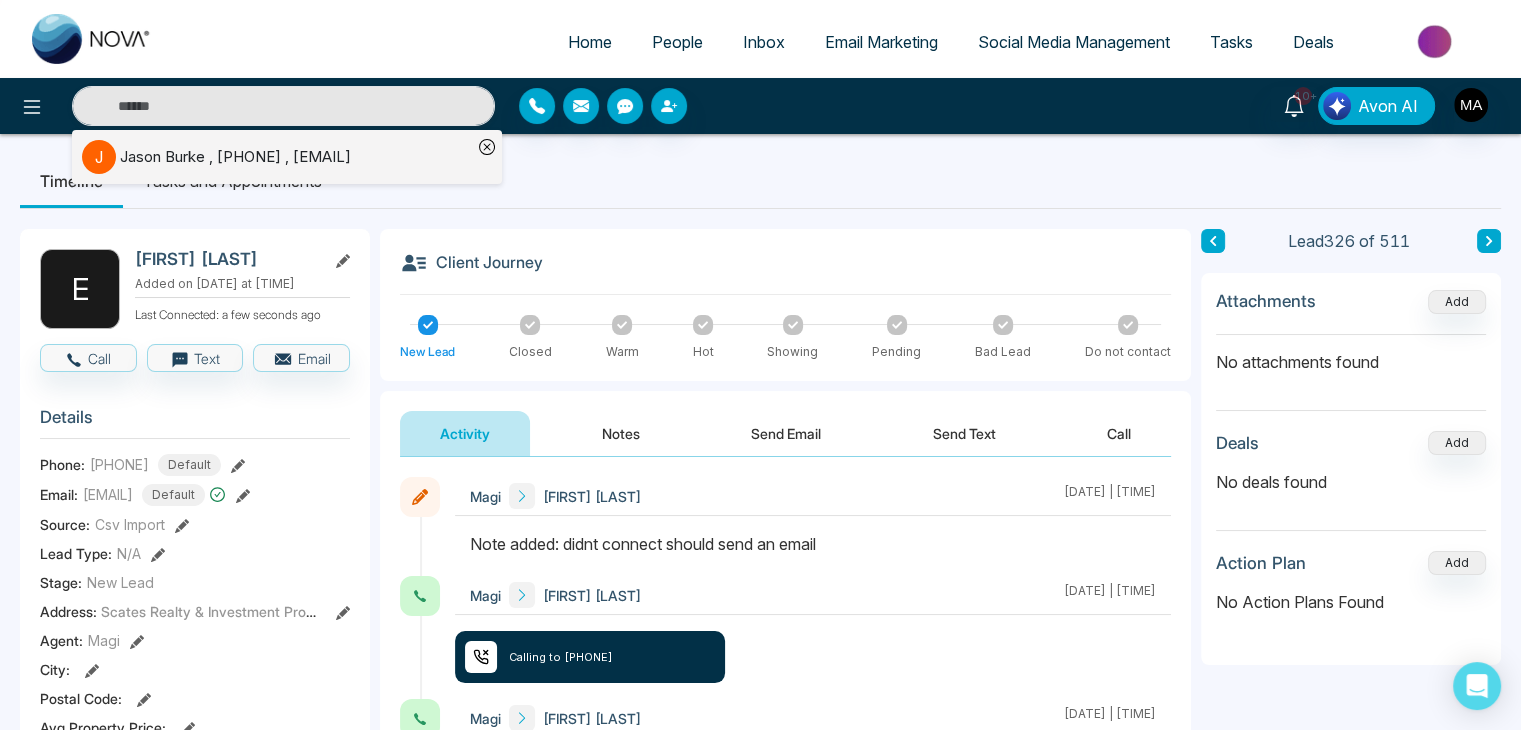 type on "**********" 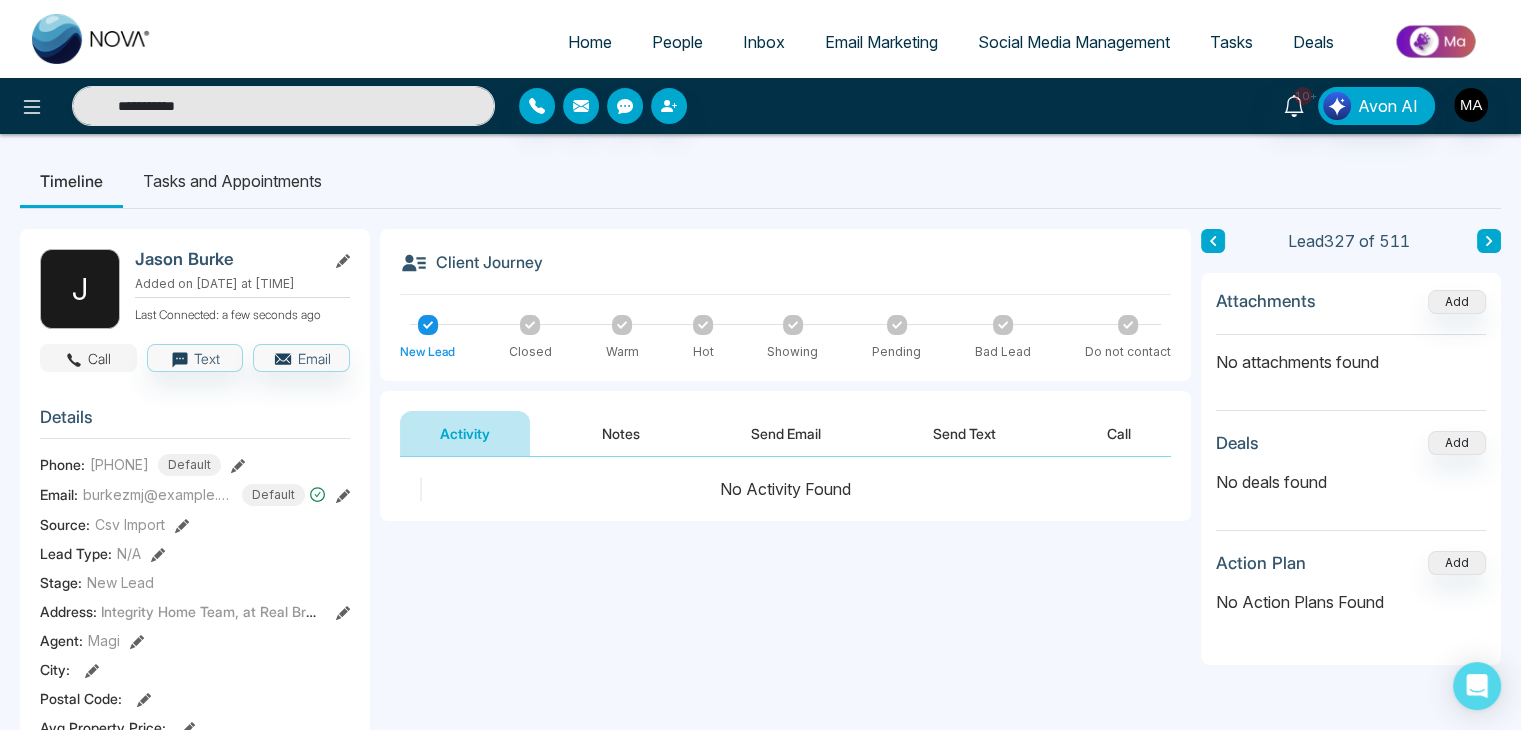click on "Call" at bounding box center (88, 358) 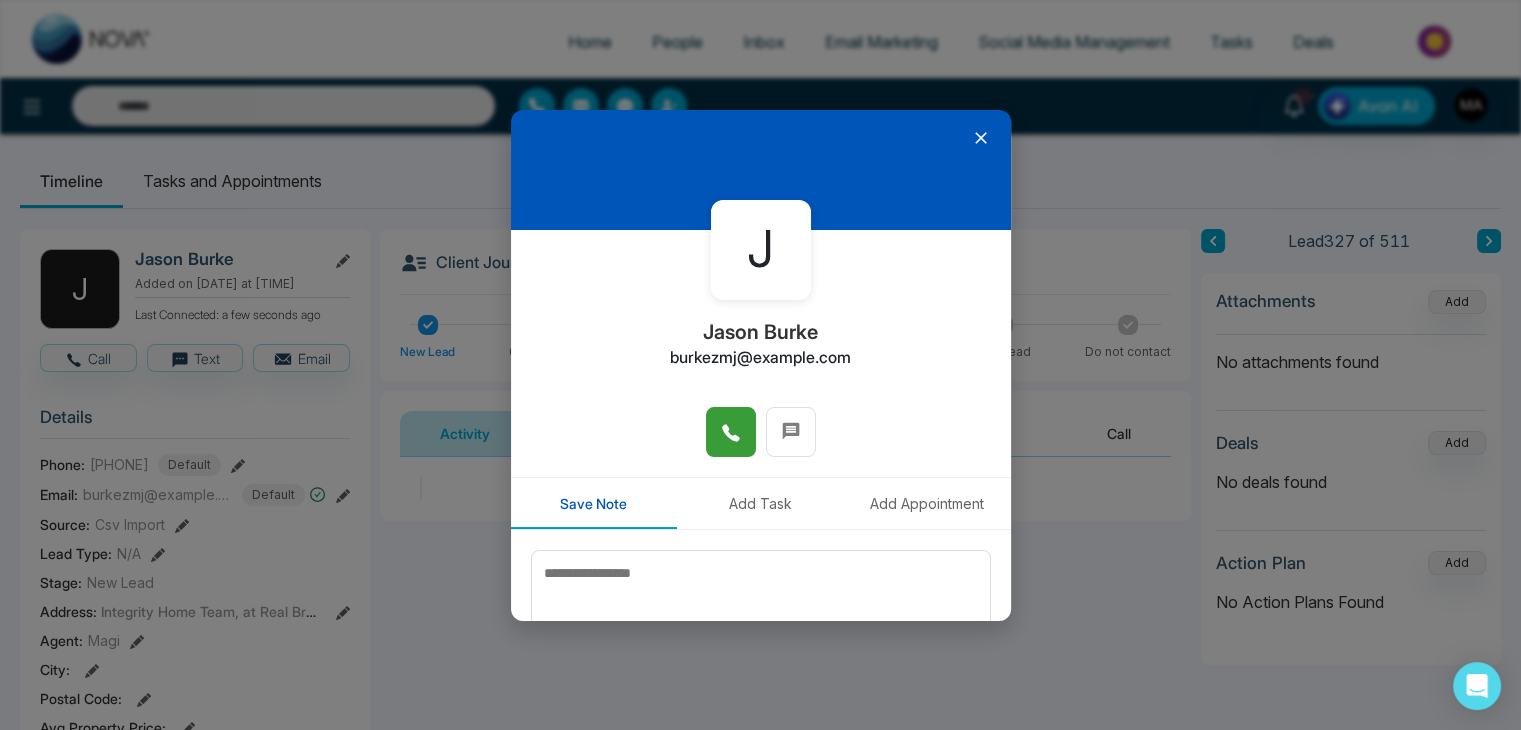 click at bounding box center [731, 432] 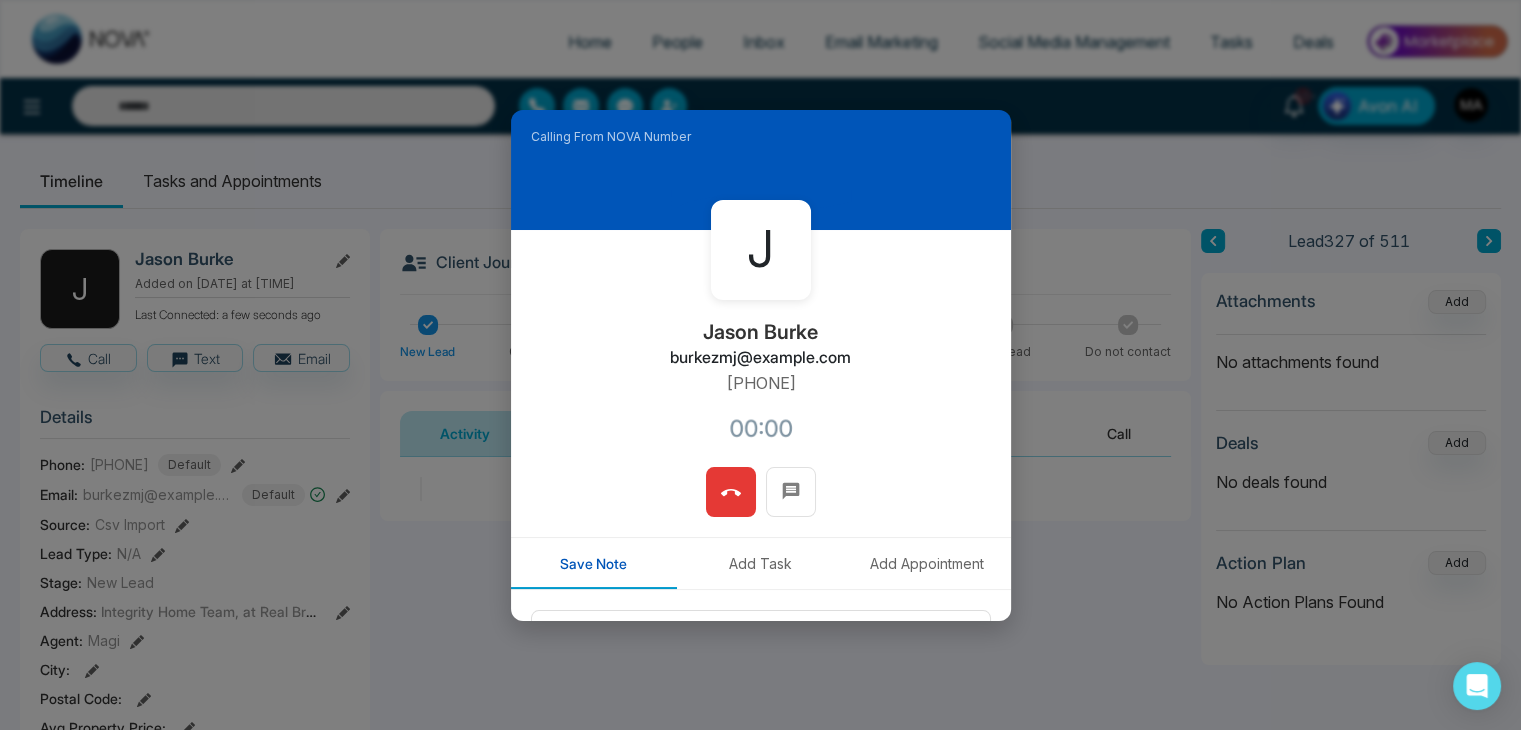 type on "**********" 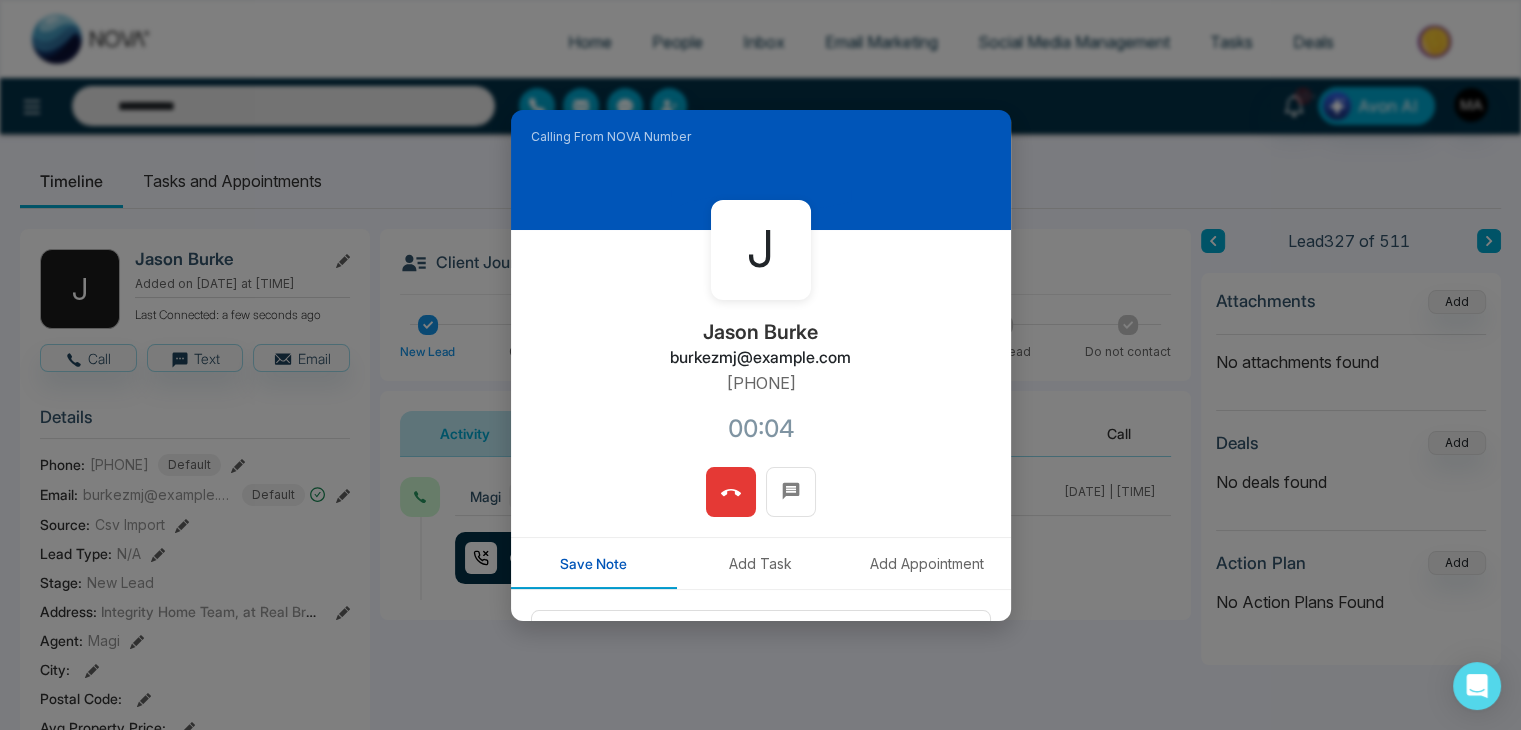 type 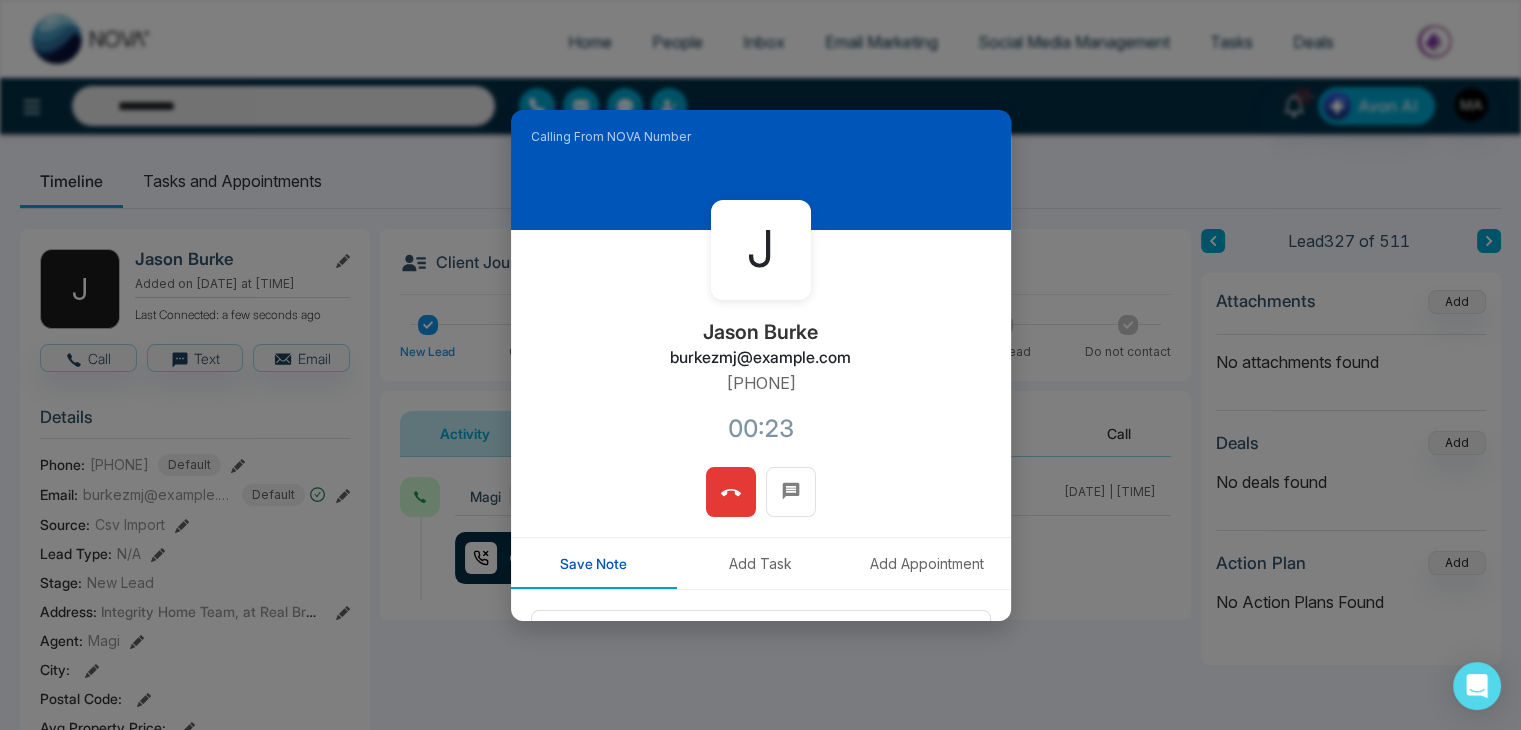 click 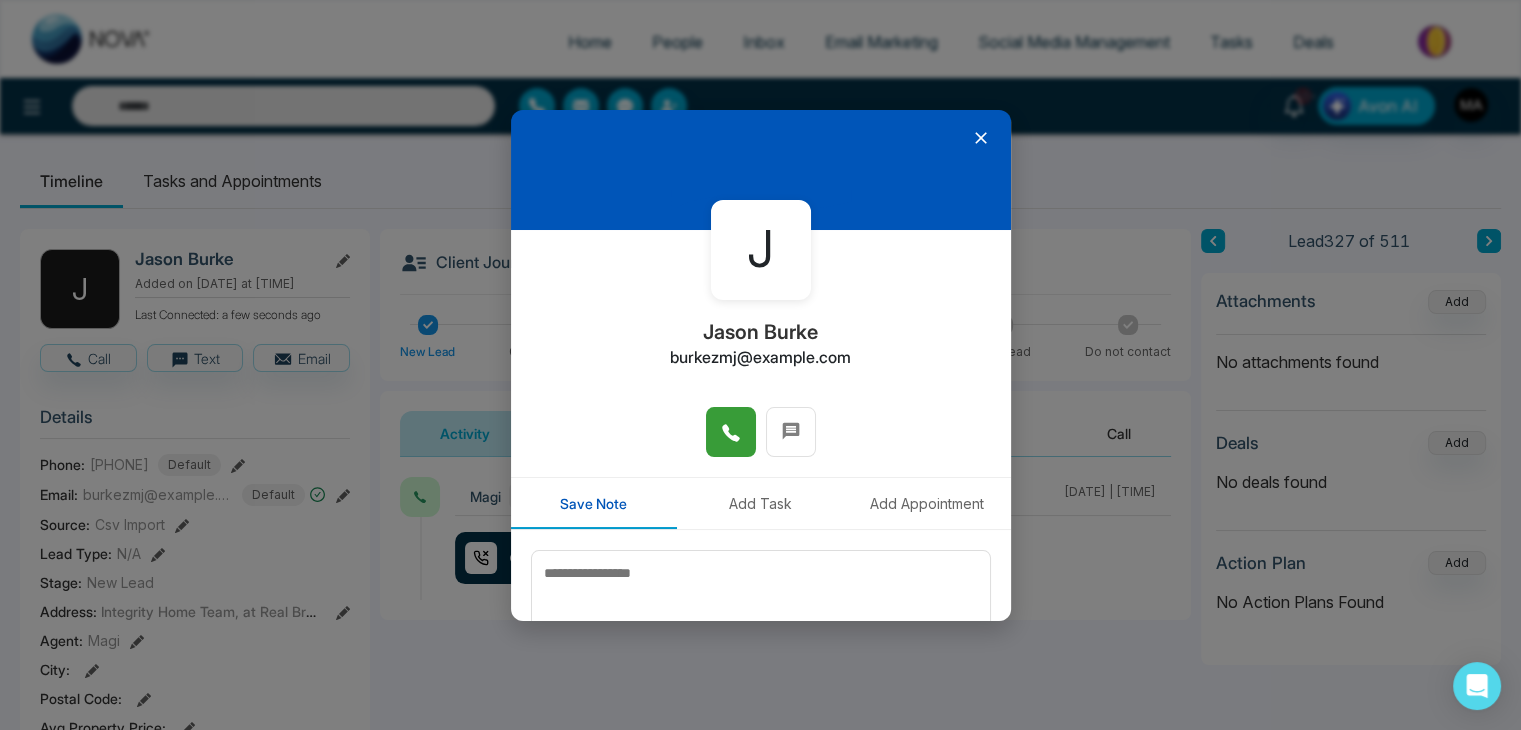 type on "**********" 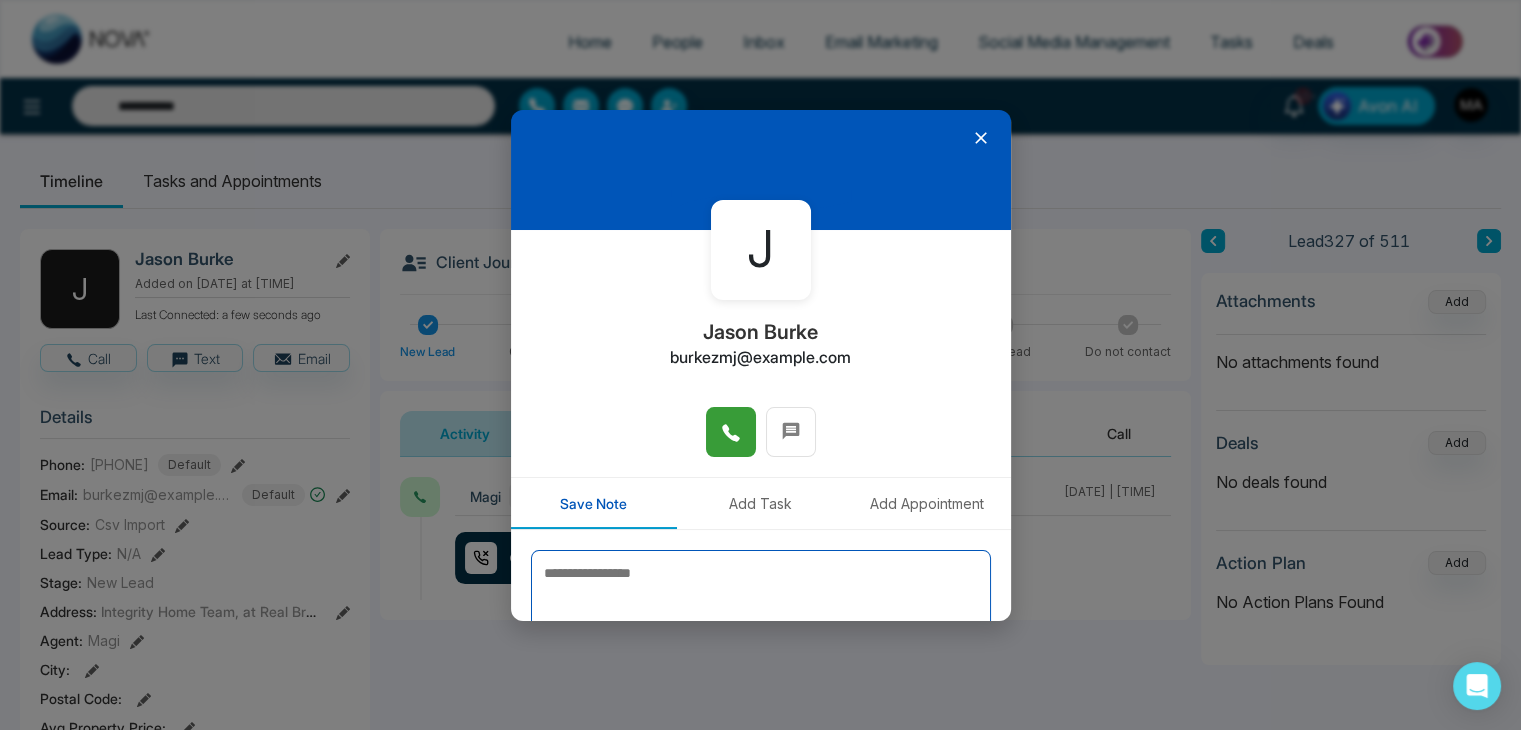 click at bounding box center (761, 600) 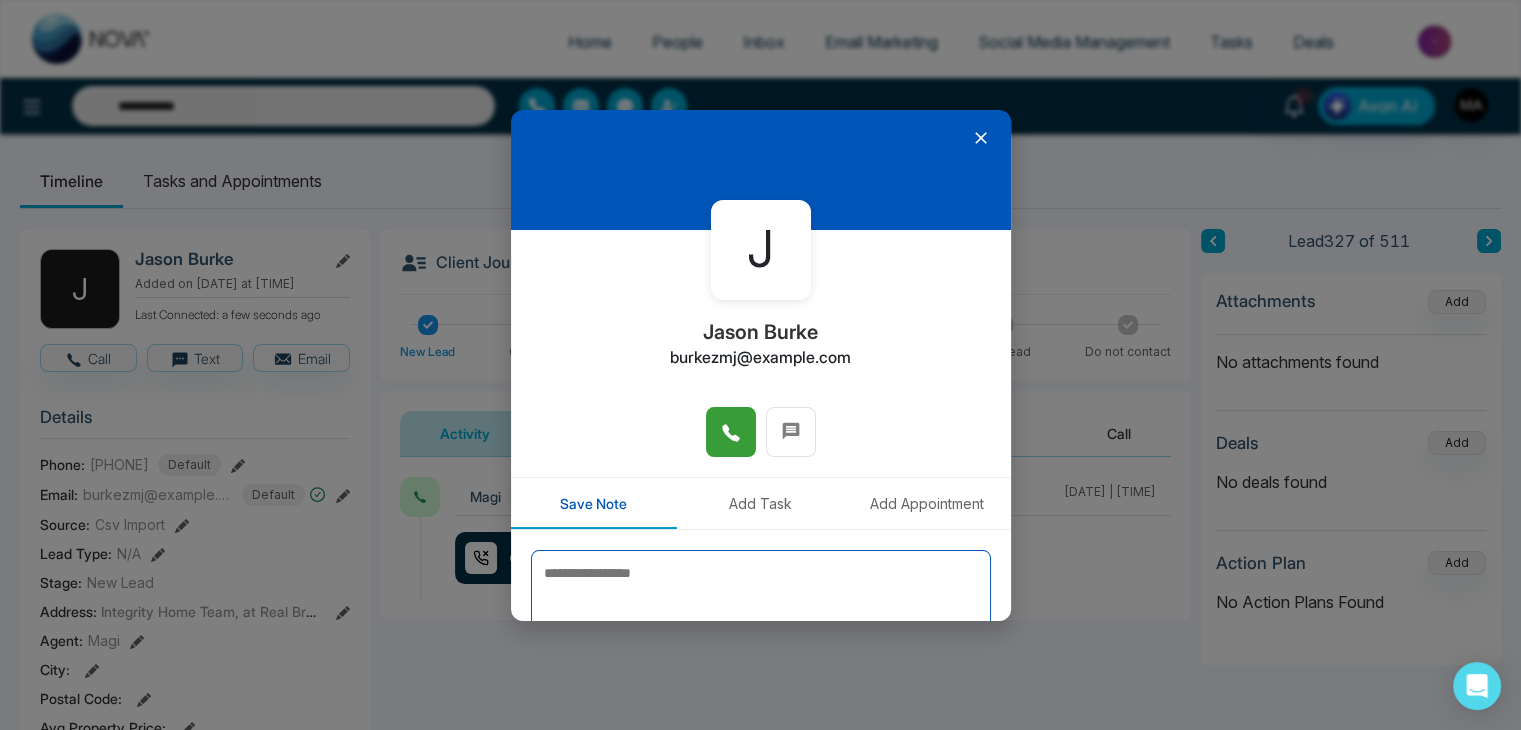 type 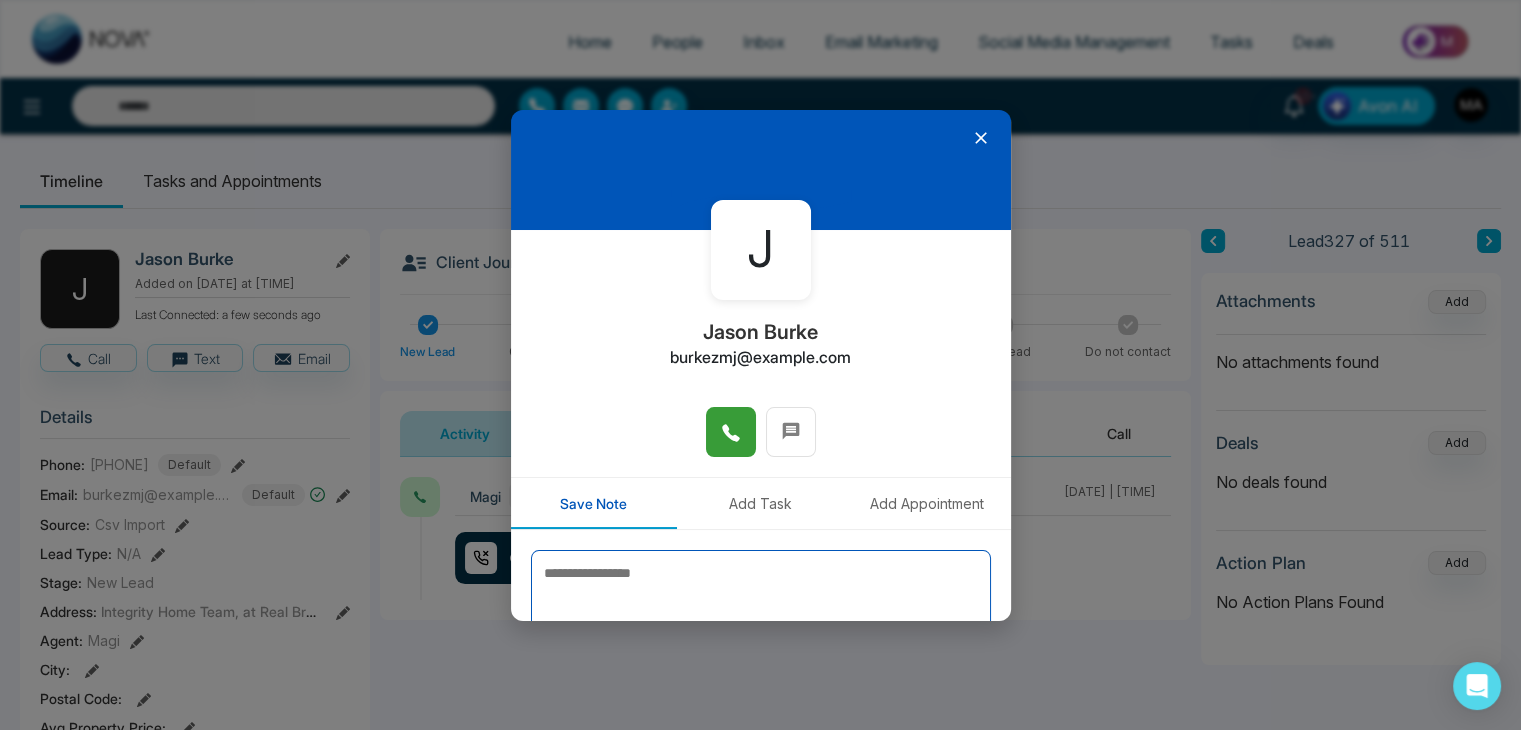 paste on "**********" 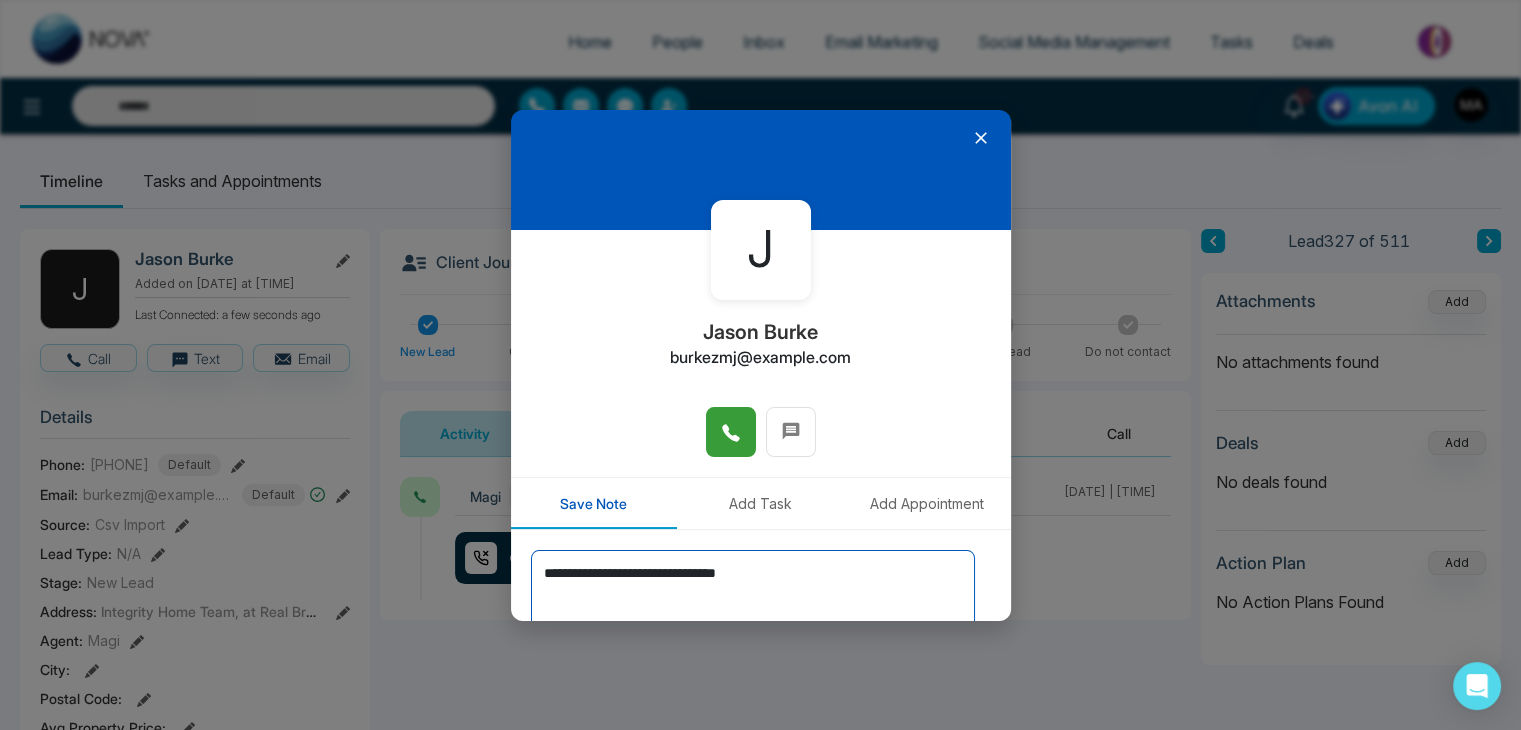 scroll, scrollTop: 110, scrollLeft: 0, axis: vertical 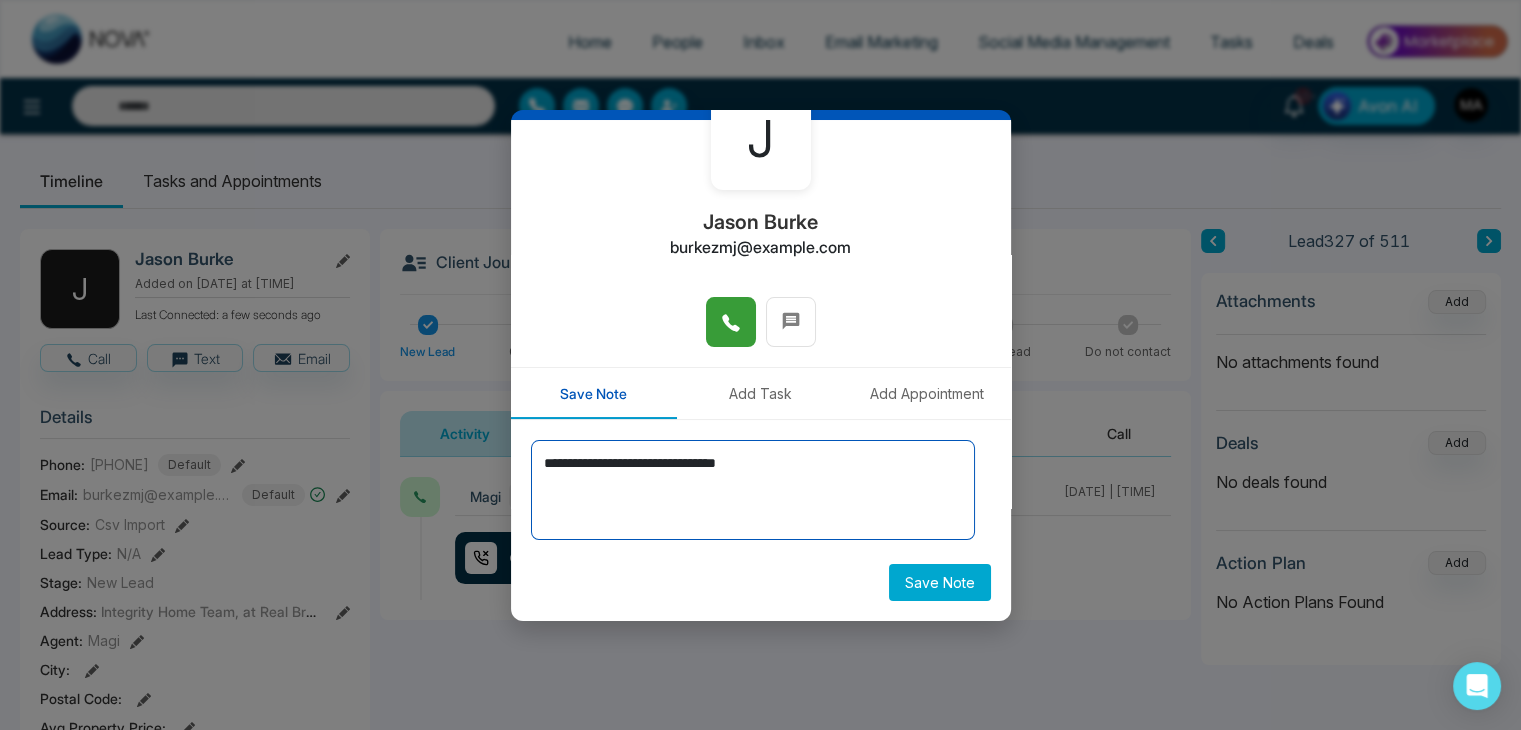 type on "**********" 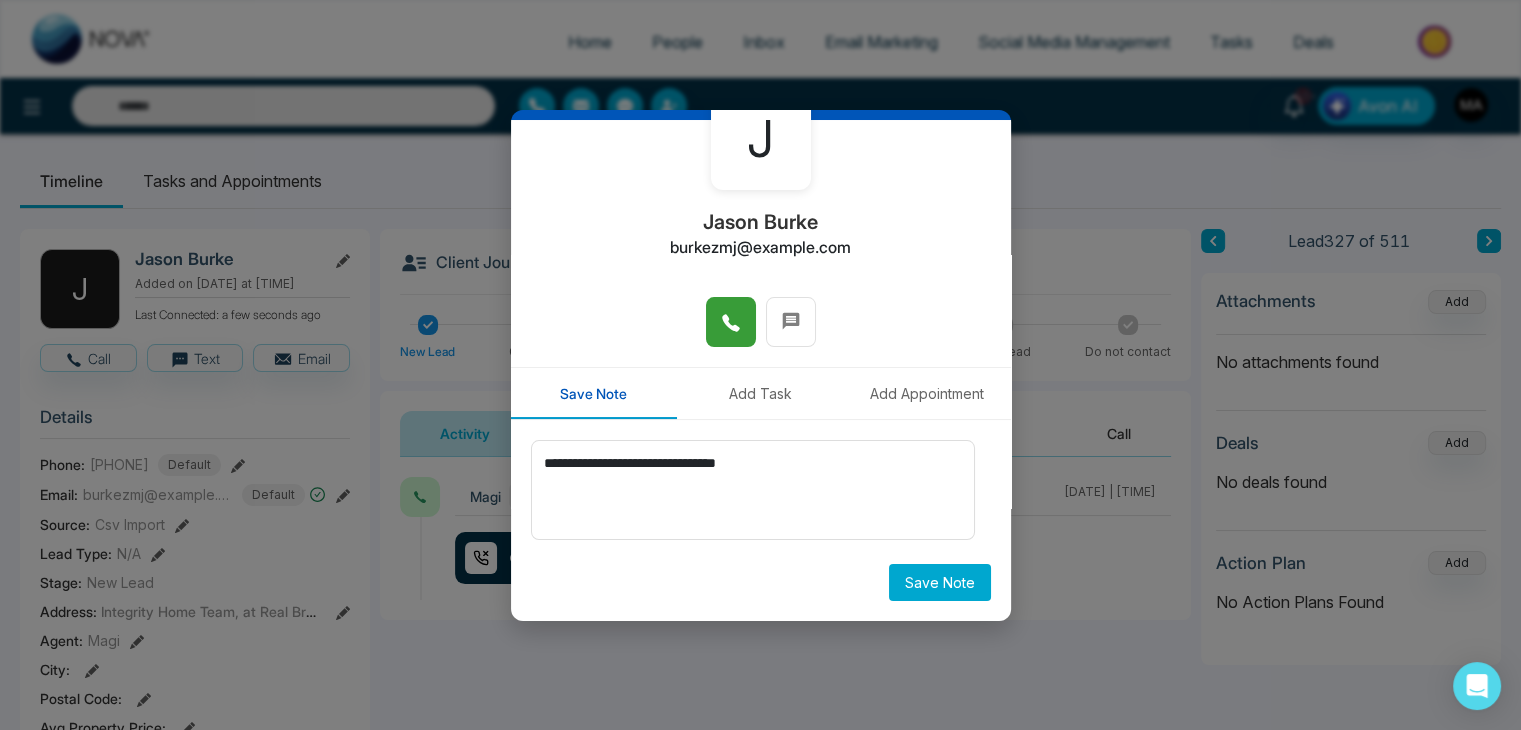 click on "Save Note" at bounding box center (940, 582) 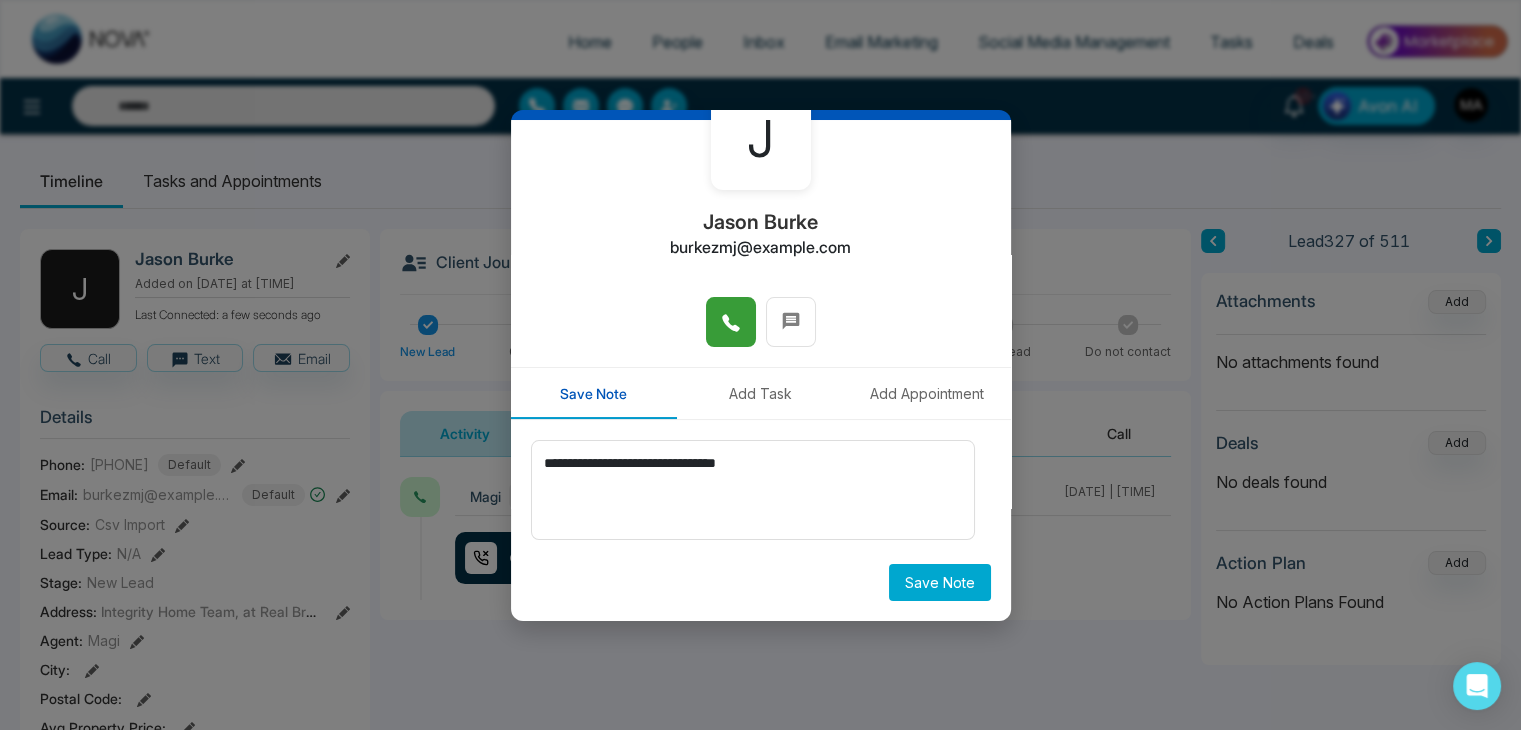 type on "**********" 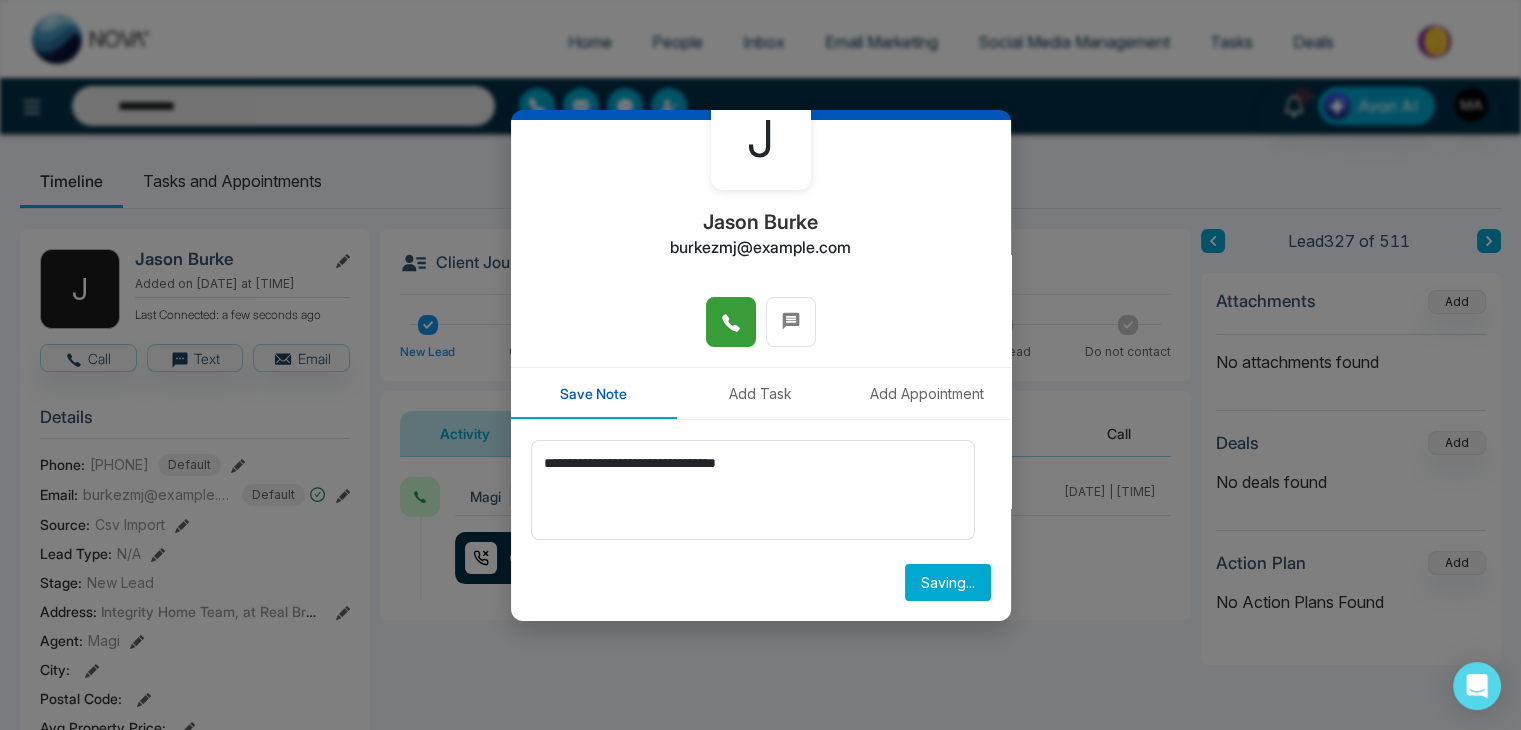 type 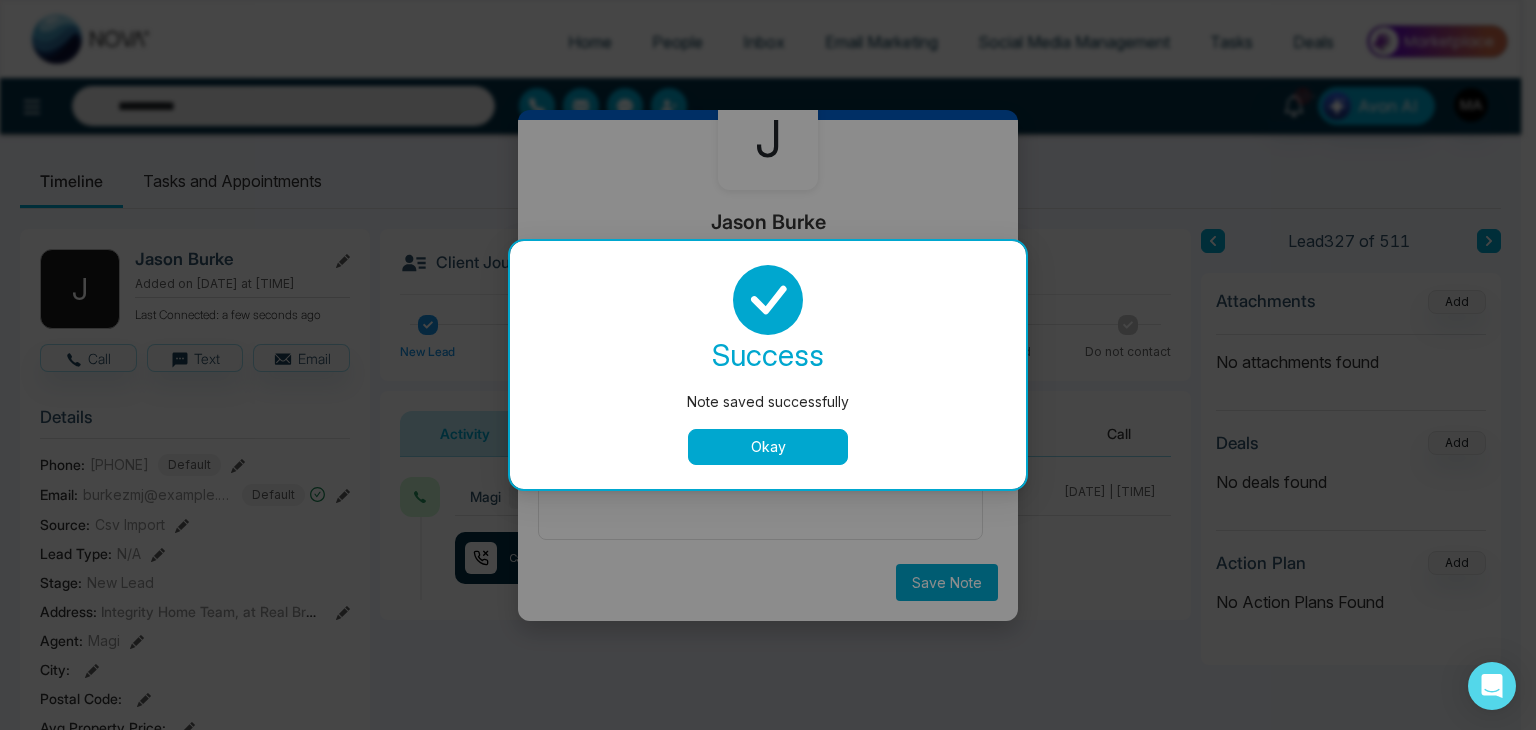 click on "Okay" at bounding box center [768, 447] 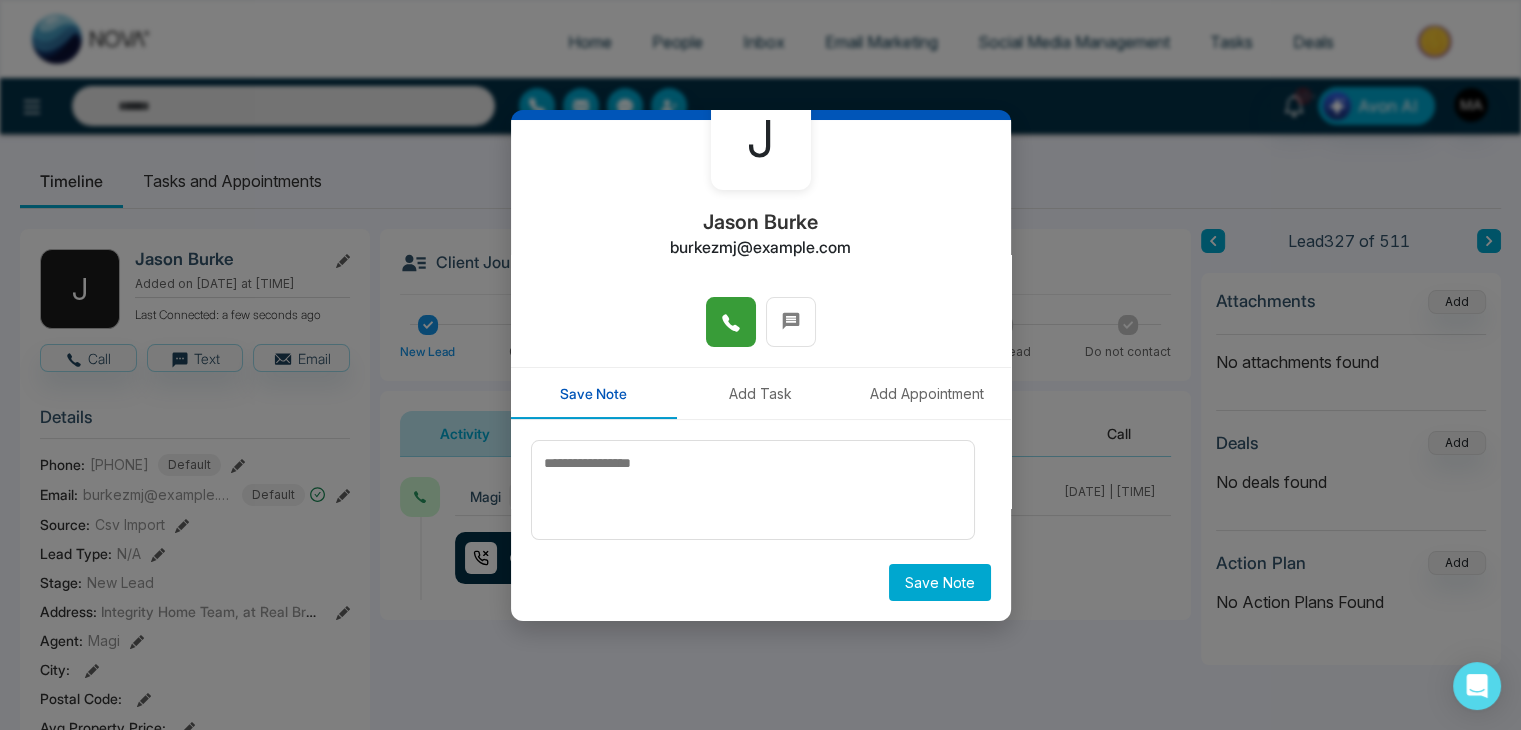 scroll, scrollTop: 0, scrollLeft: 0, axis: both 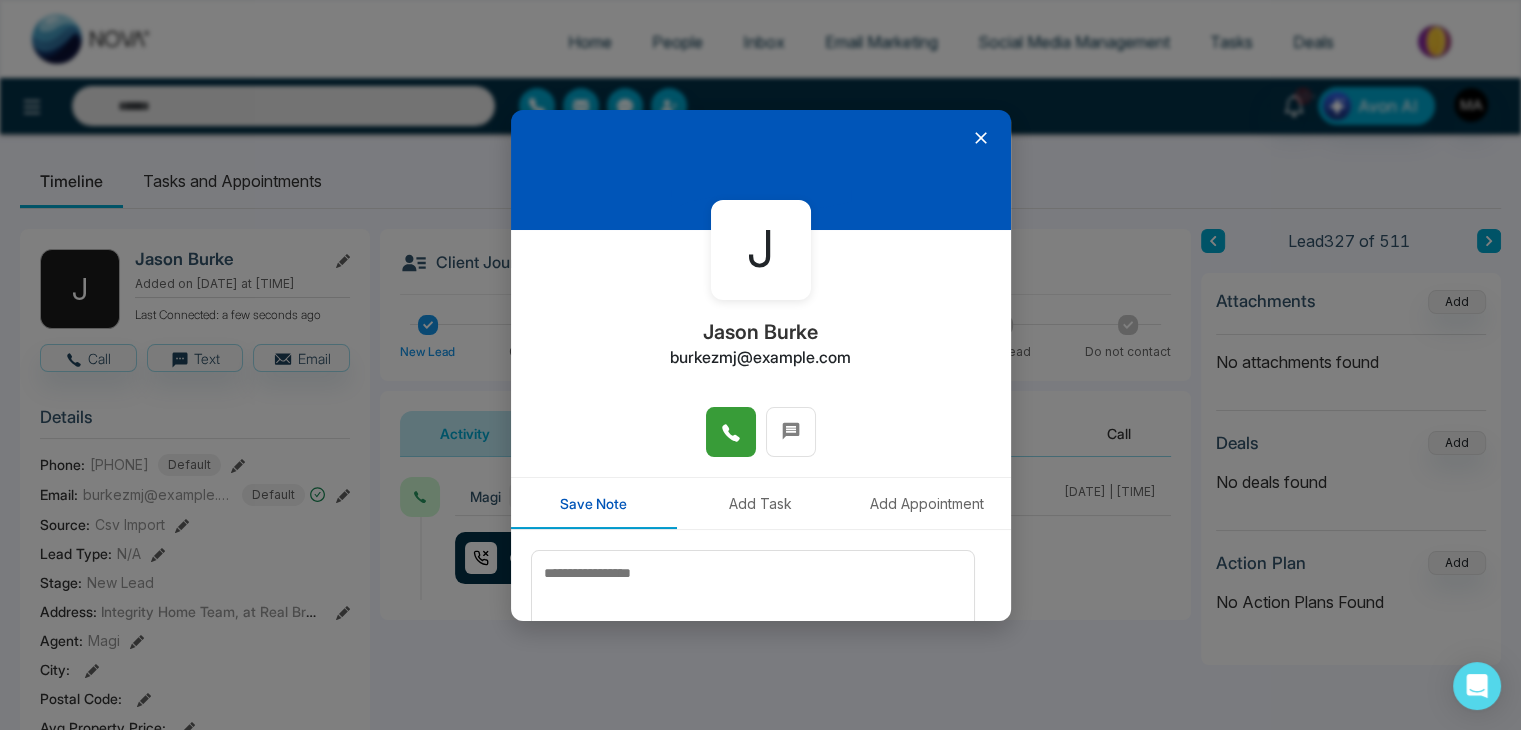 click 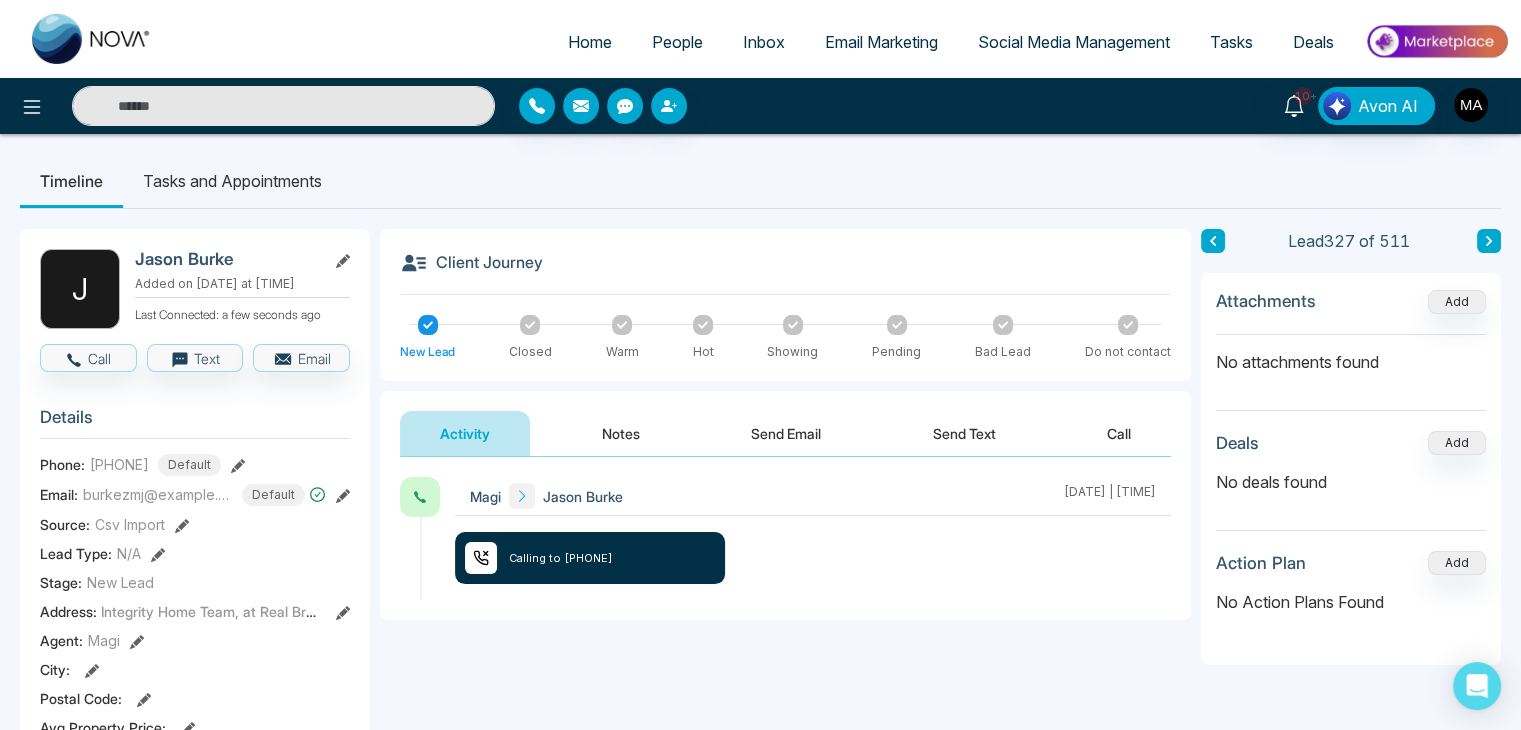 click at bounding box center (283, 106) 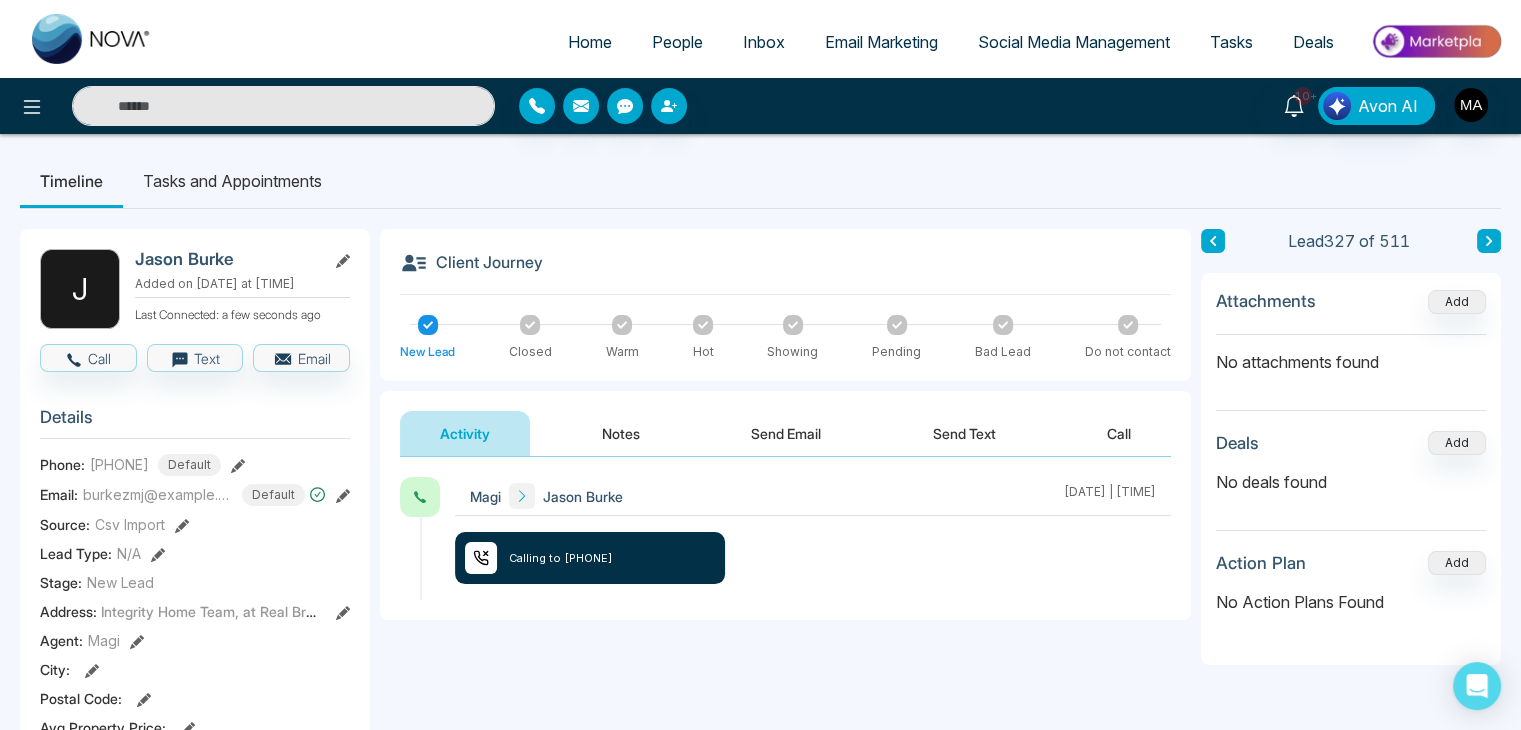 paste on "**********" 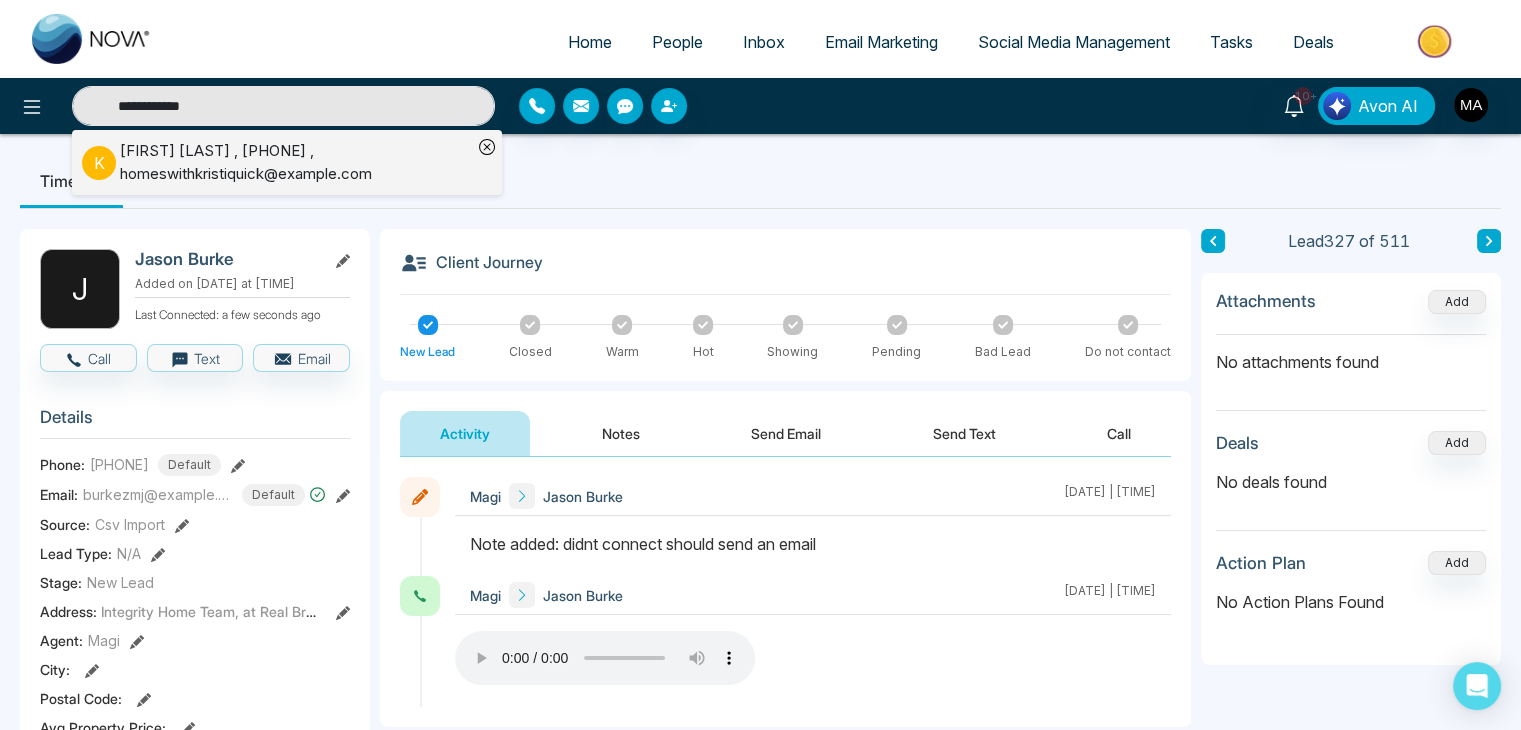 type on "**********" 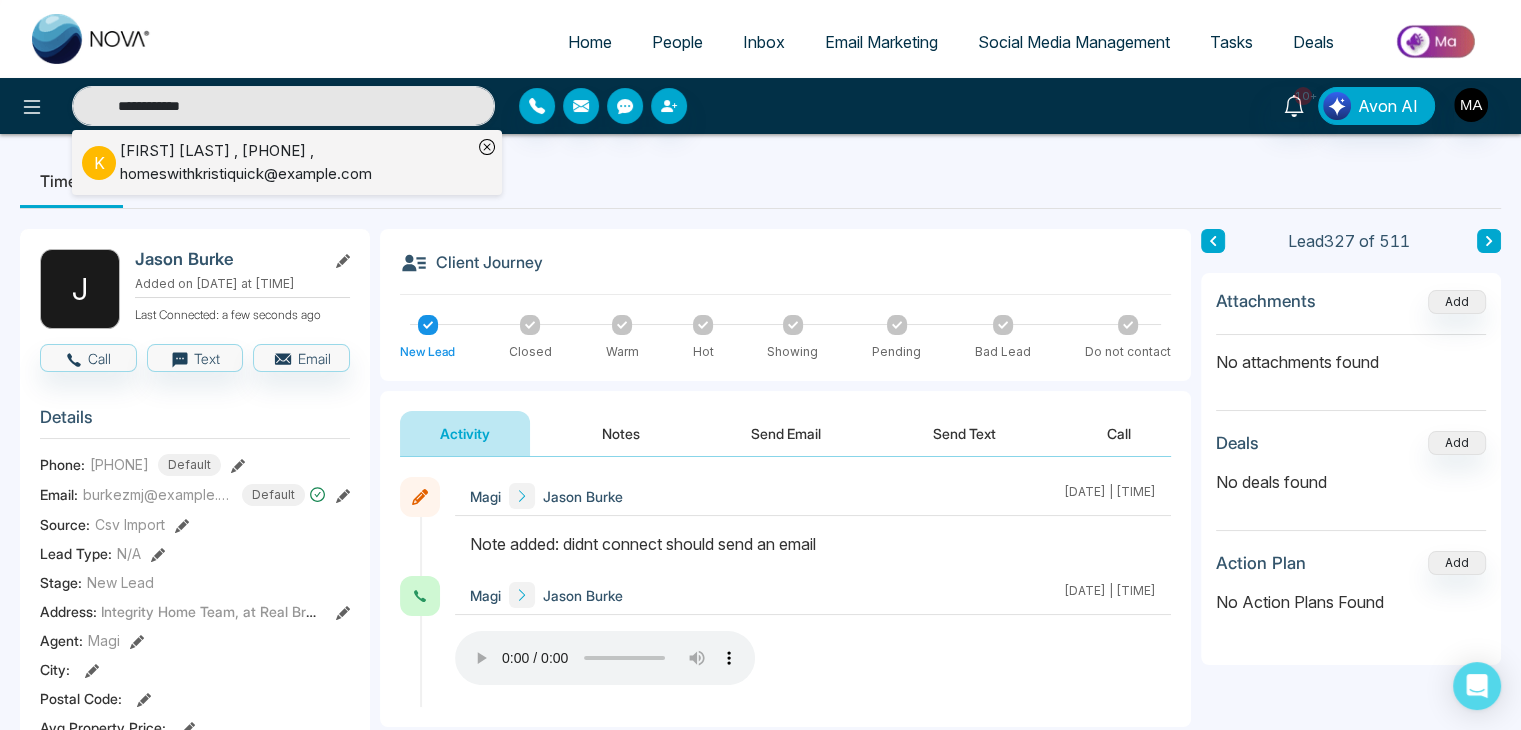click on "Kristi Quick , [PHONE] , homeswithkristiquick@example.com" at bounding box center (296, 162) 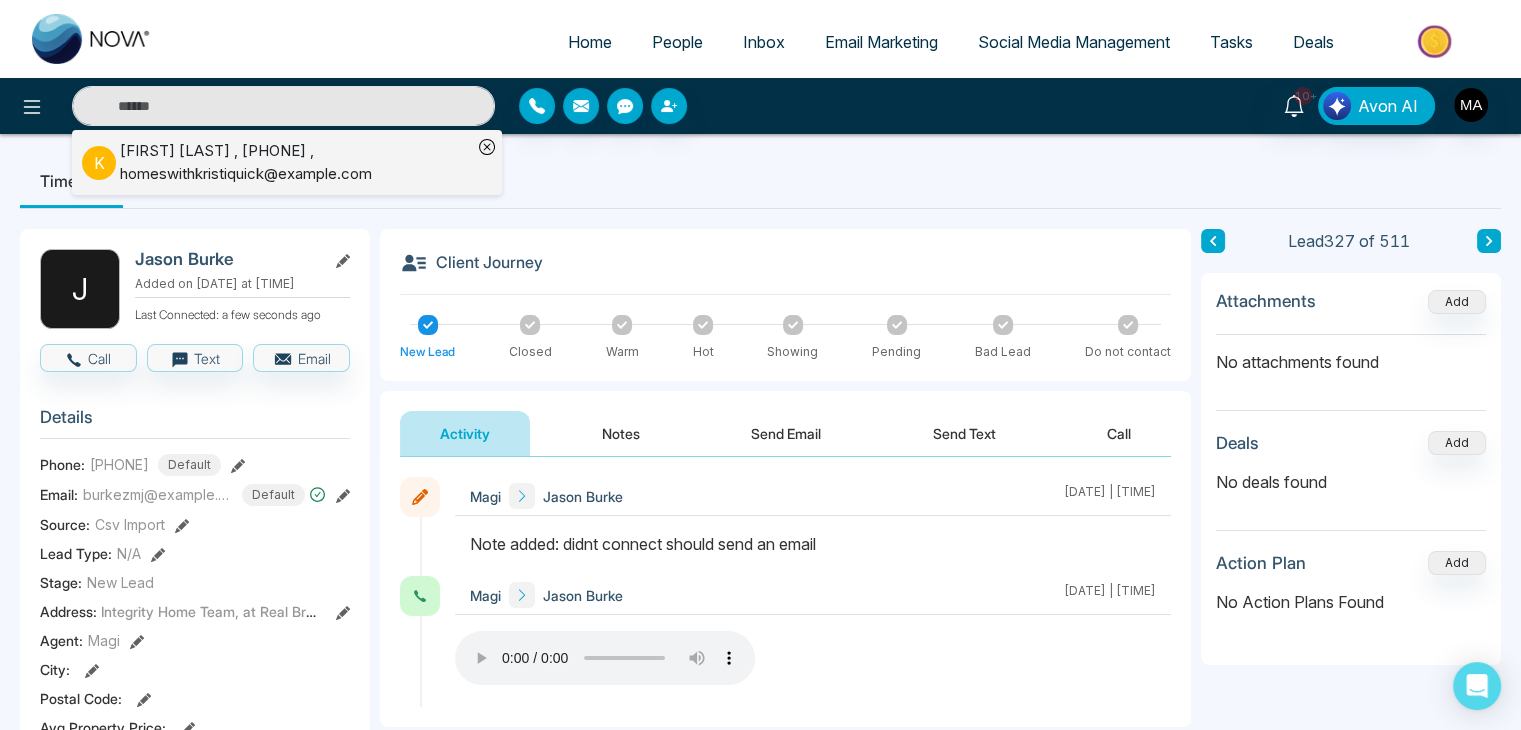 type on "**********" 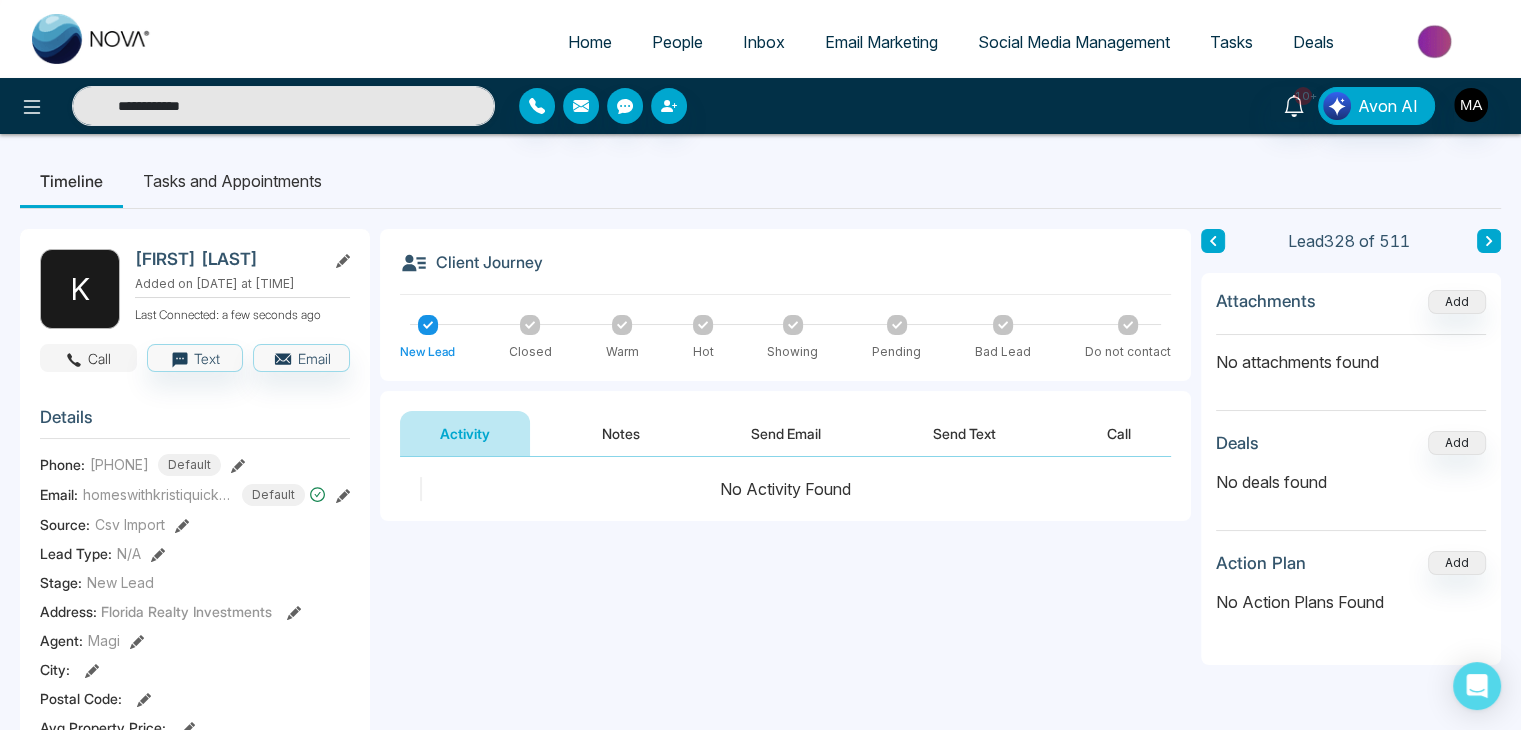 click on "Call" at bounding box center (88, 358) 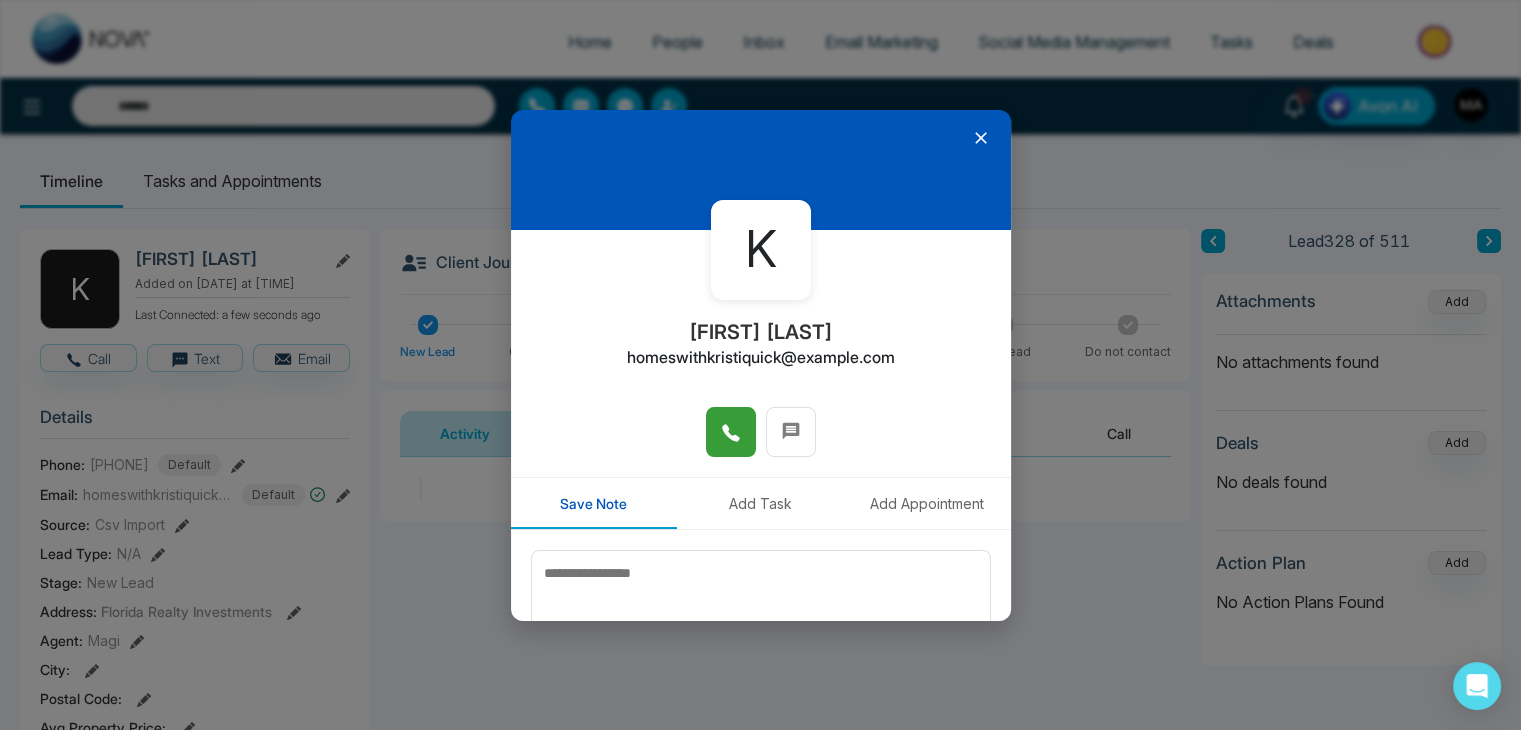 click at bounding box center [731, 432] 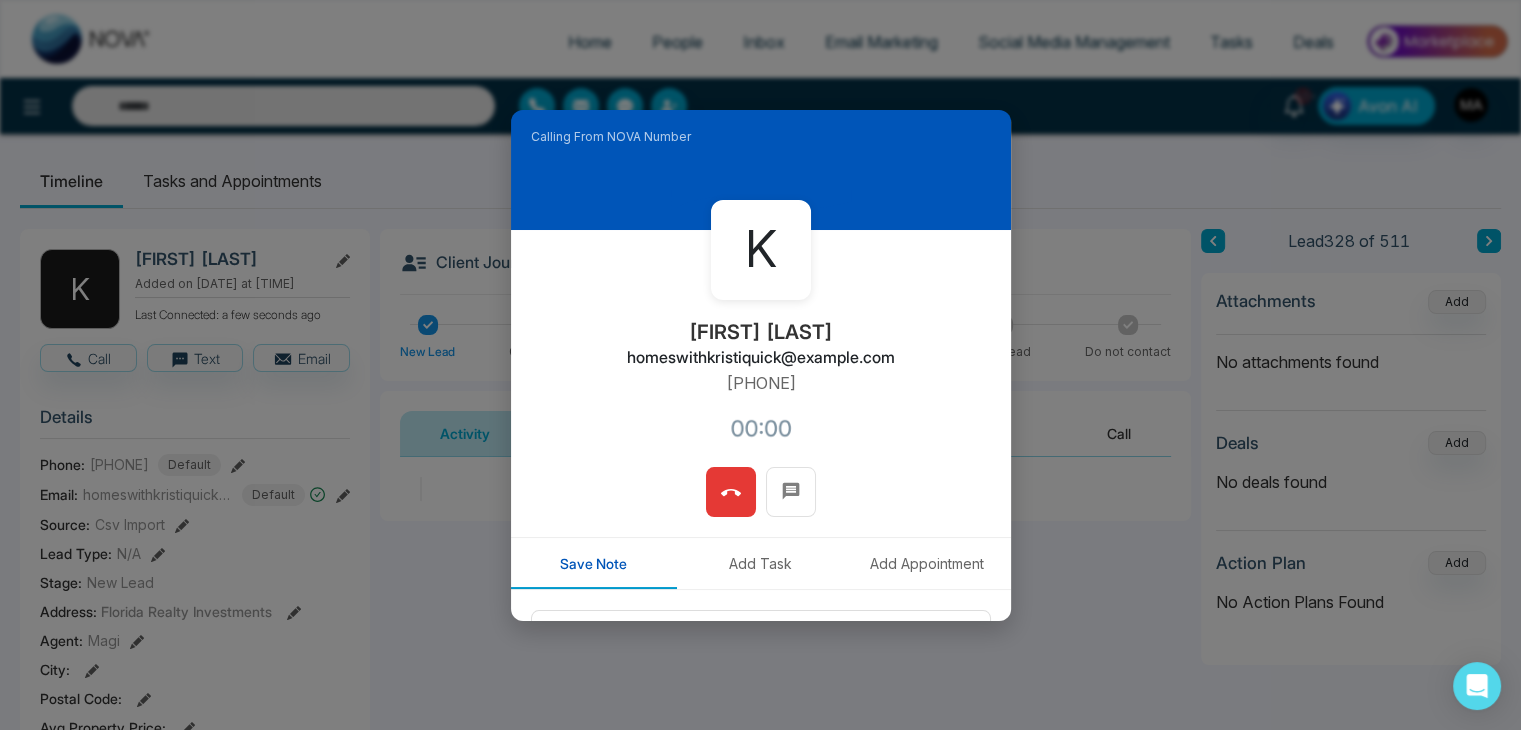 type on "**********" 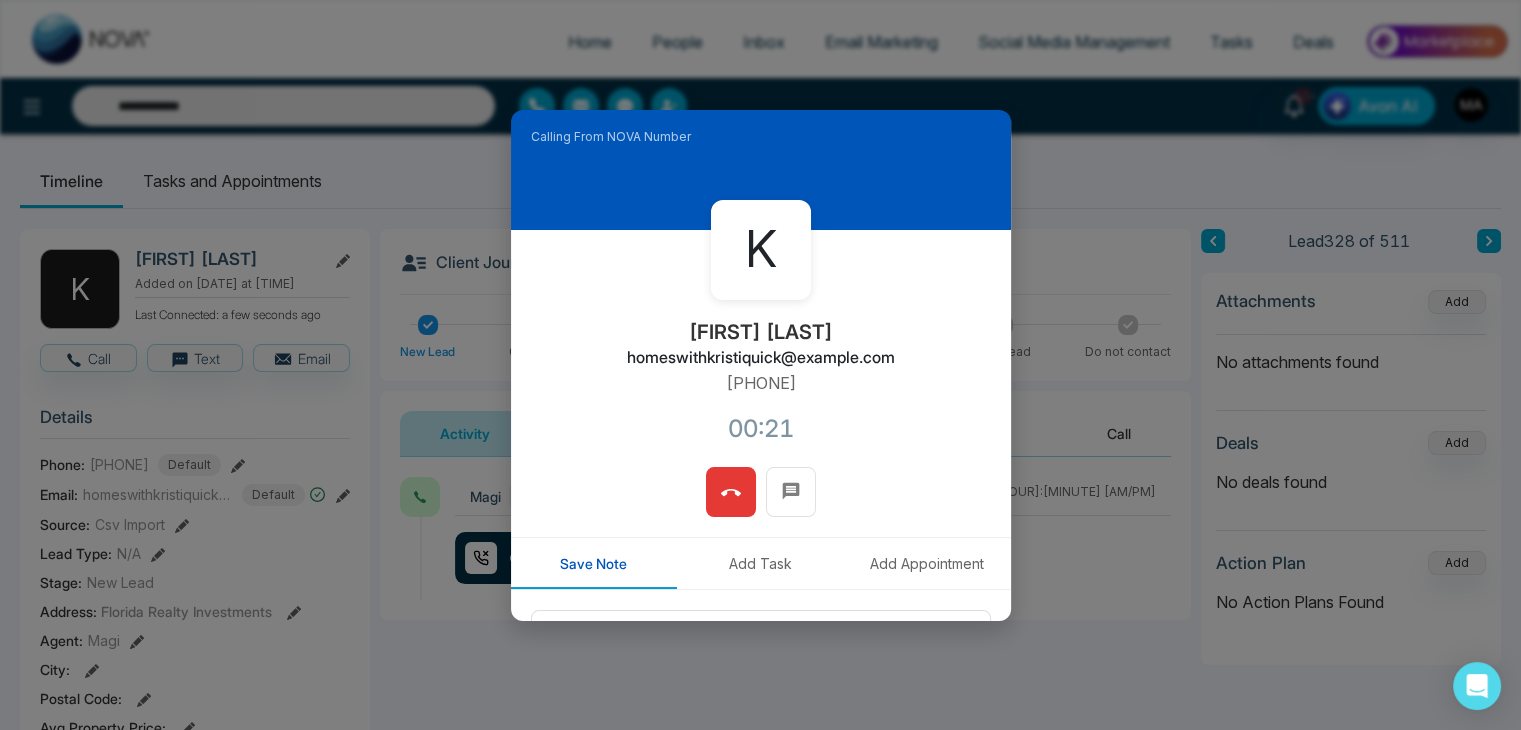 click 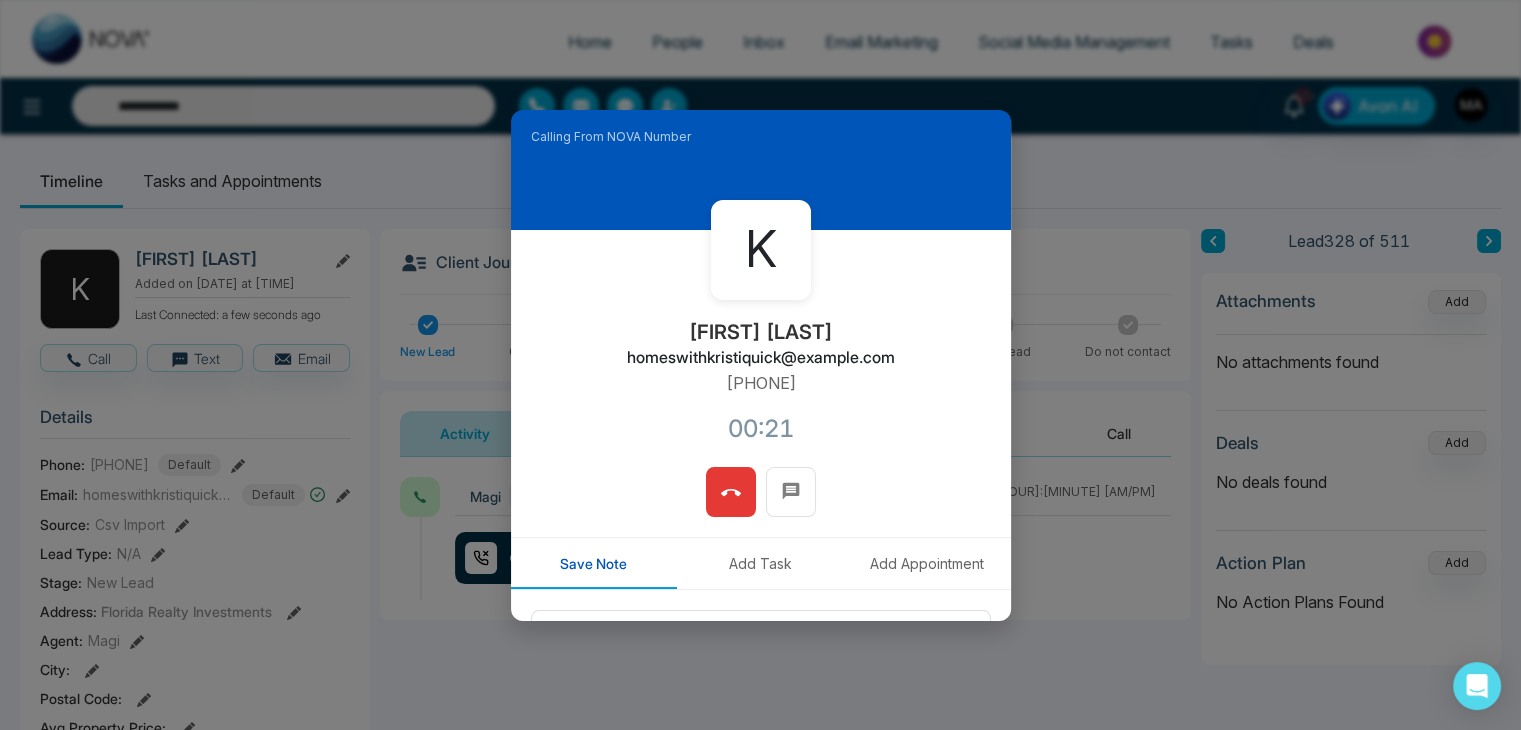 type 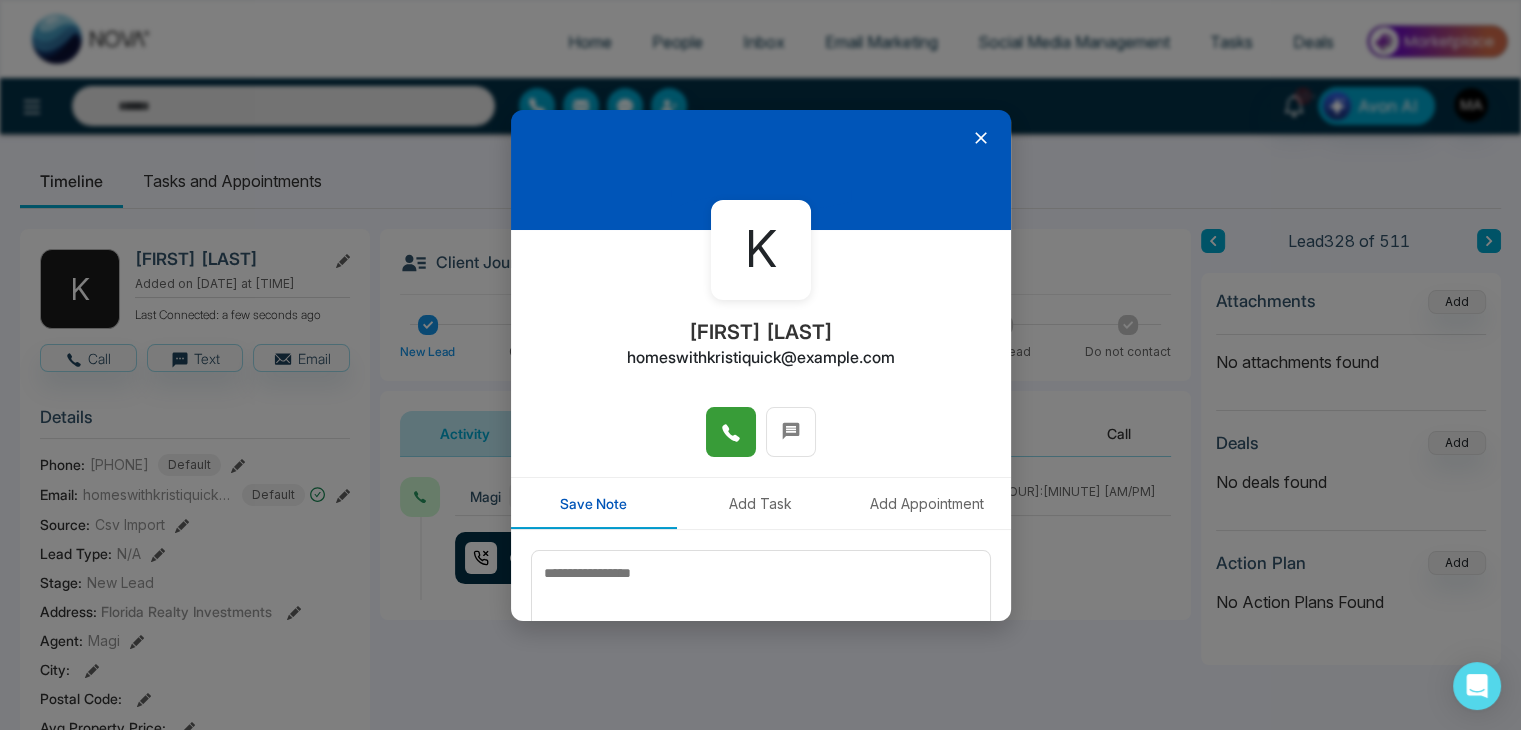 type 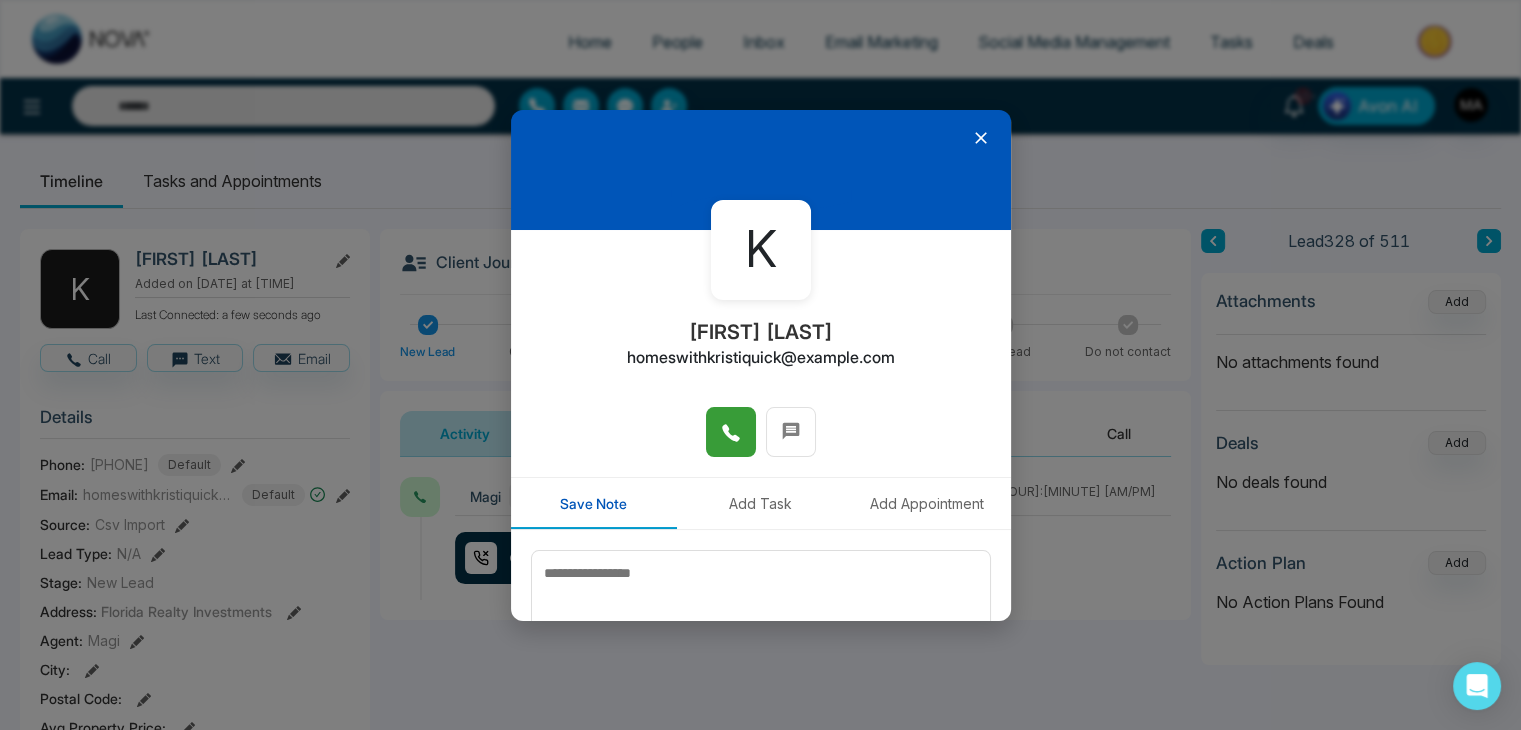 type on "**********" 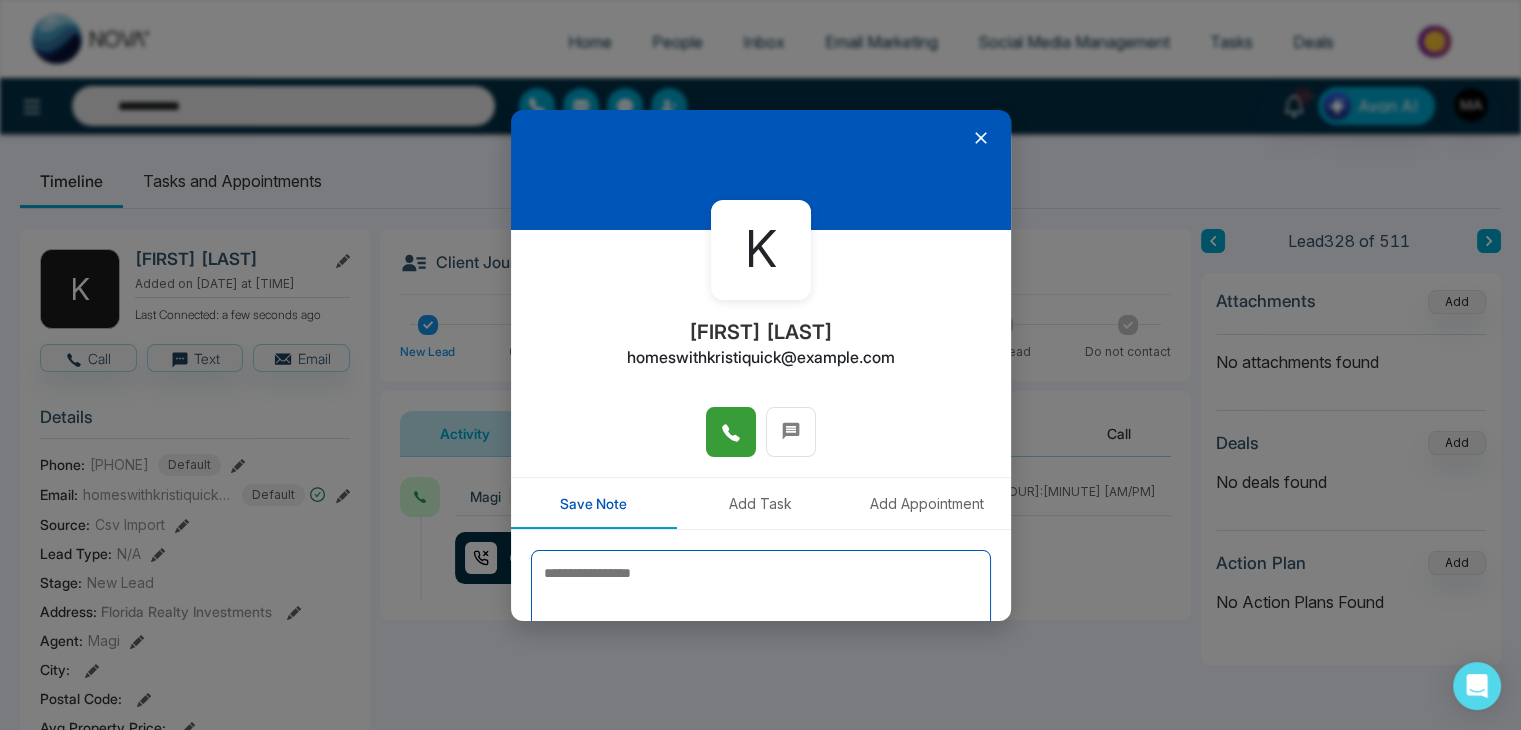 paste on "**********" 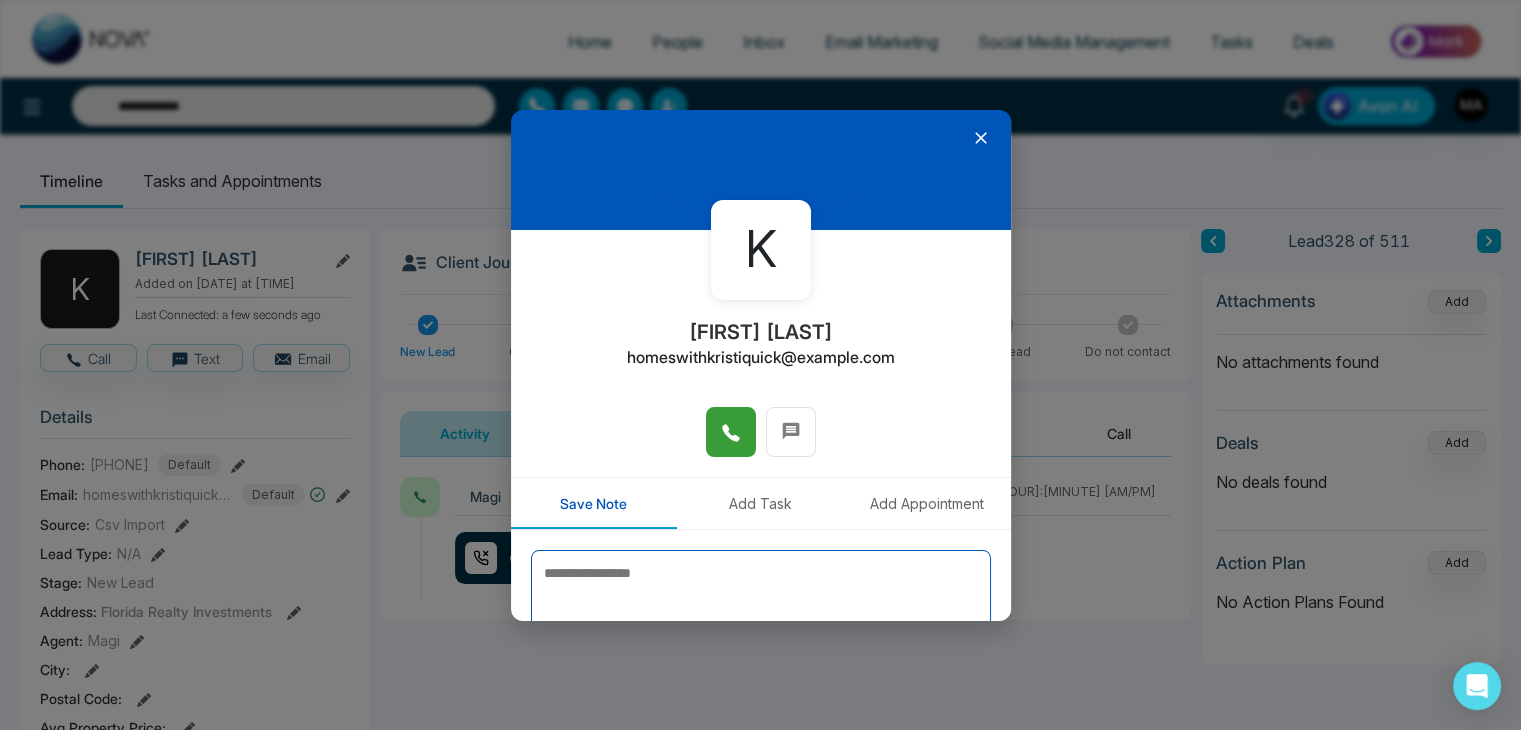 type on "**********" 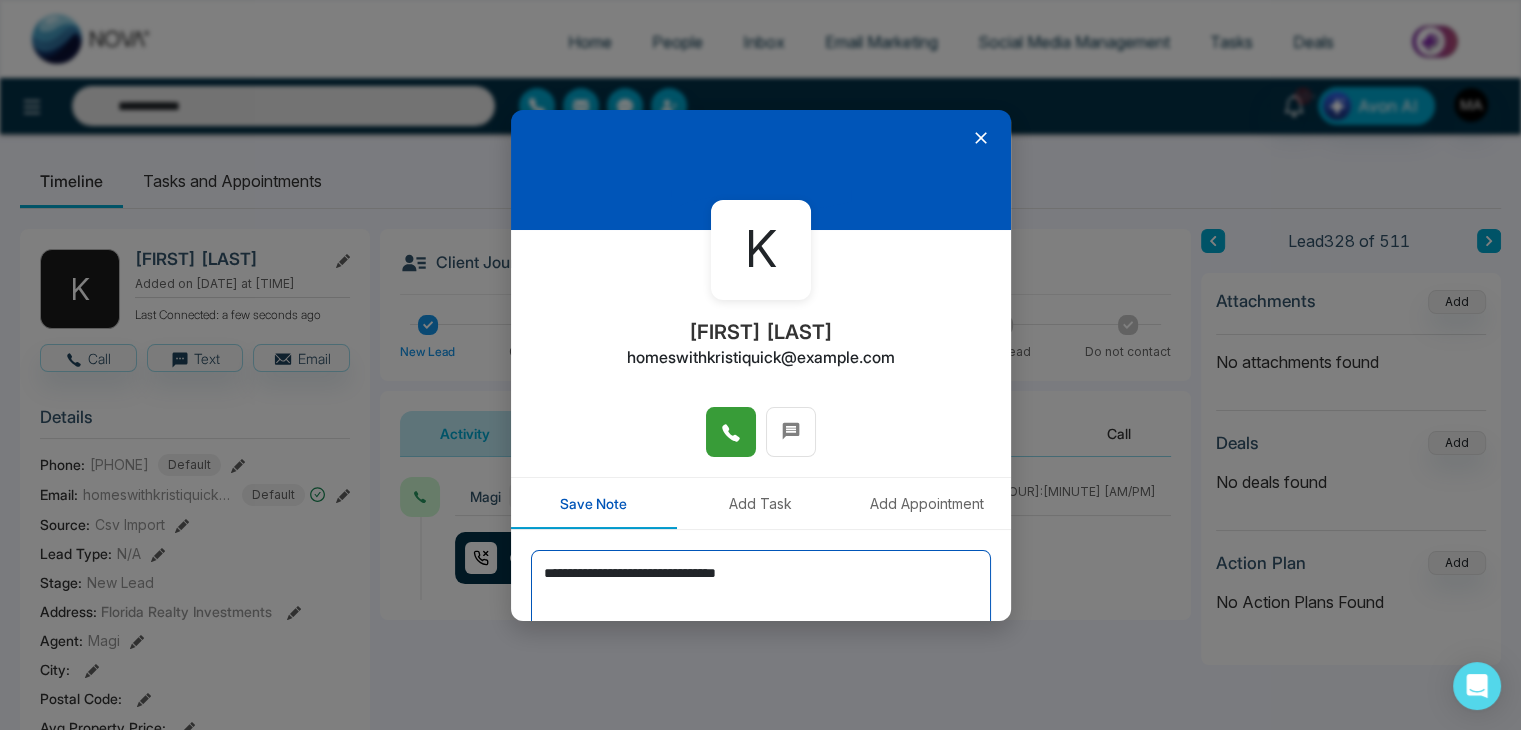click on "**********" at bounding box center (761, 600) 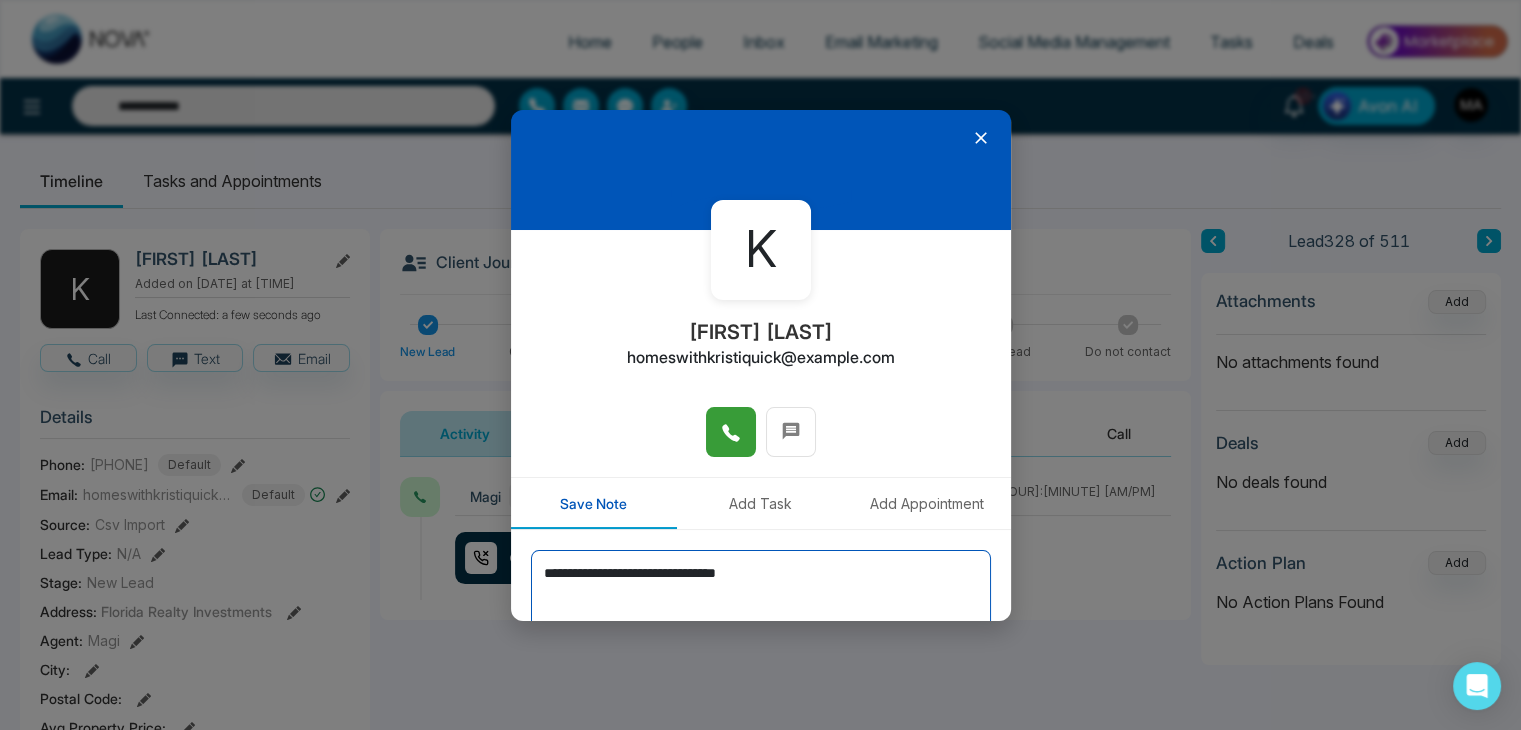 type 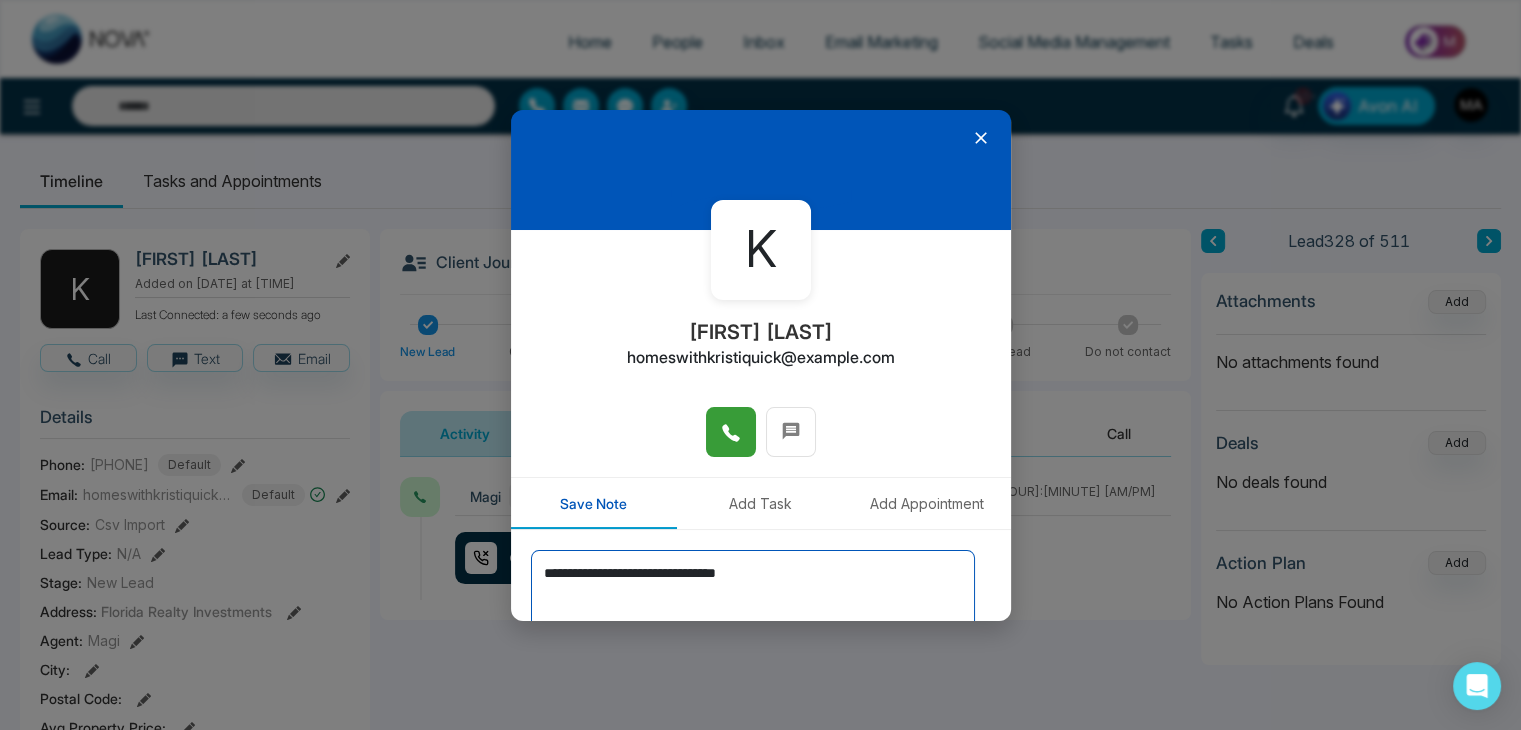 scroll, scrollTop: 110, scrollLeft: 0, axis: vertical 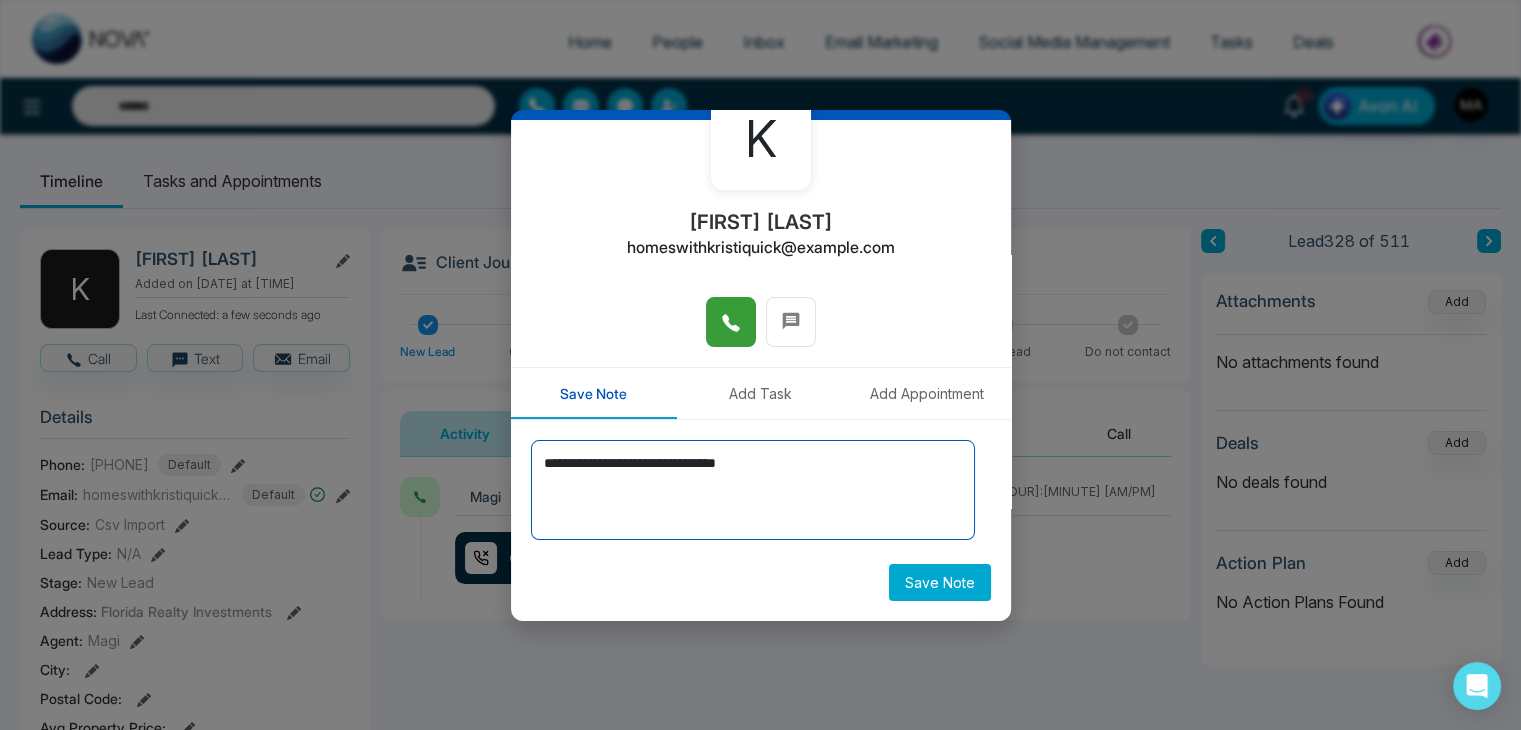 type on "**********" 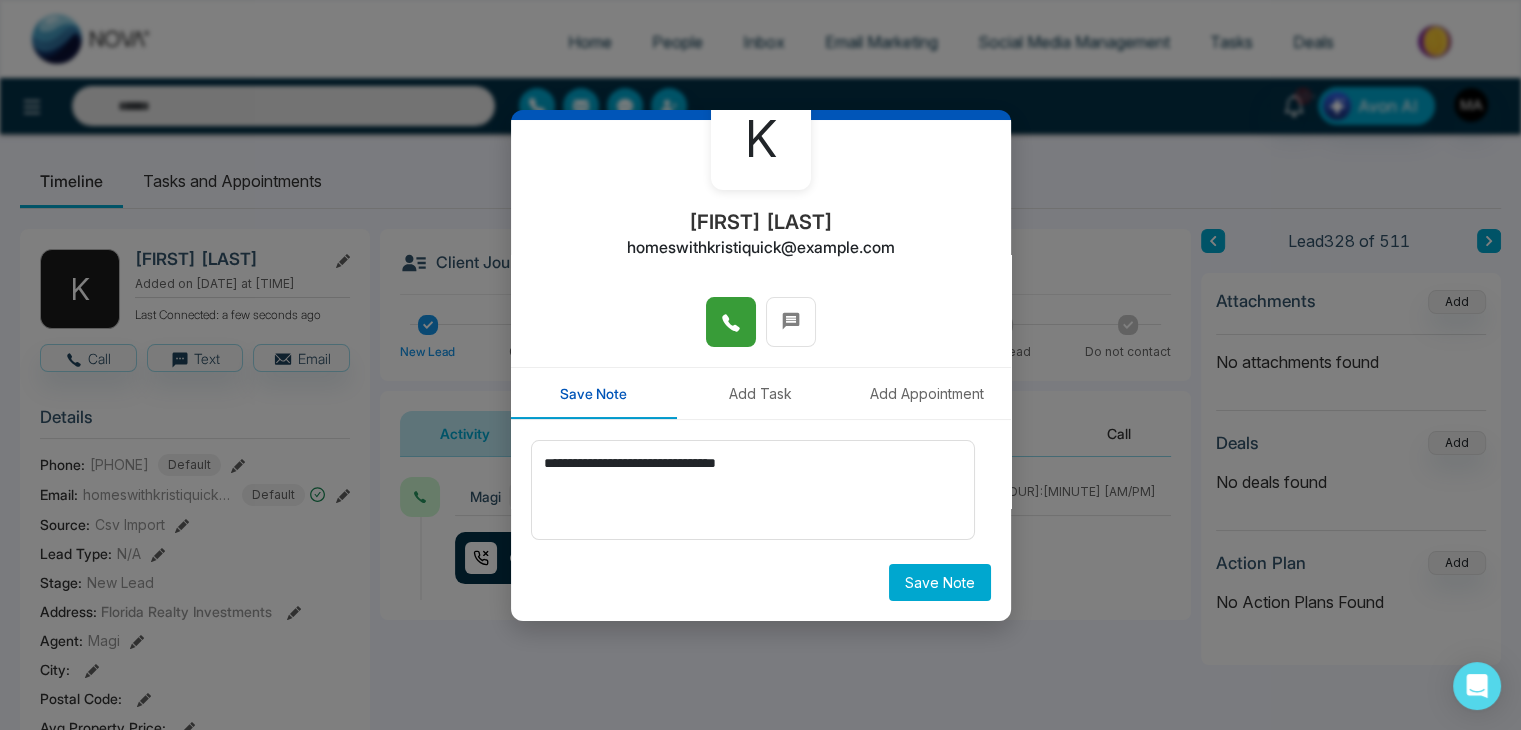 click on "Save Note" at bounding box center (940, 582) 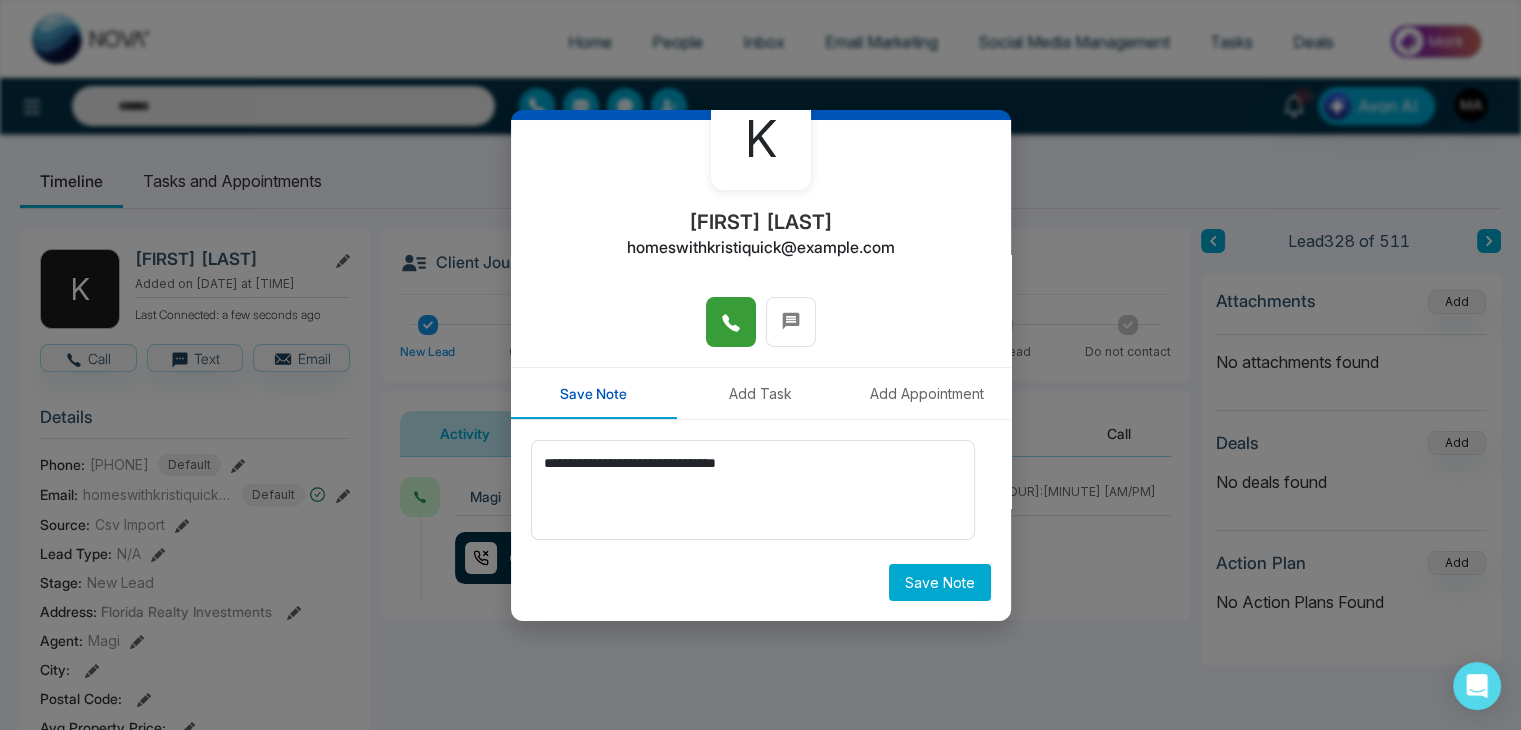 type on "**********" 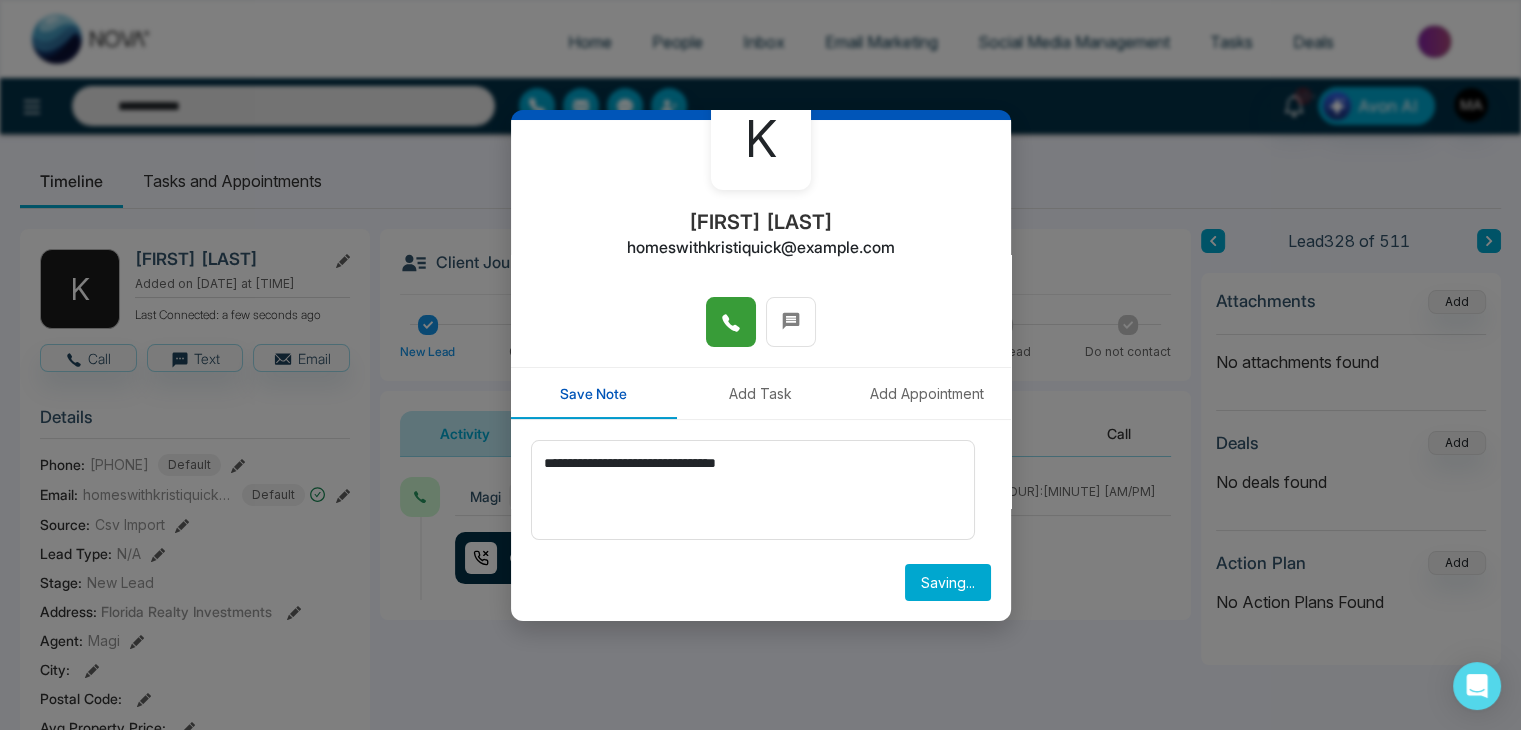 type 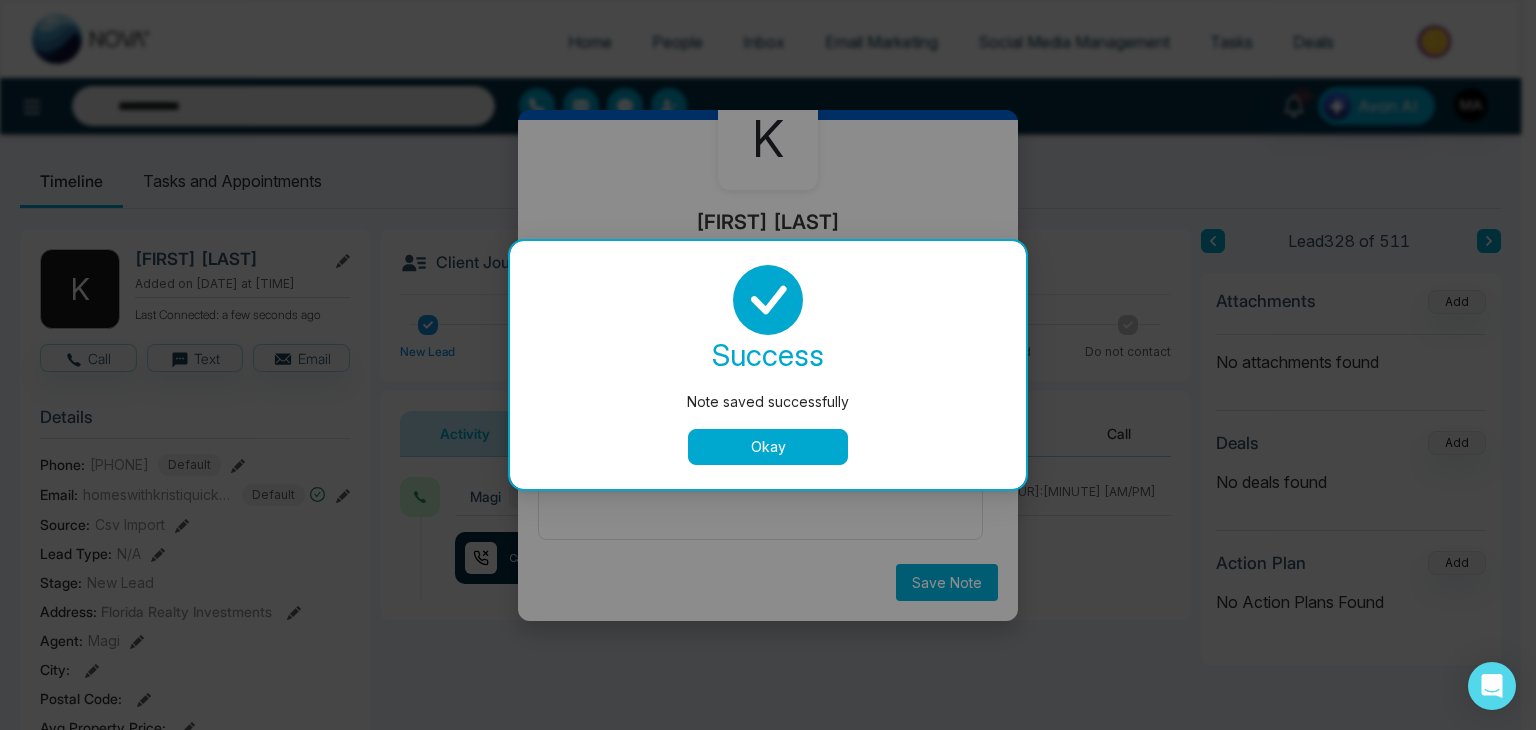 click on "Okay" at bounding box center (768, 447) 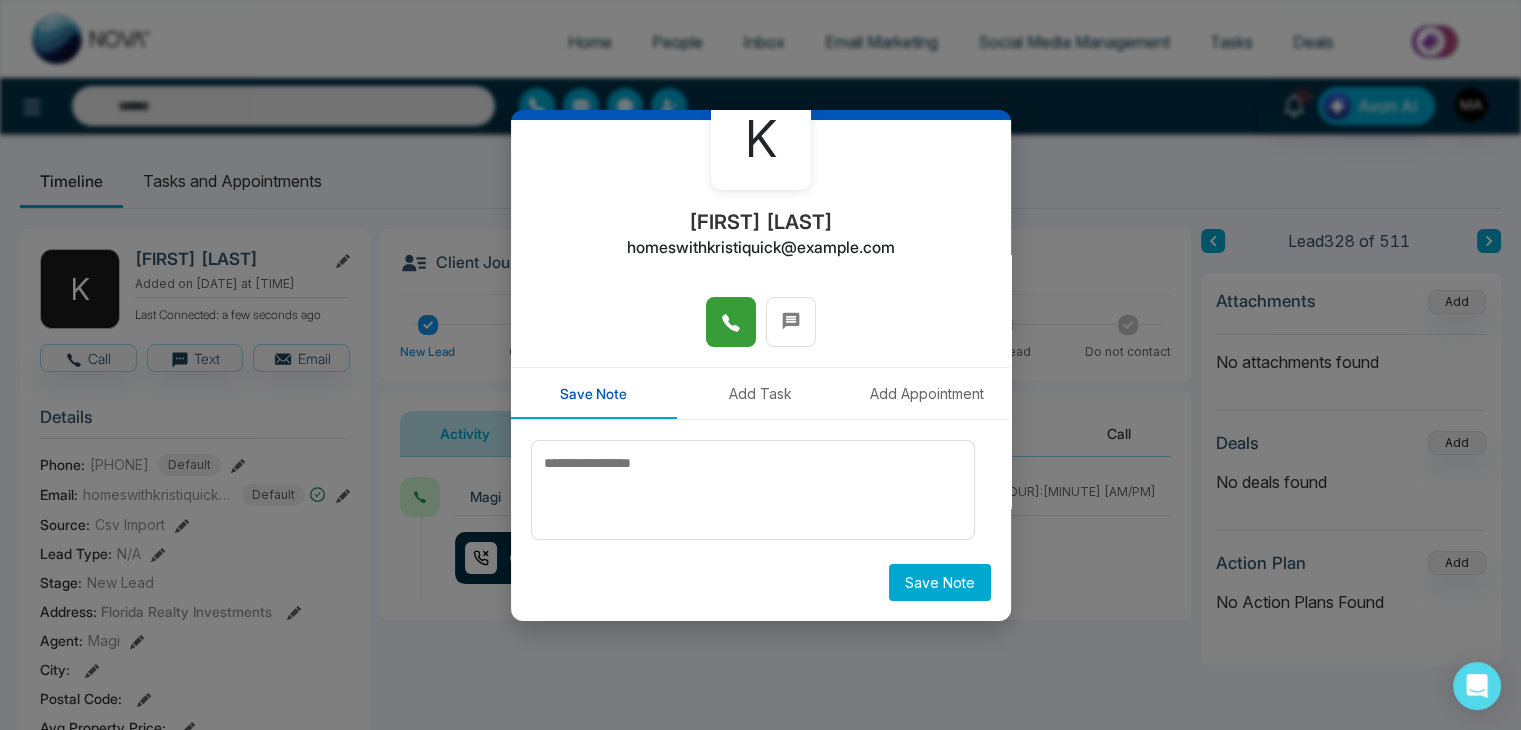 scroll, scrollTop: 0, scrollLeft: 0, axis: both 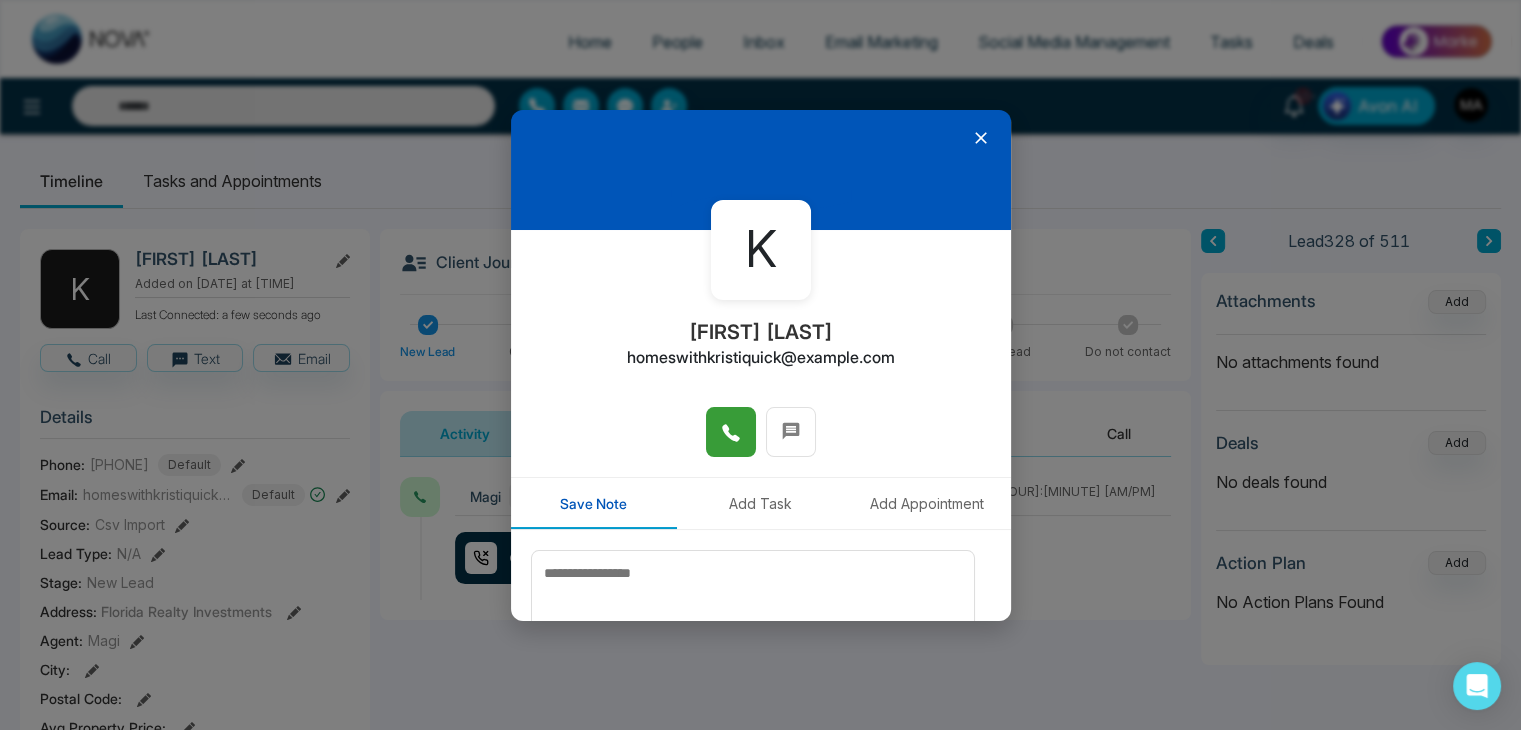 click 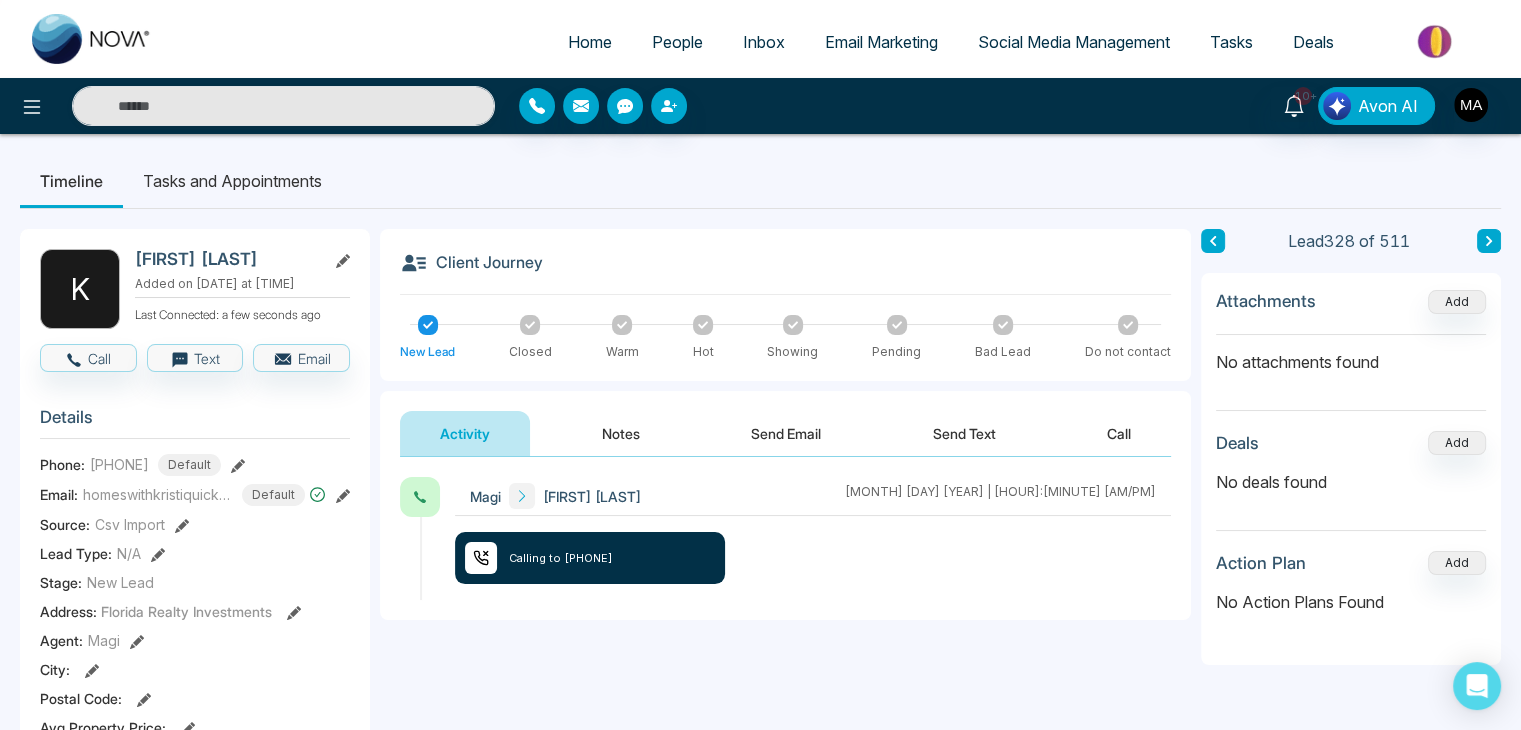 type on "**********" 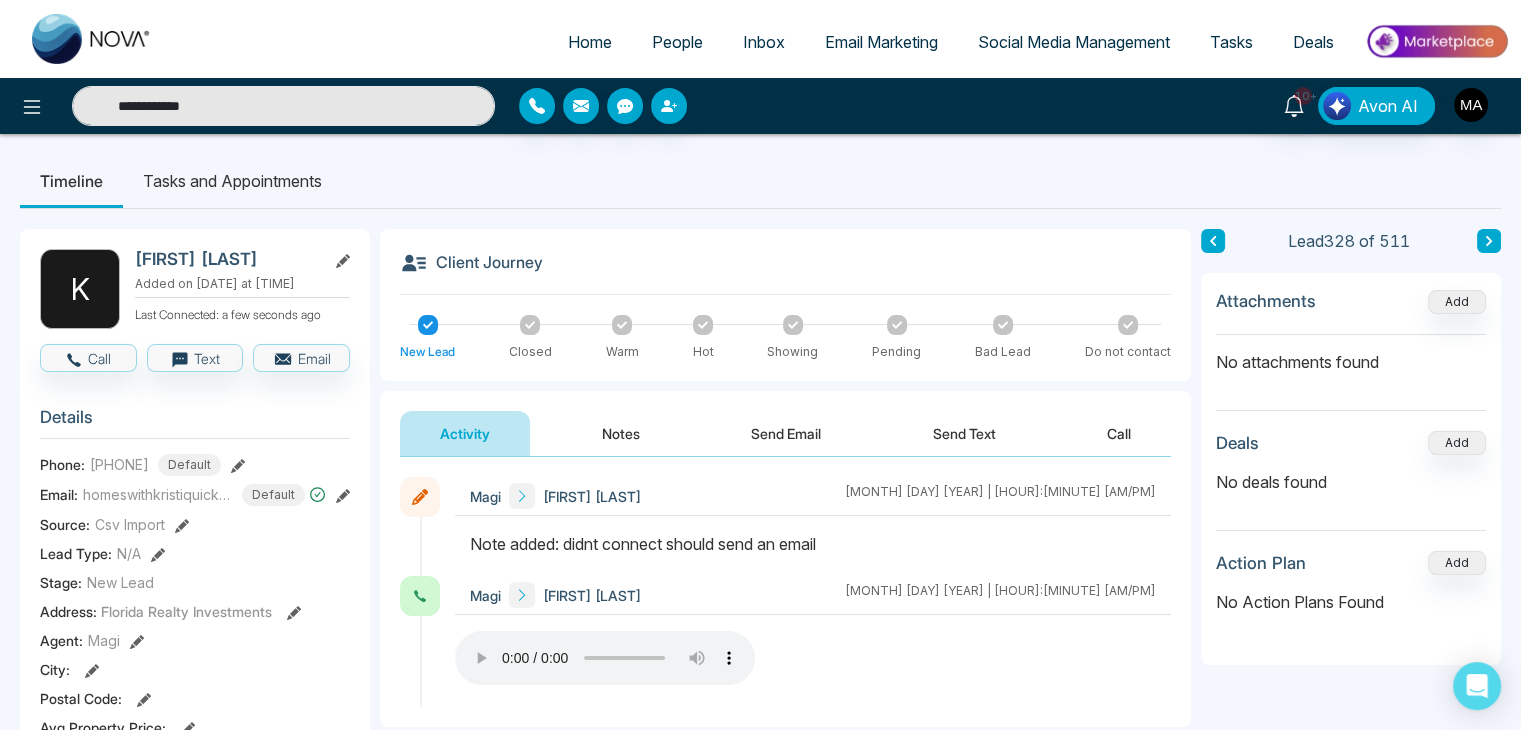 click on "**********" at bounding box center [283, 106] 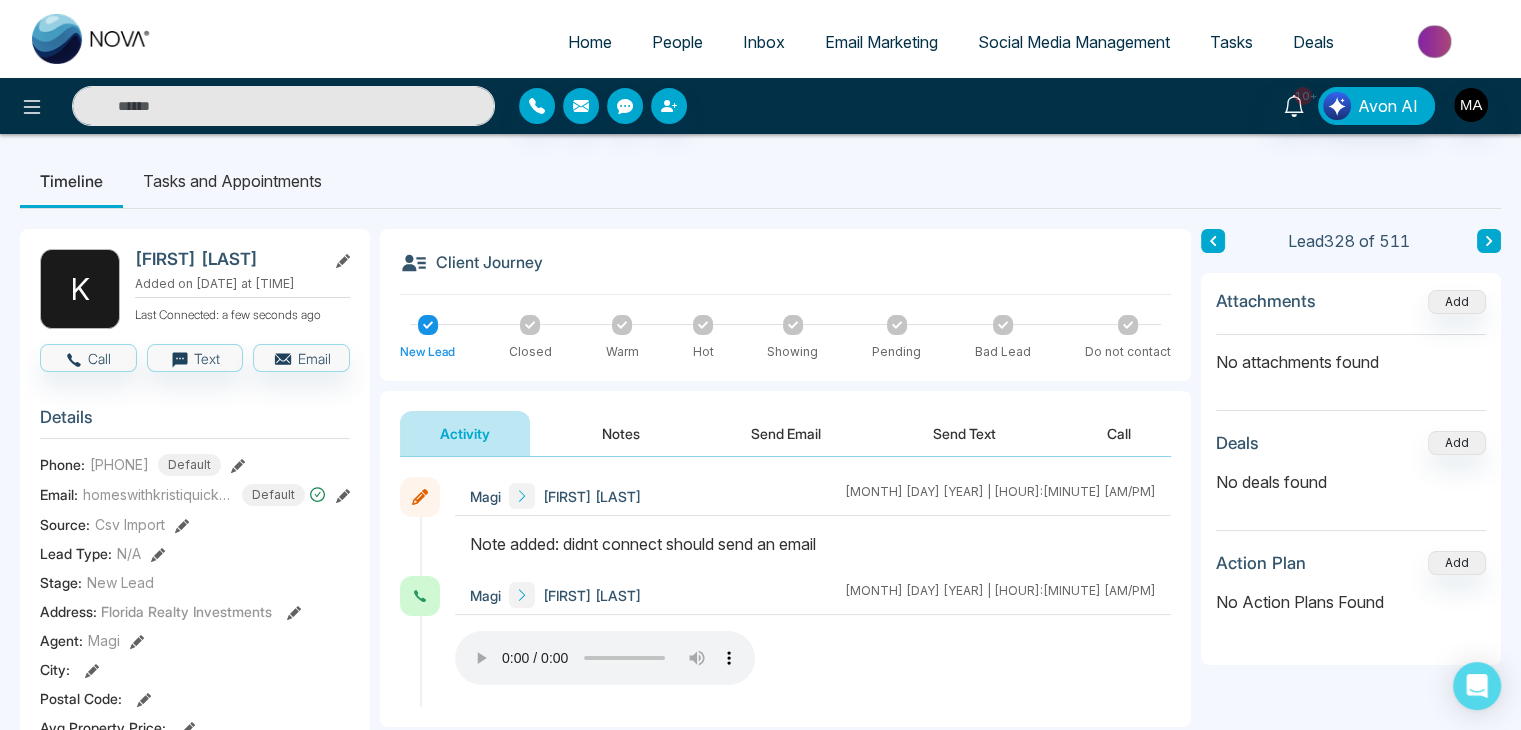 paste on "**********" 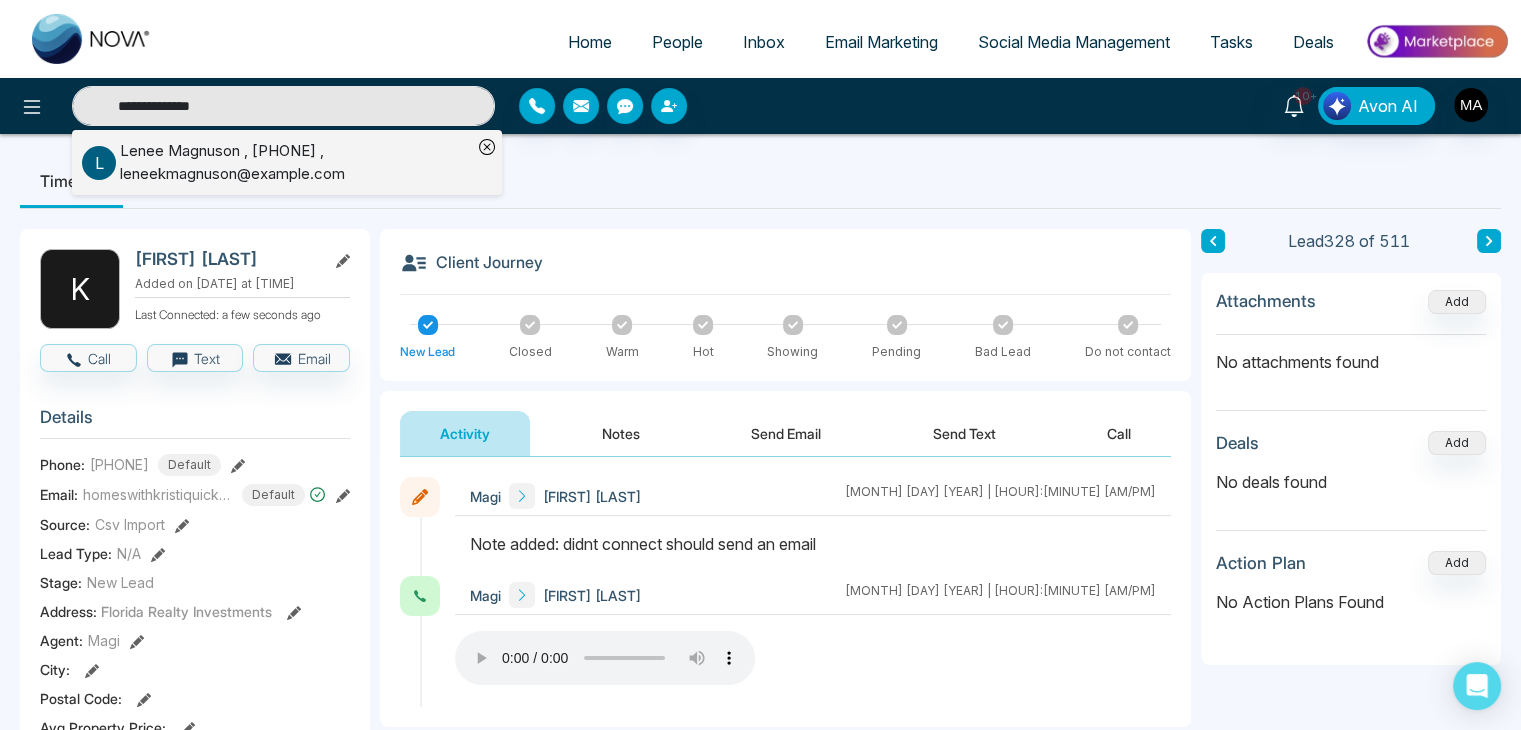 type on "**********" 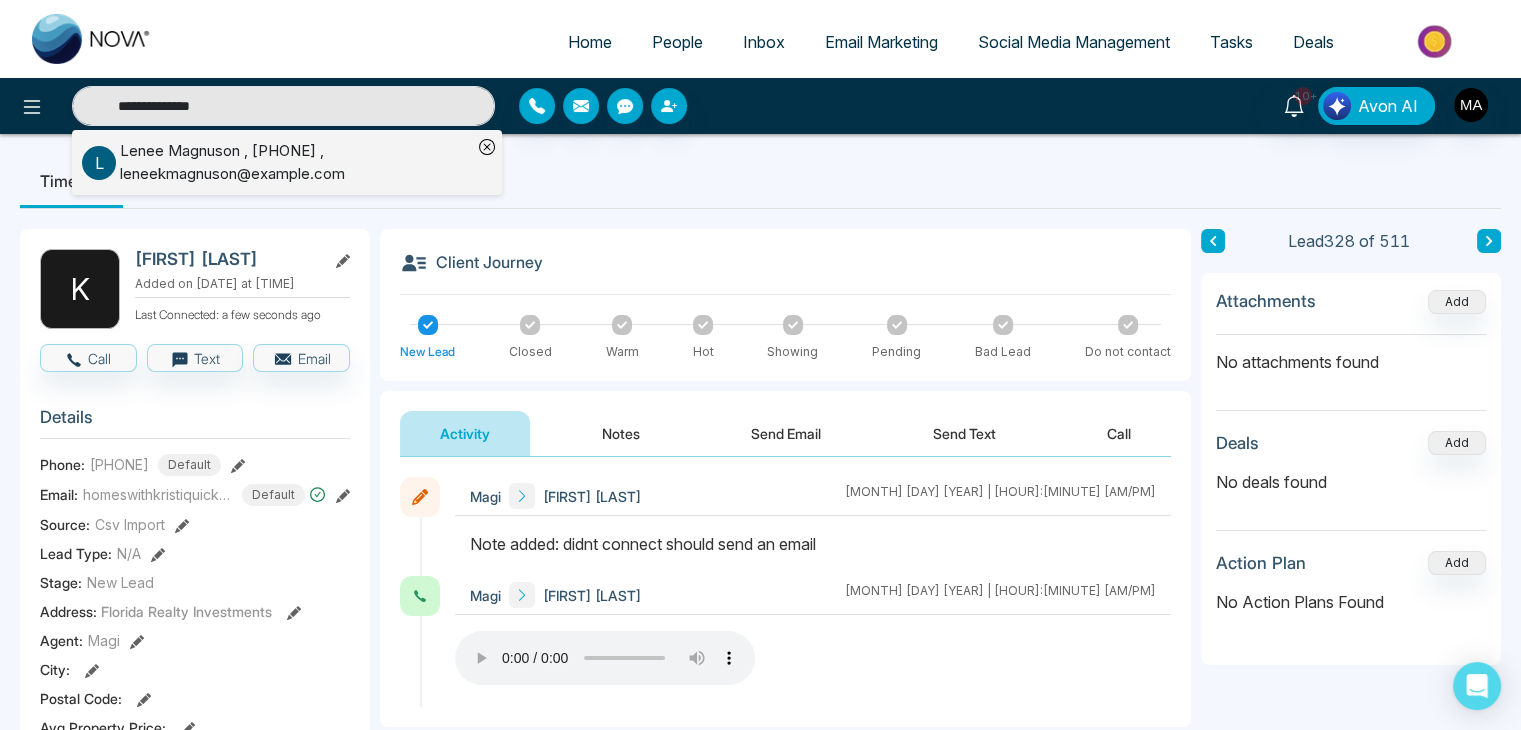 click on "Lenee Magnuson , [PHONE] , leneekmagnuson@example.com" at bounding box center [296, 162] 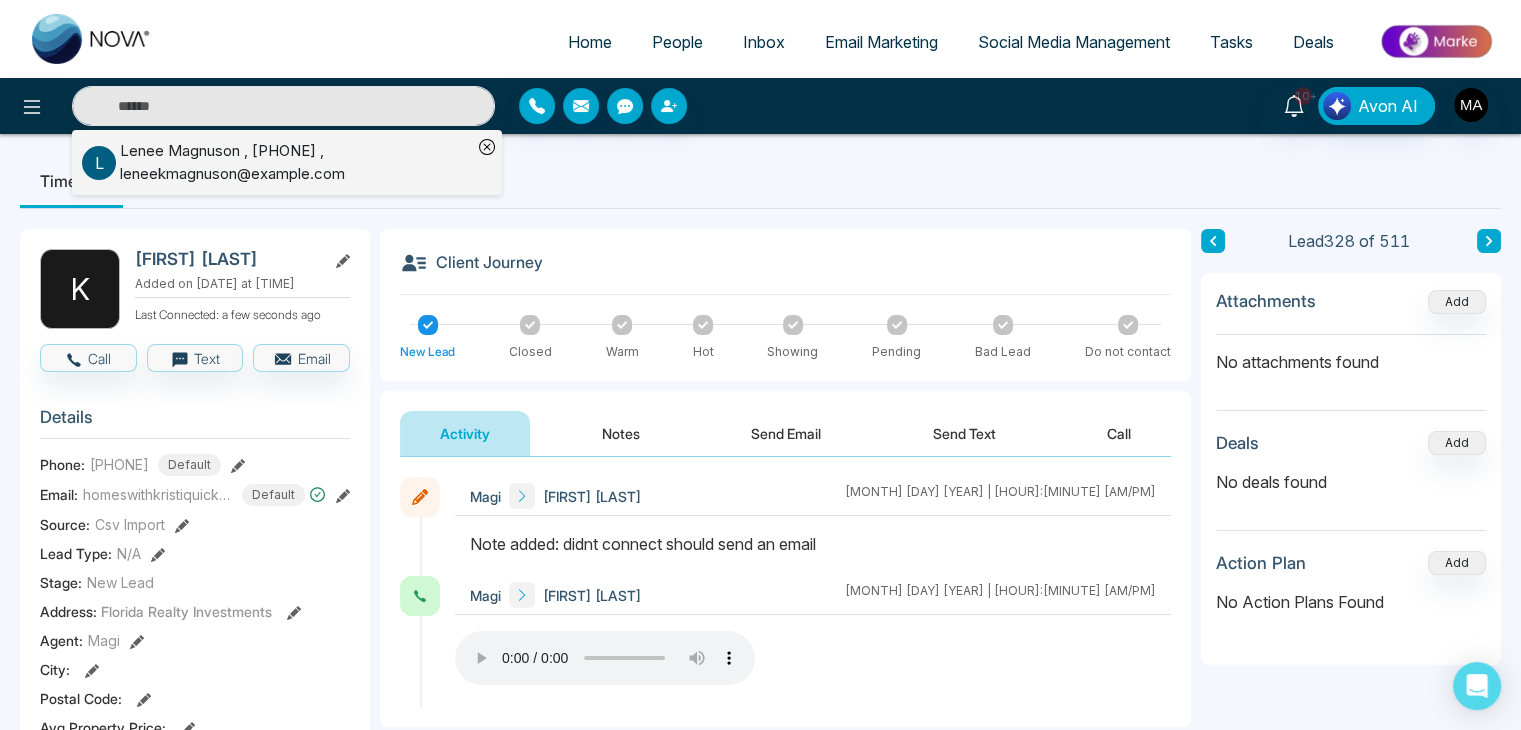 type on "**********" 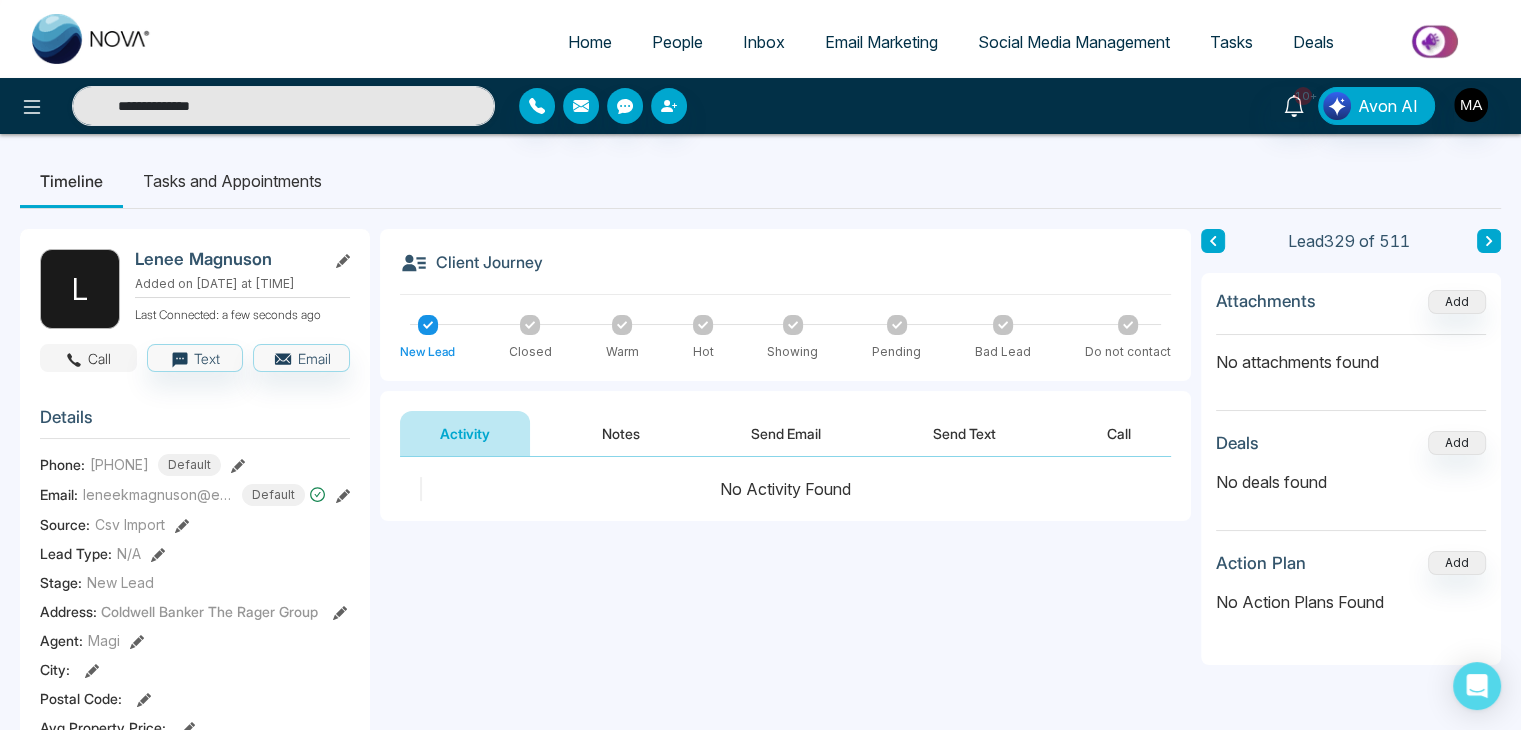 click on "Call" at bounding box center (88, 358) 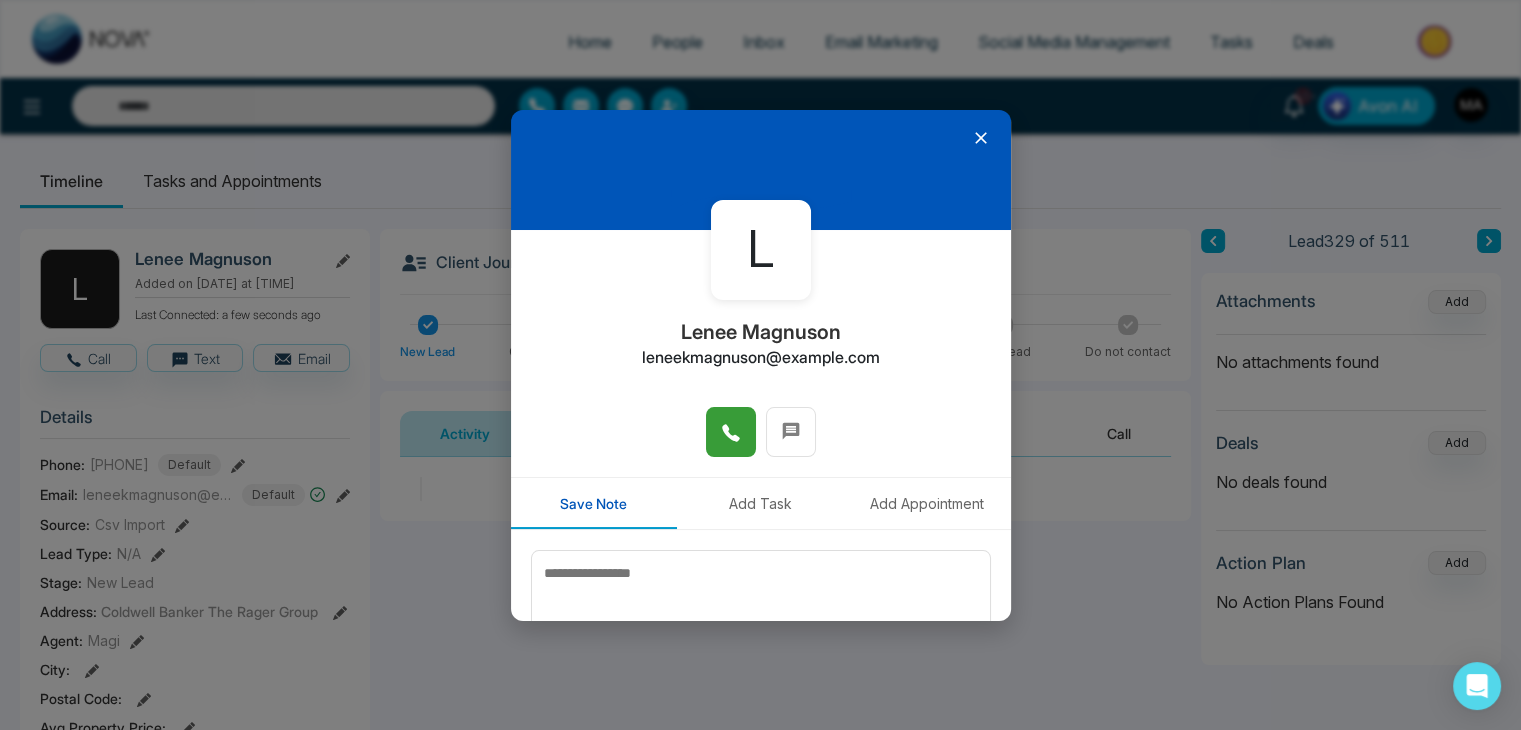 click at bounding box center [731, 432] 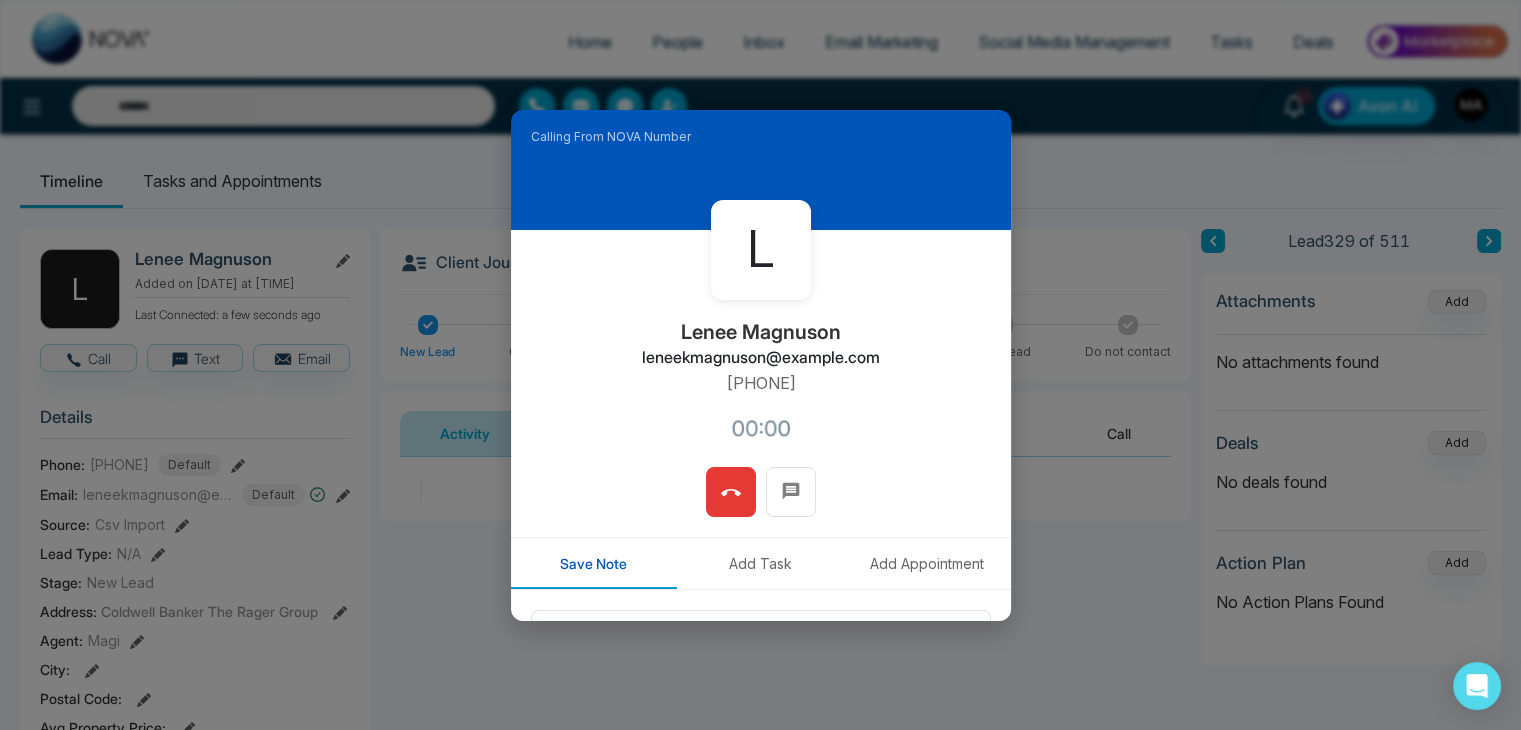 type on "**********" 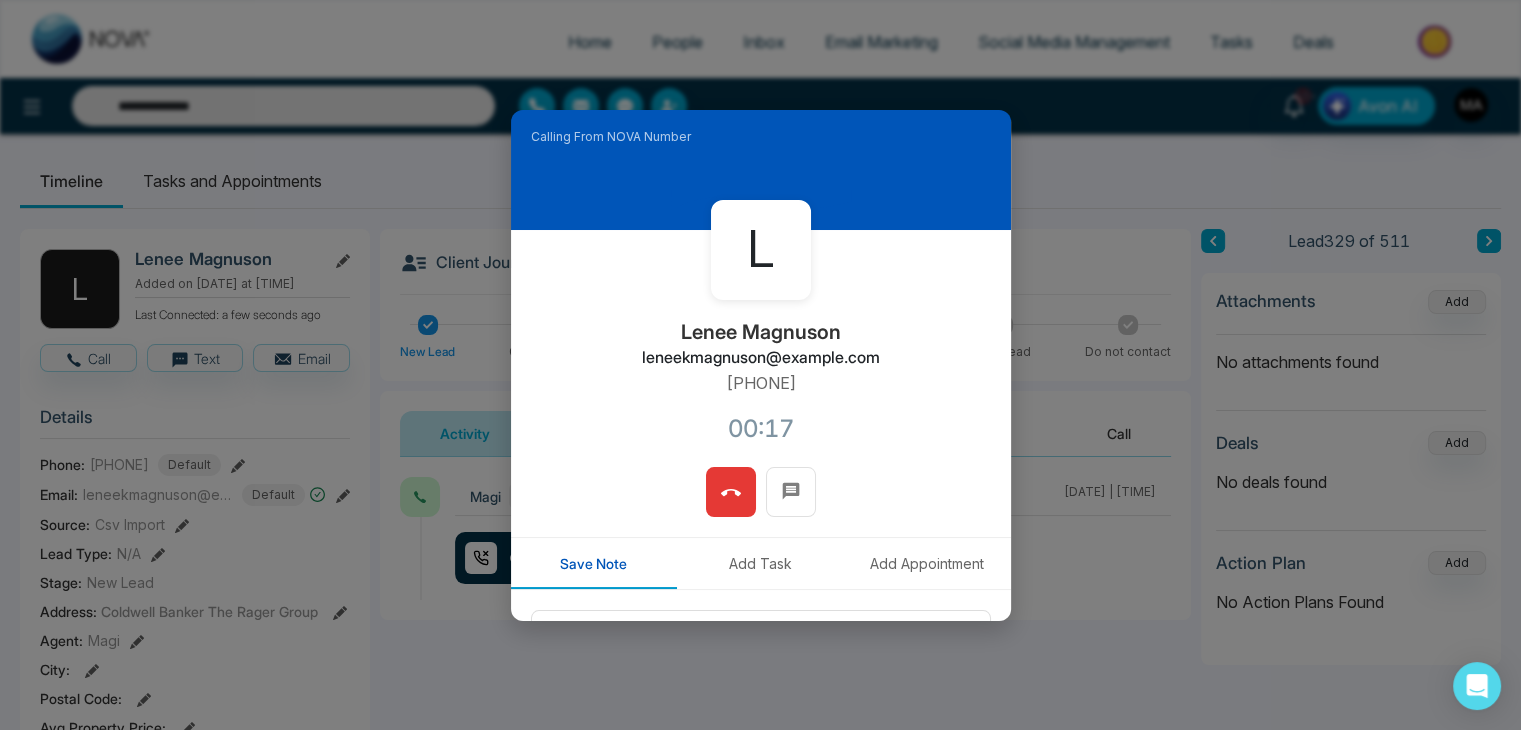 type 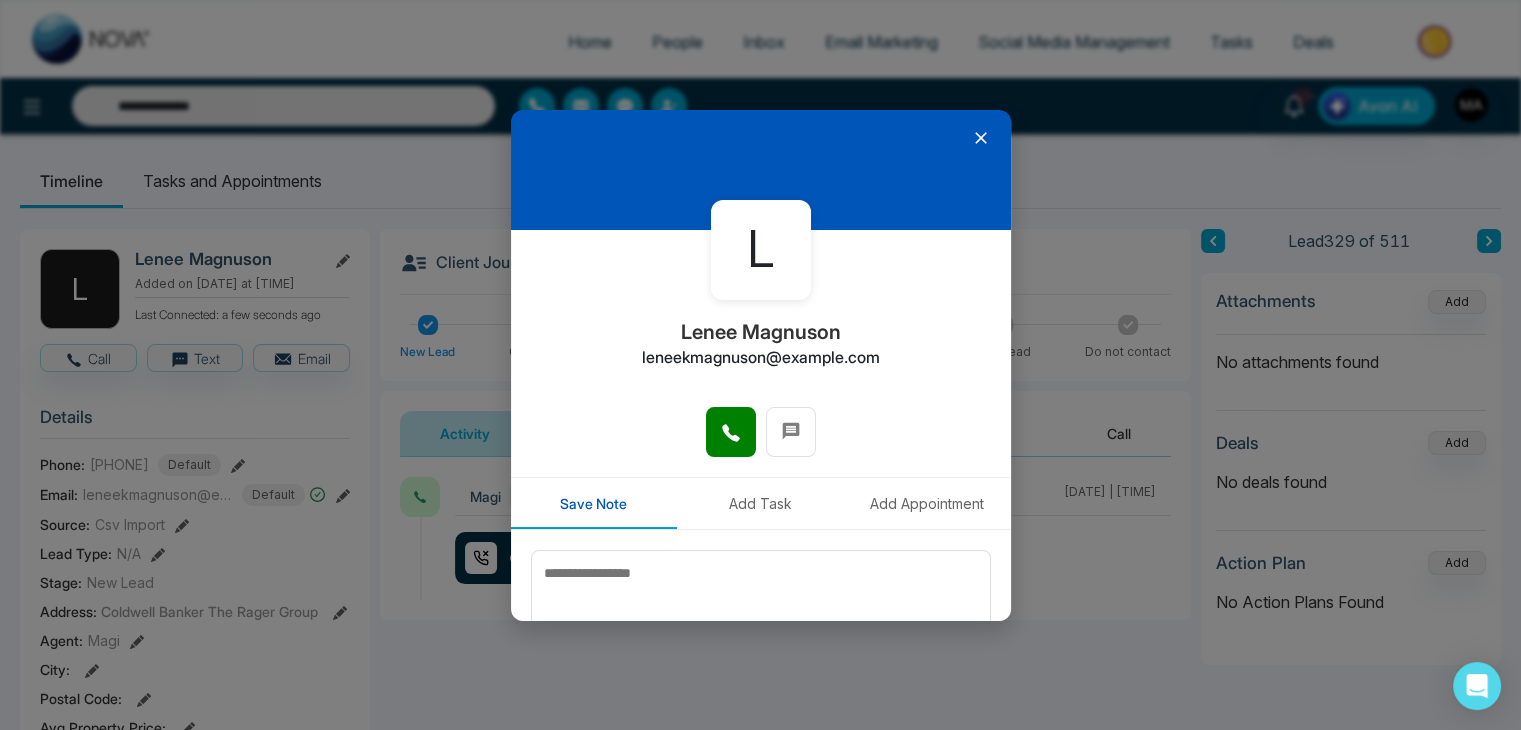 click 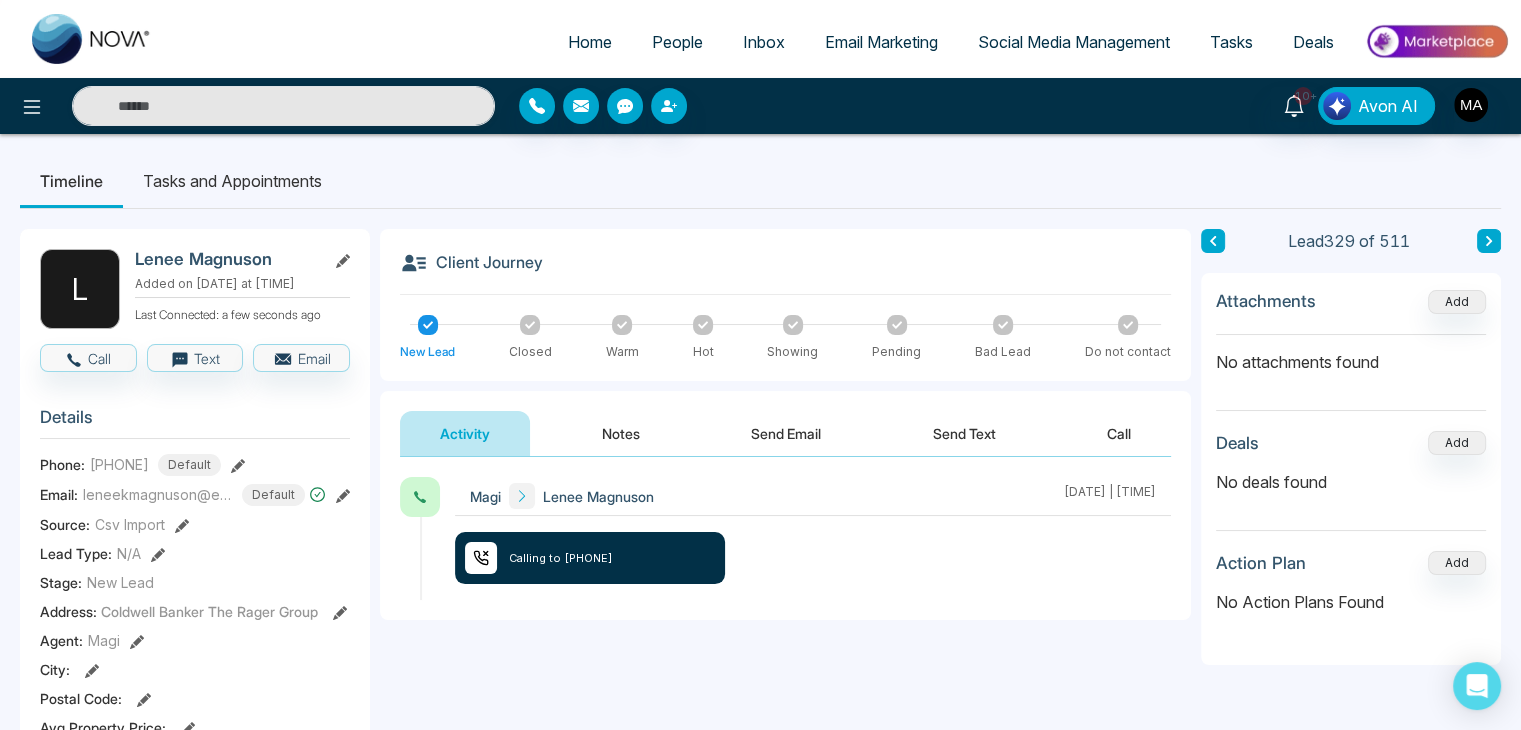 type on "**********" 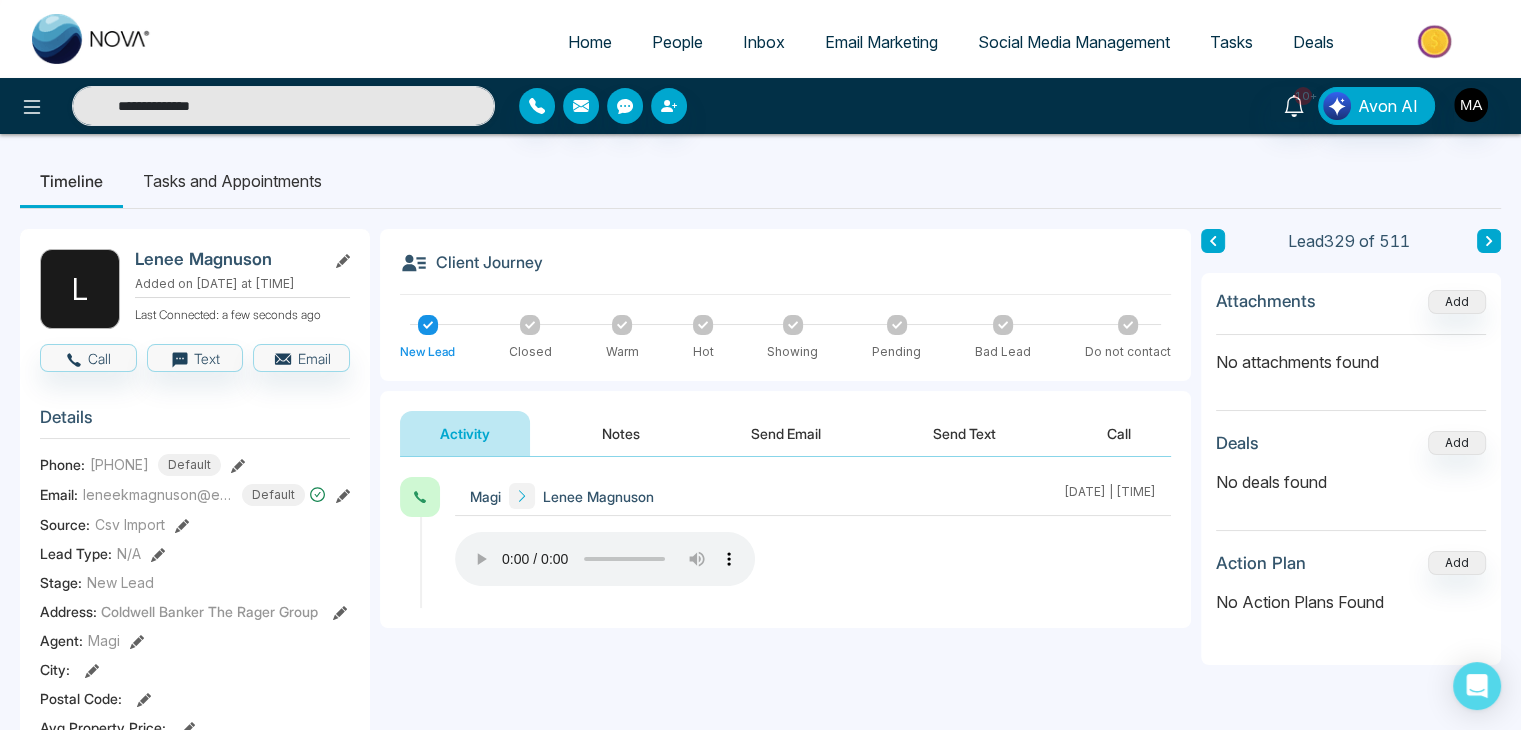 click on "Notes" at bounding box center [621, 433] 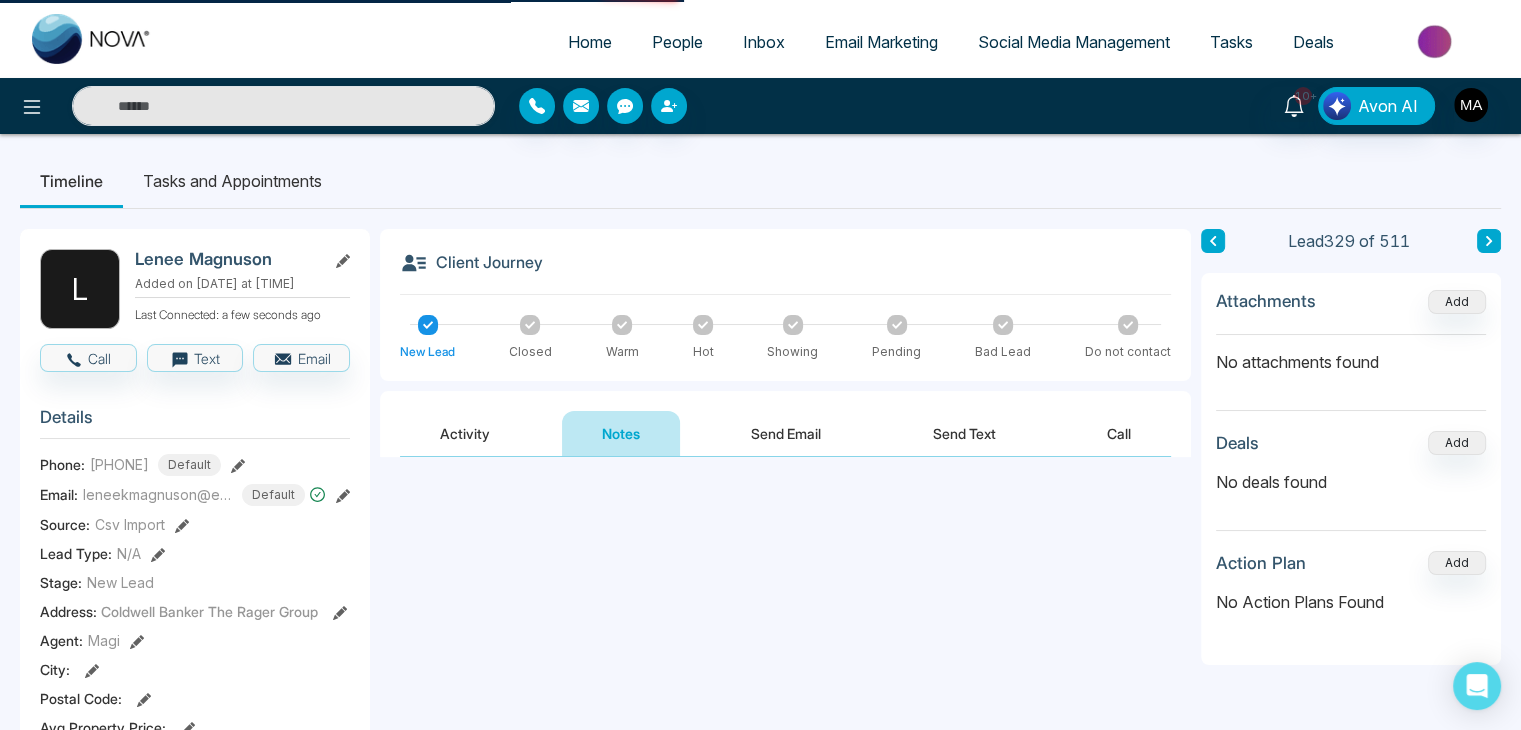 type on "**********" 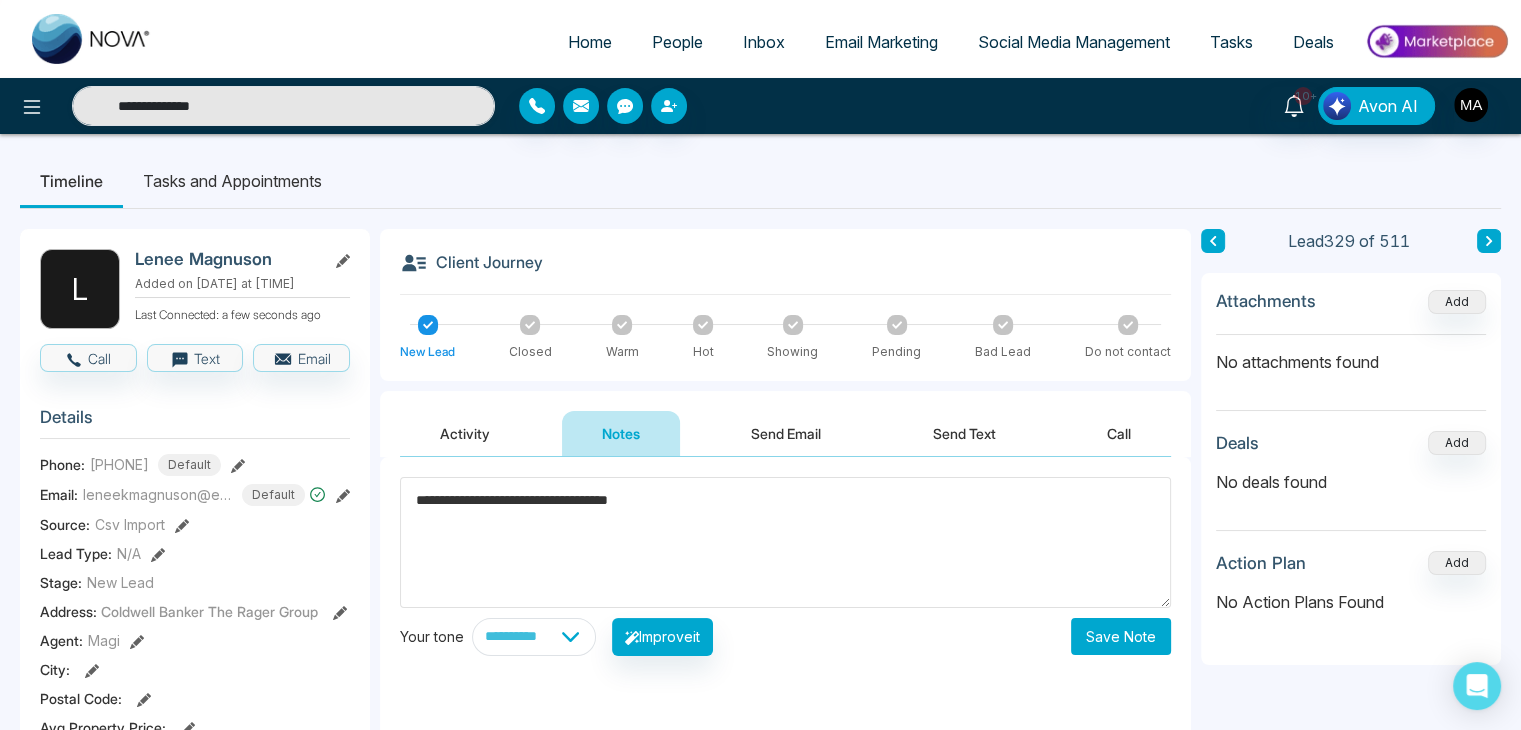 type on "**********" 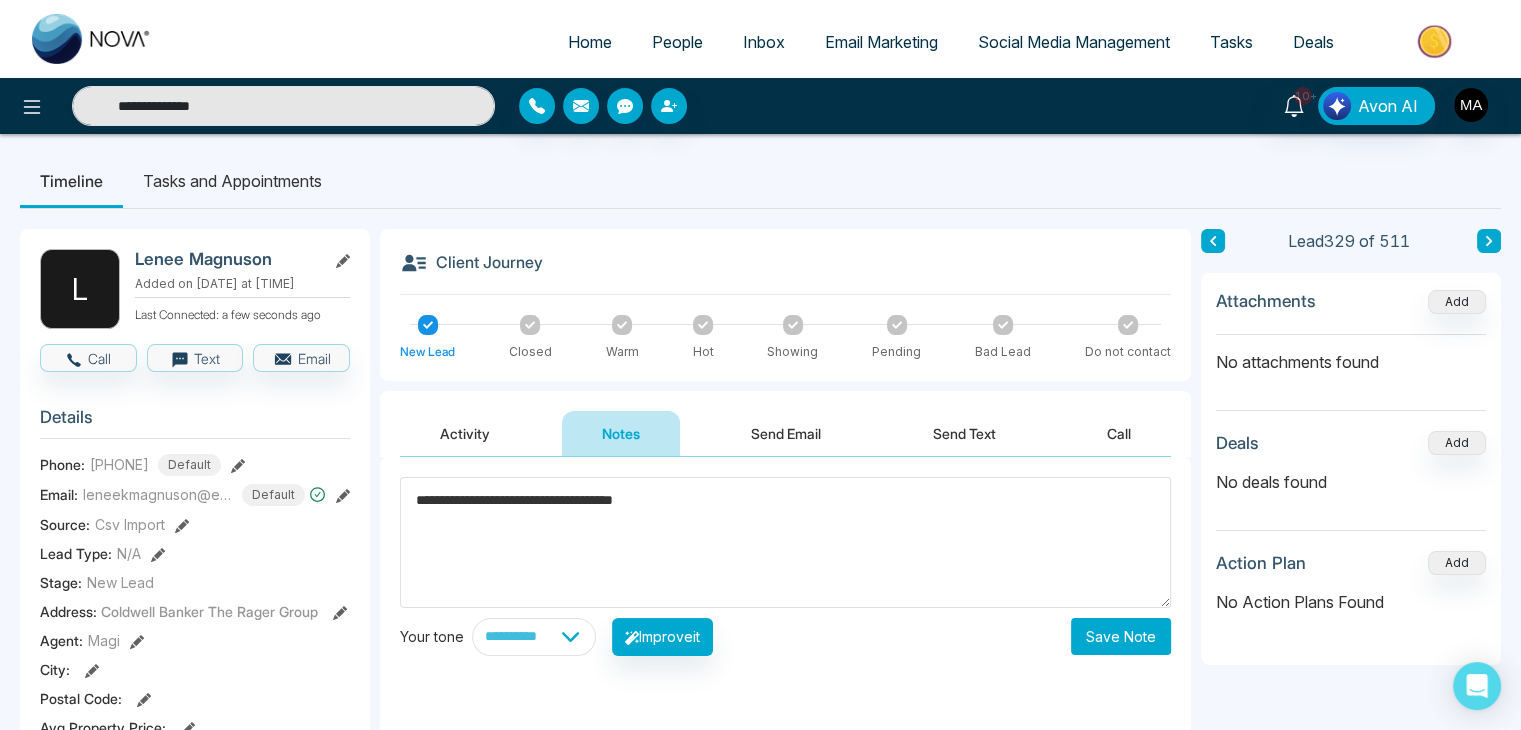 click on "**********" at bounding box center [785, 542] 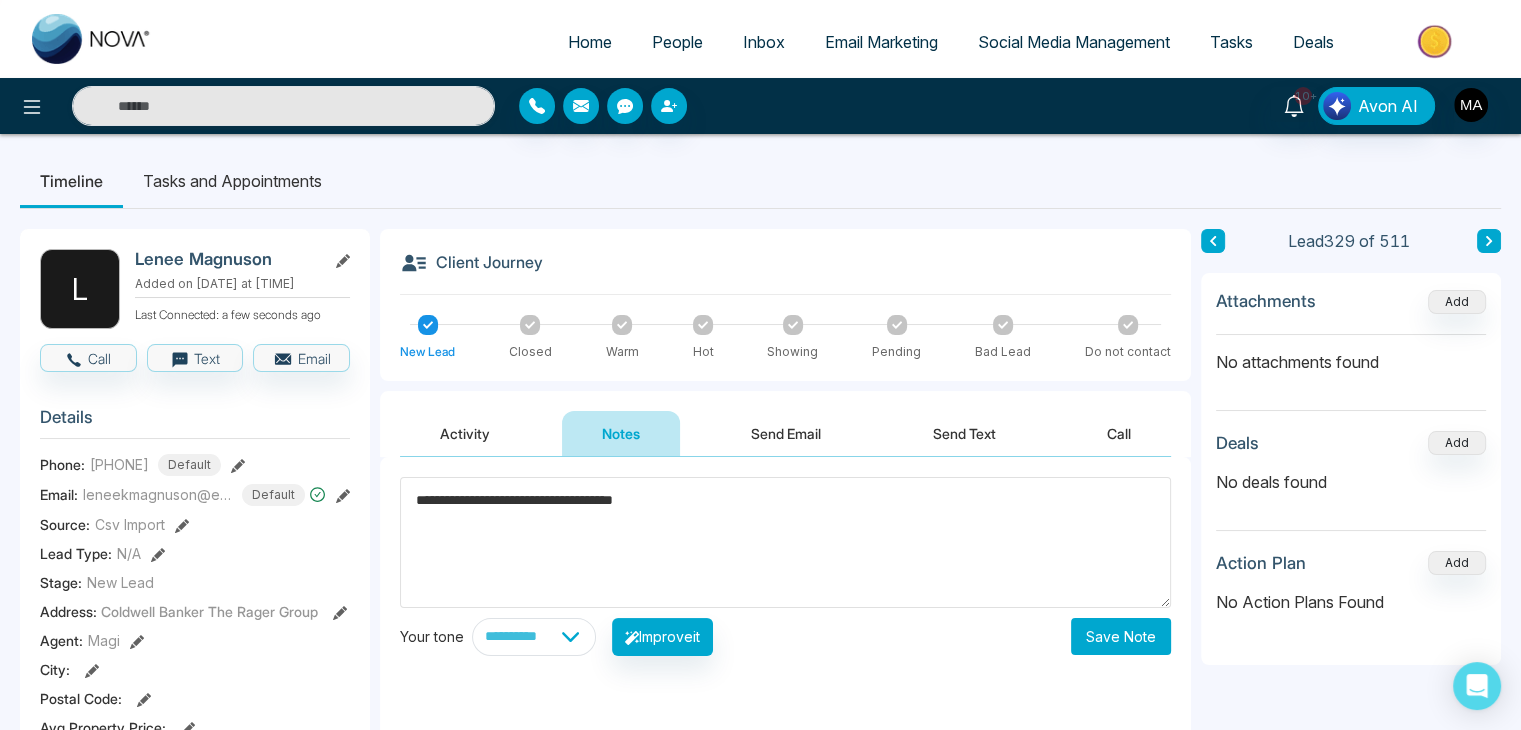 click on "**********" at bounding box center (785, 542) 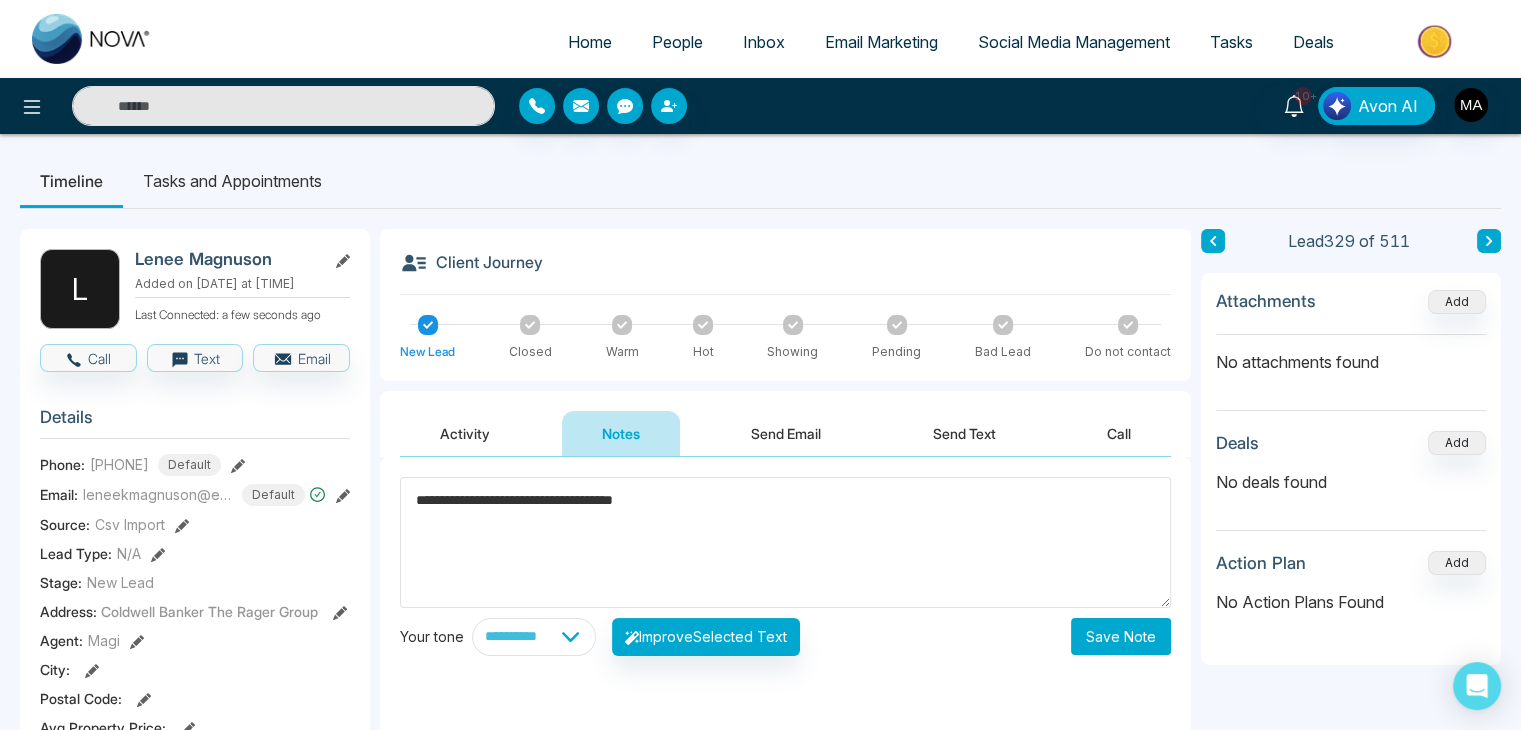 type on "**********" 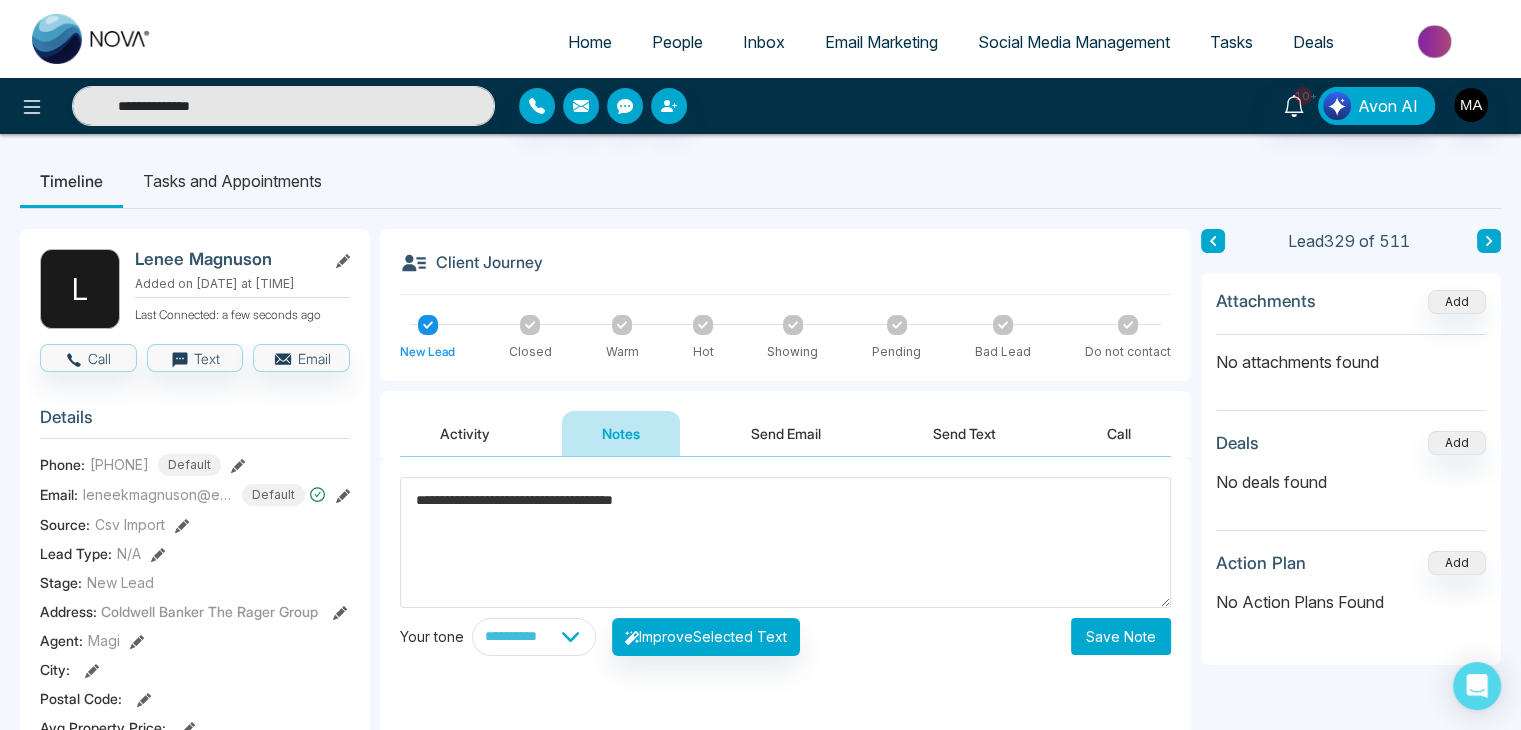 click on "**********" at bounding box center [785, 542] 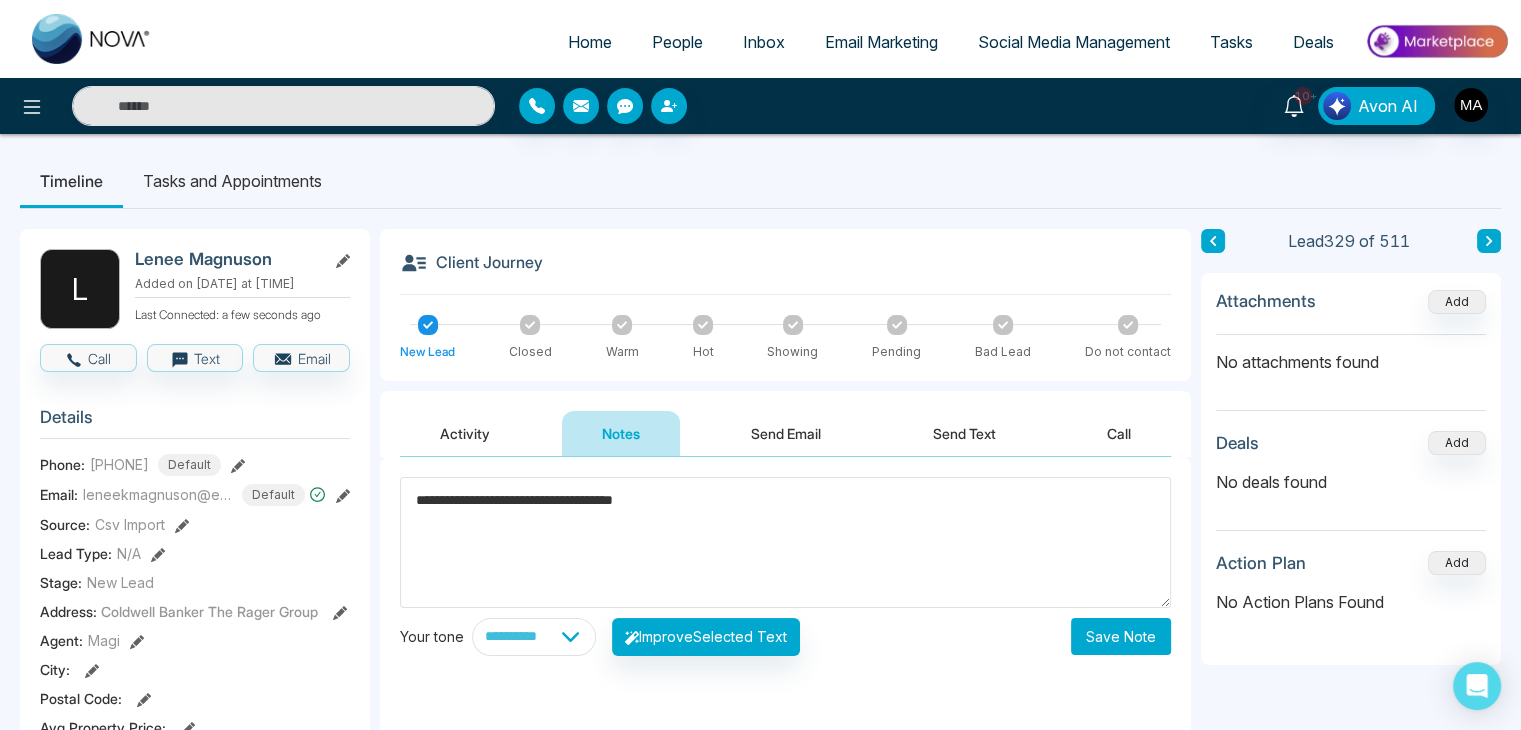 type on "**********" 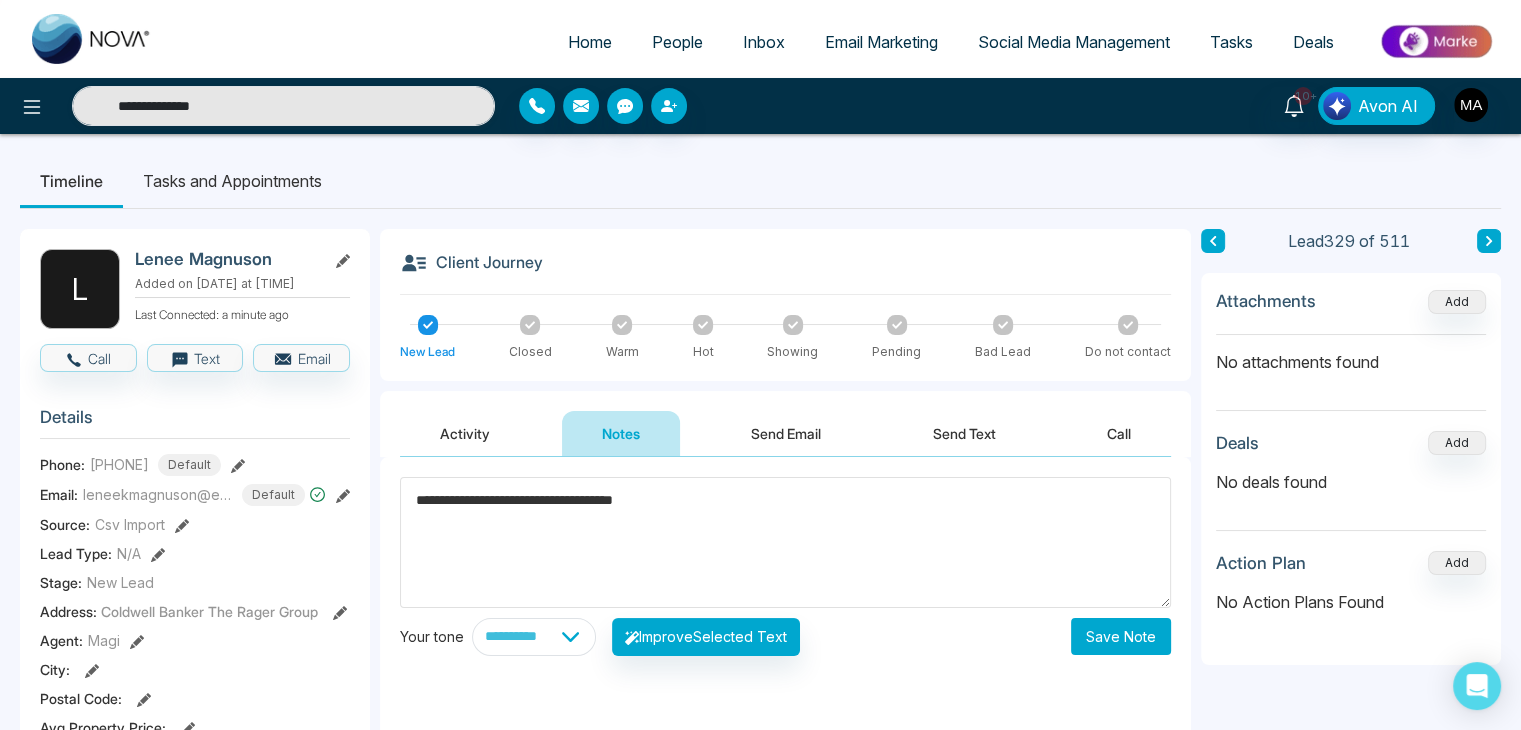 type on "**********" 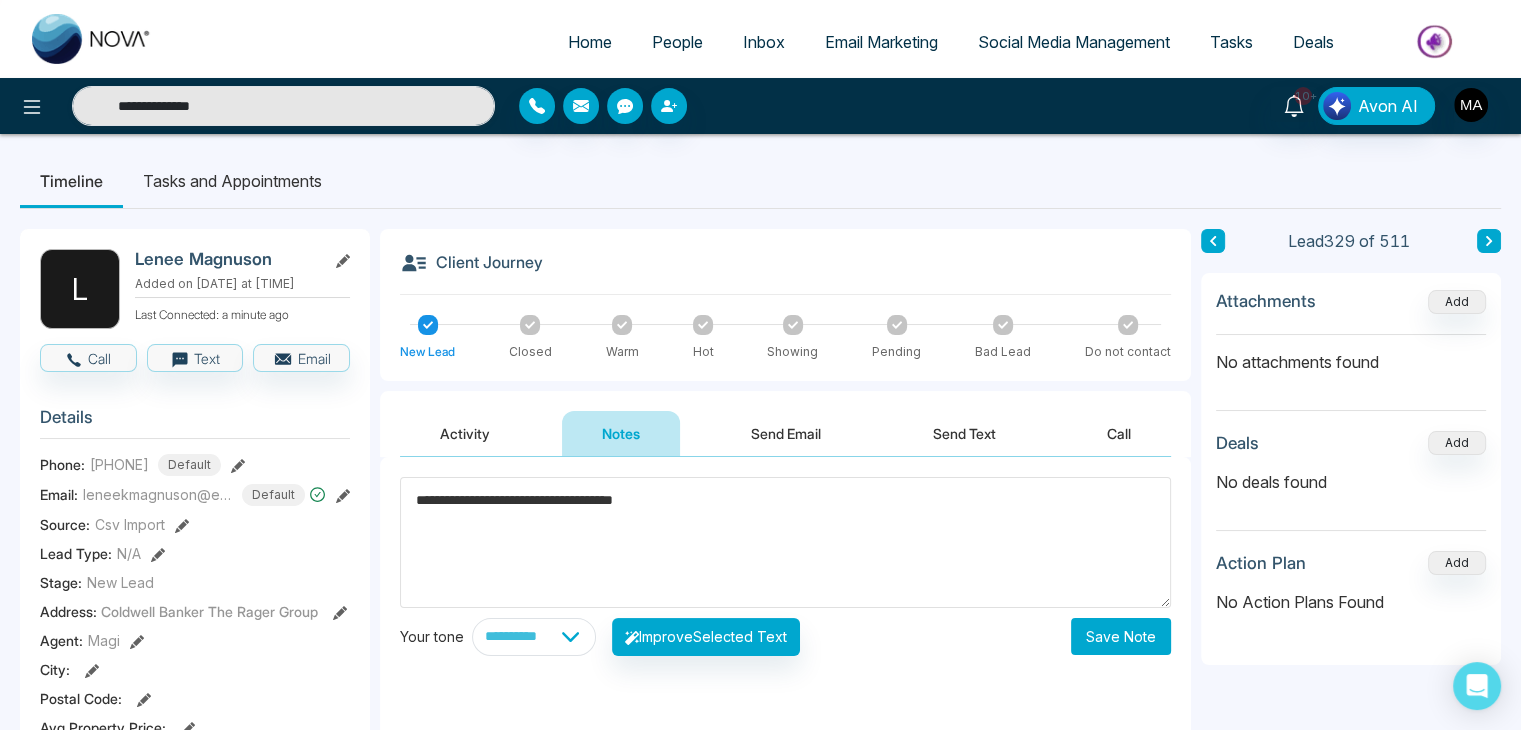 click on "Save Note" at bounding box center (1121, 636) 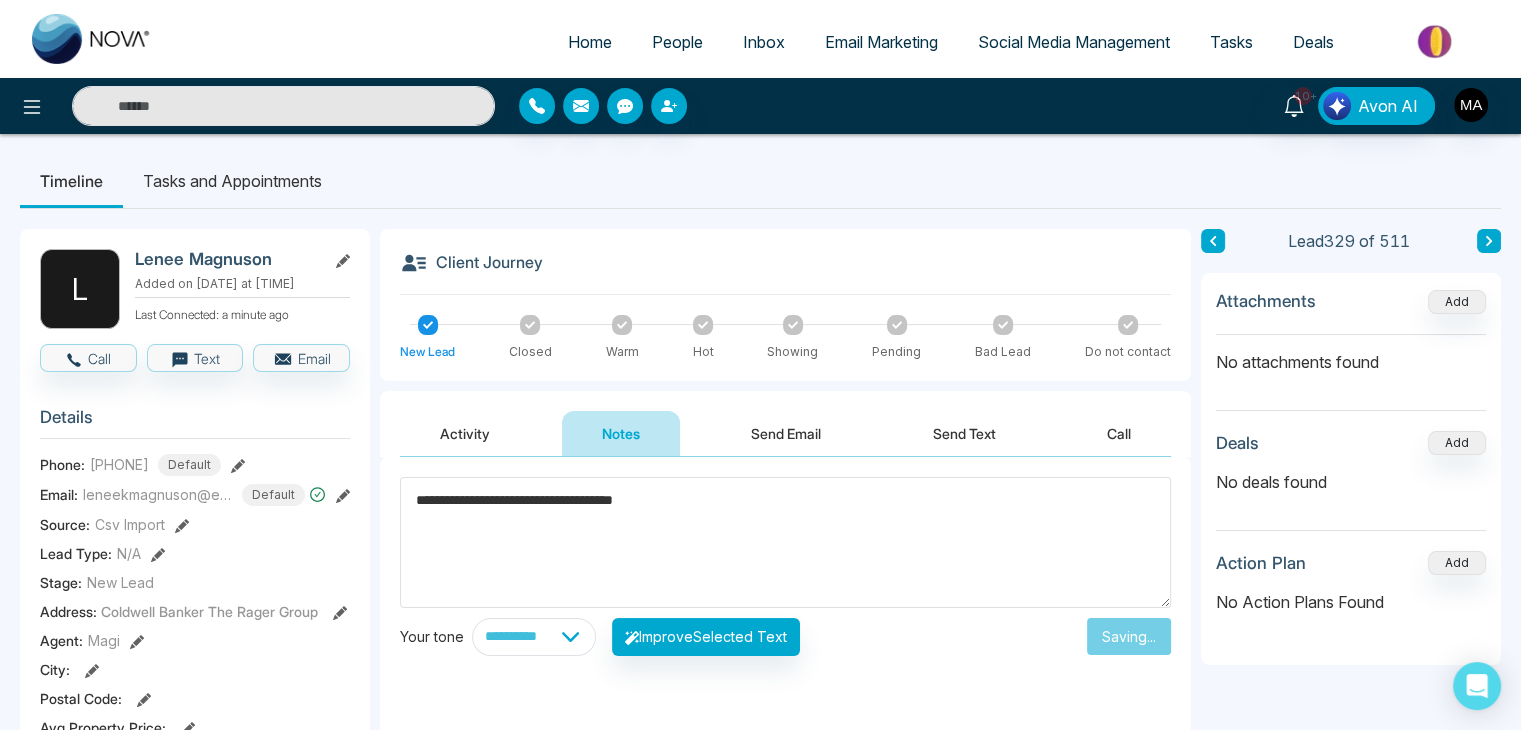 type on "**********" 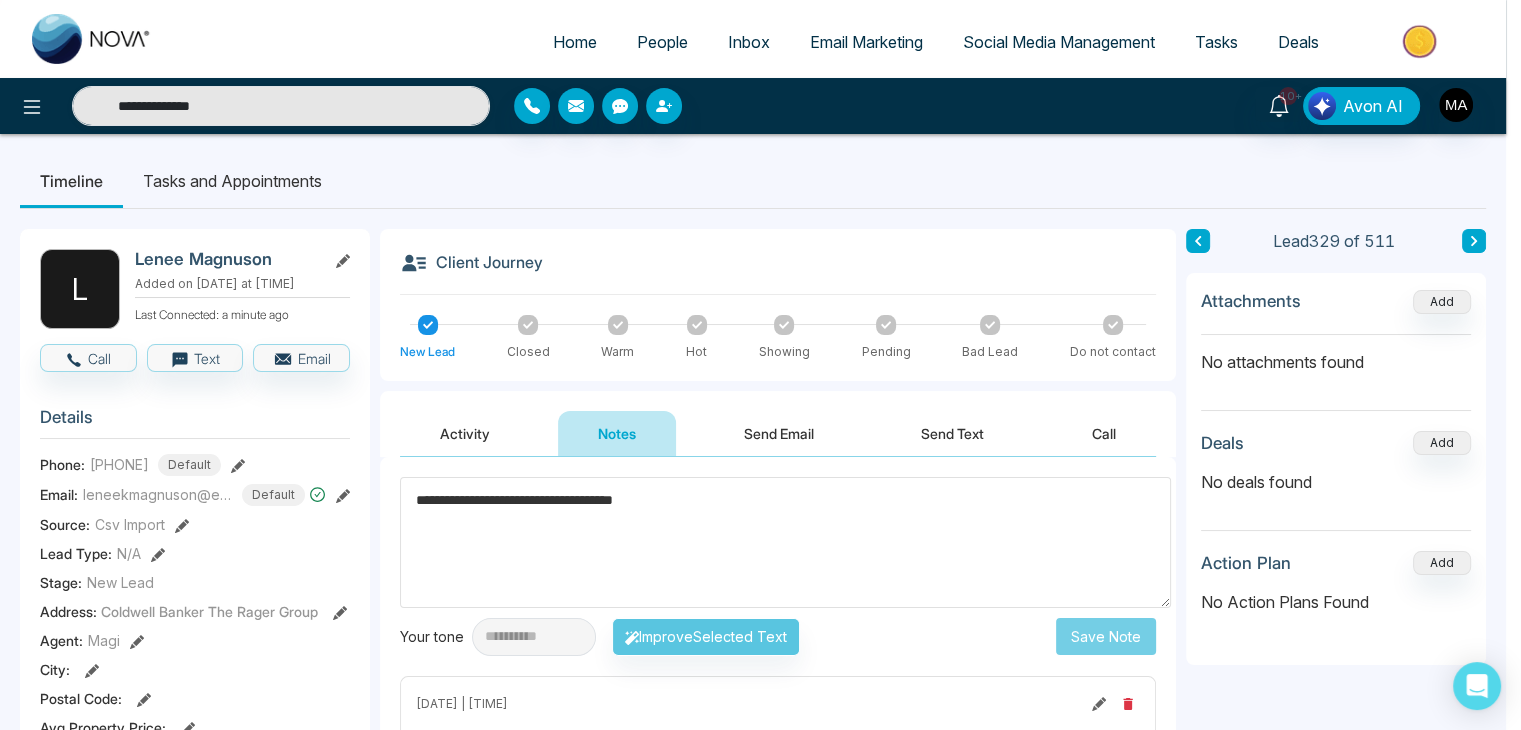 type 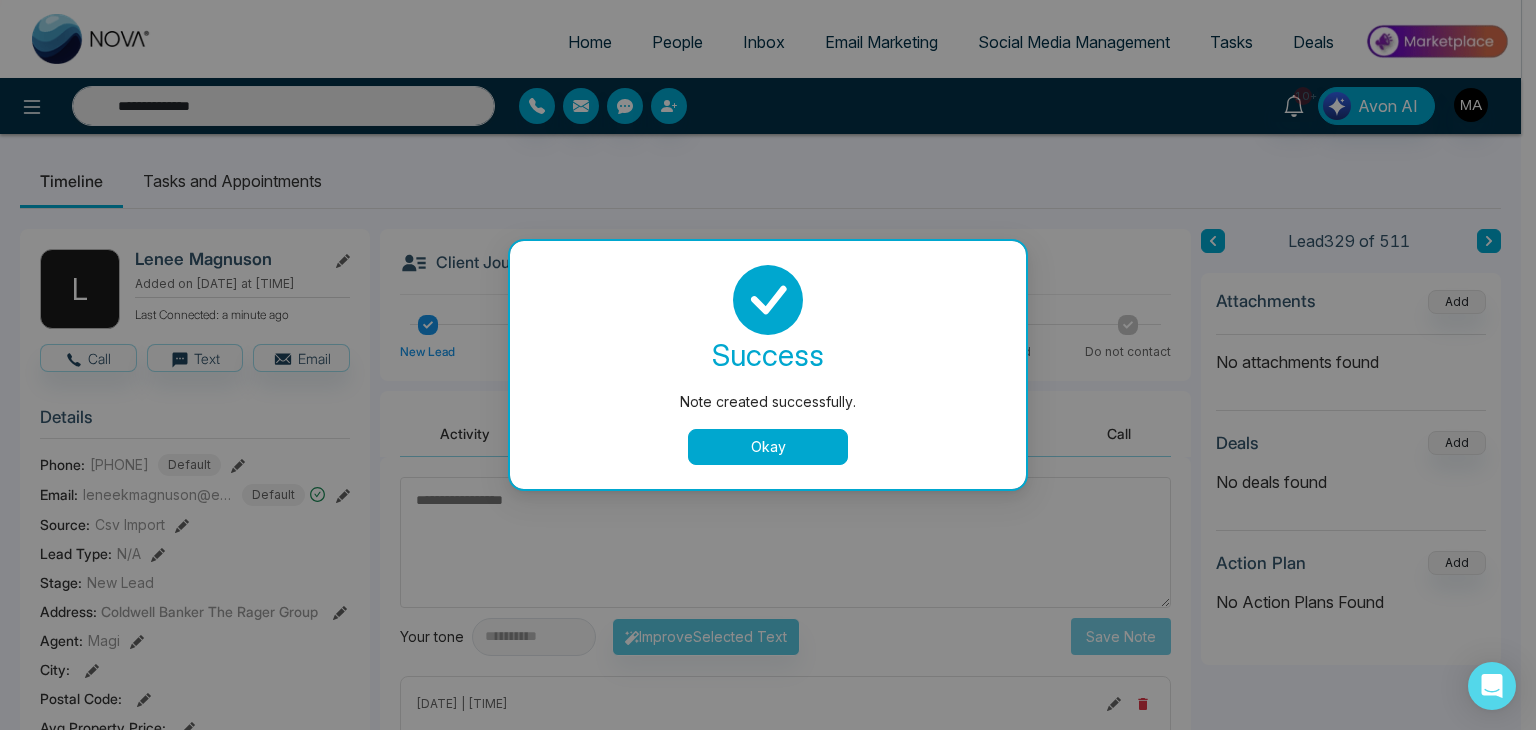 click on "Okay" at bounding box center (768, 447) 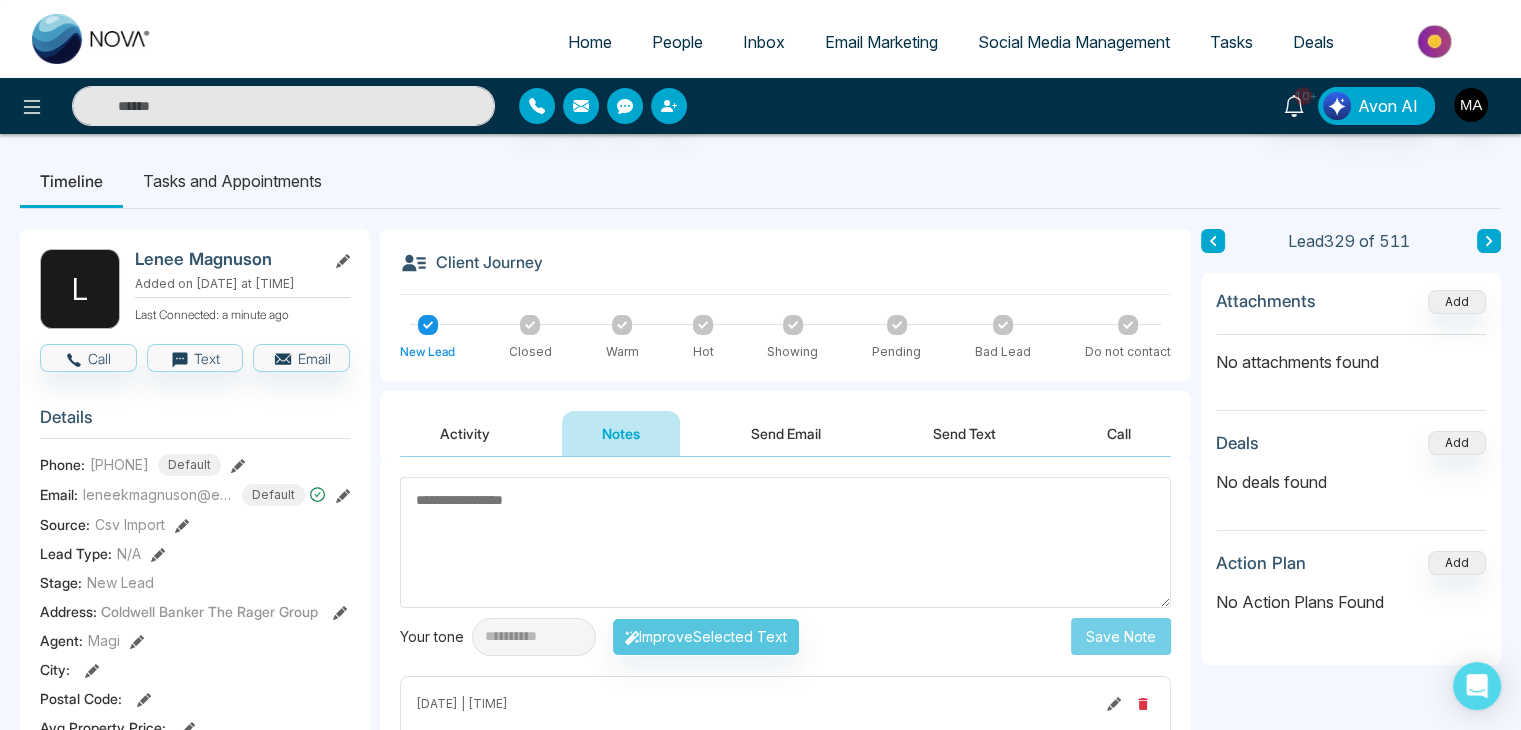 type on "**********" 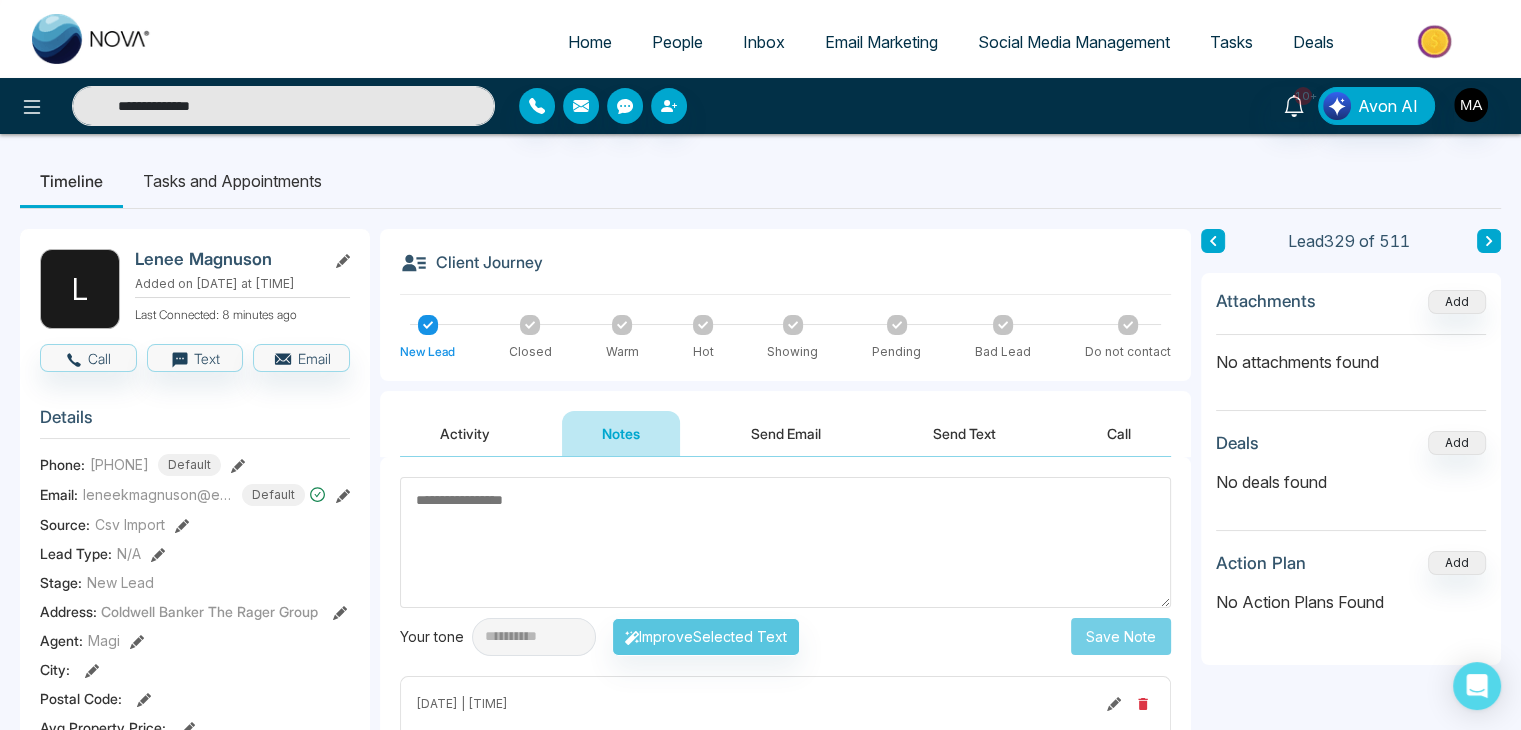 click on "**********" at bounding box center [283, 106] 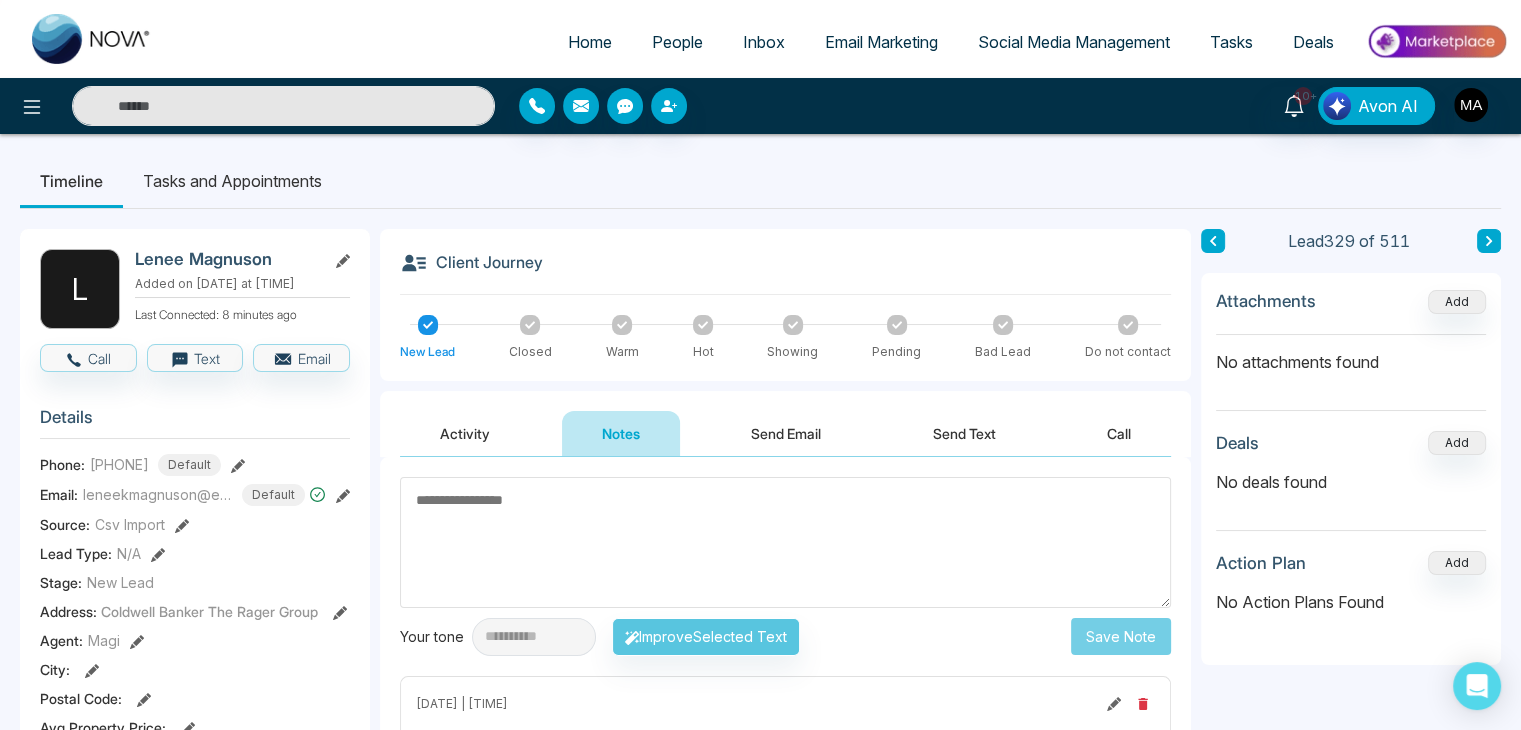paste on "**********" 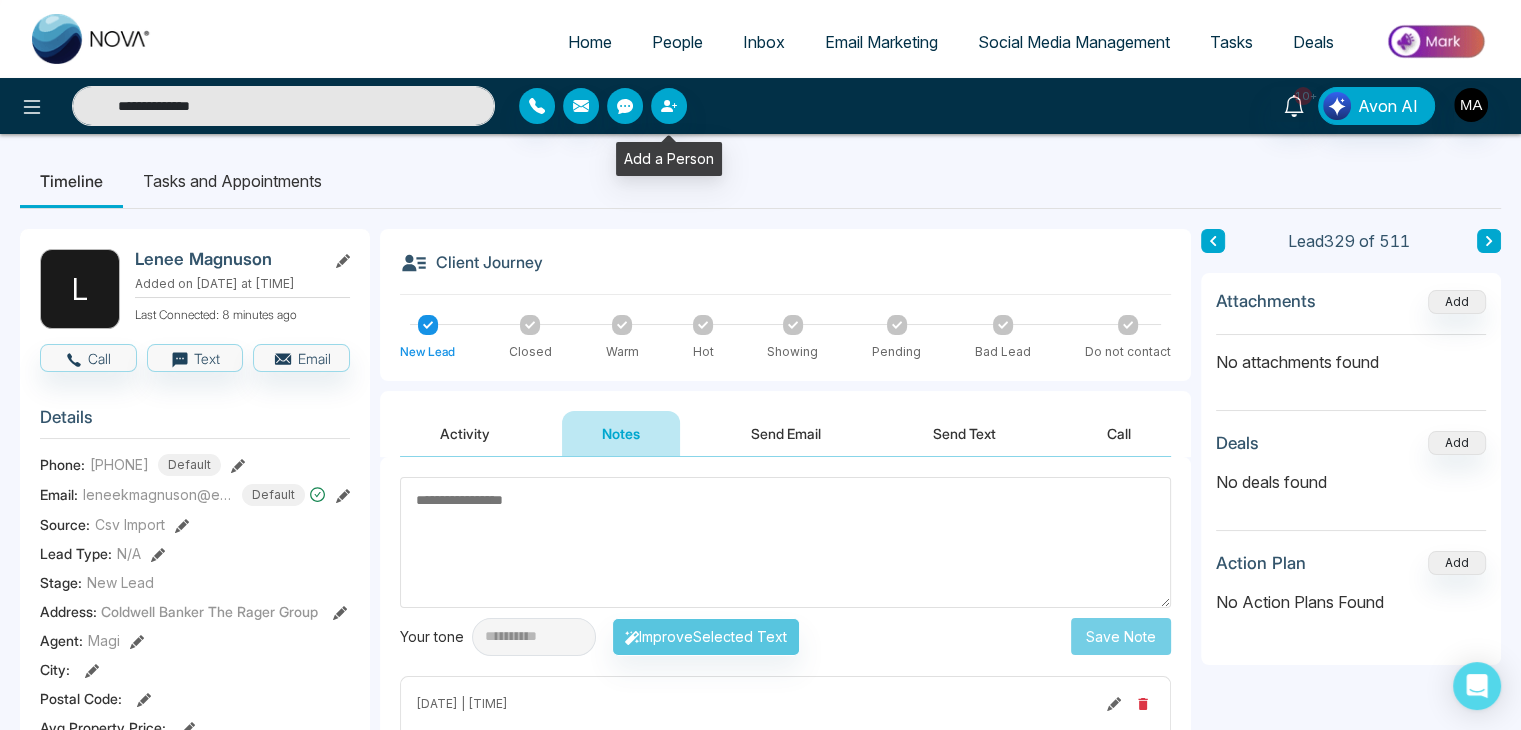 type on "**********" 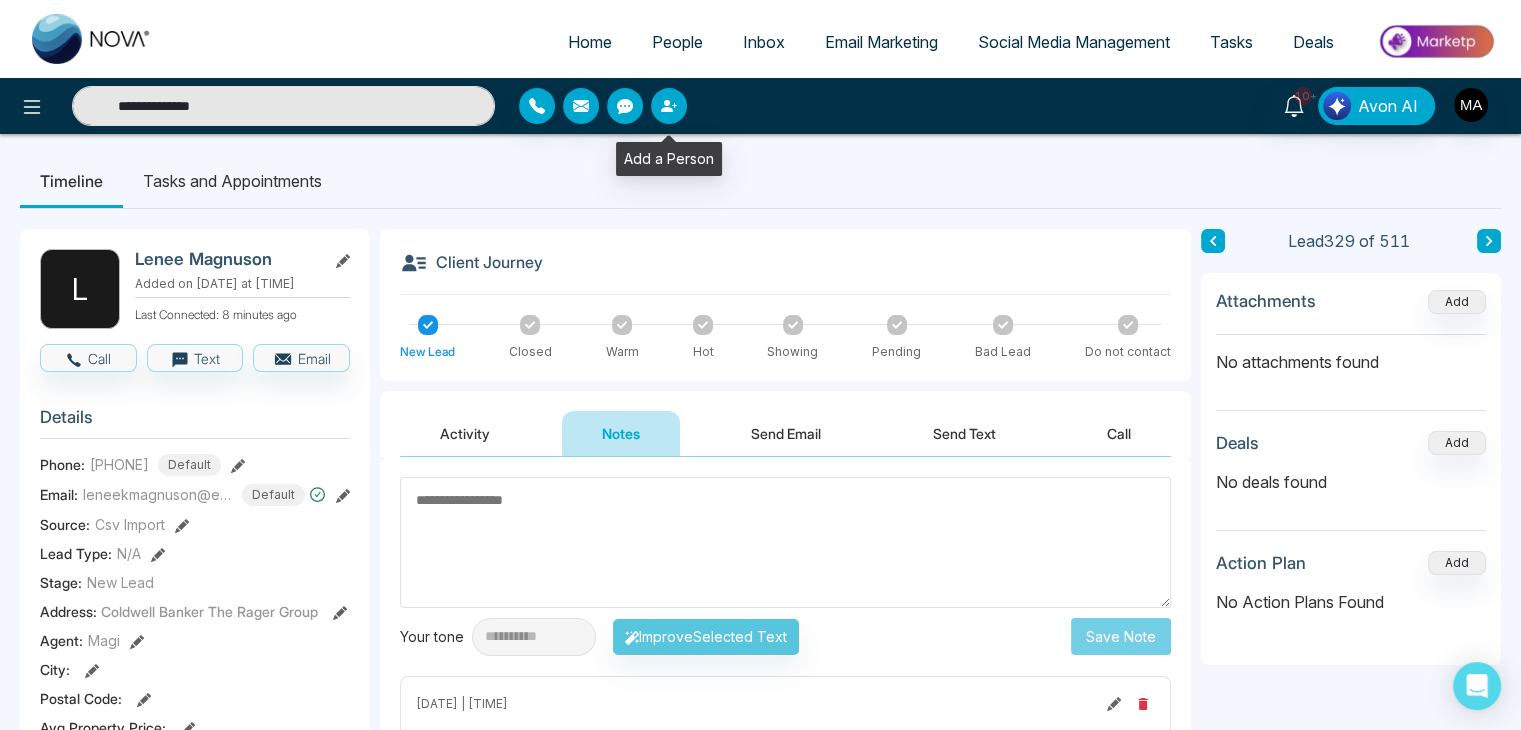 click at bounding box center (669, 106) 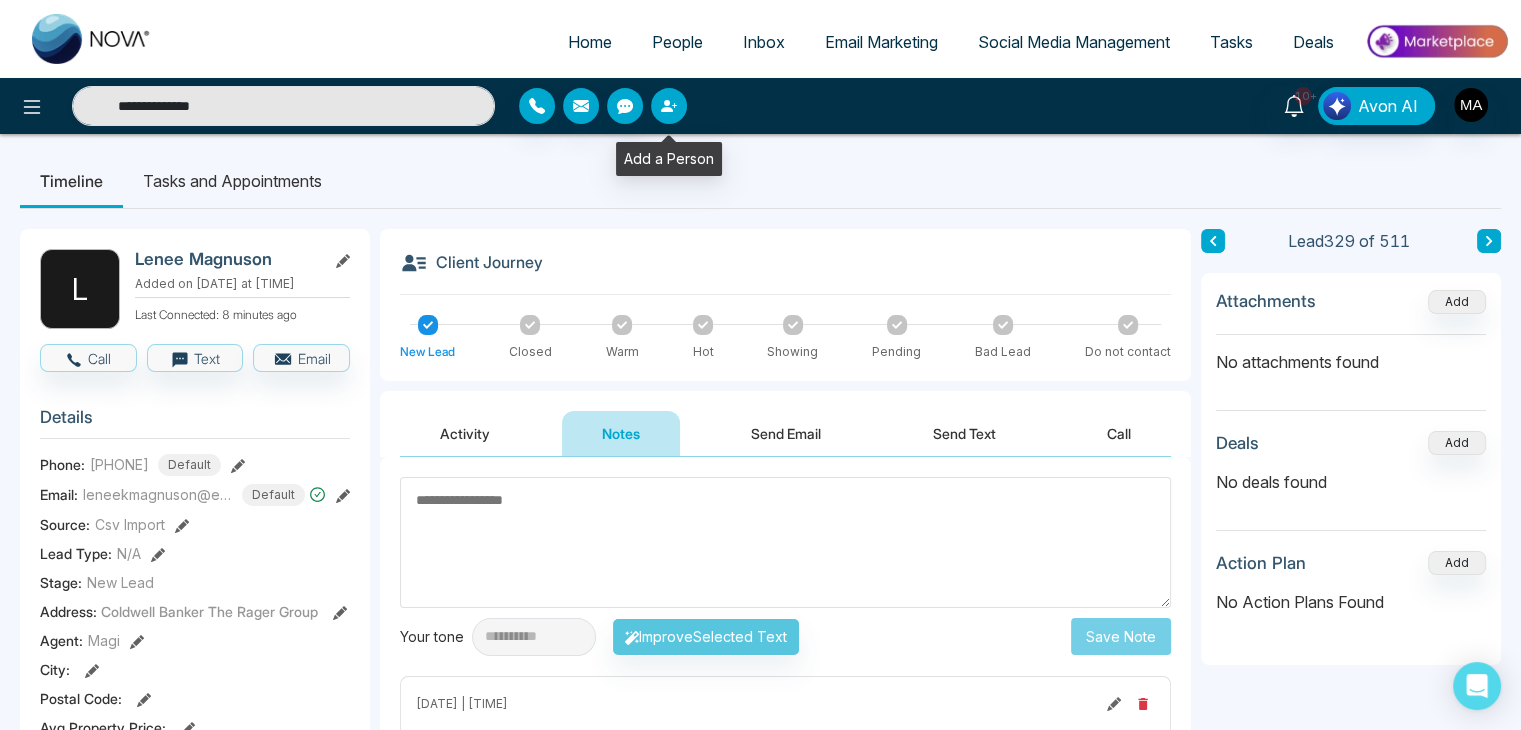 type 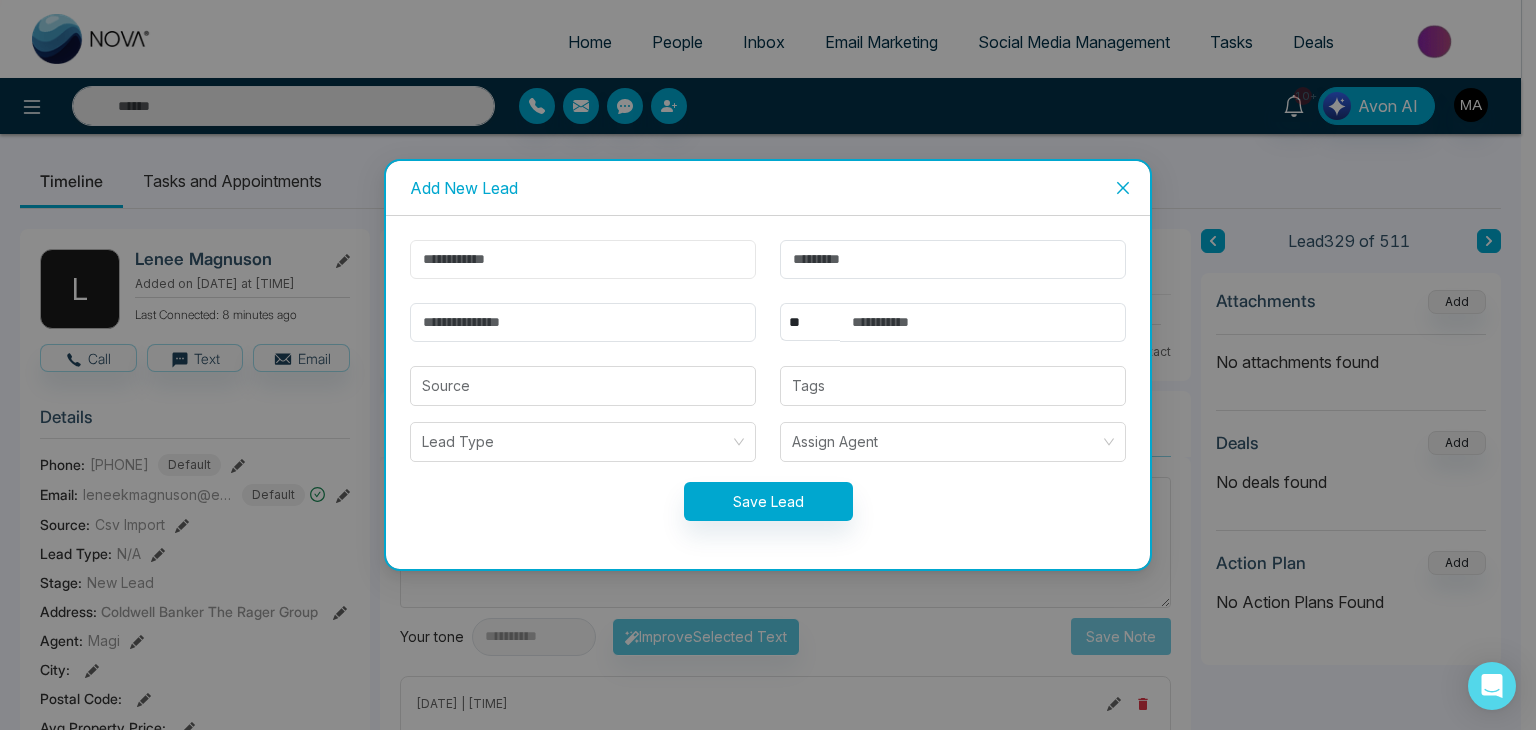 click at bounding box center (583, 259) 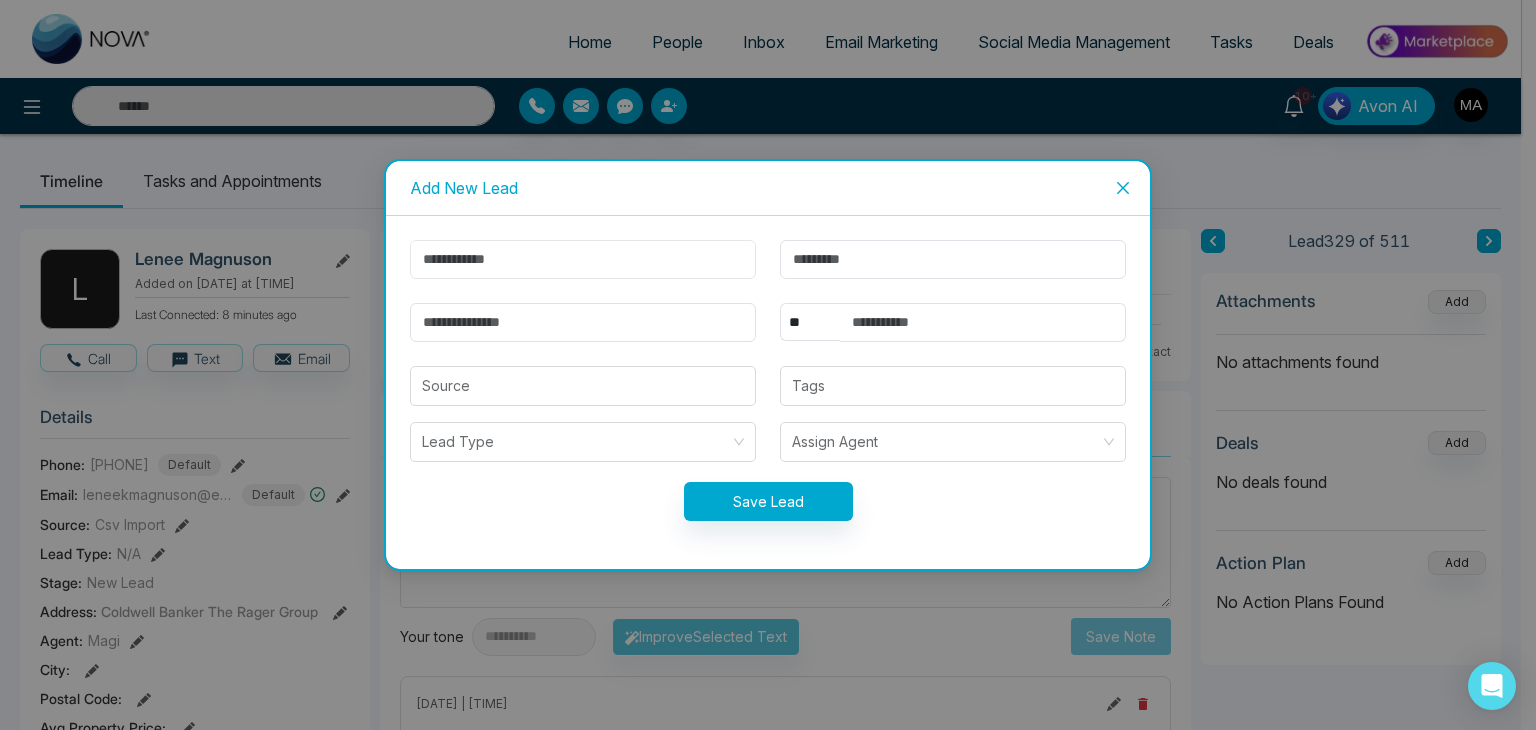 paste on "**********" 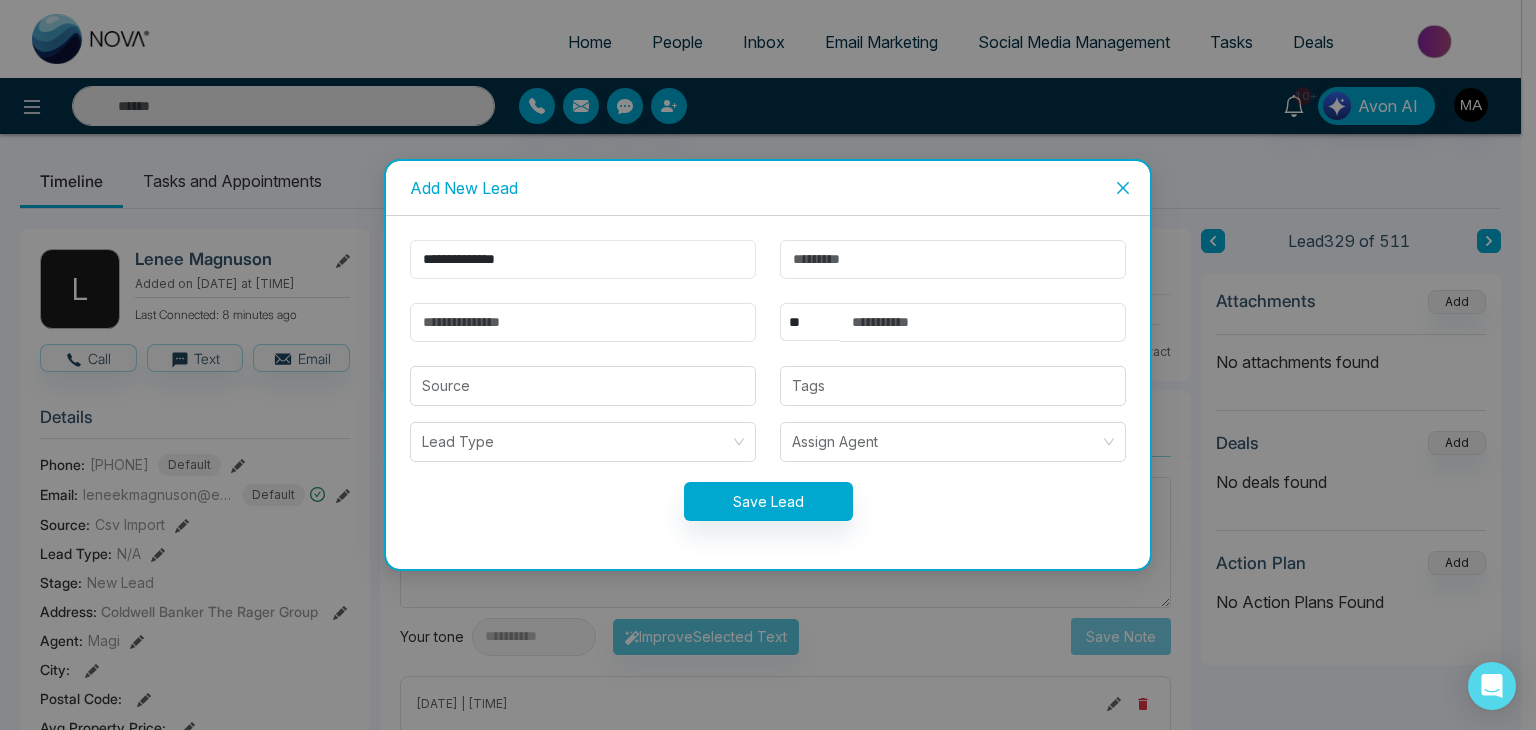 type on "**********" 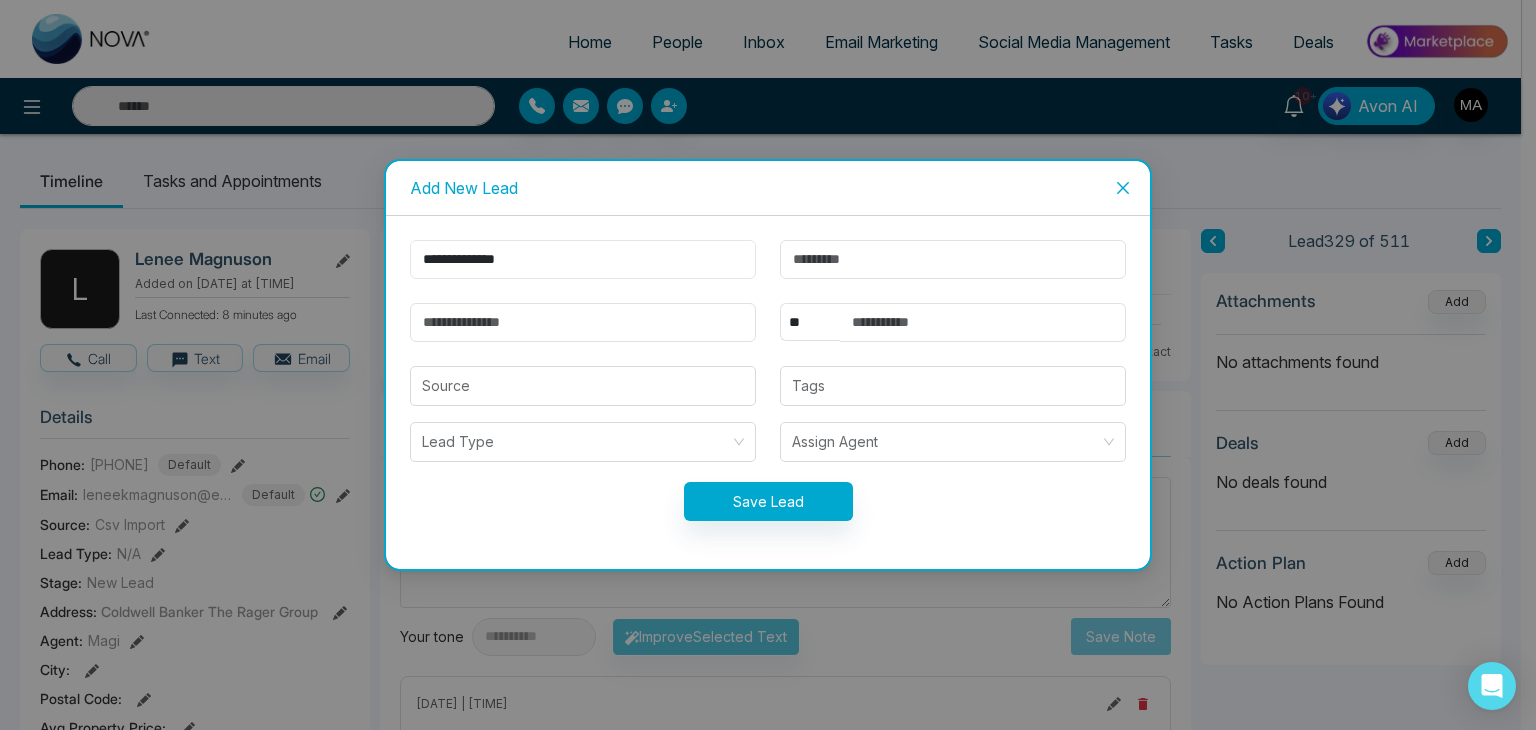 type on "**********" 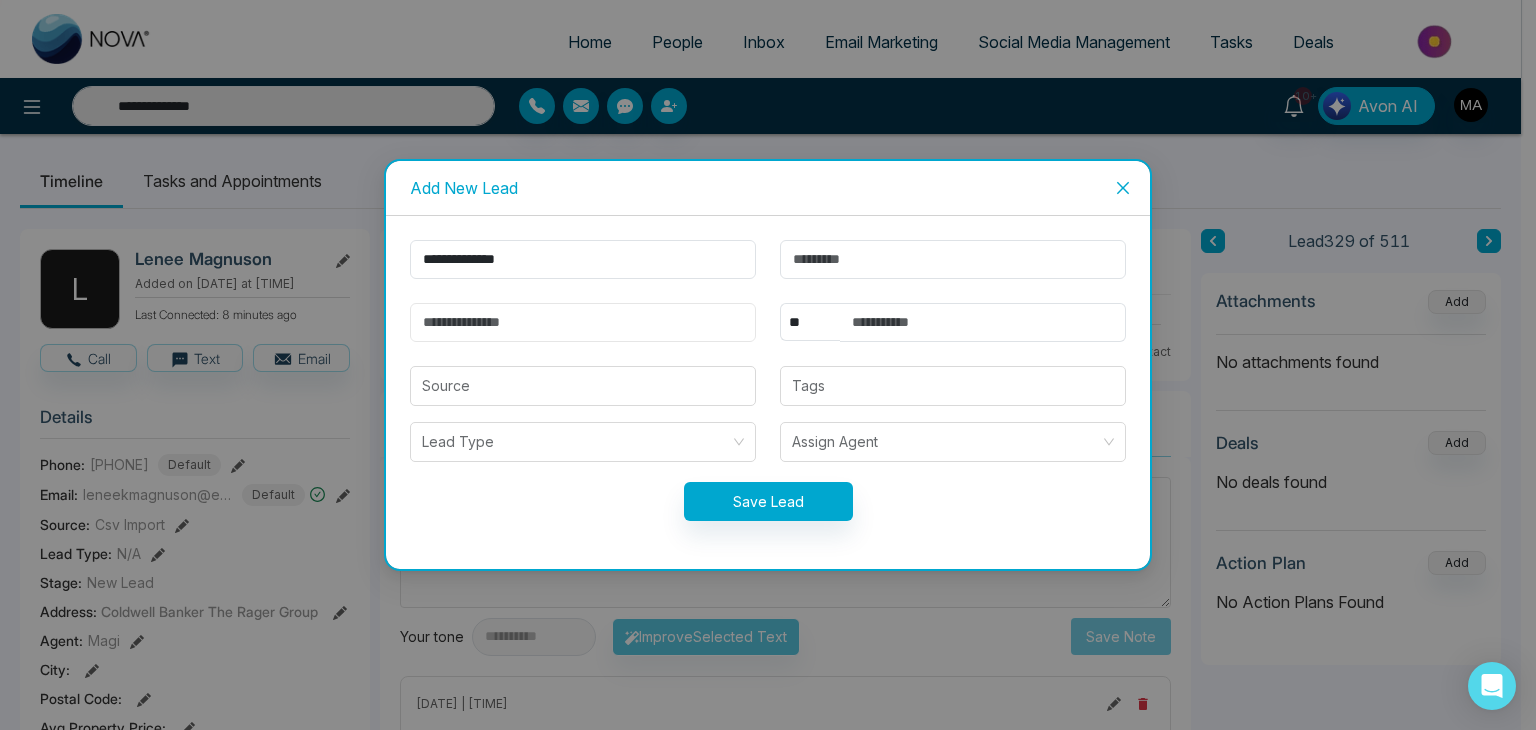 click at bounding box center [583, 322] 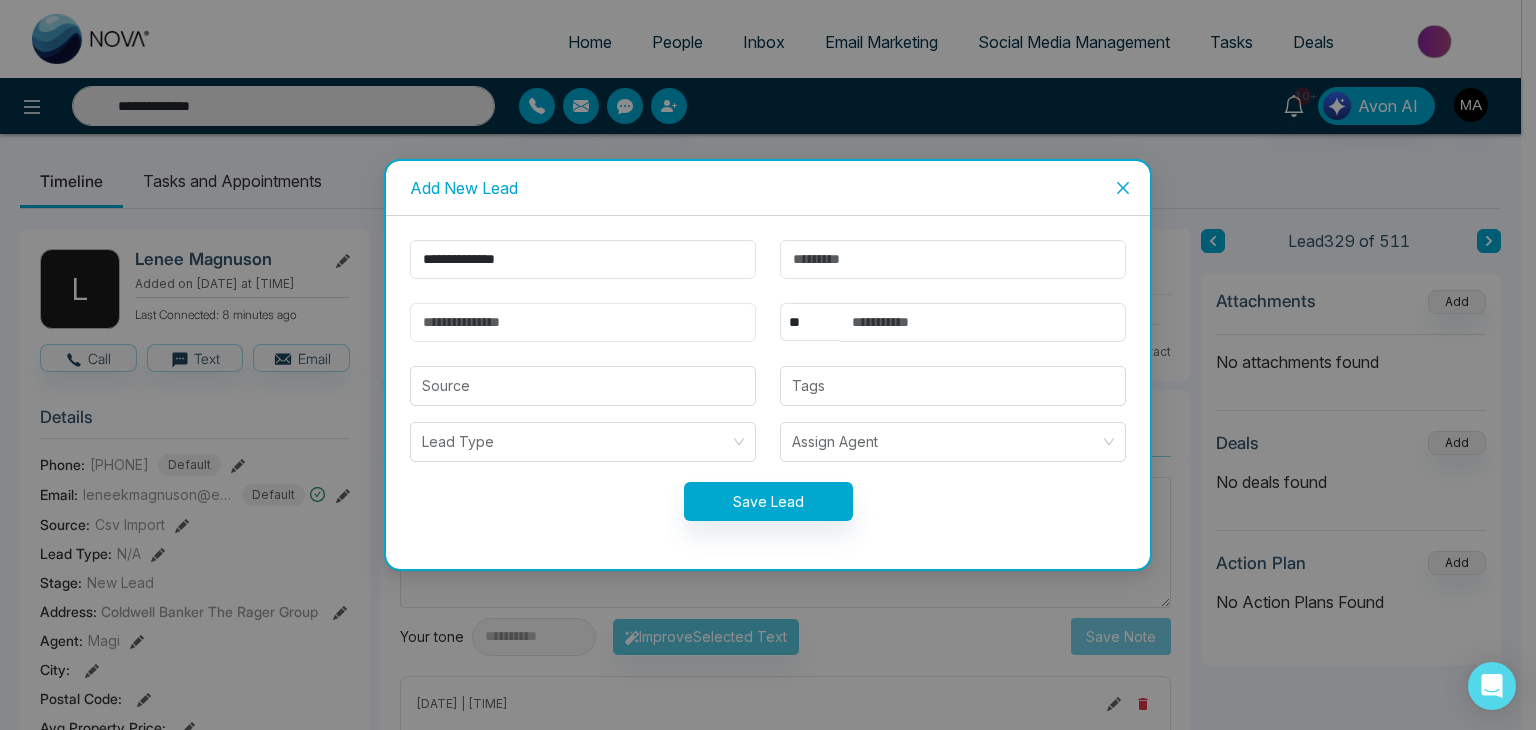 type 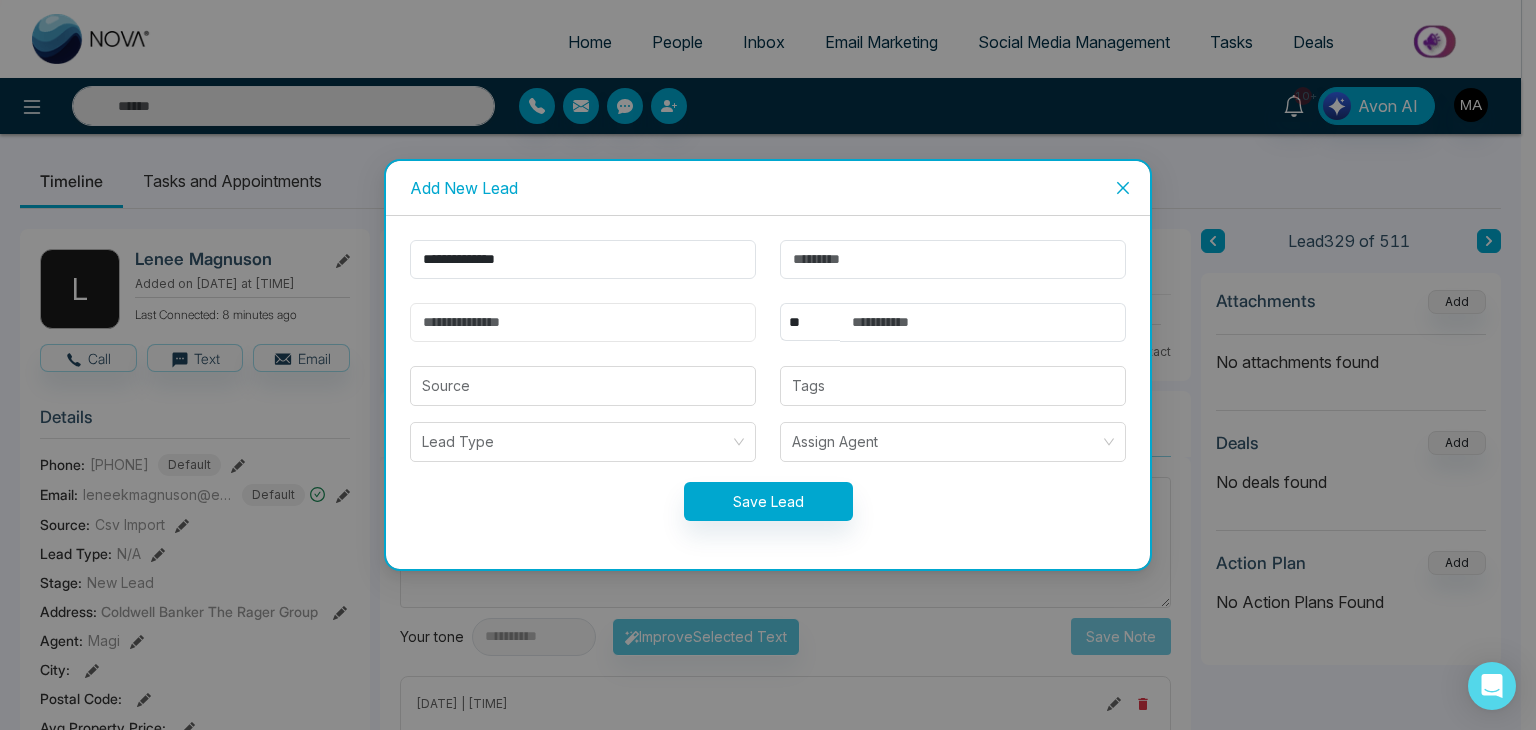 paste on "**********" 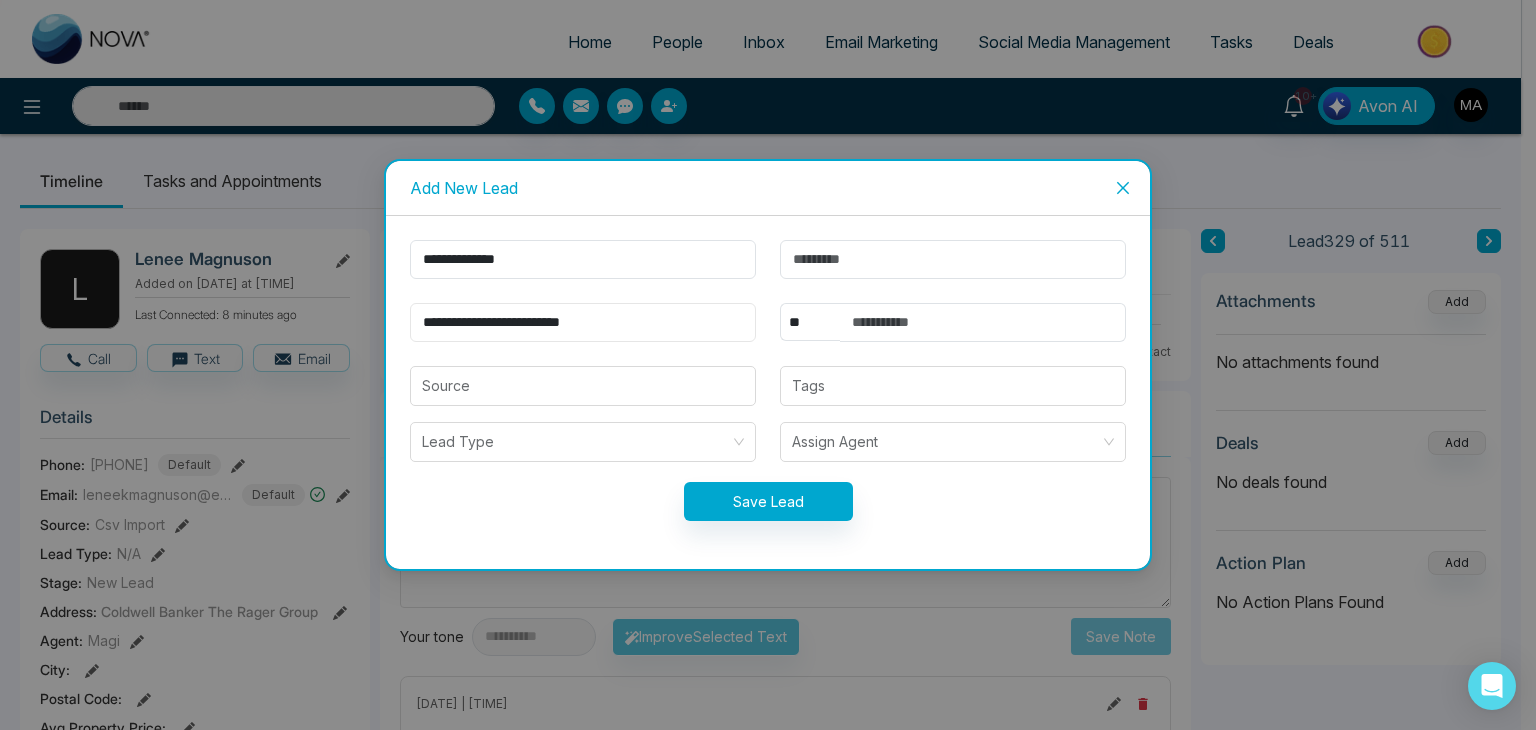 type on "**********" 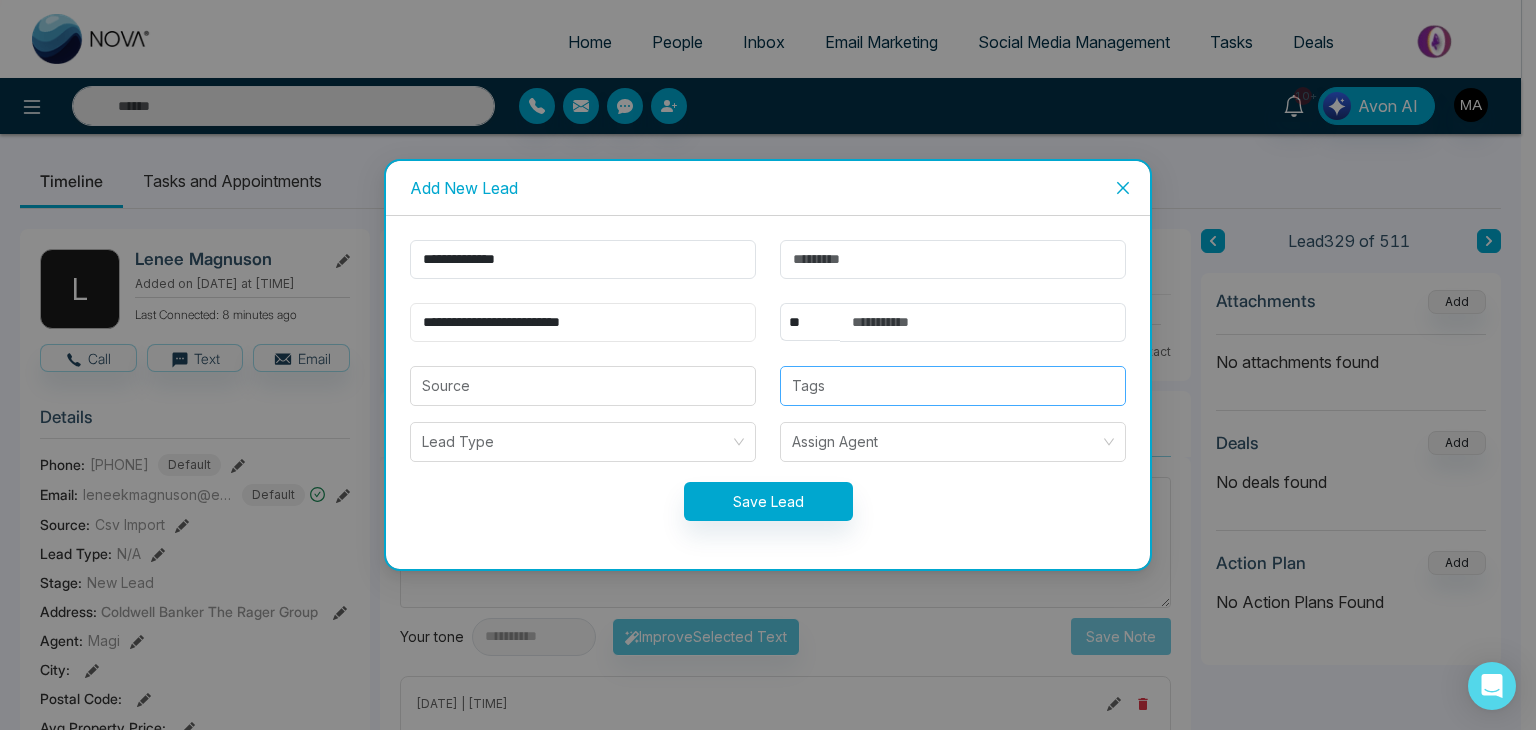 type on "**********" 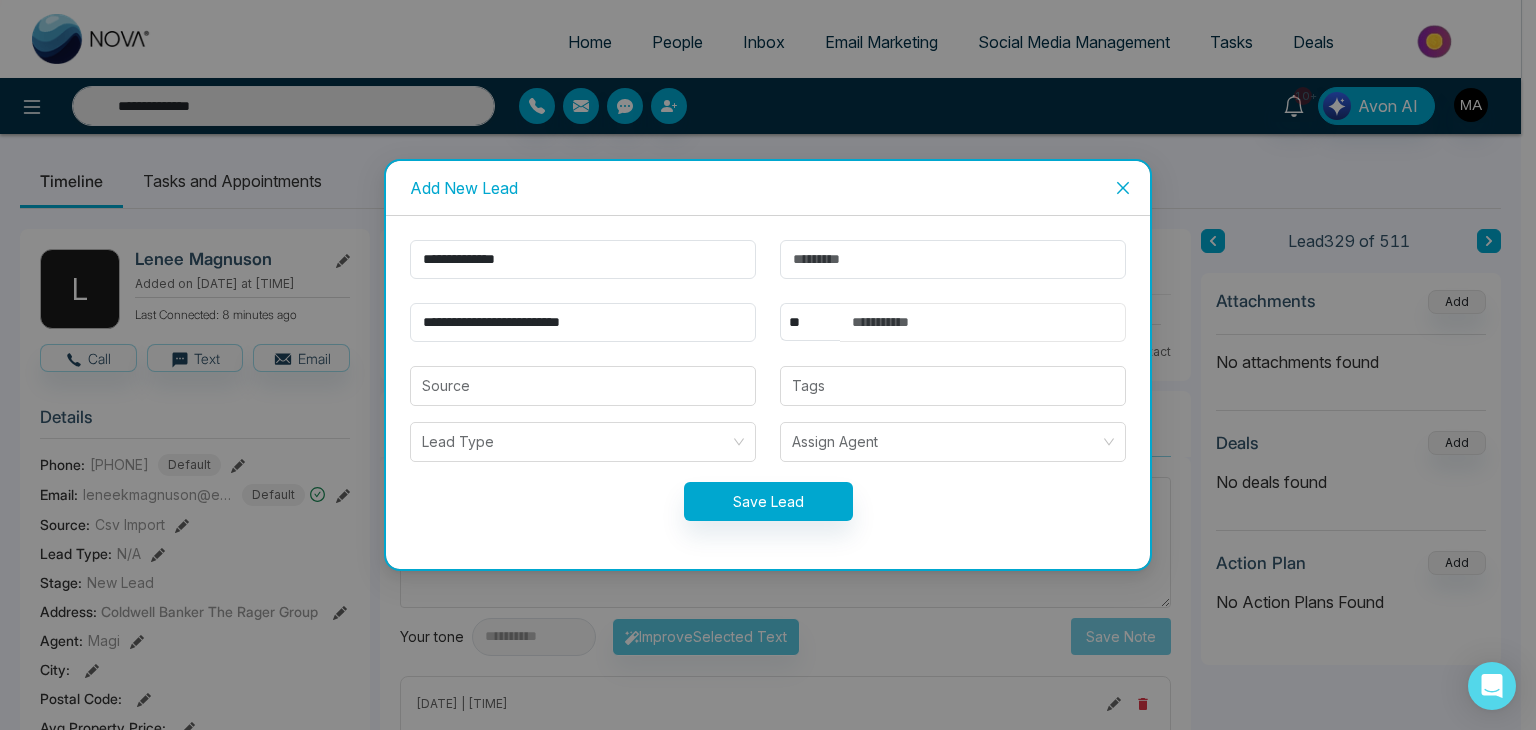 click at bounding box center (983, 322) 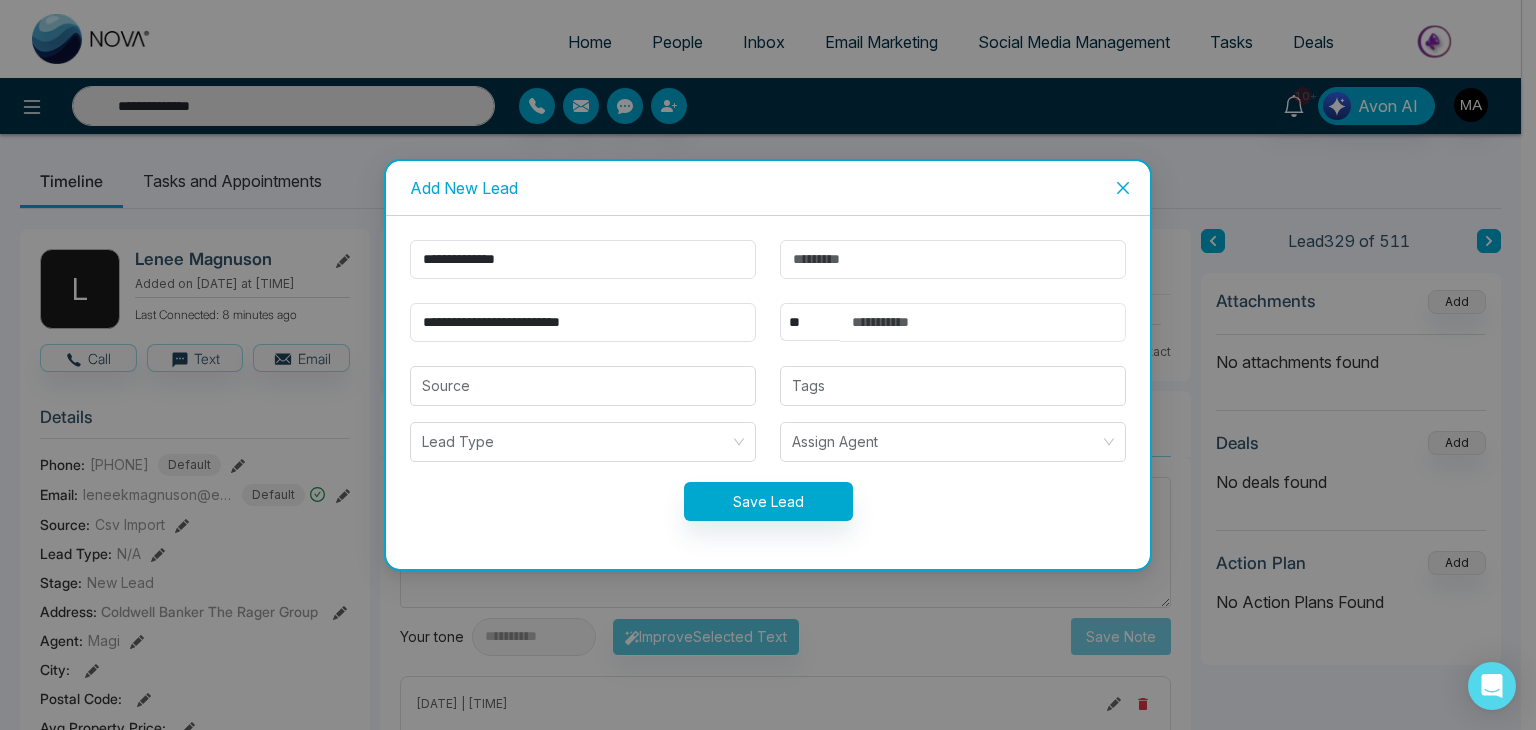 type 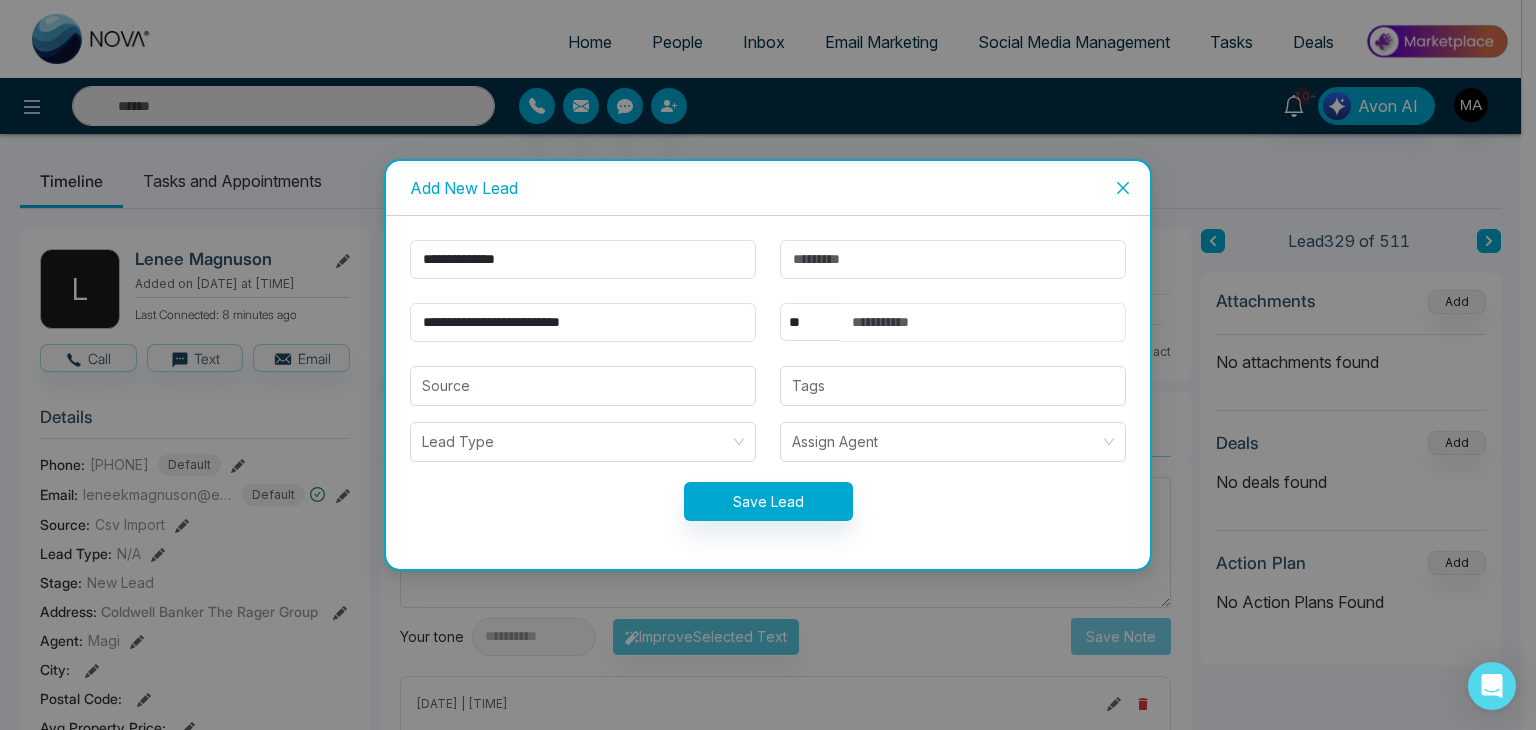 paste on "**********" 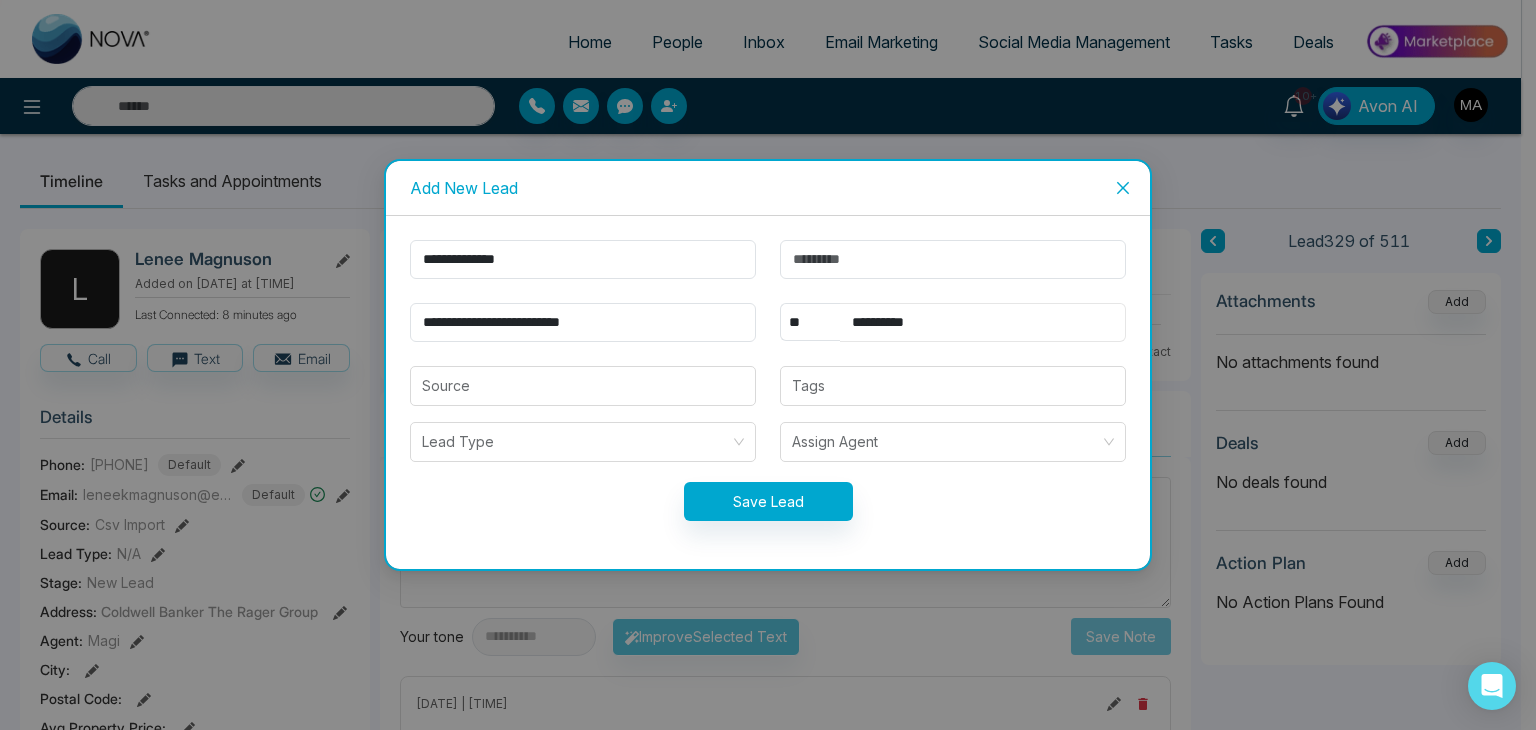 type on "**********" 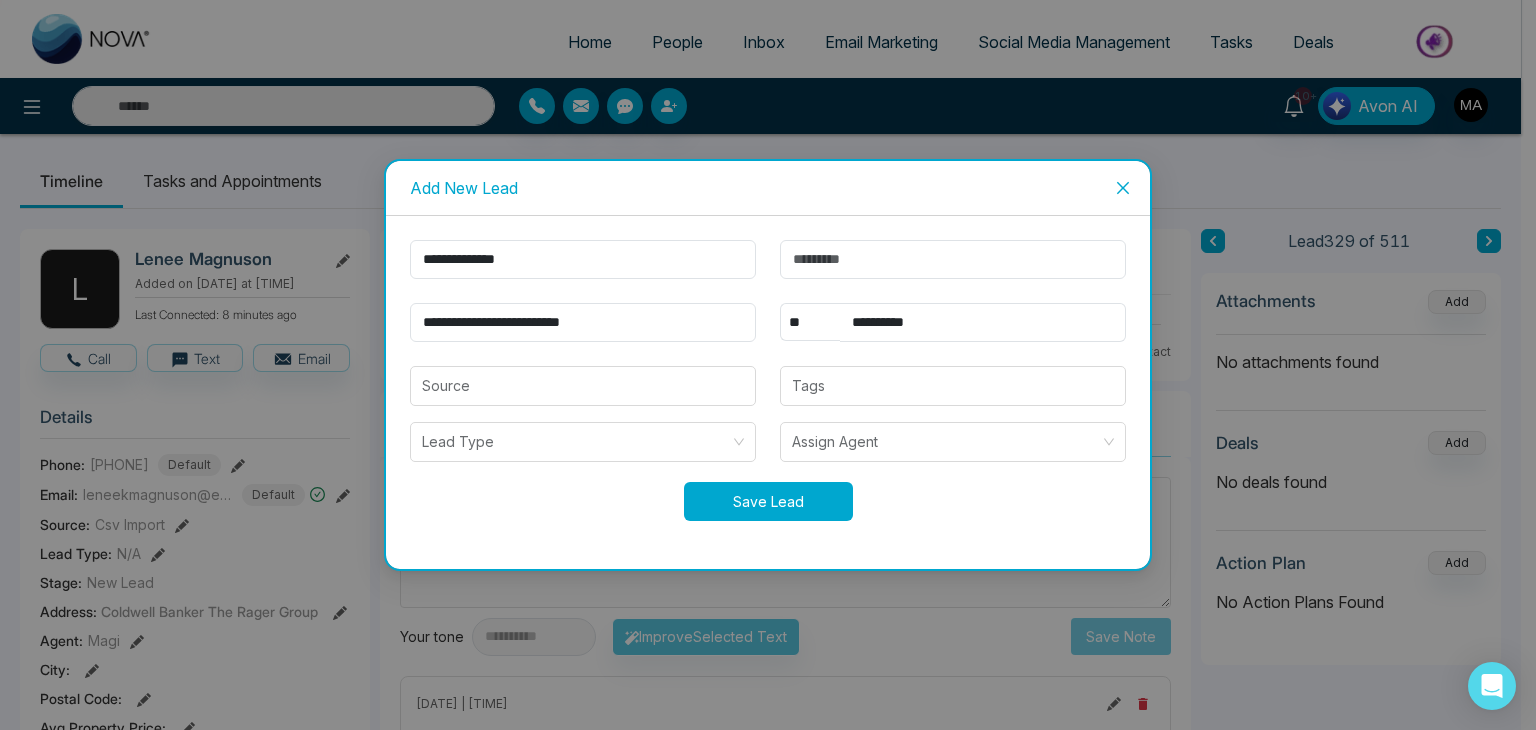 click on "Save Lead" at bounding box center [768, 501] 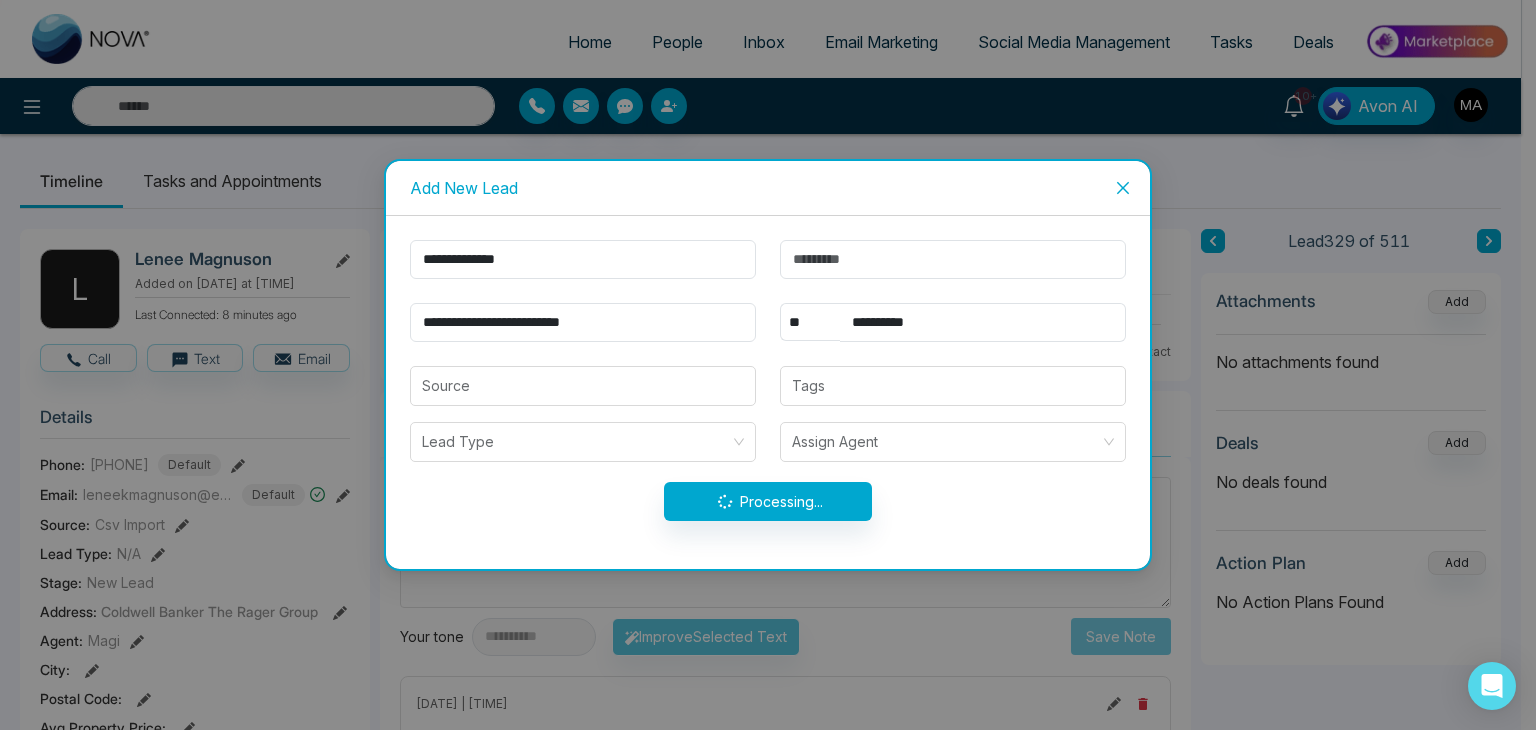 type on "**********" 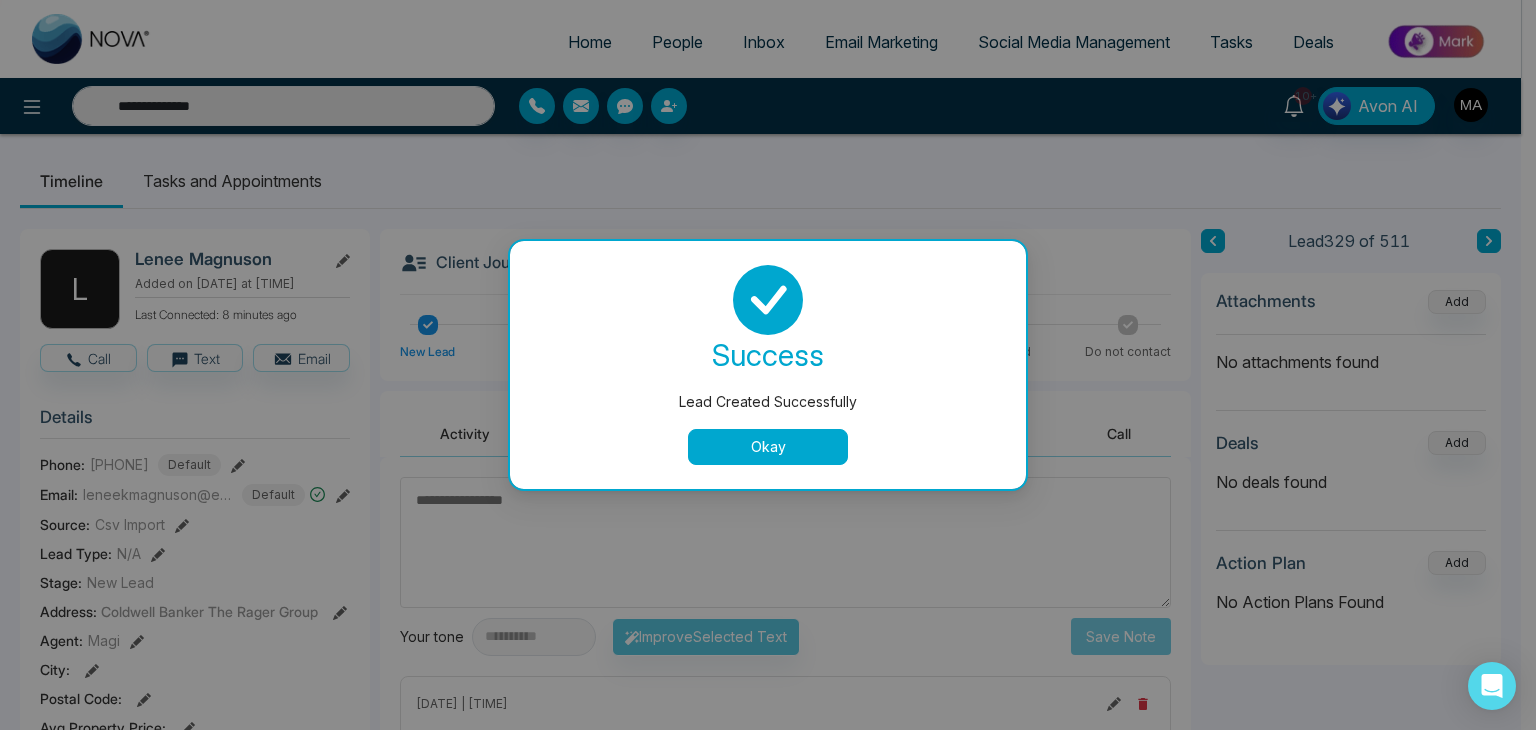 click on "Okay" at bounding box center (768, 447) 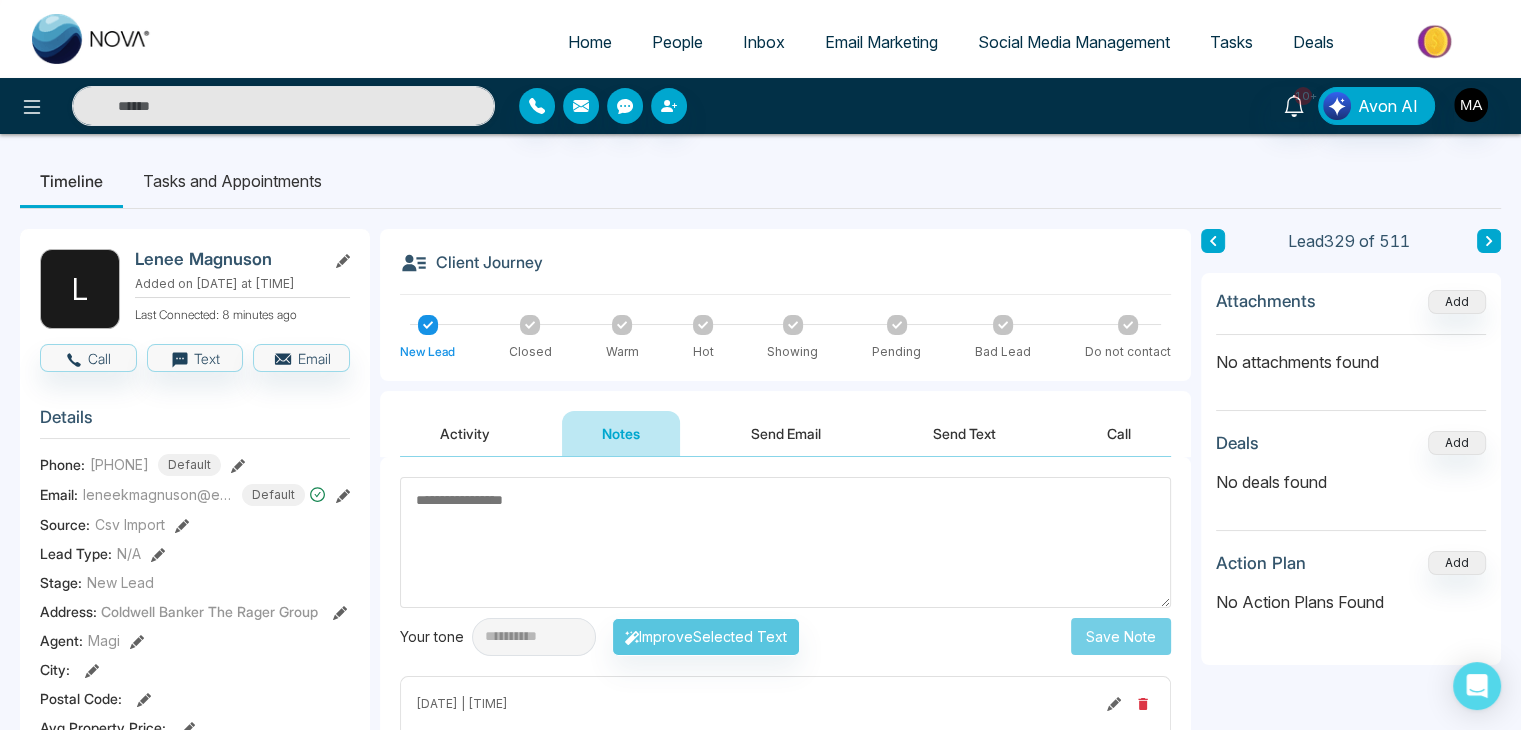 type on "**********" 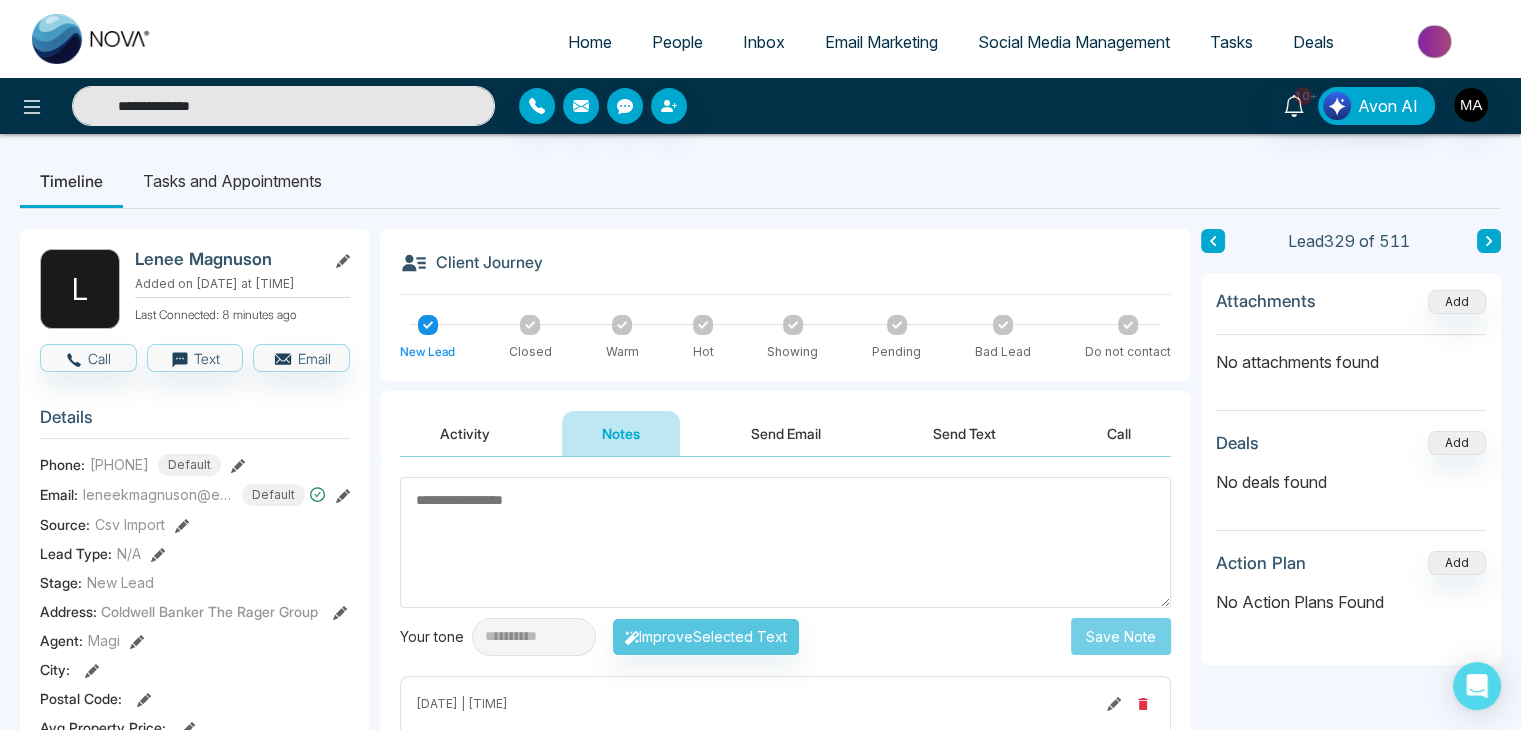click on "**********" at bounding box center [283, 106] 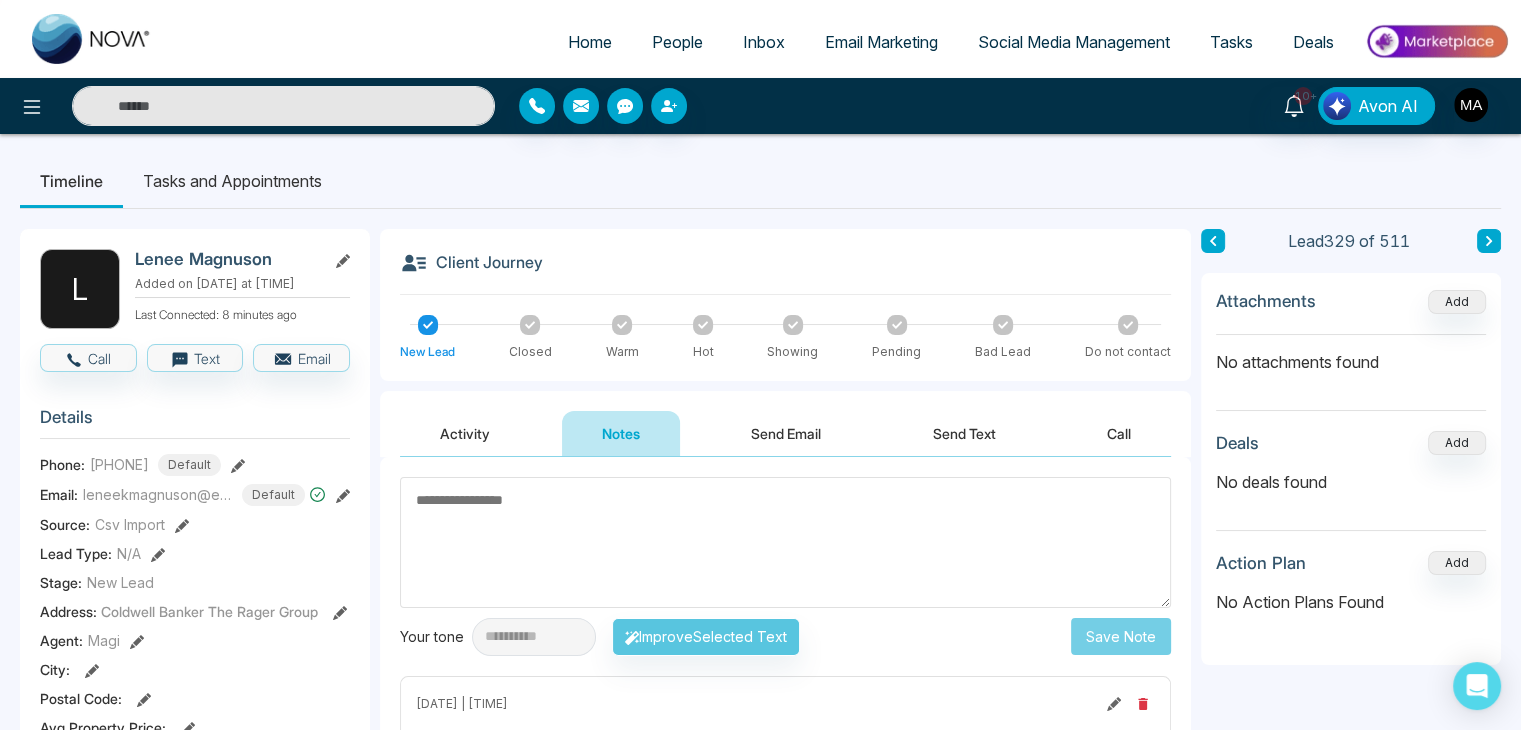 paste on "**********" 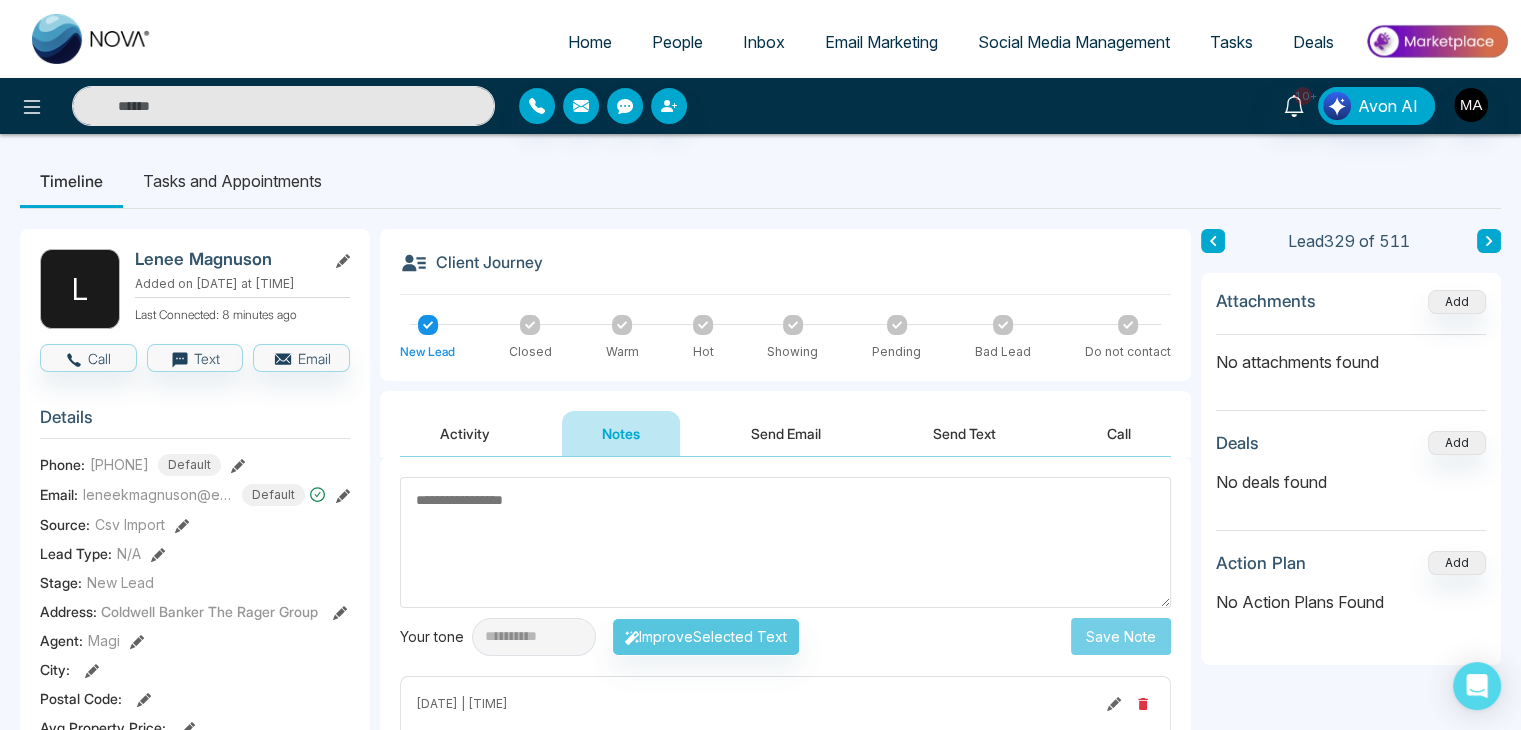 type on "**********" 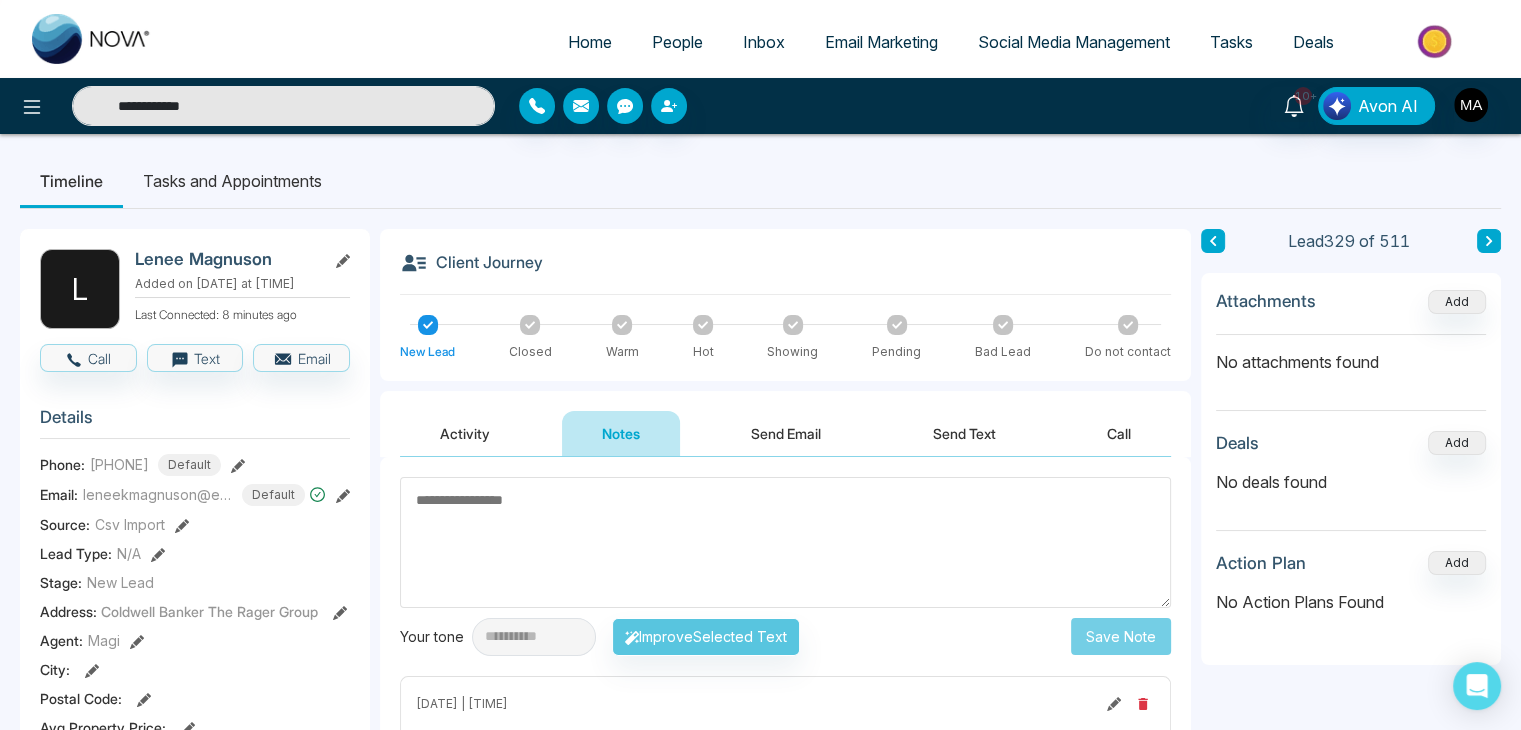 type 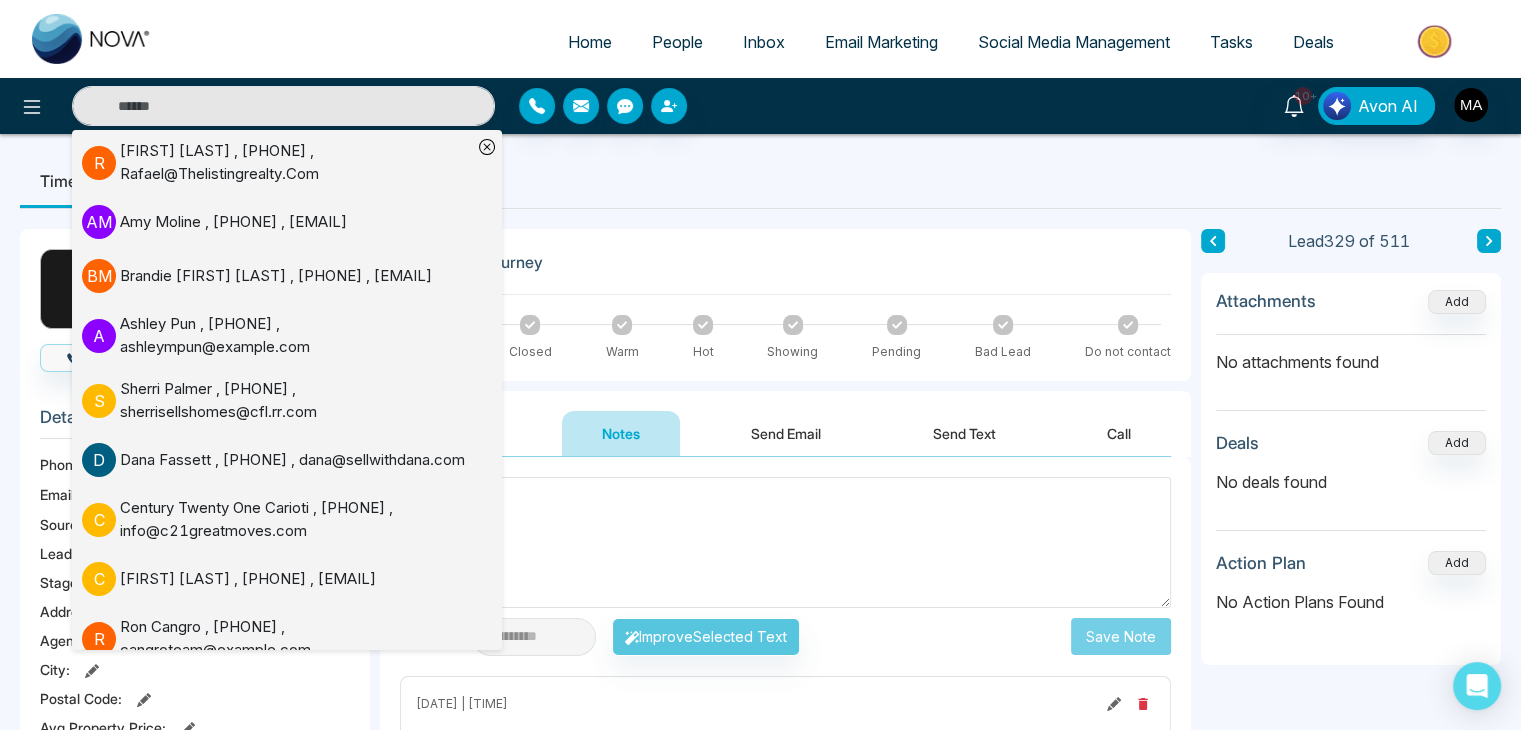 click on "[FIRST] [LAST] , [PHONE] , [EMAIL]" at bounding box center [296, 162] 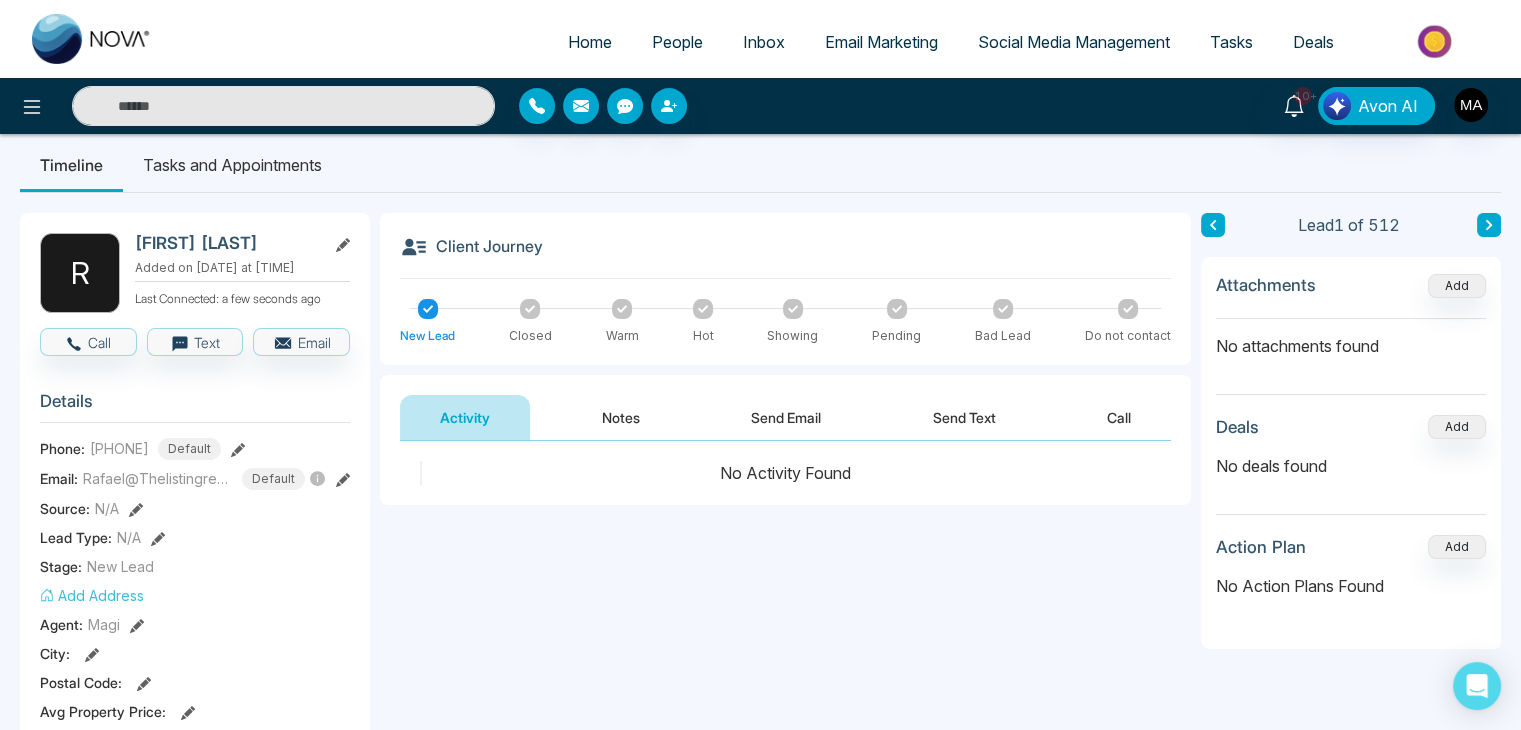 scroll, scrollTop: 0, scrollLeft: 0, axis: both 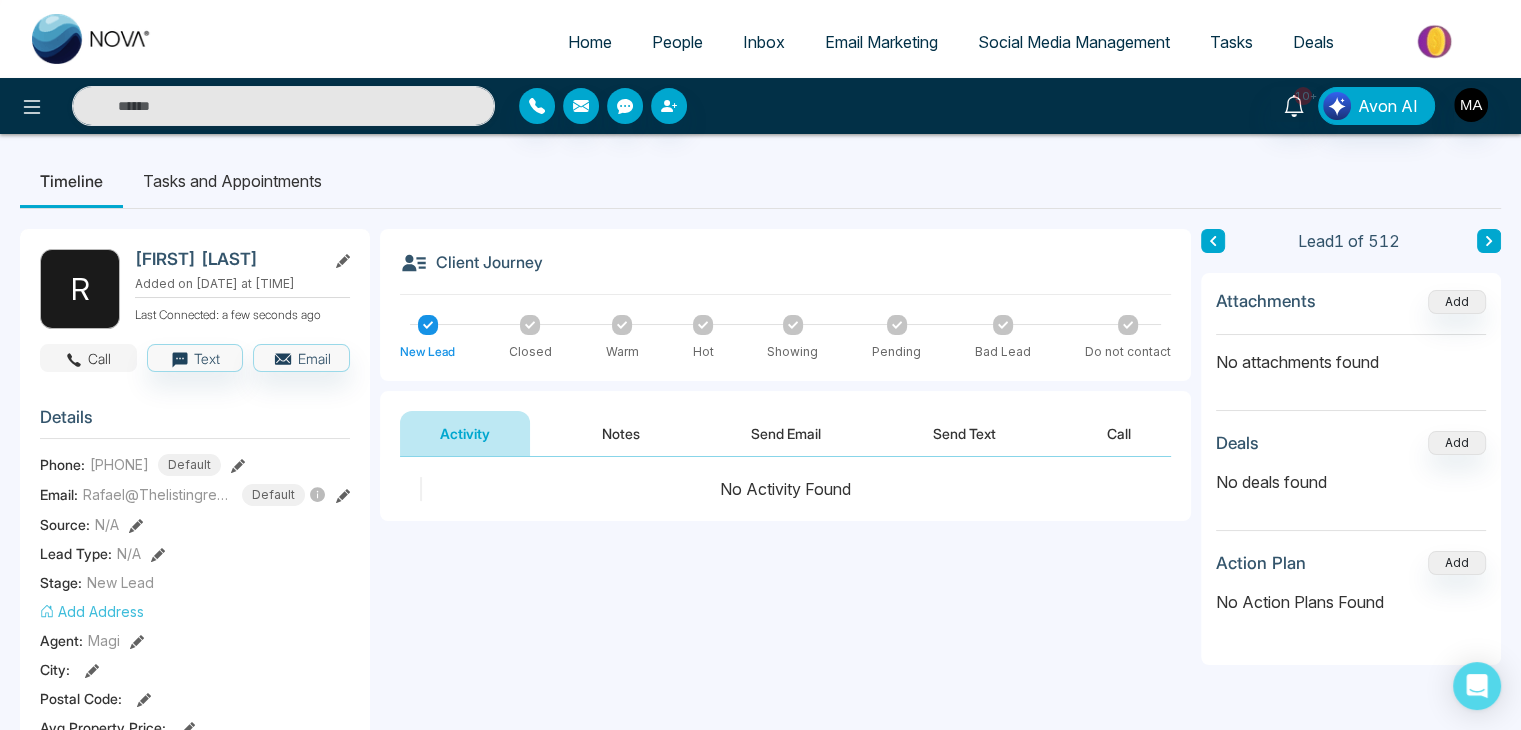 click on "Call" at bounding box center [88, 358] 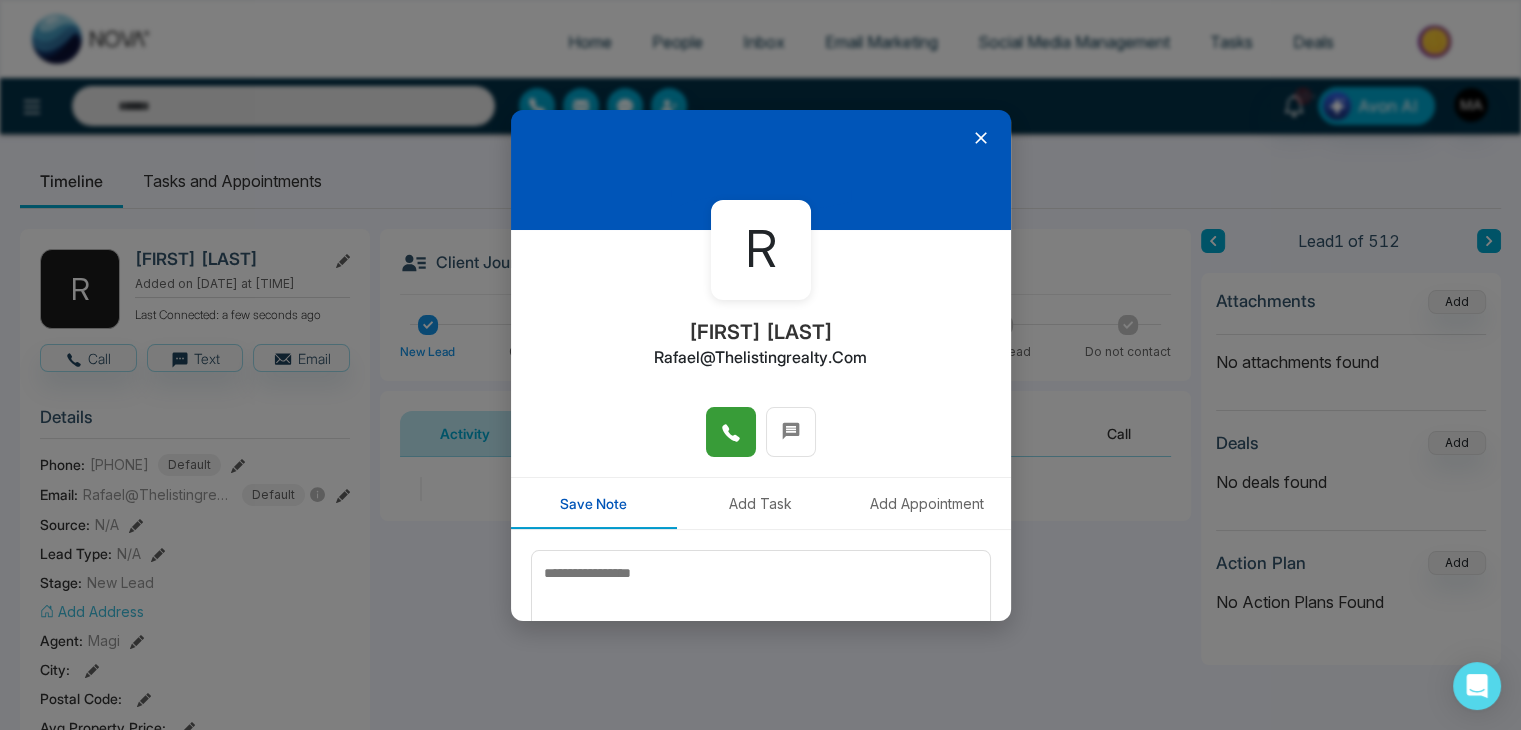 click 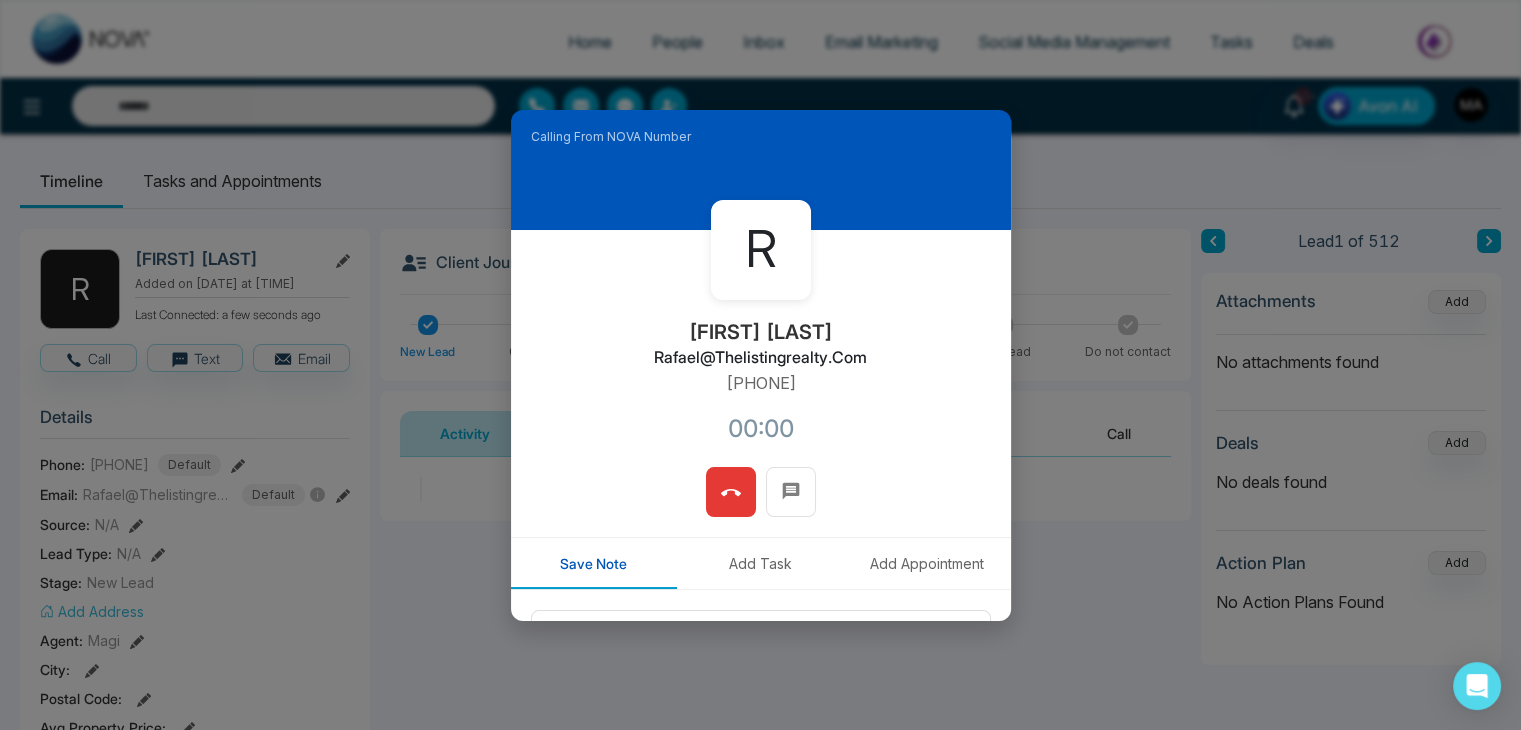 type 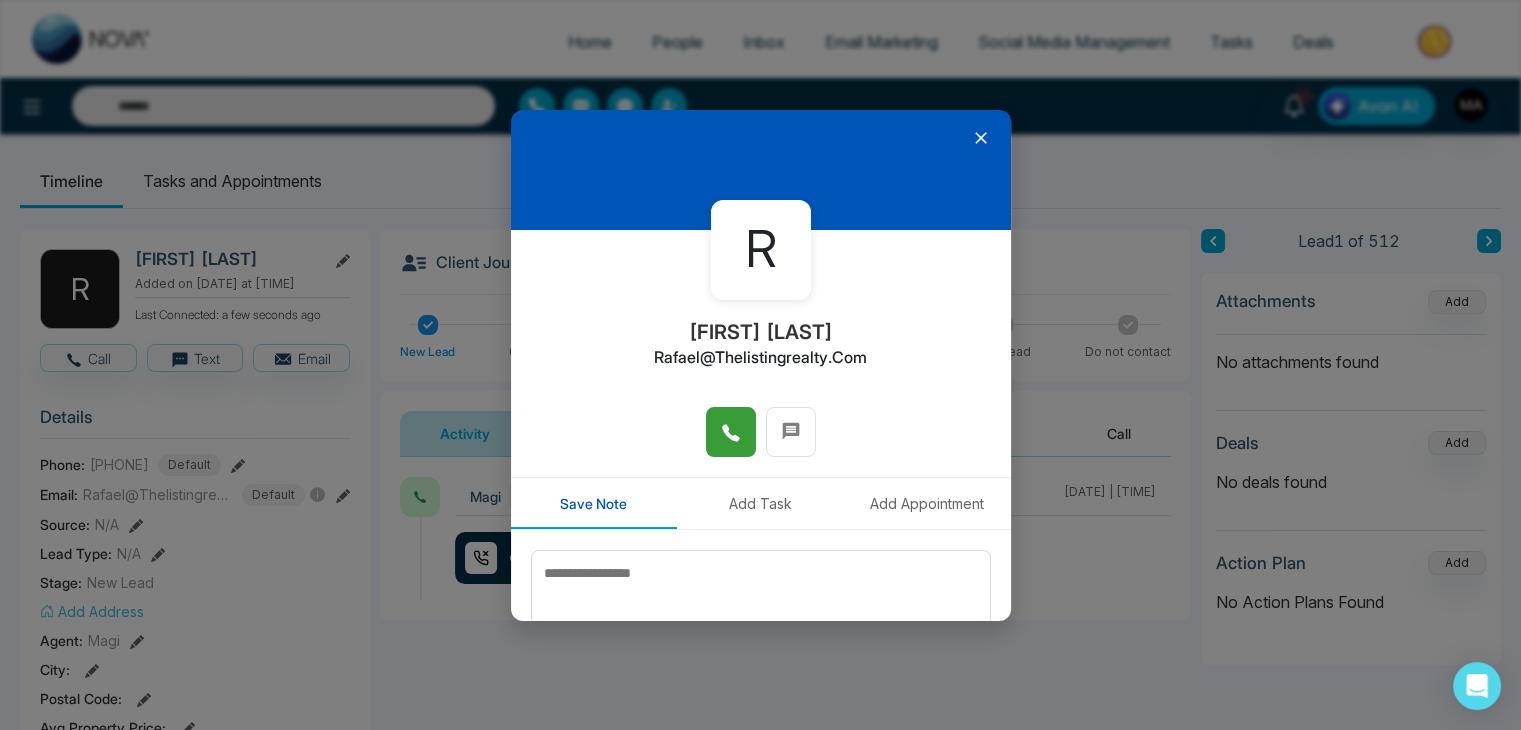 click on "Add Task" at bounding box center (760, 503) 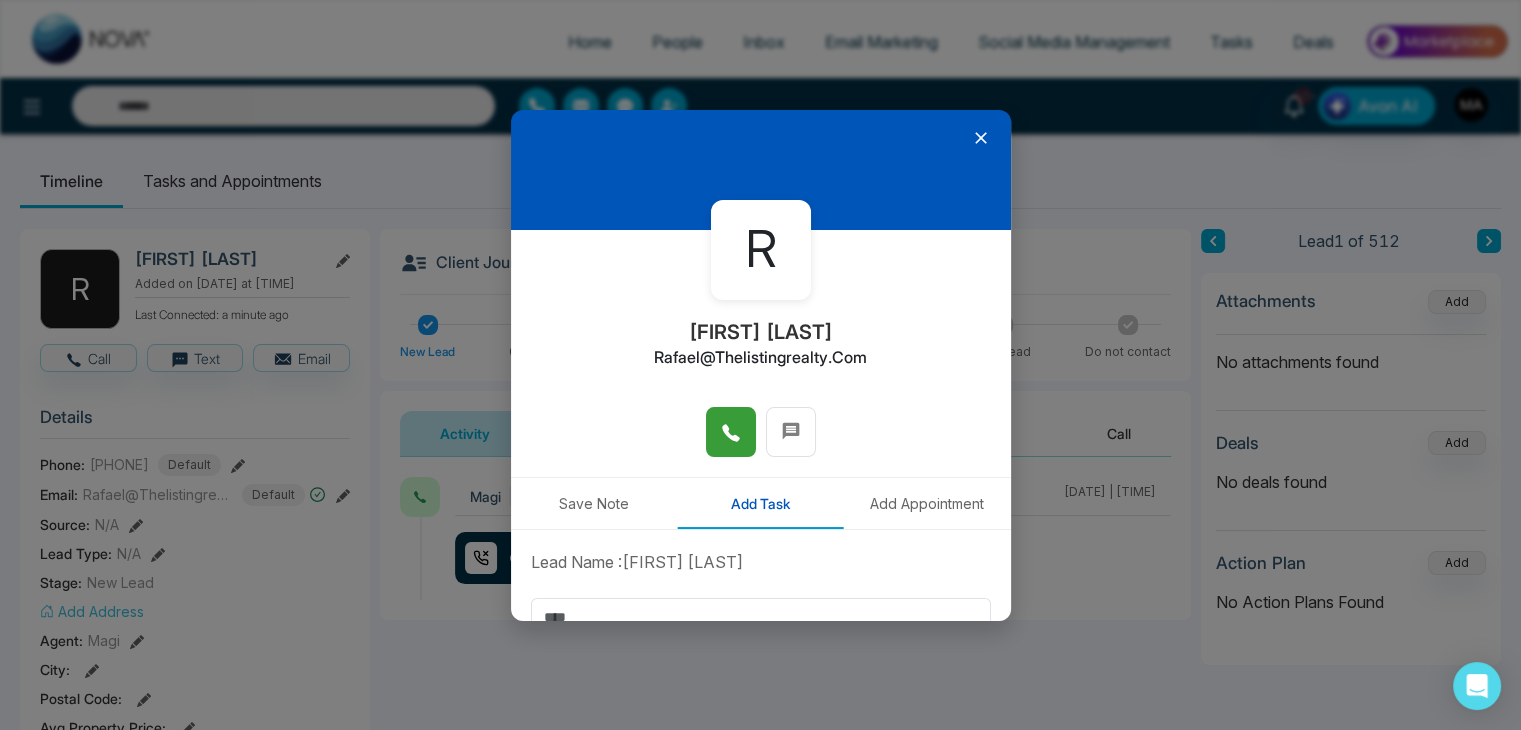 click 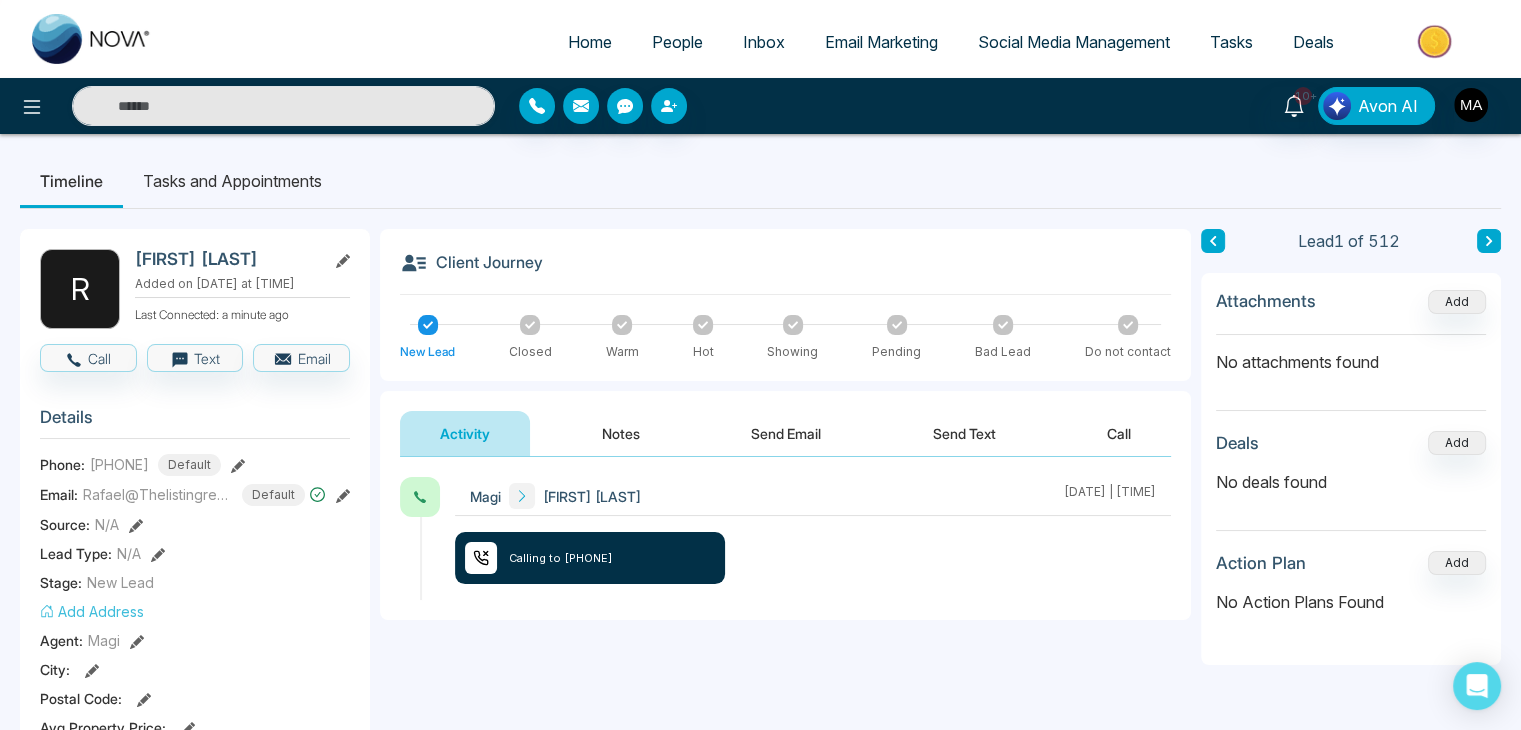 click on "Notes" at bounding box center (621, 433) 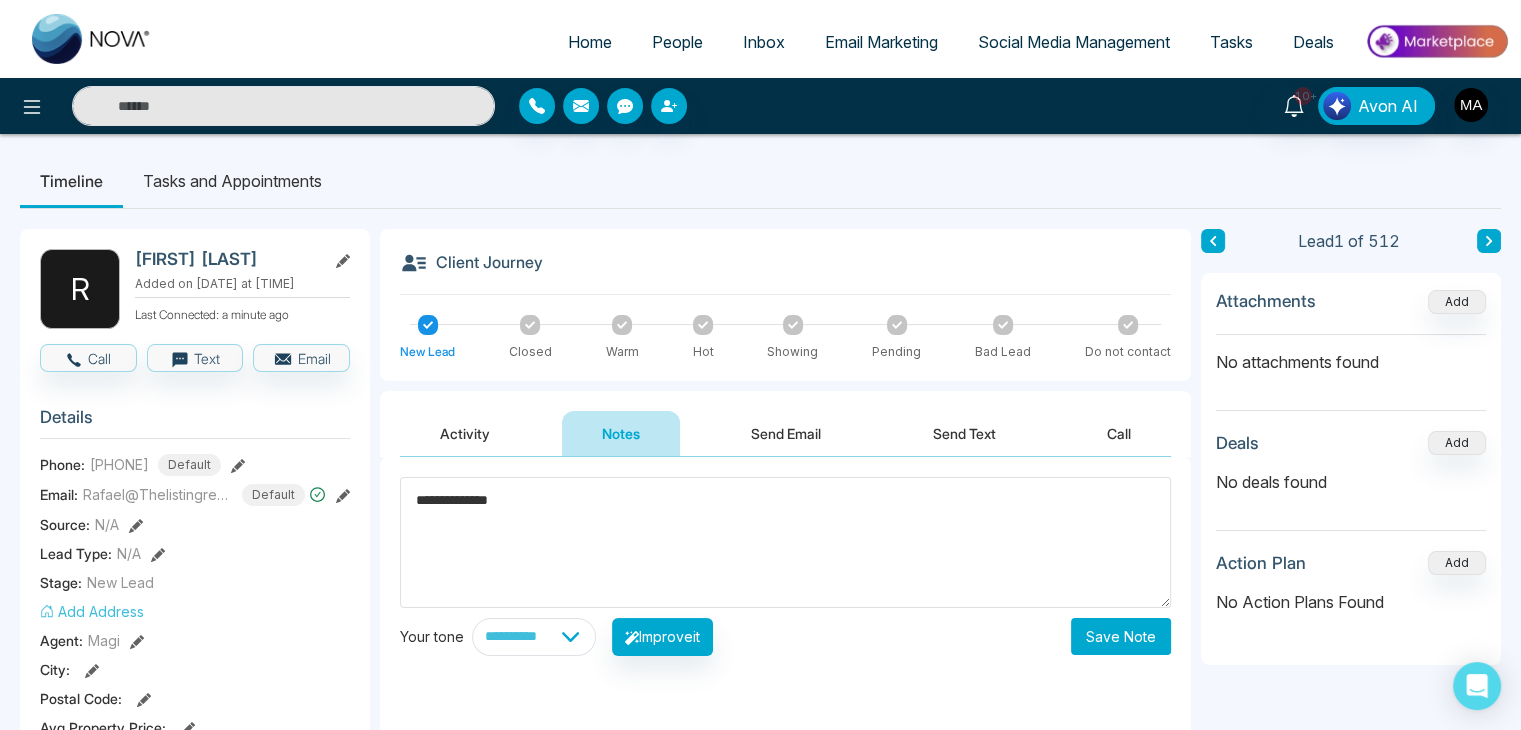 type on "**********" 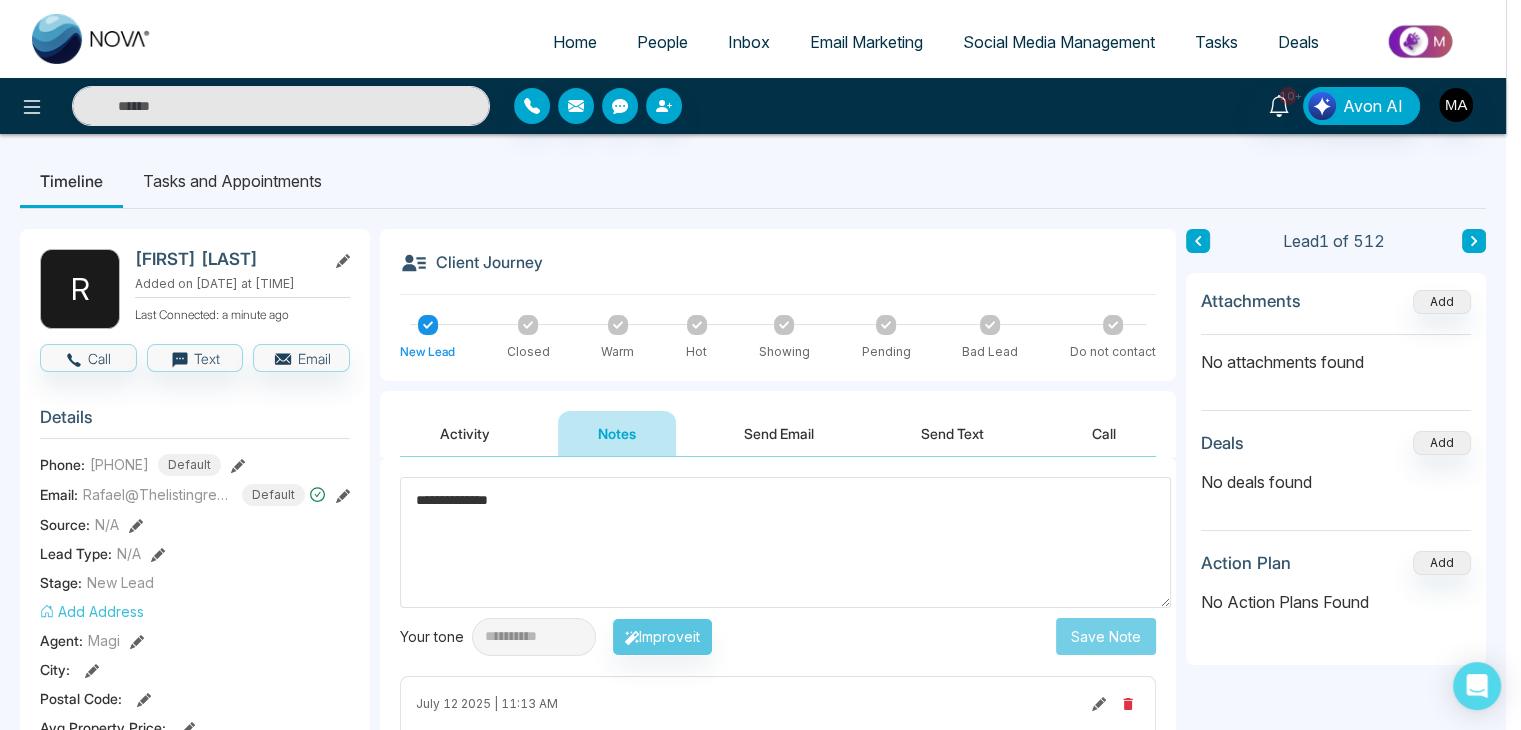 type 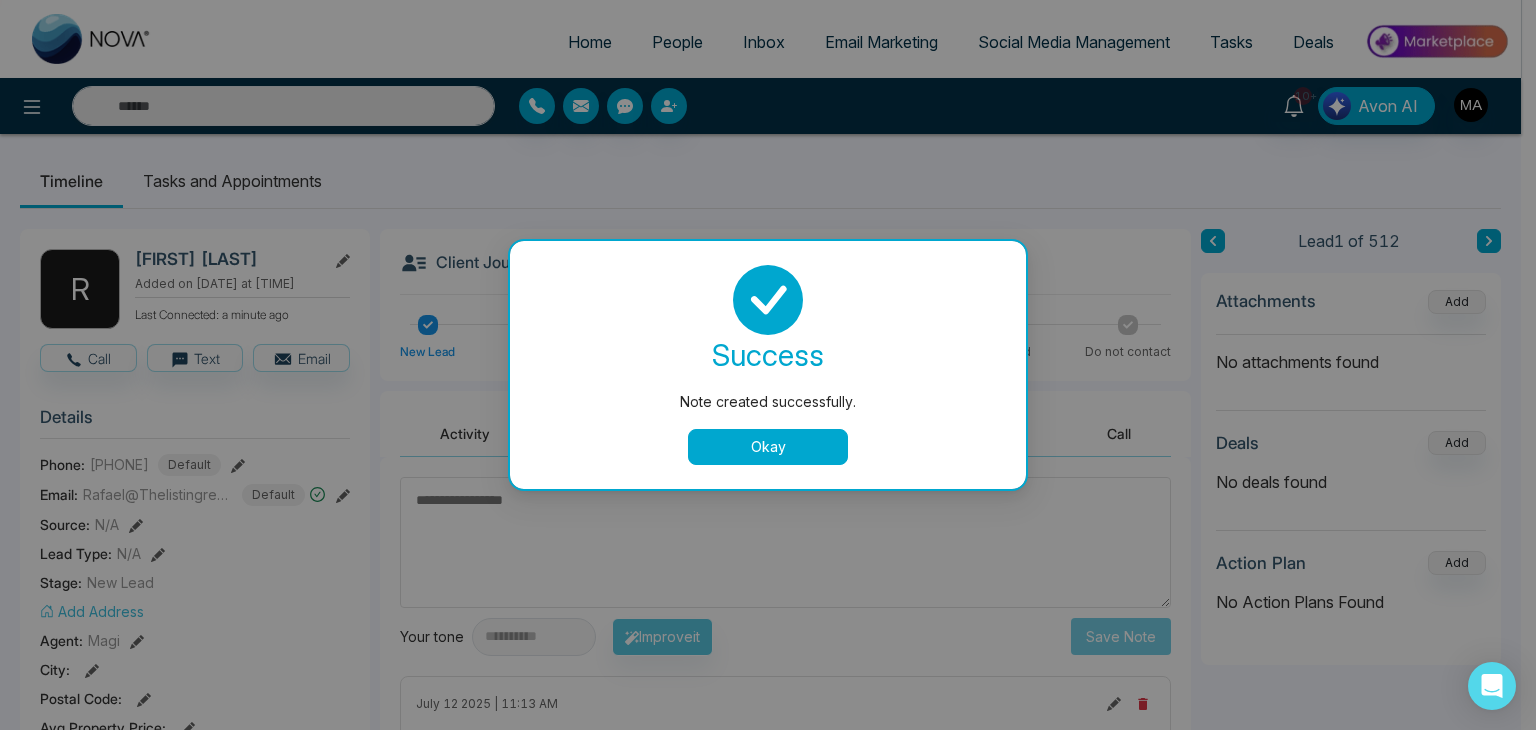 click on "Okay" at bounding box center (768, 447) 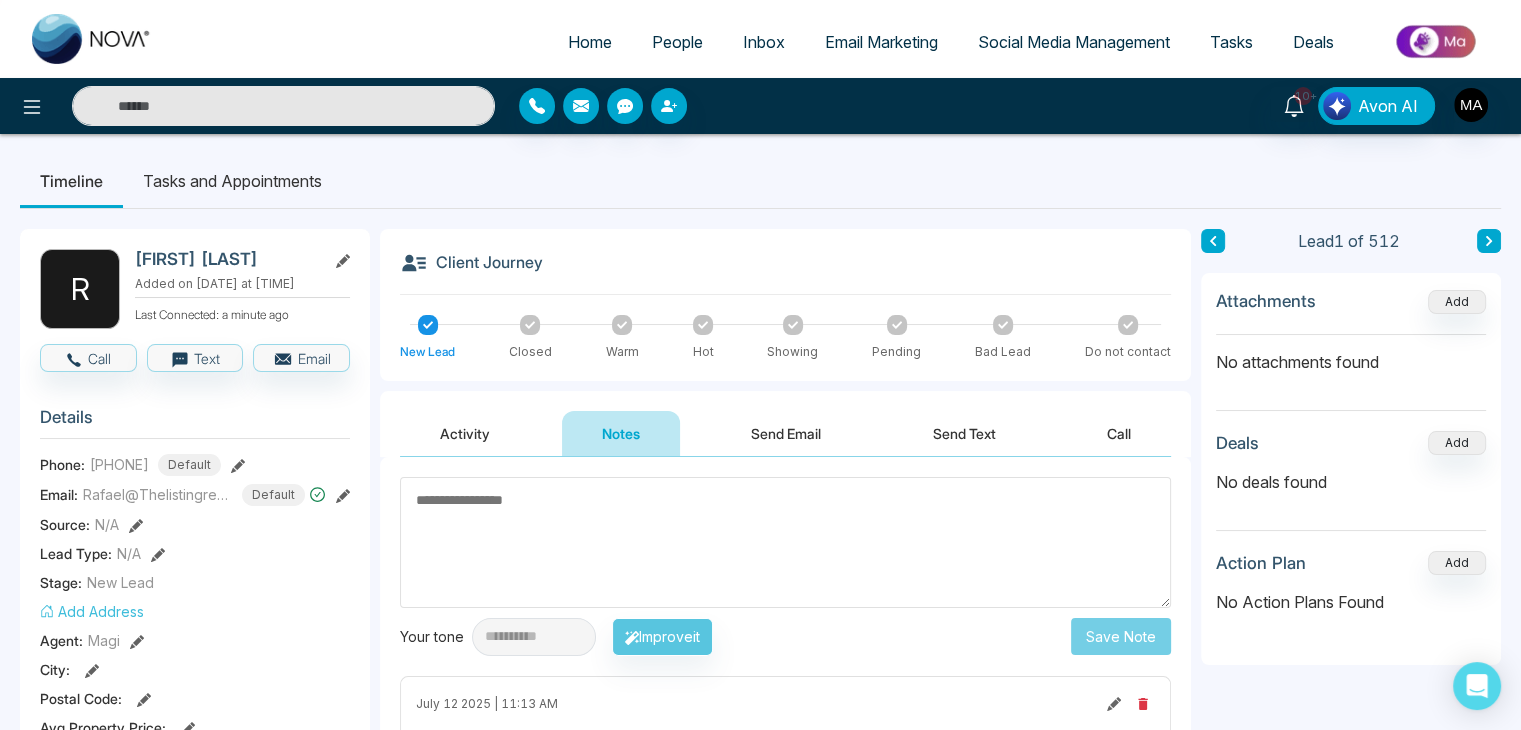 click at bounding box center [283, 106] 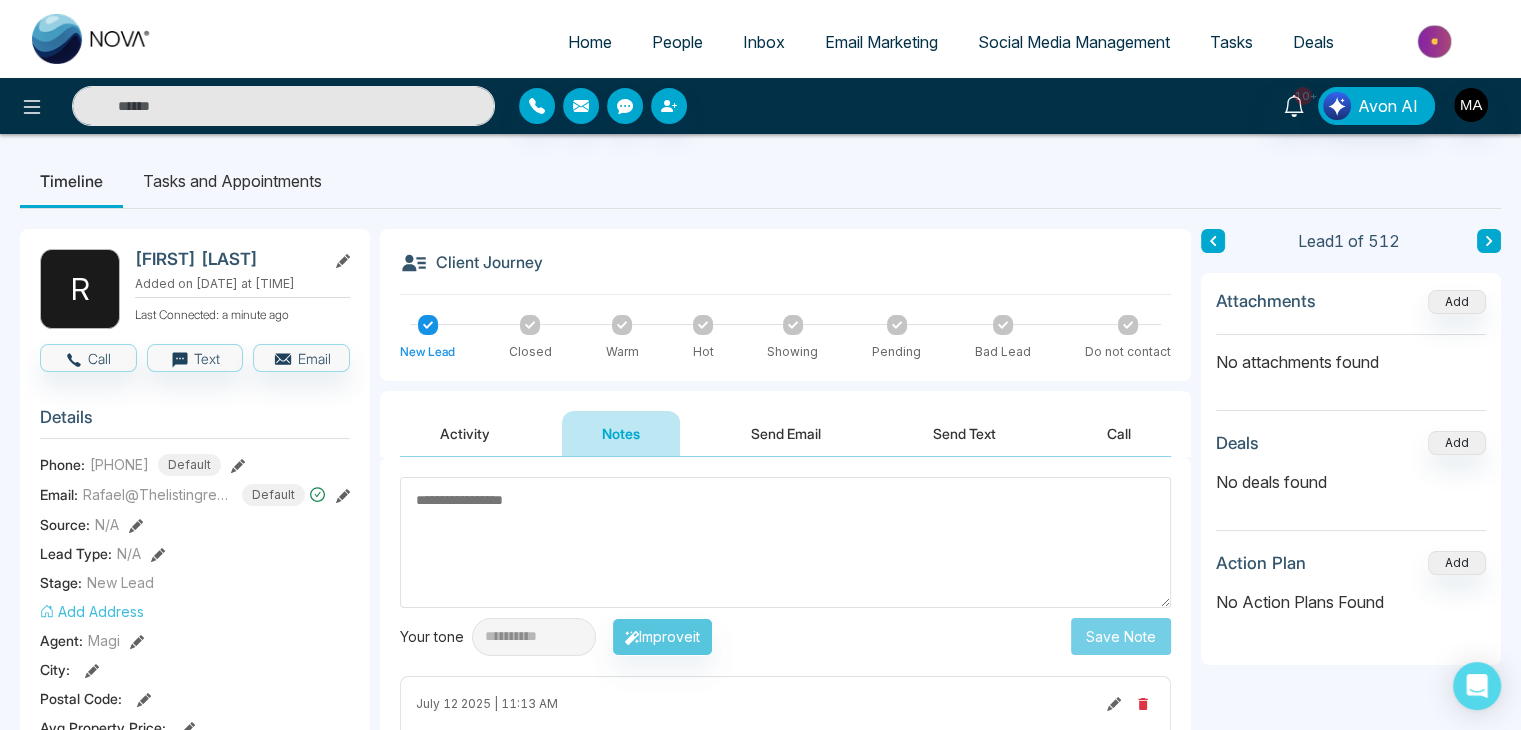 paste on "**********" 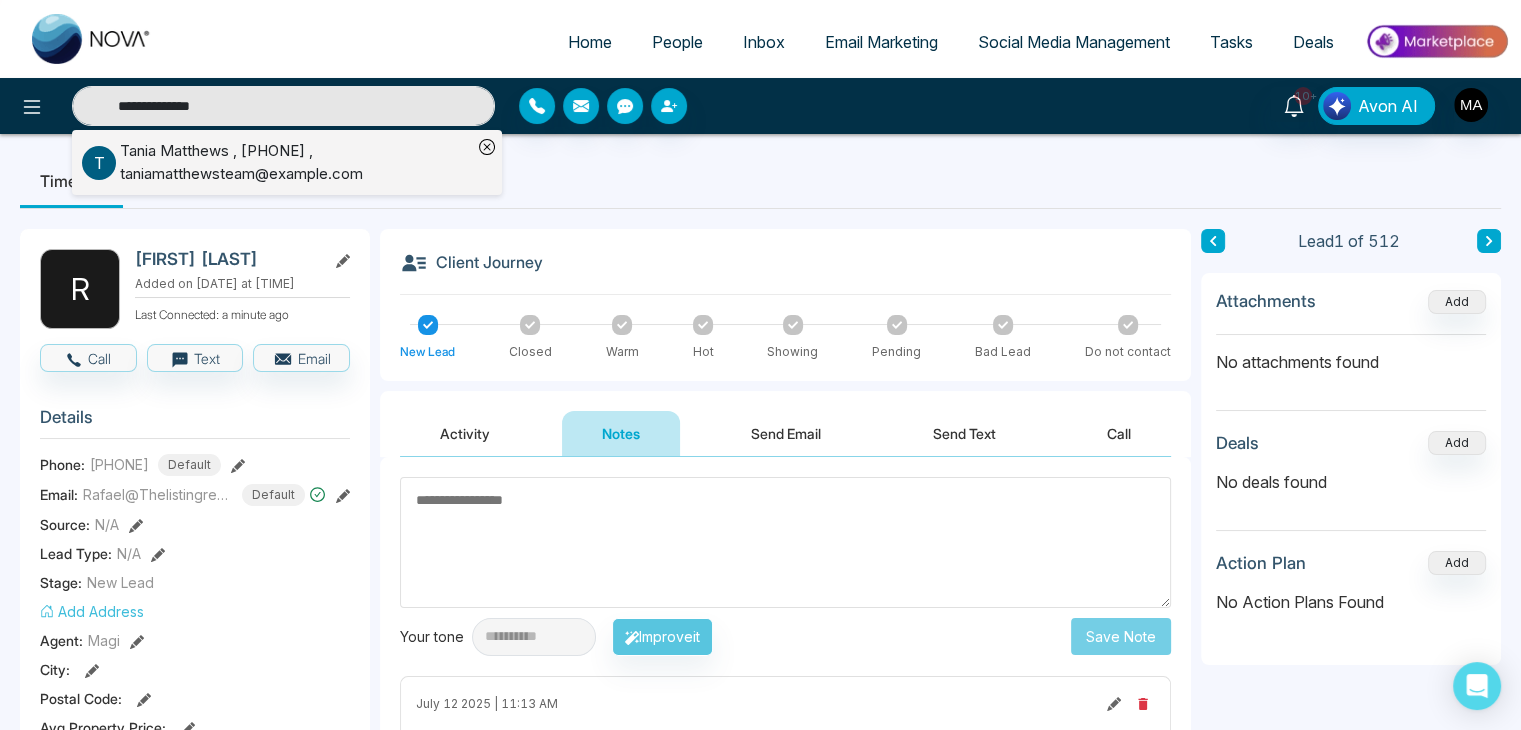 type on "**********" 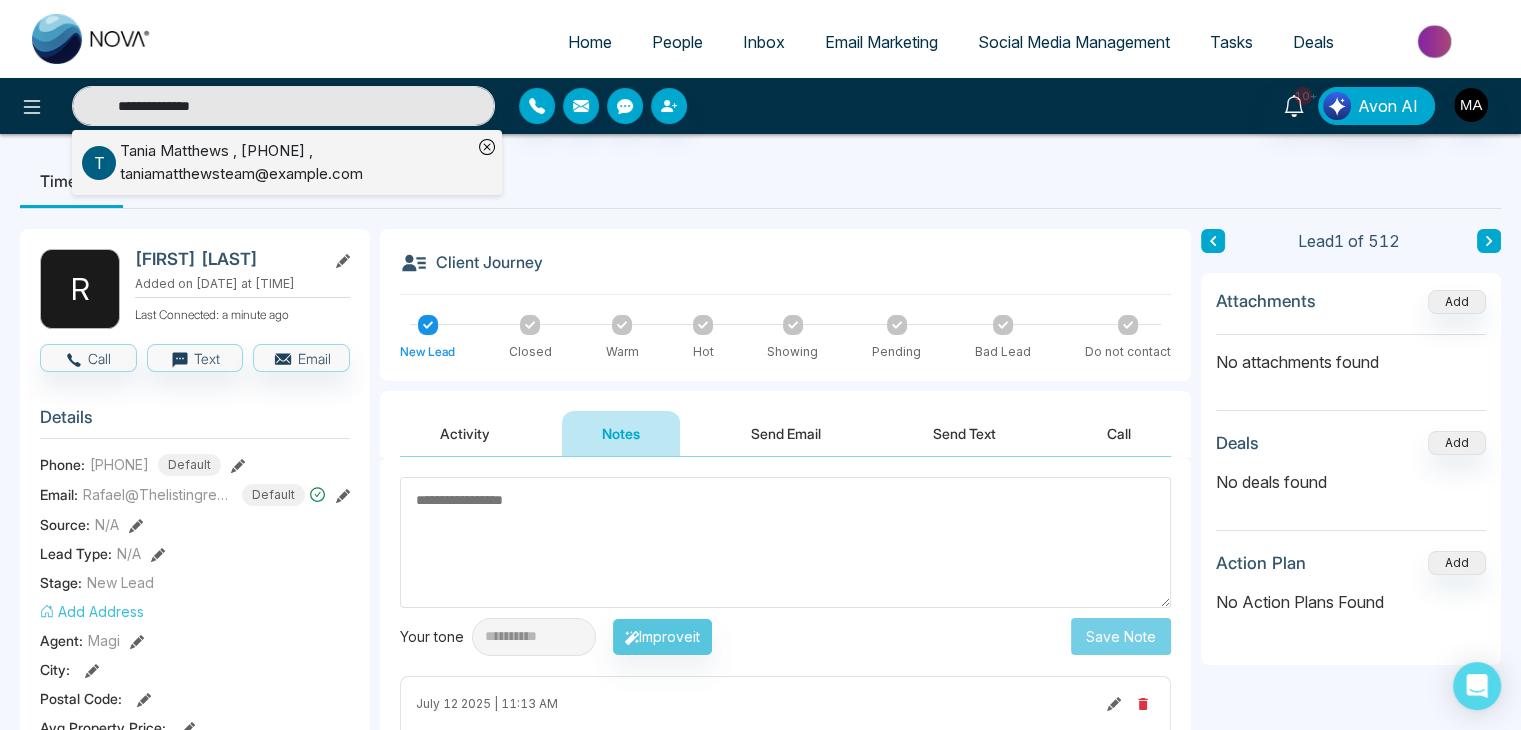 click on "Tania Matthews , [PHONE] , taniamatthewsteam@example.com" at bounding box center (296, 162) 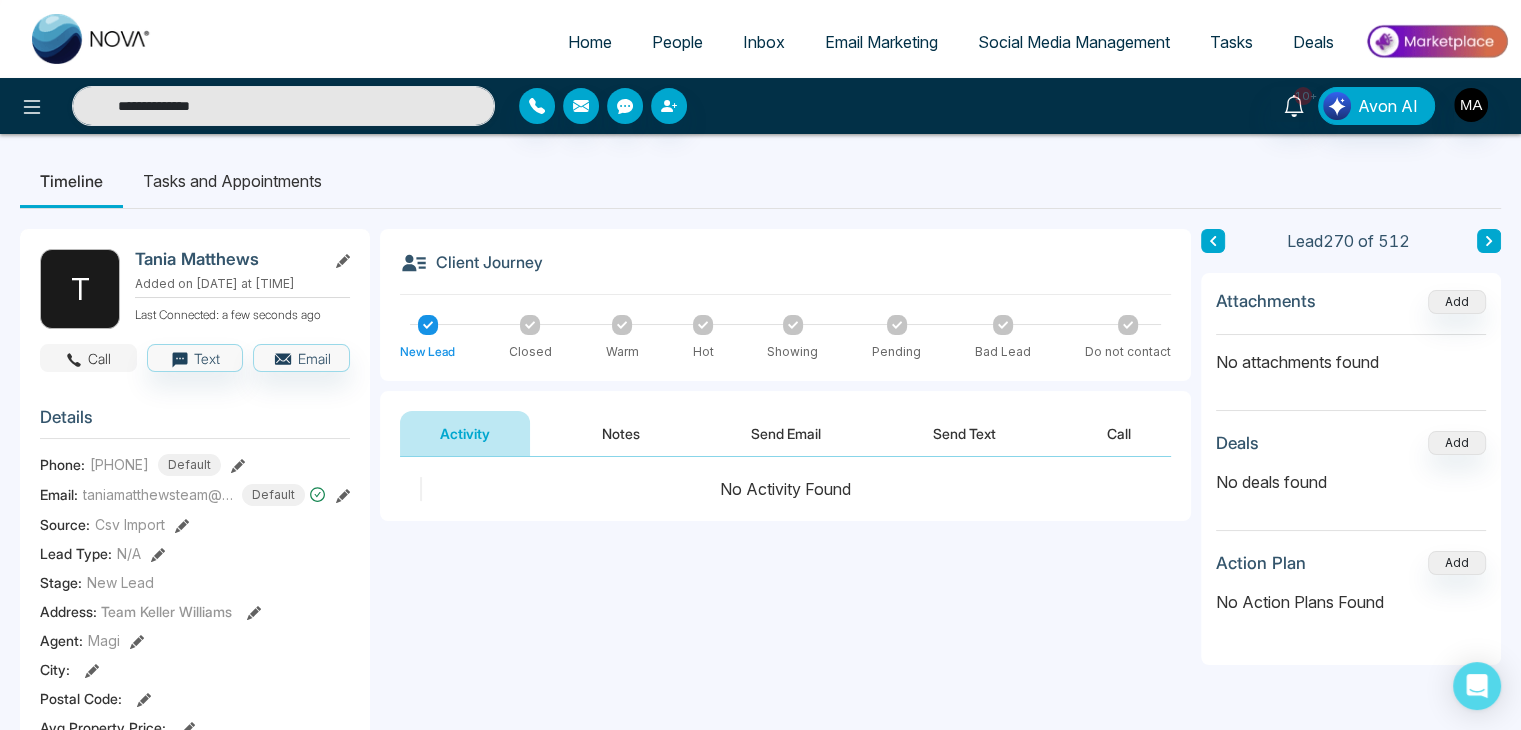 click on "Call" at bounding box center [88, 358] 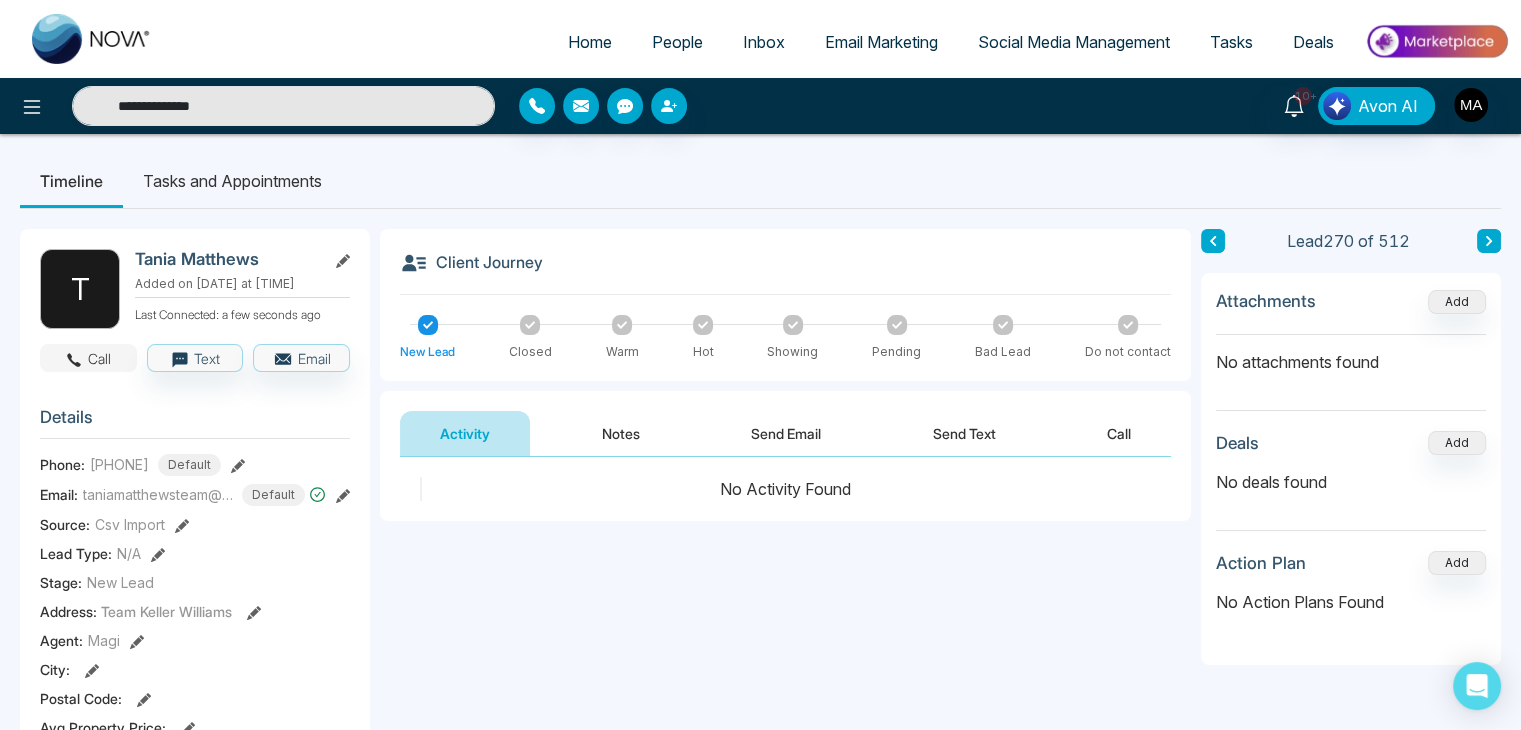 type on "**********" 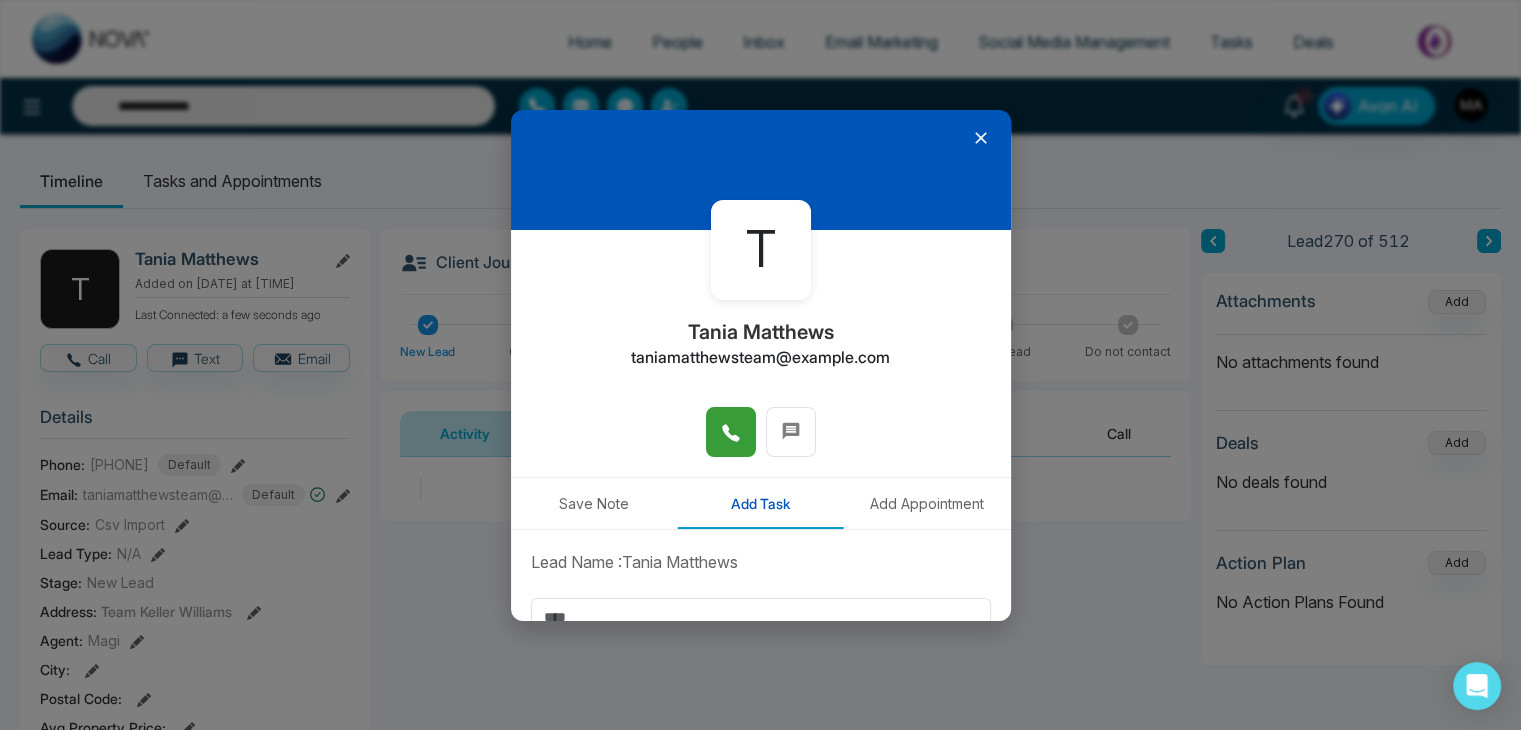 click 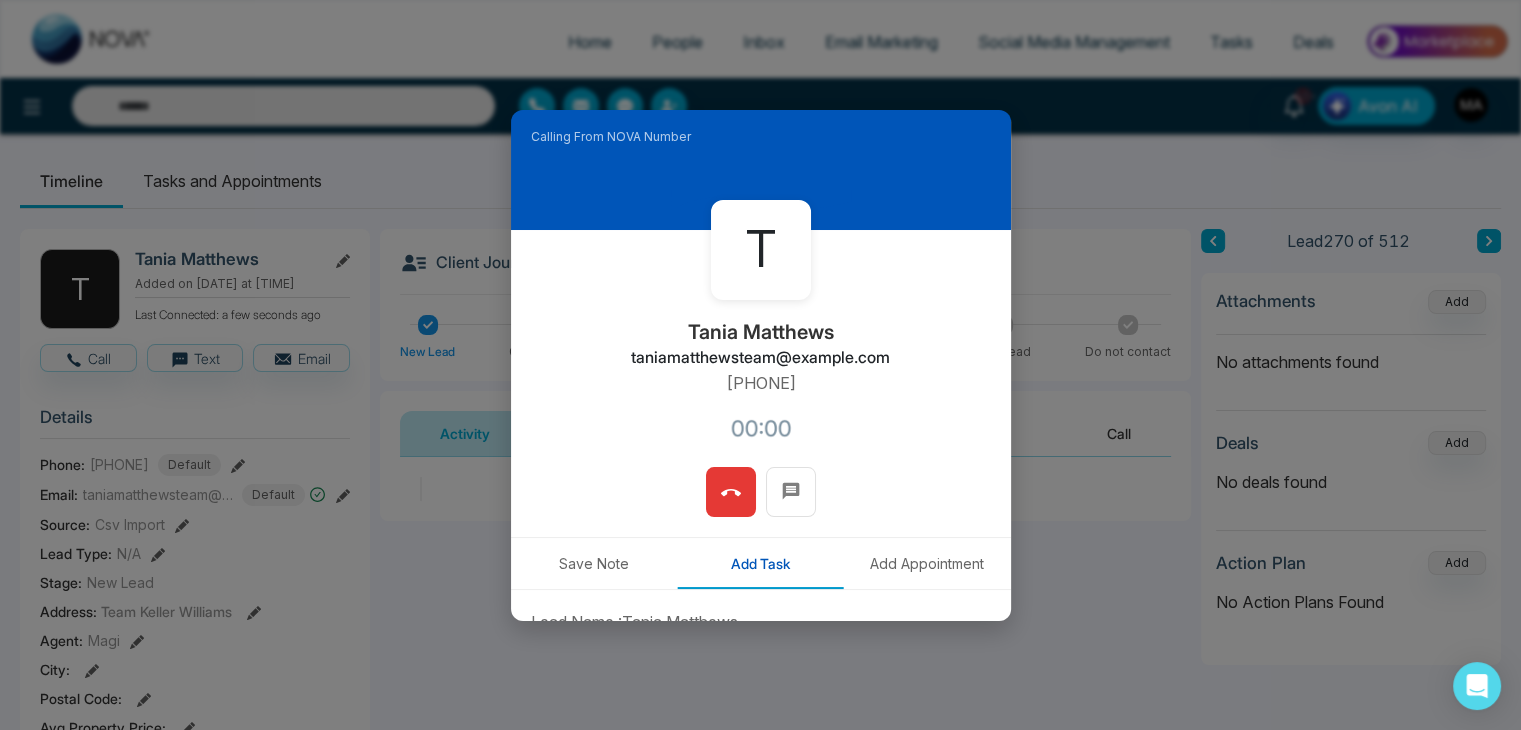 type on "**********" 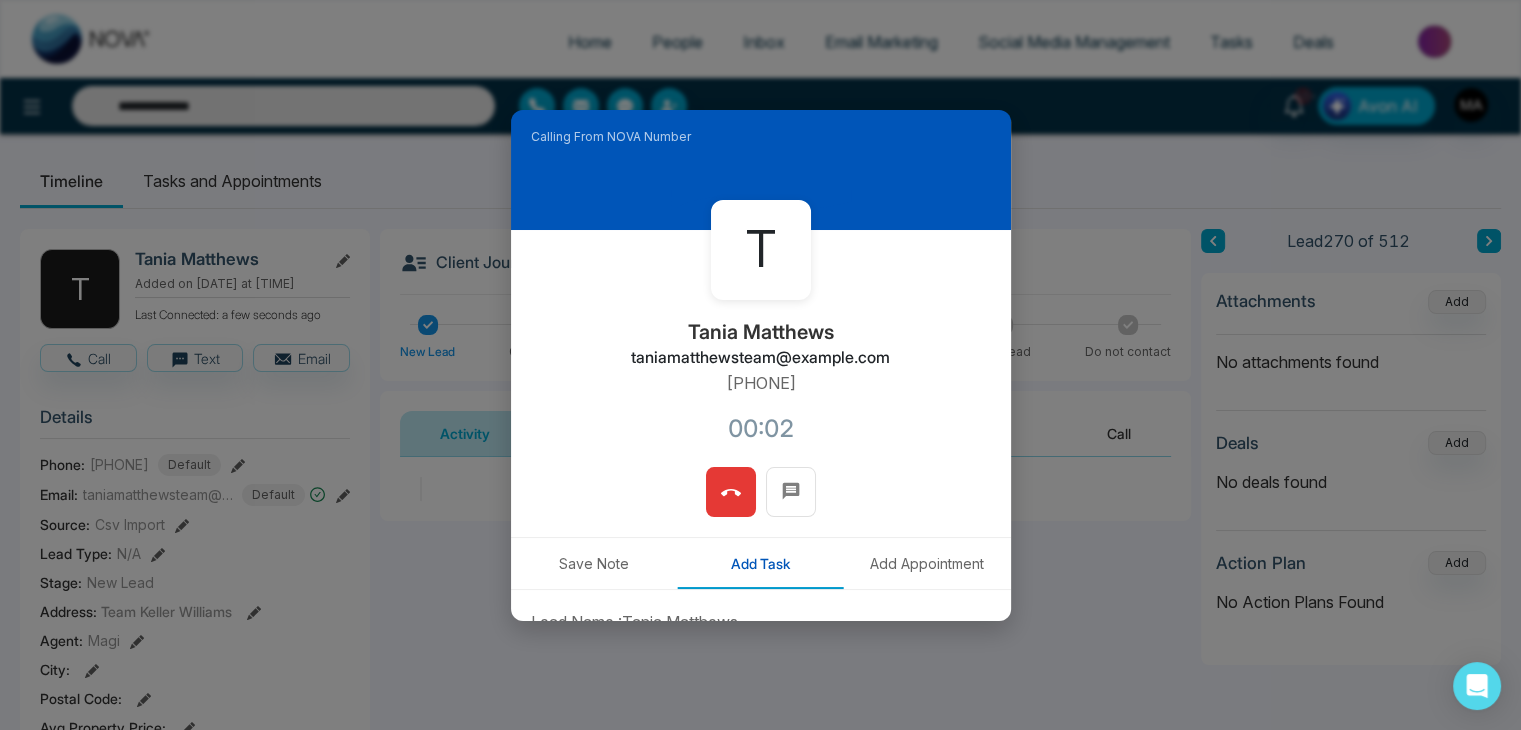 type 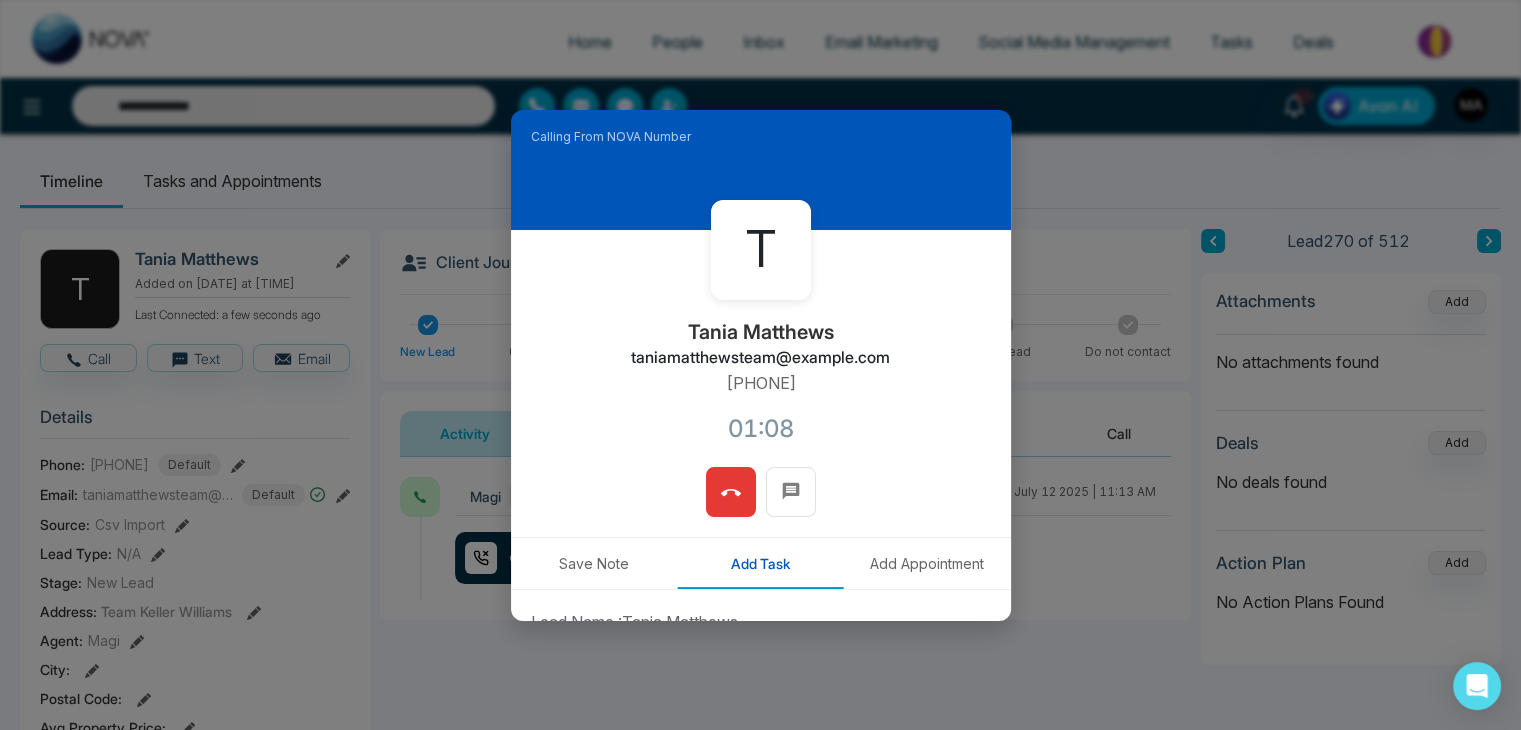 click 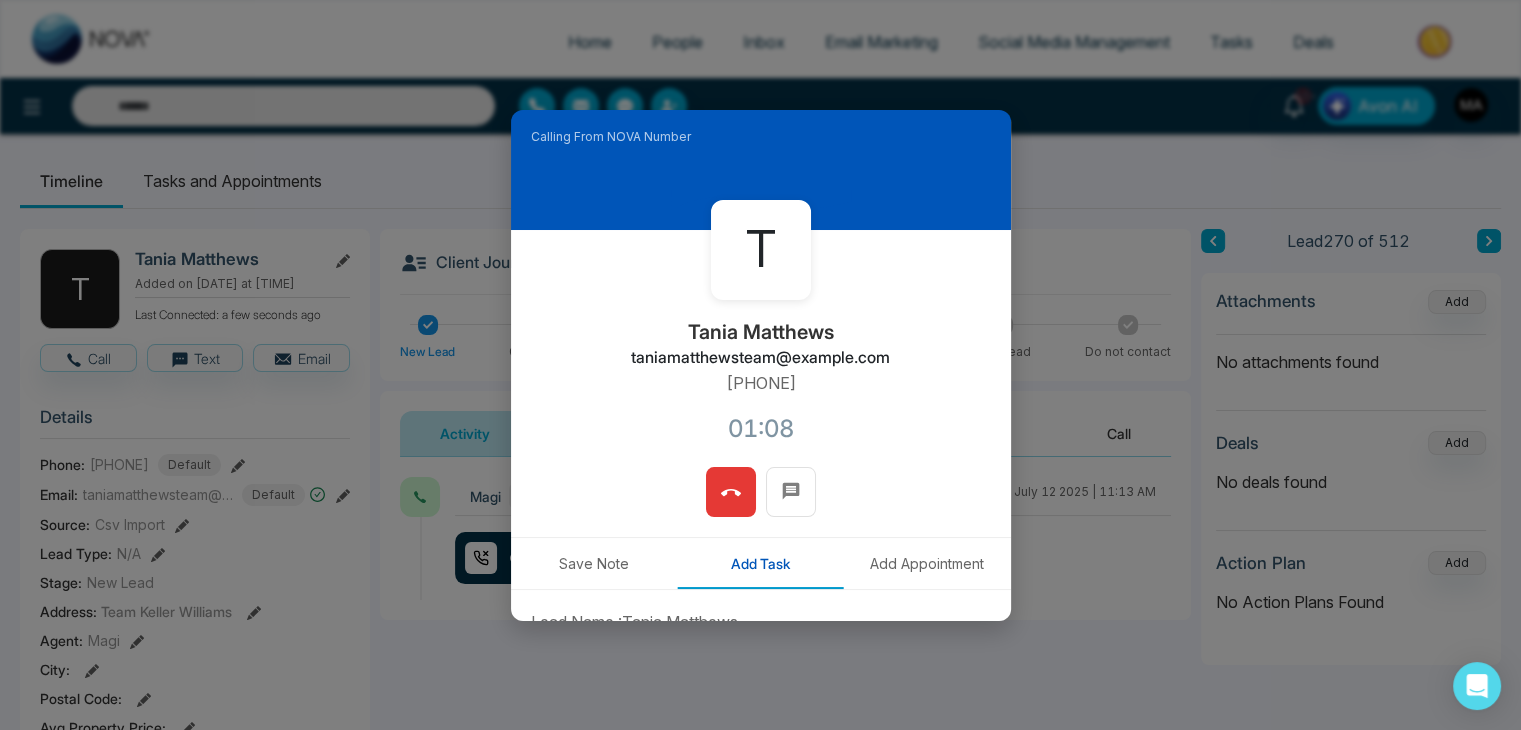 type on "**********" 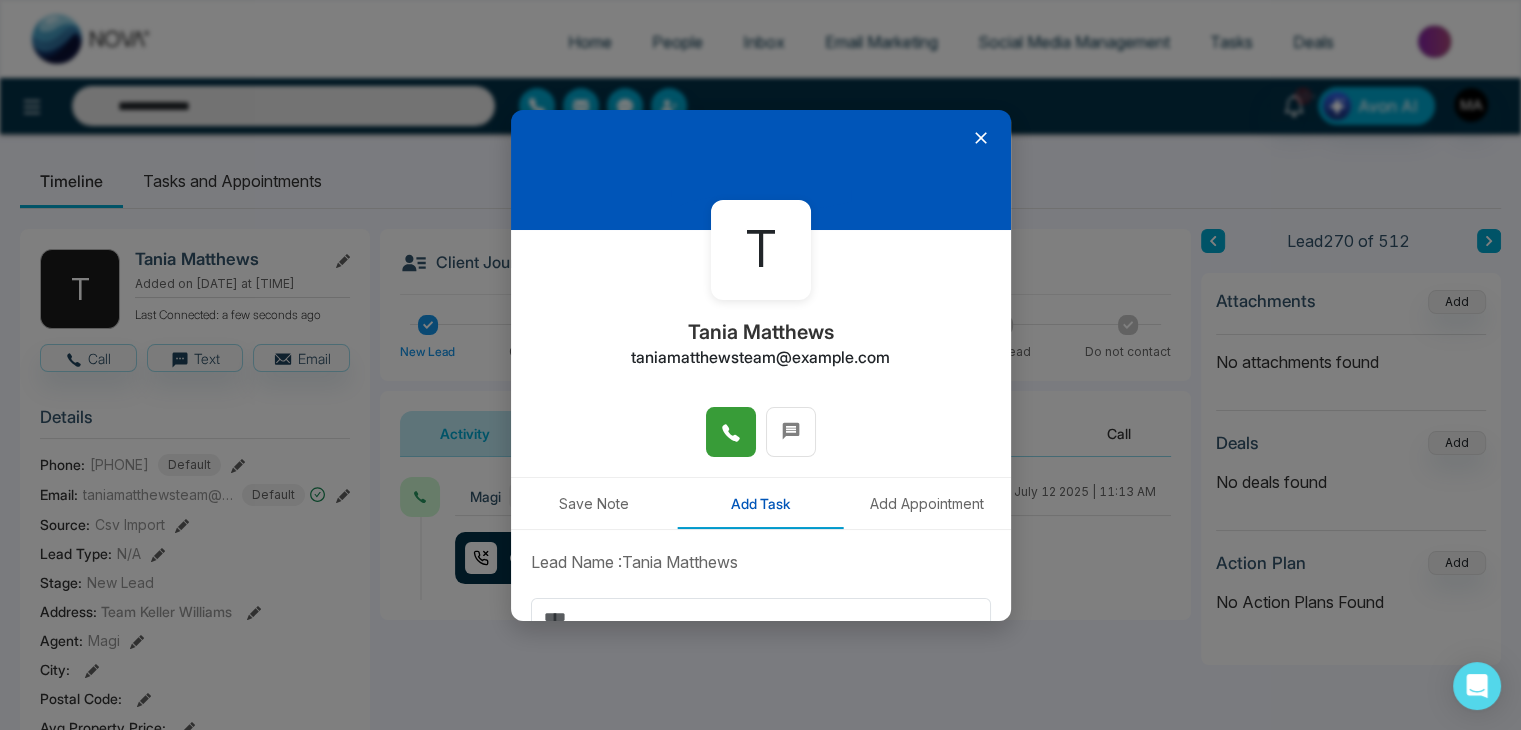 click at bounding box center [761, 170] 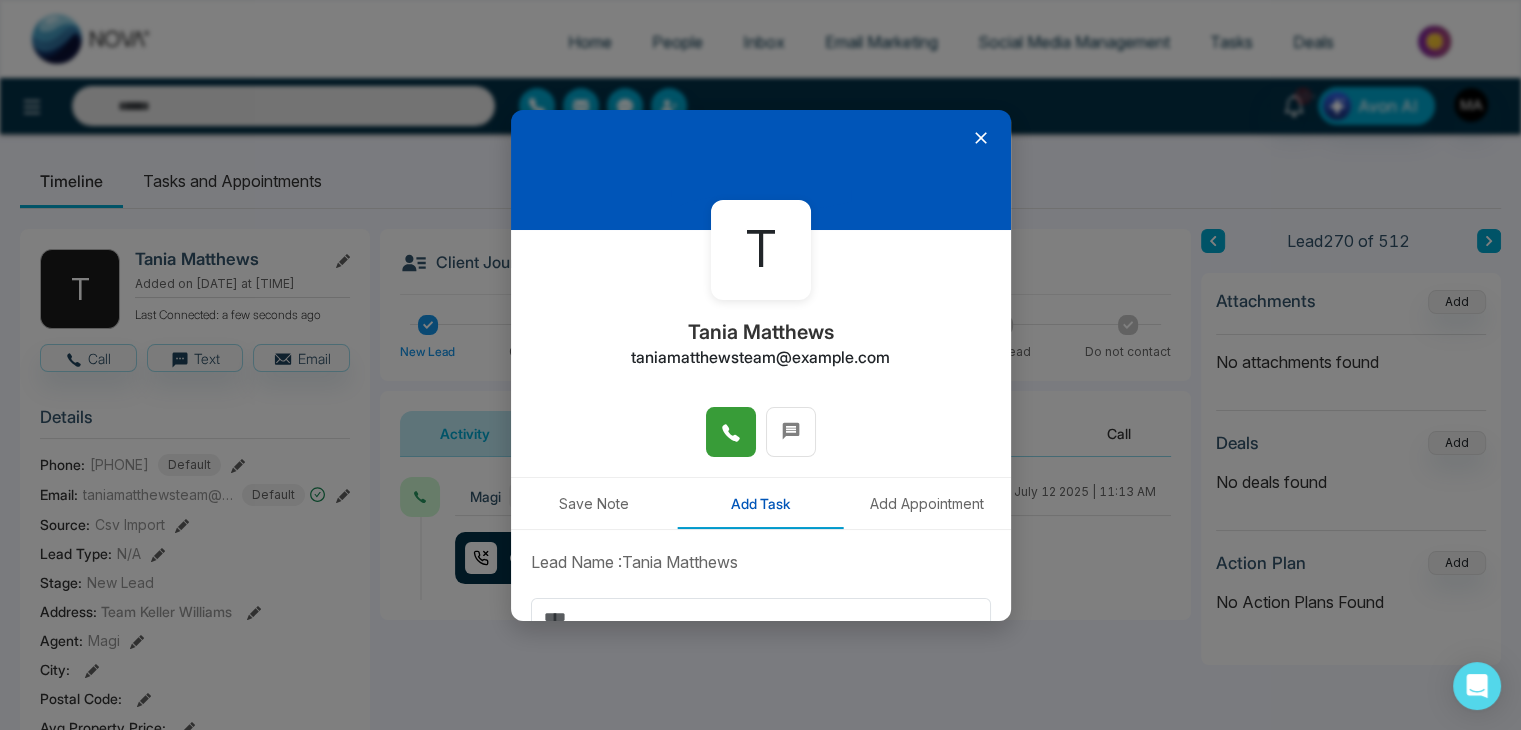 click 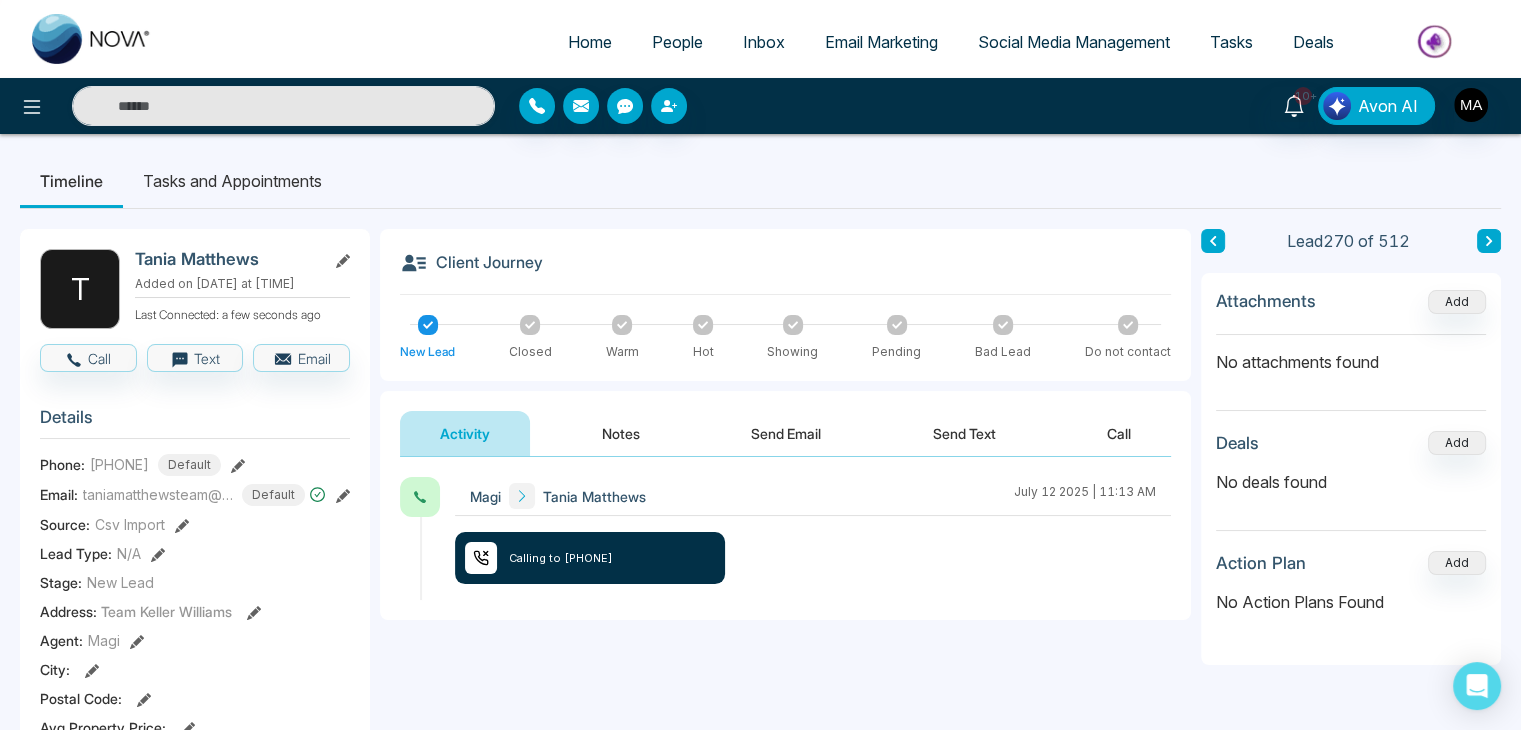 click on "Notes" at bounding box center [621, 433] 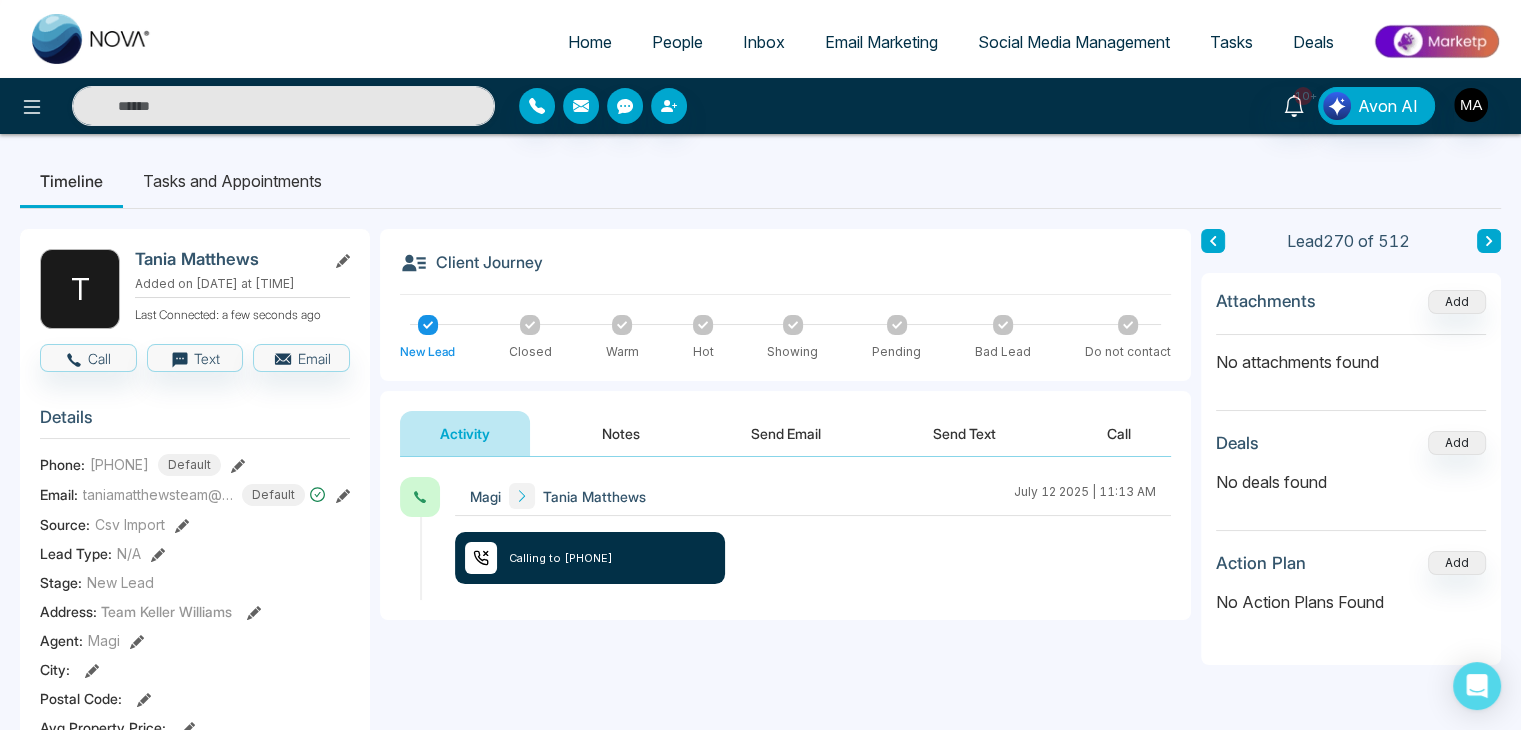 type on "**********" 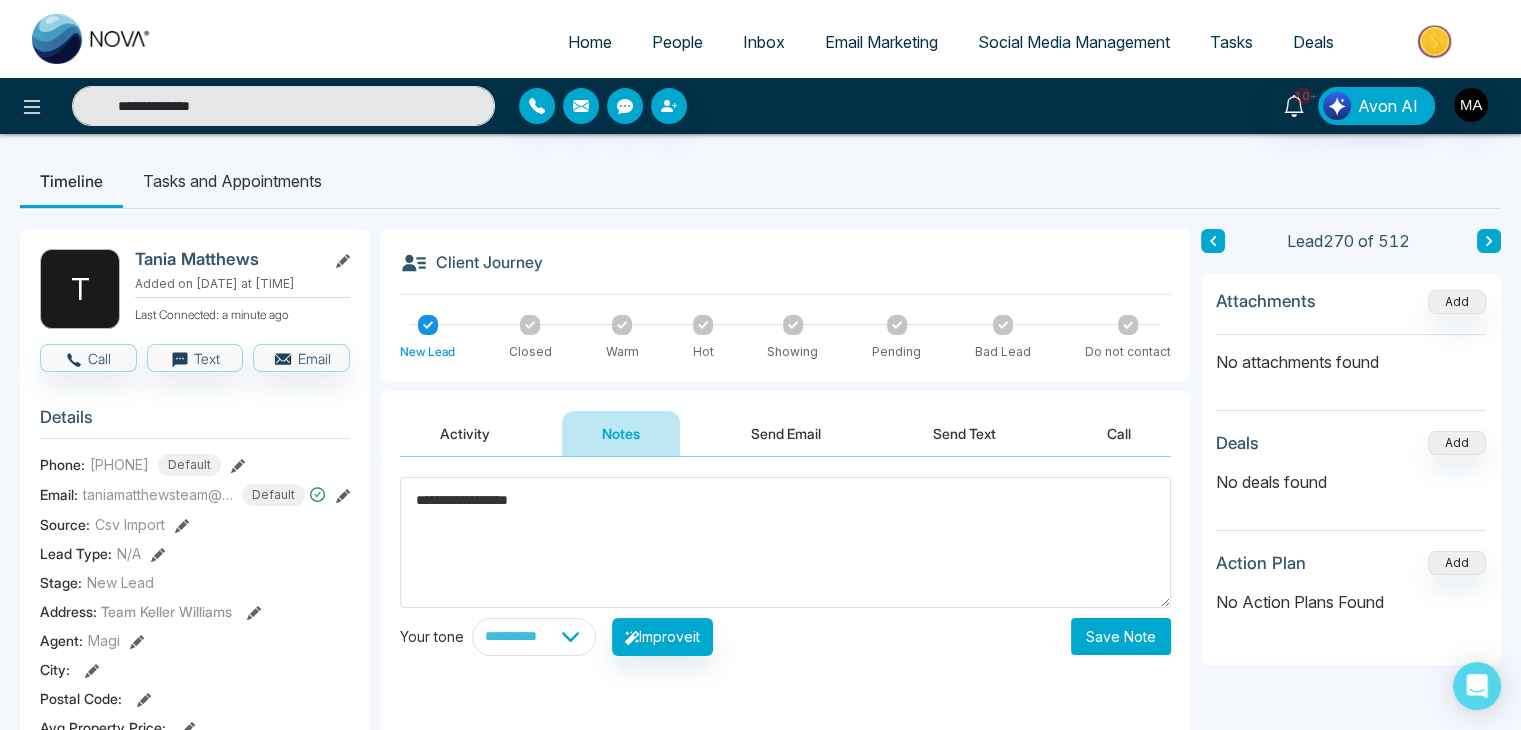 type on "**********" 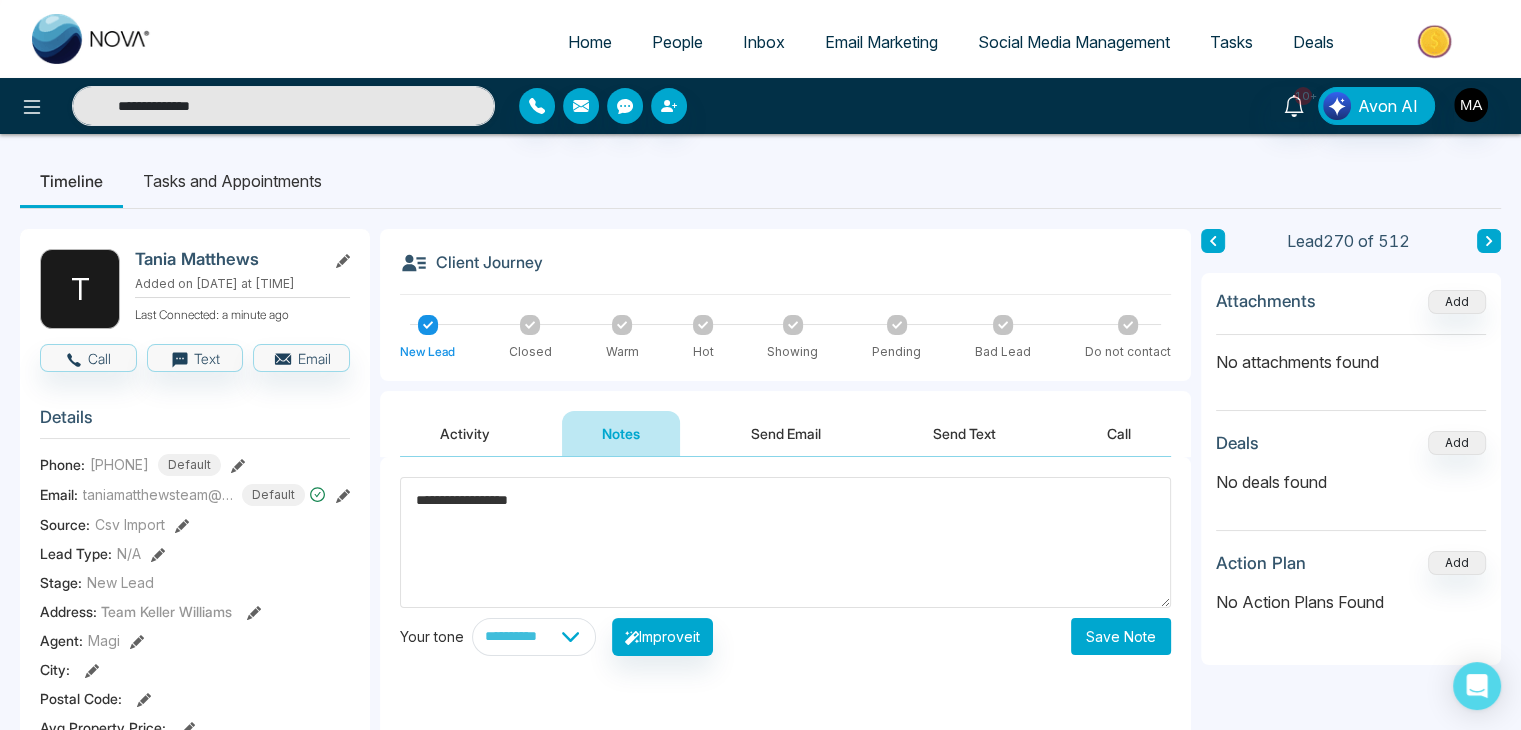 click on "Save Note" at bounding box center [1121, 636] 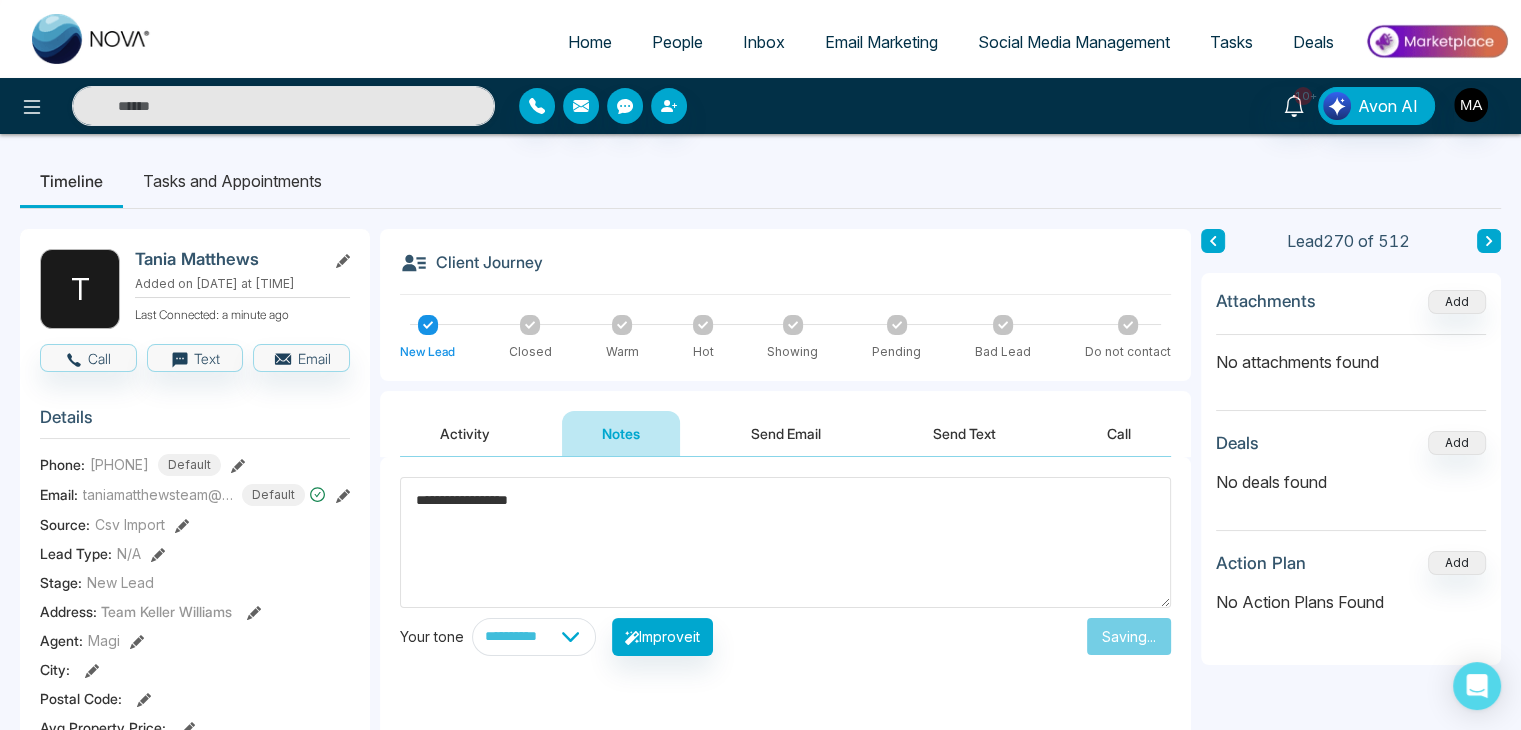 type on "**********" 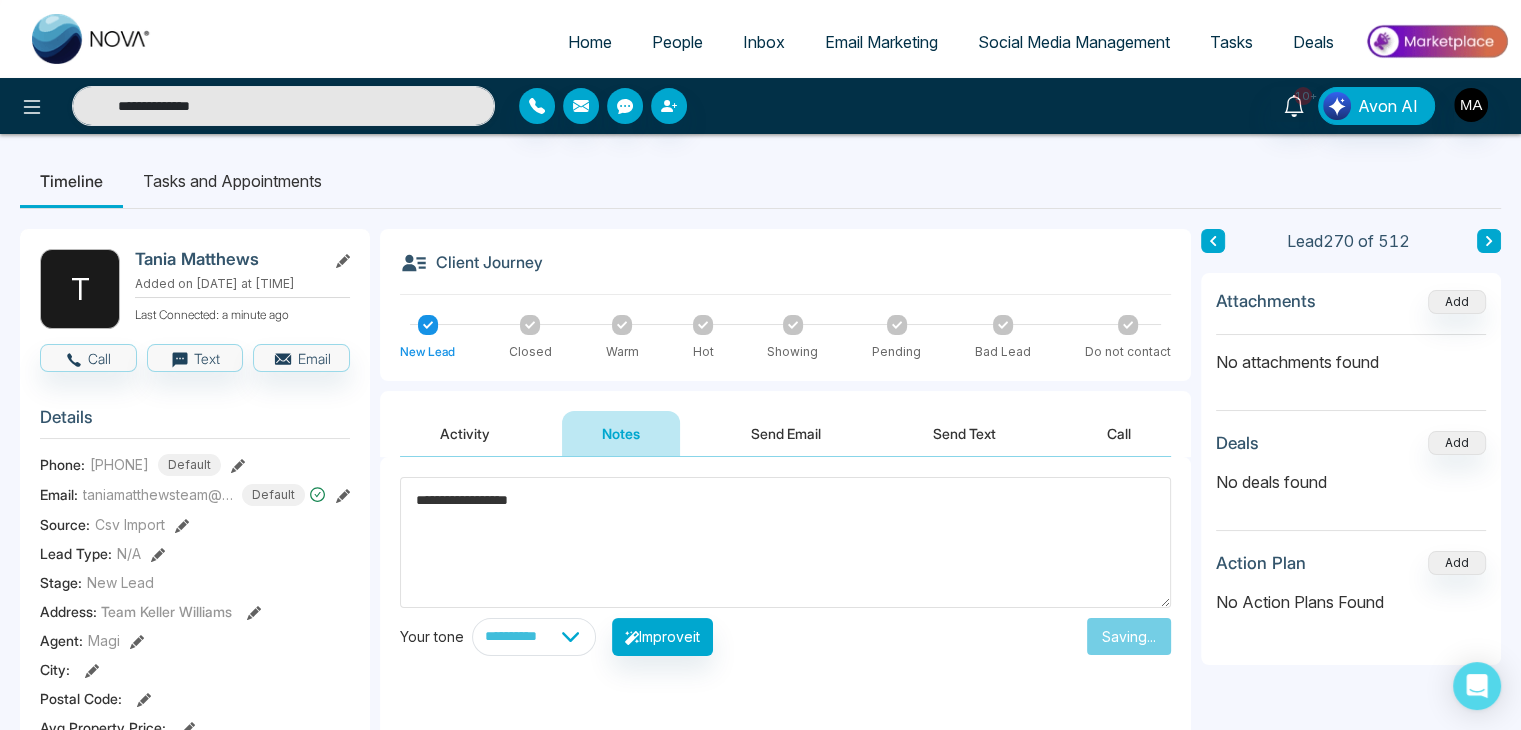 type 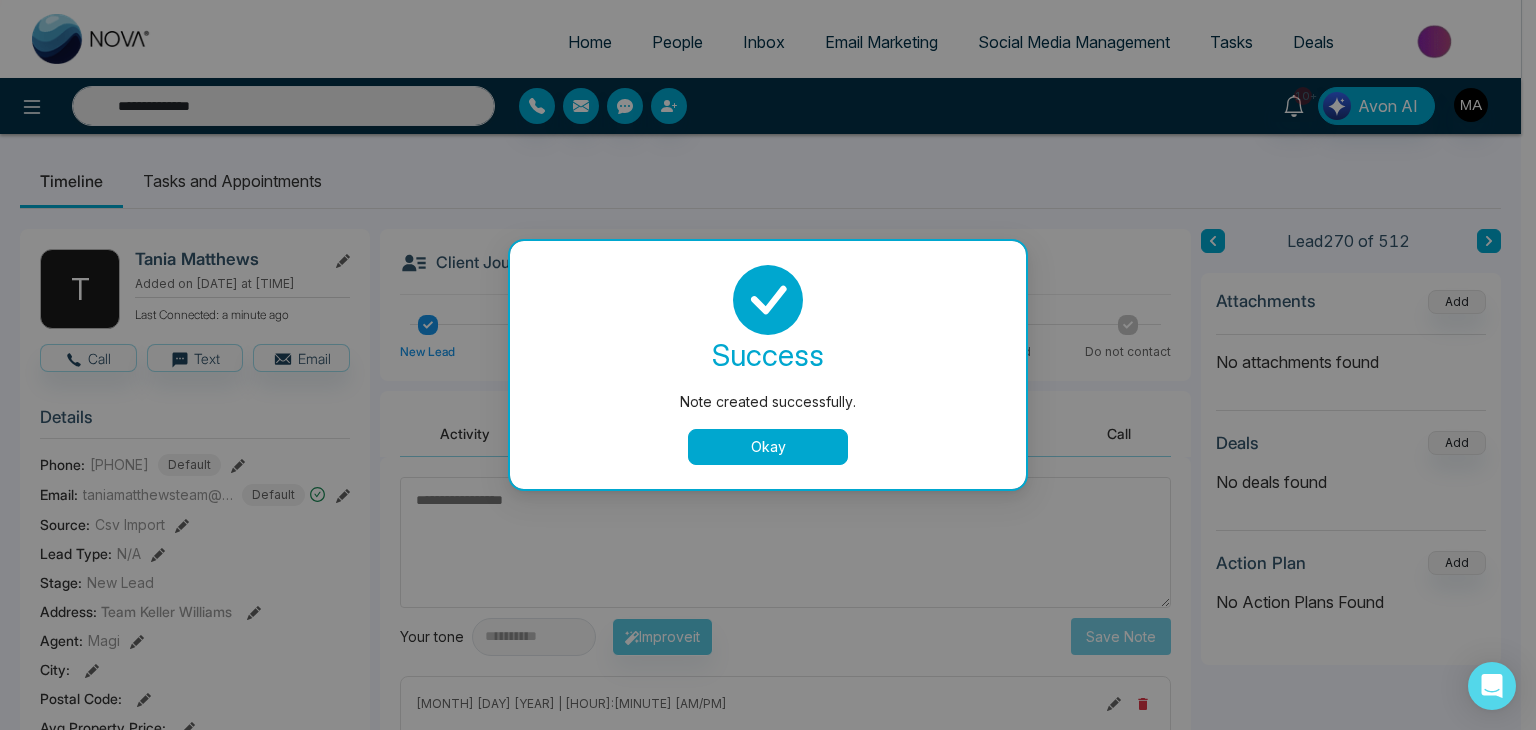 click on "Okay" at bounding box center (768, 447) 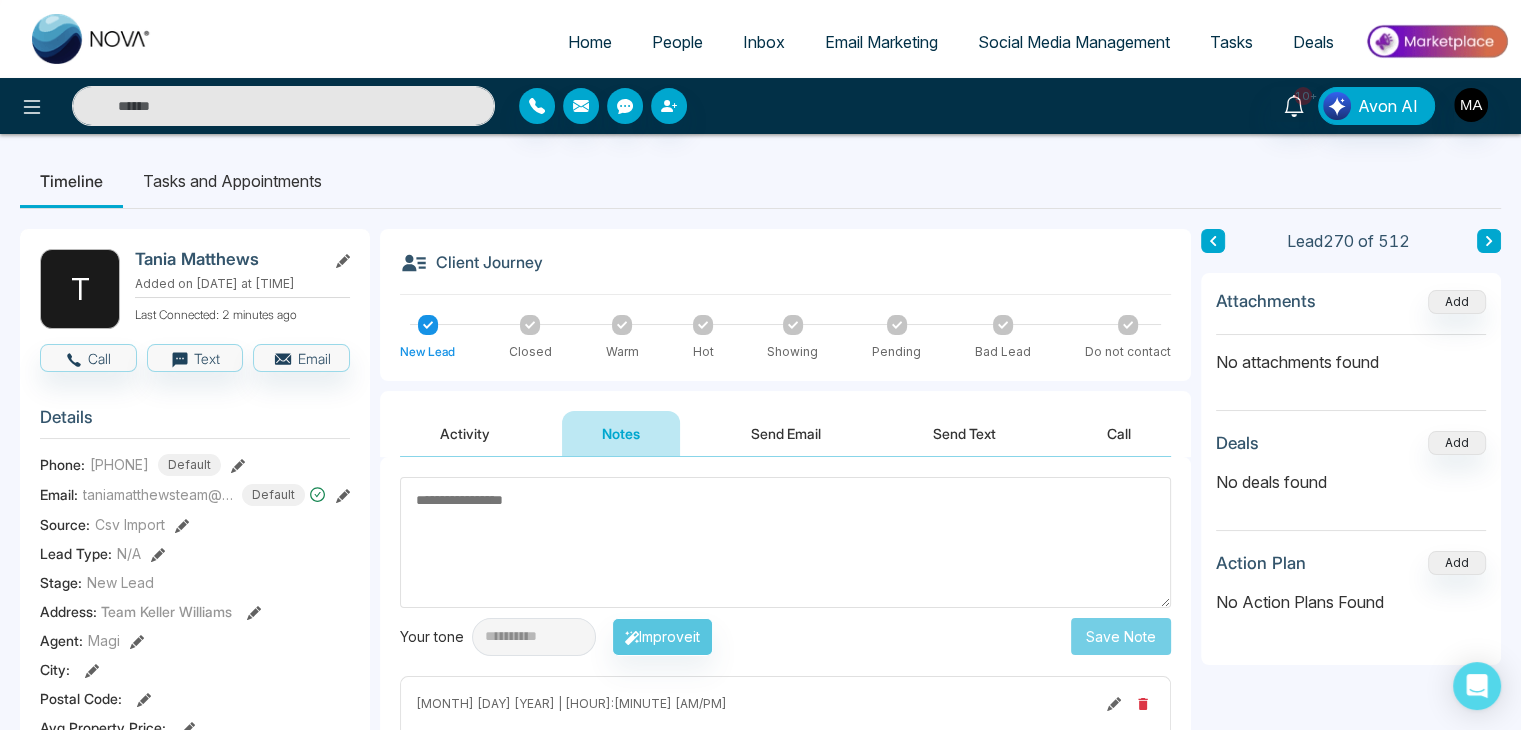click at bounding box center (283, 106) 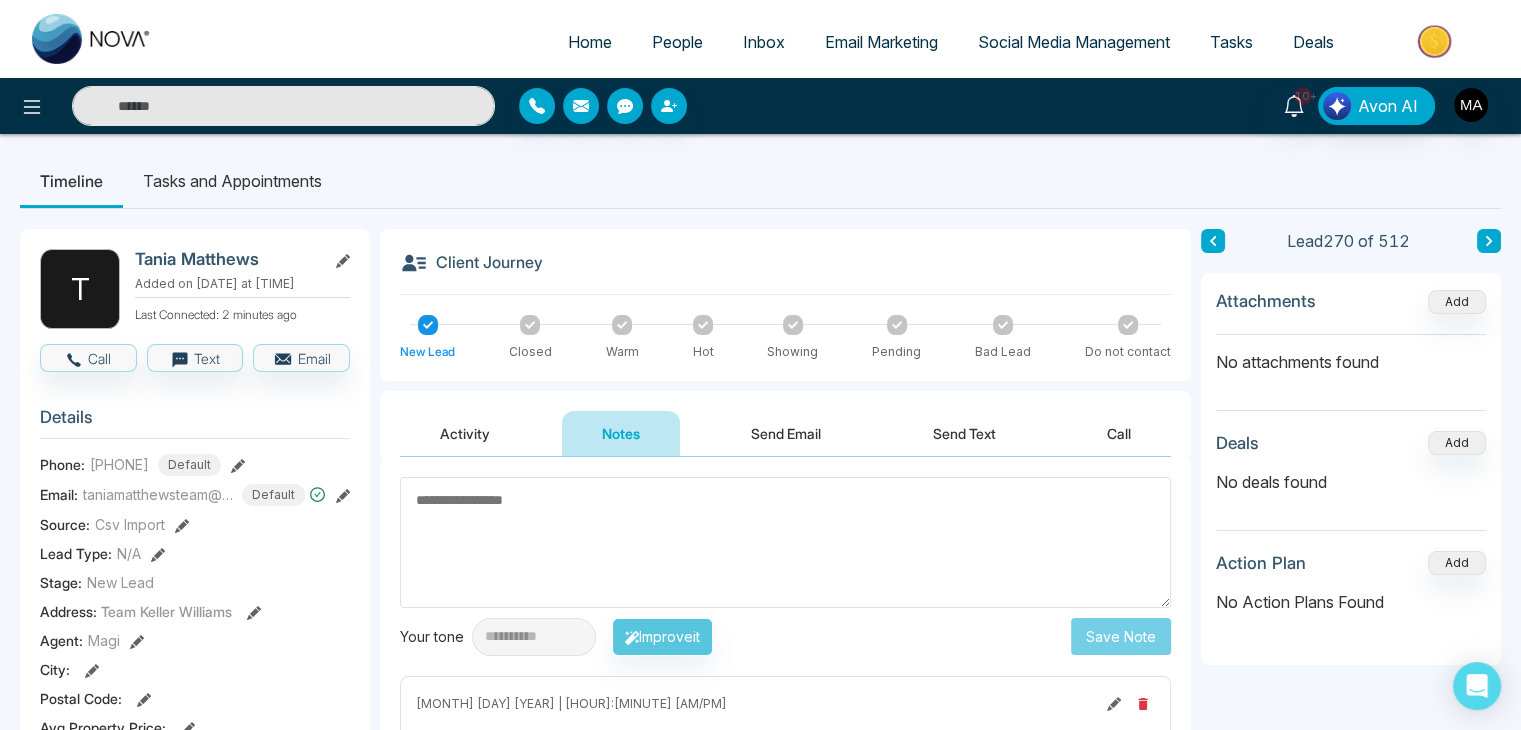paste on "**********" 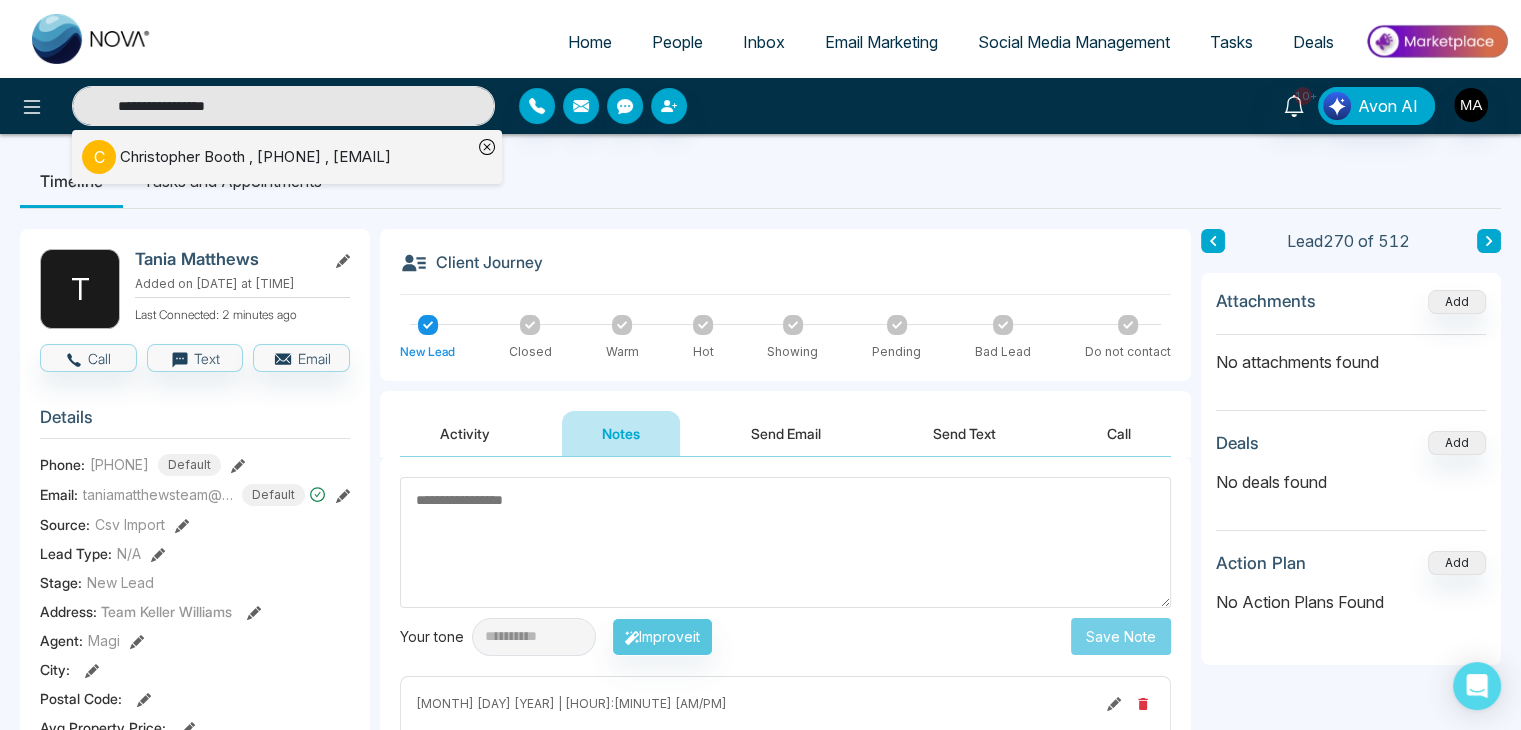 type on "**********" 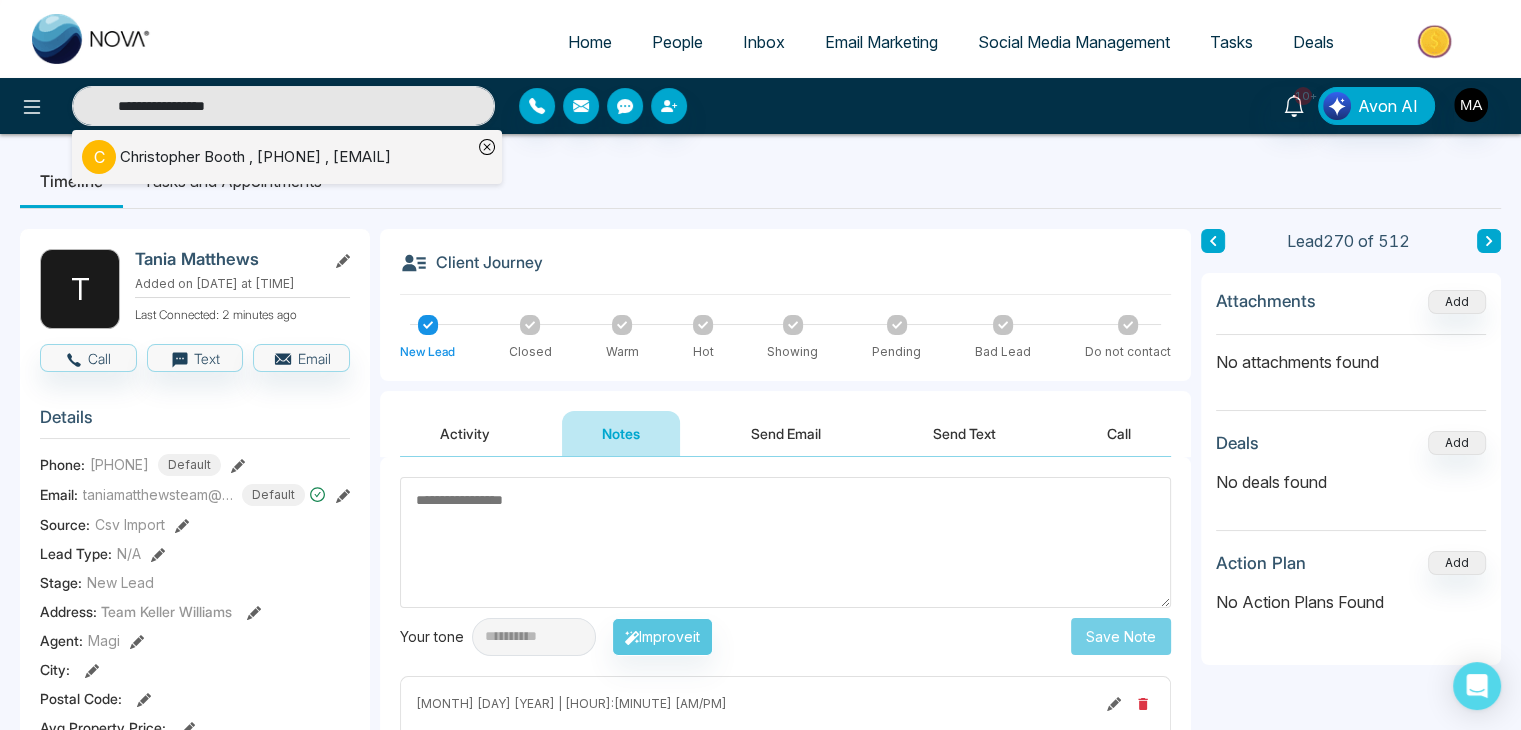 click on "[FIRST] [LAST] , [PHONE] , [EMAIL]" at bounding box center (255, 157) 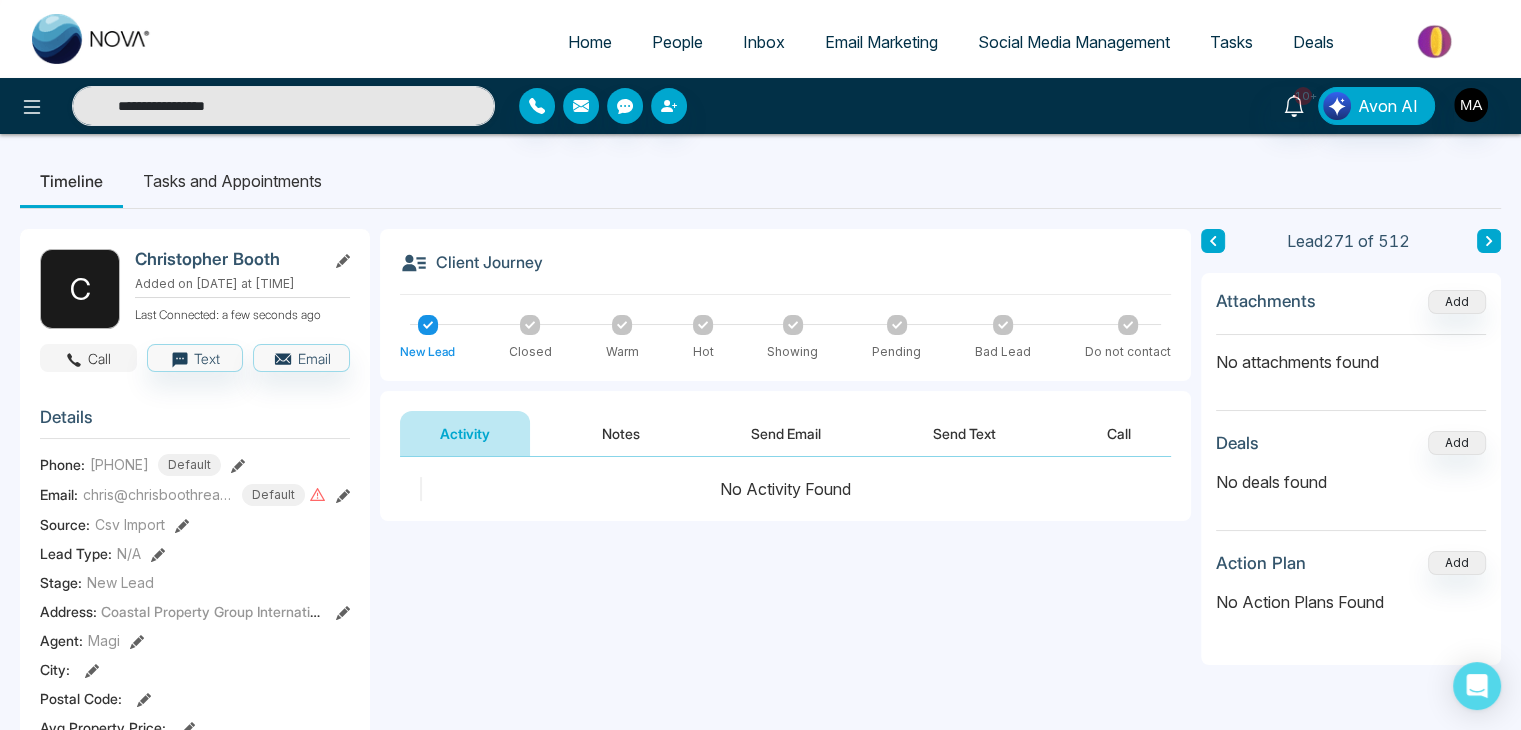 click on "Call" at bounding box center (88, 358) 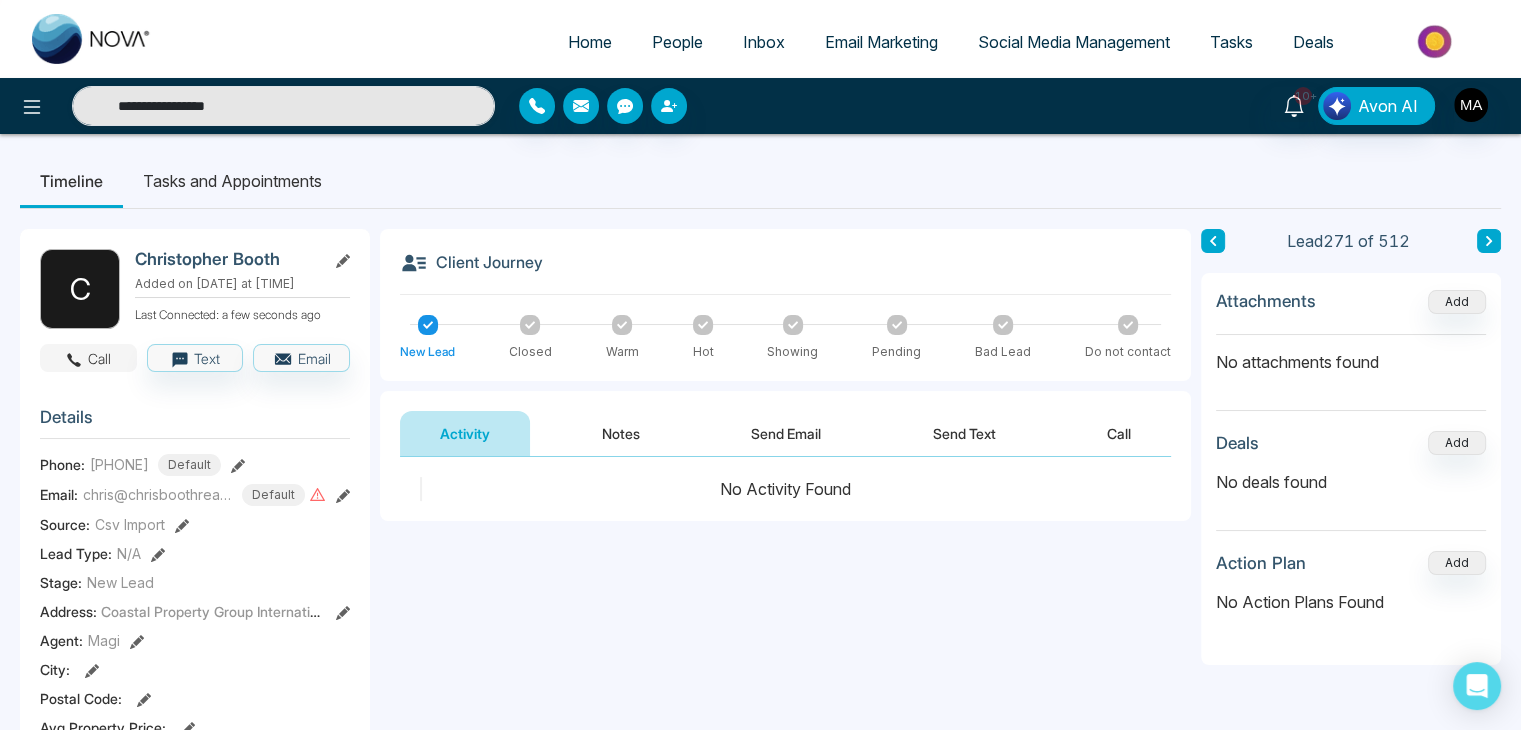 type on "**********" 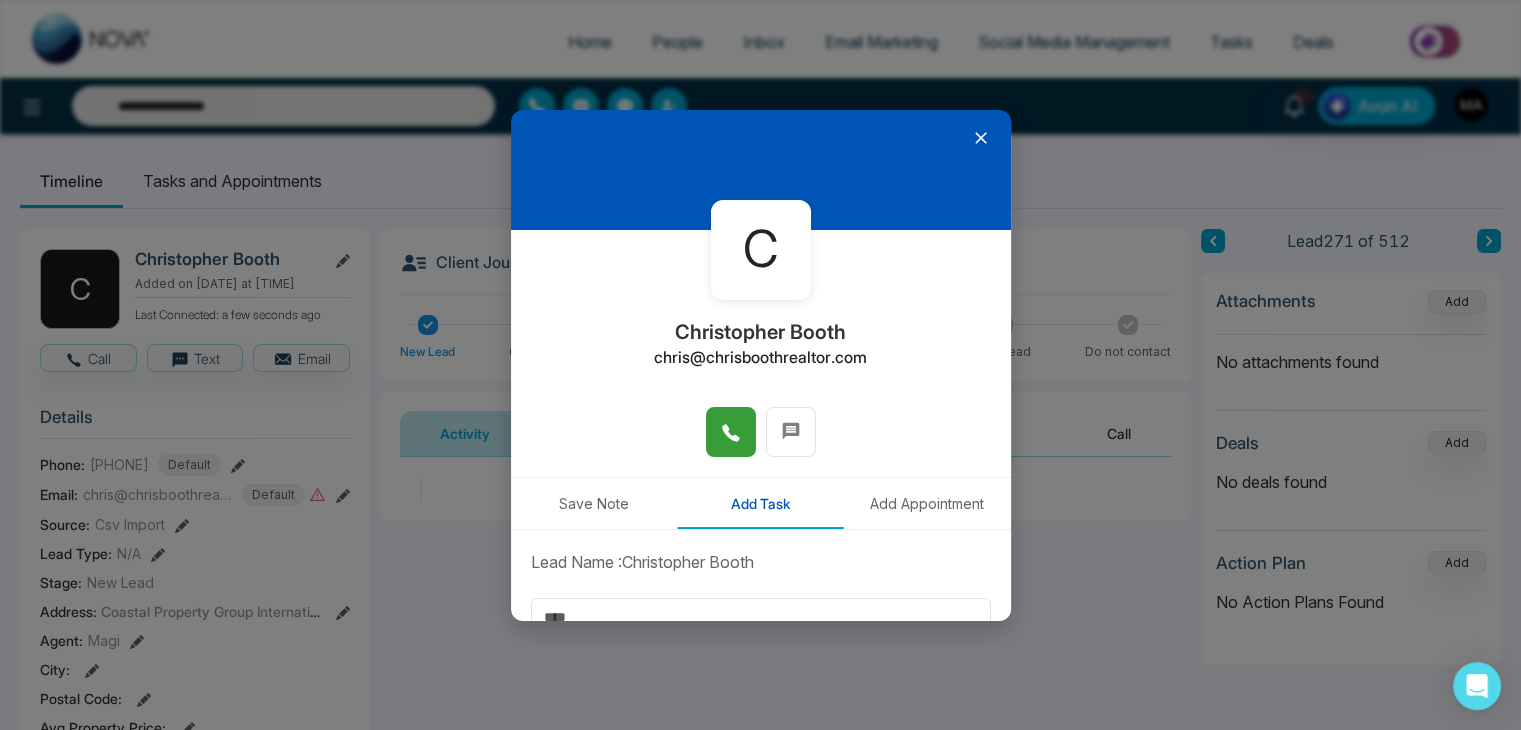 click 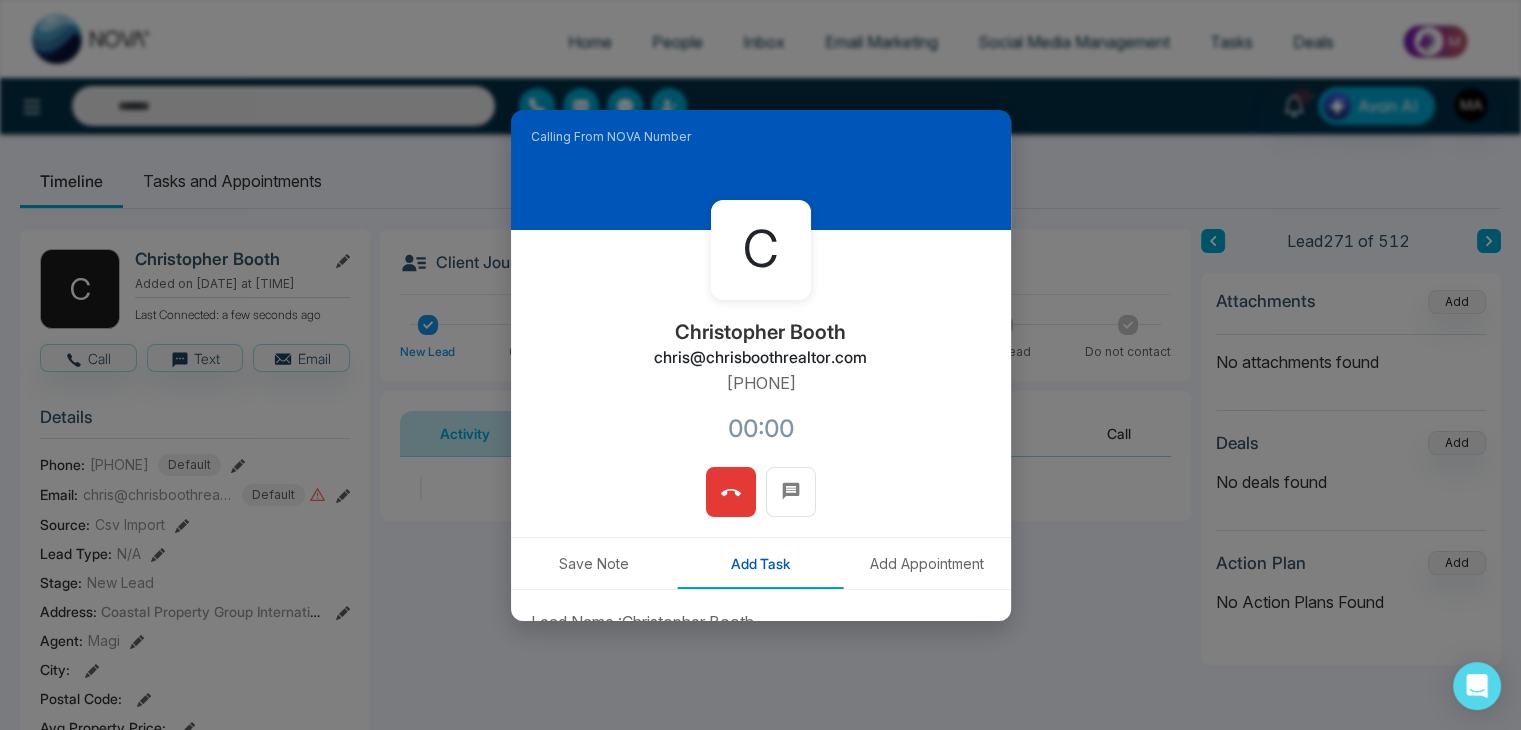 type on "**********" 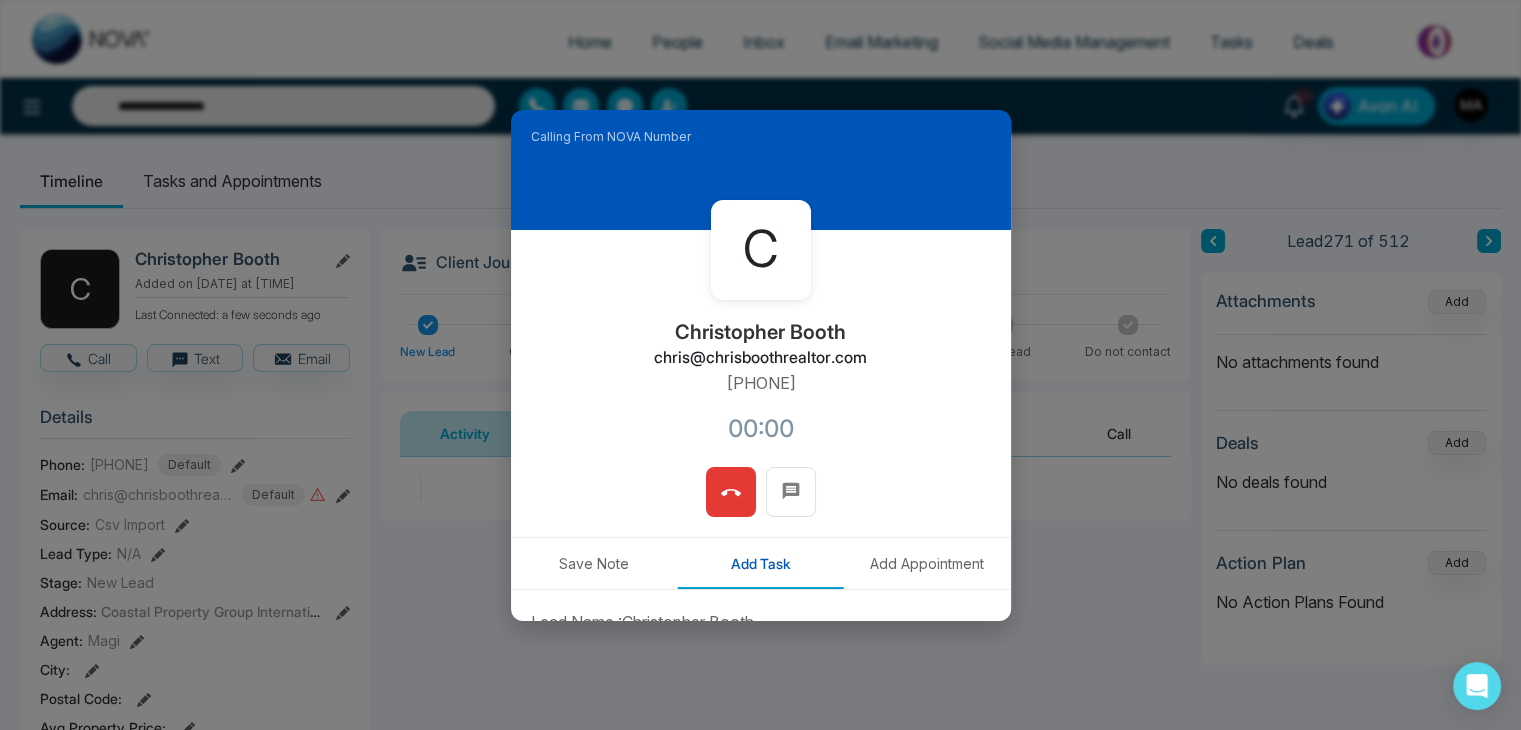 type 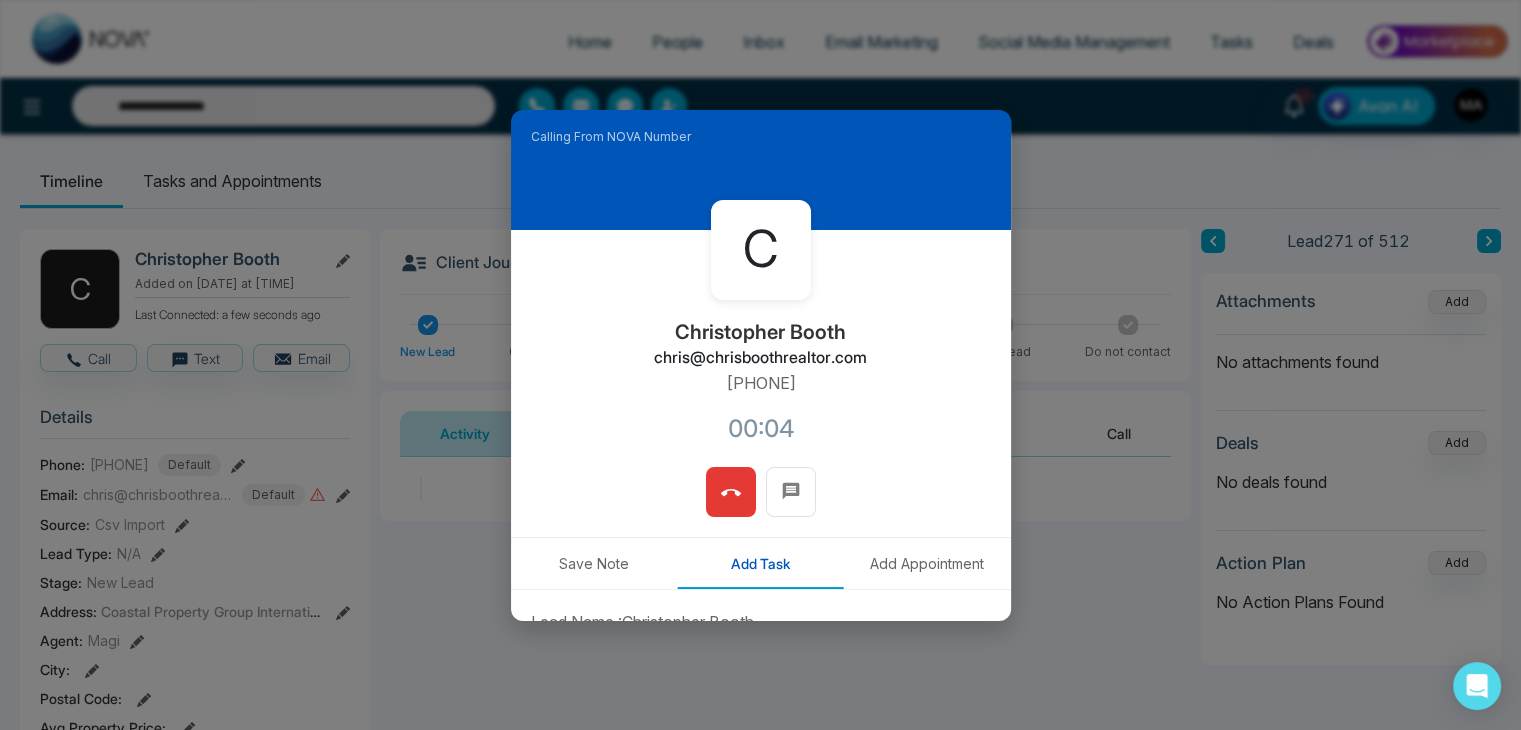 click at bounding box center (731, 492) 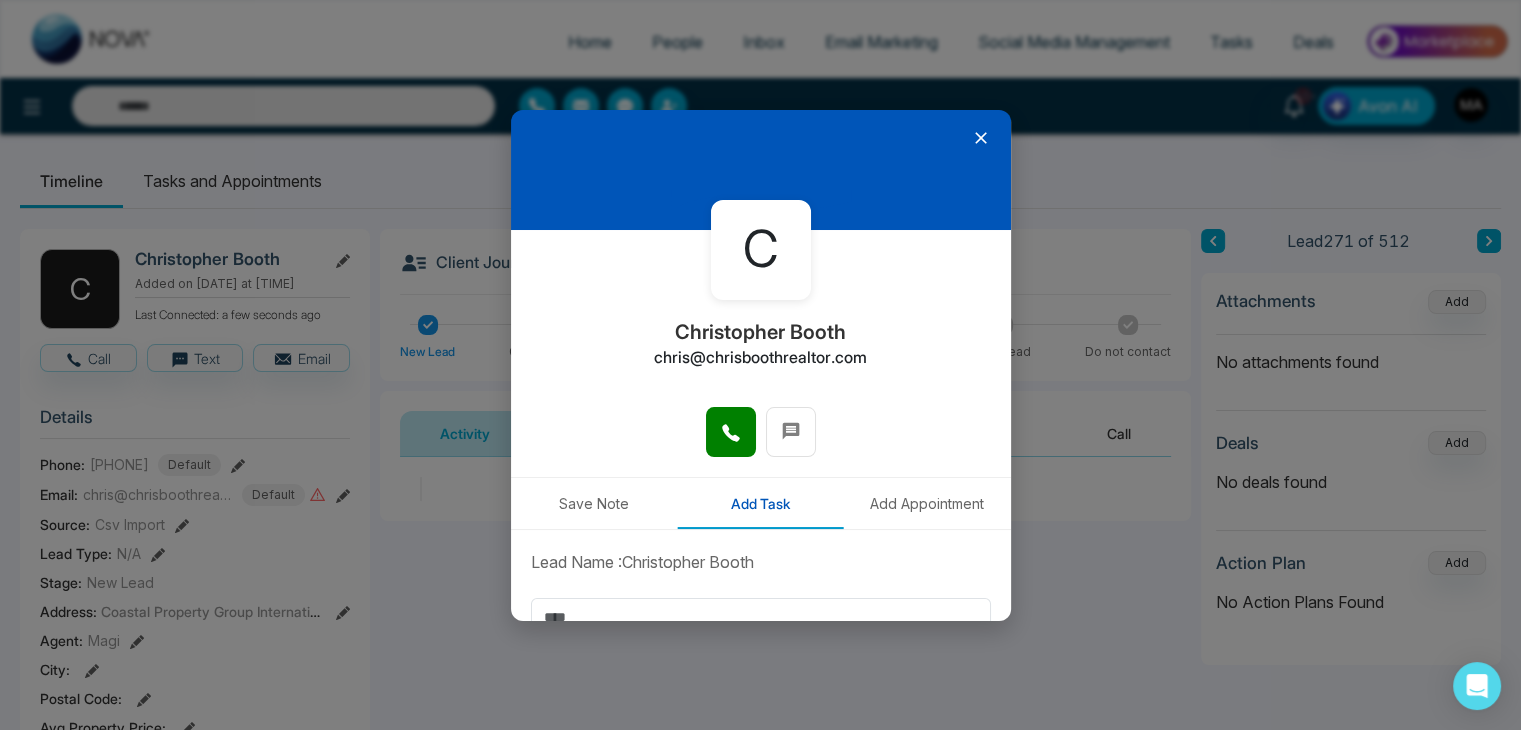 type on "**********" 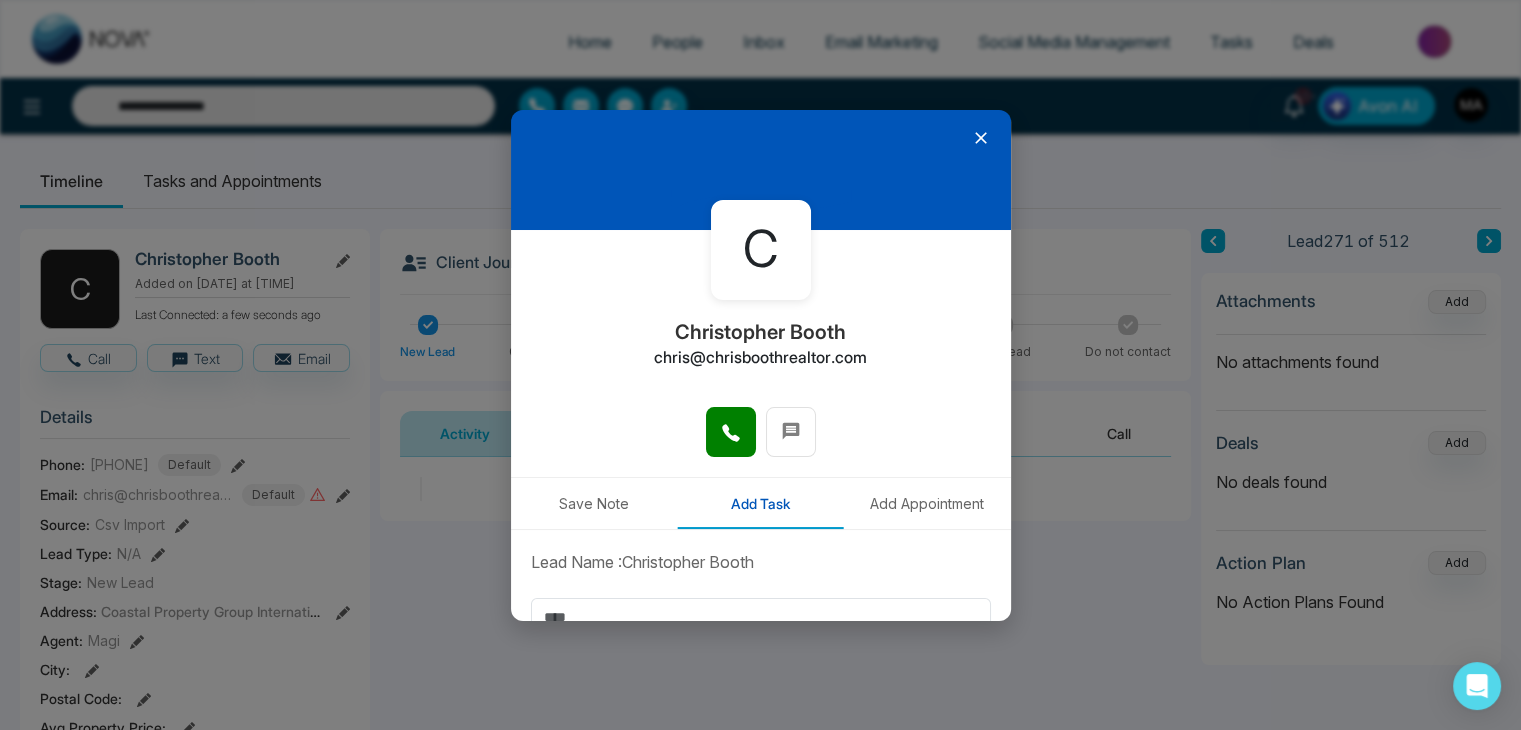 click on "Save Note" at bounding box center (594, 503) 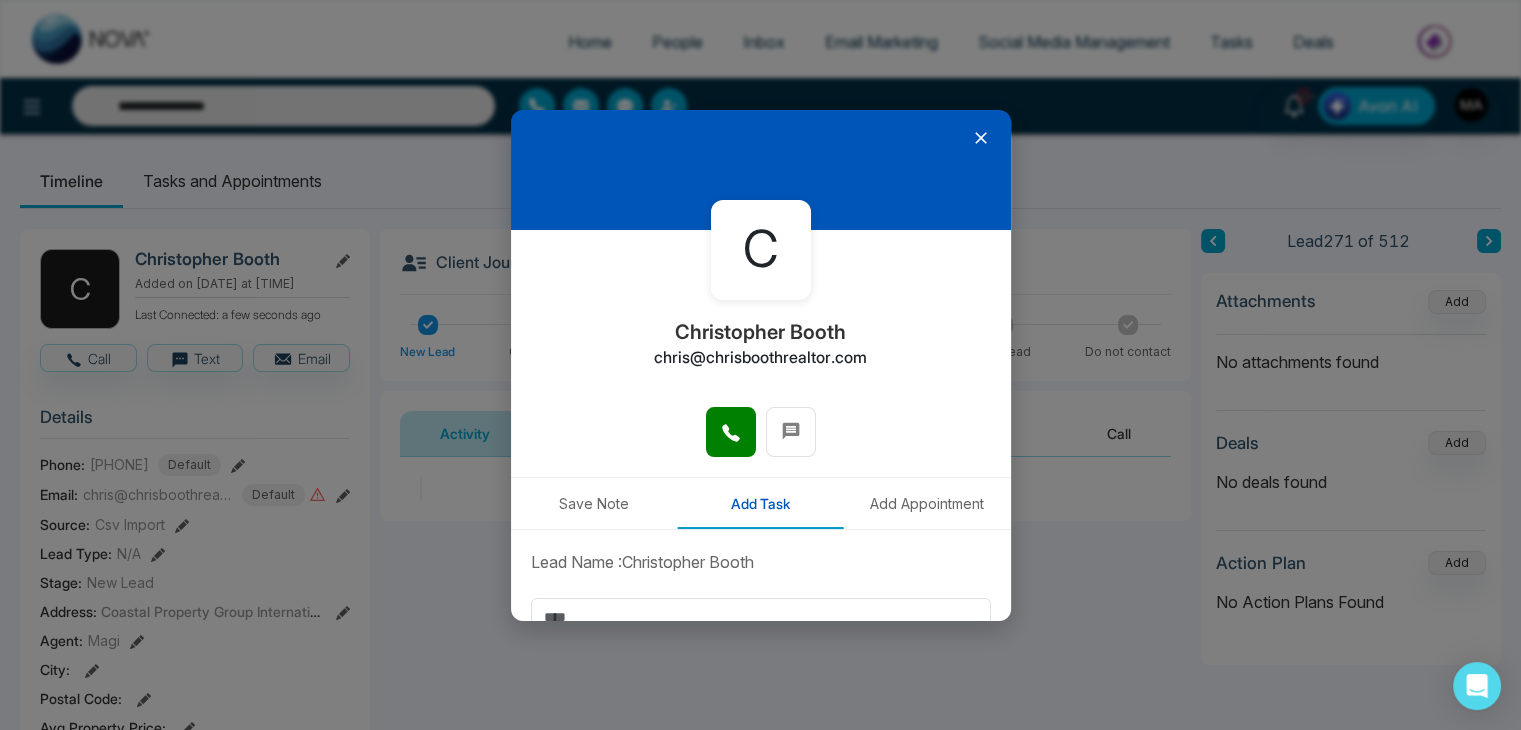 type 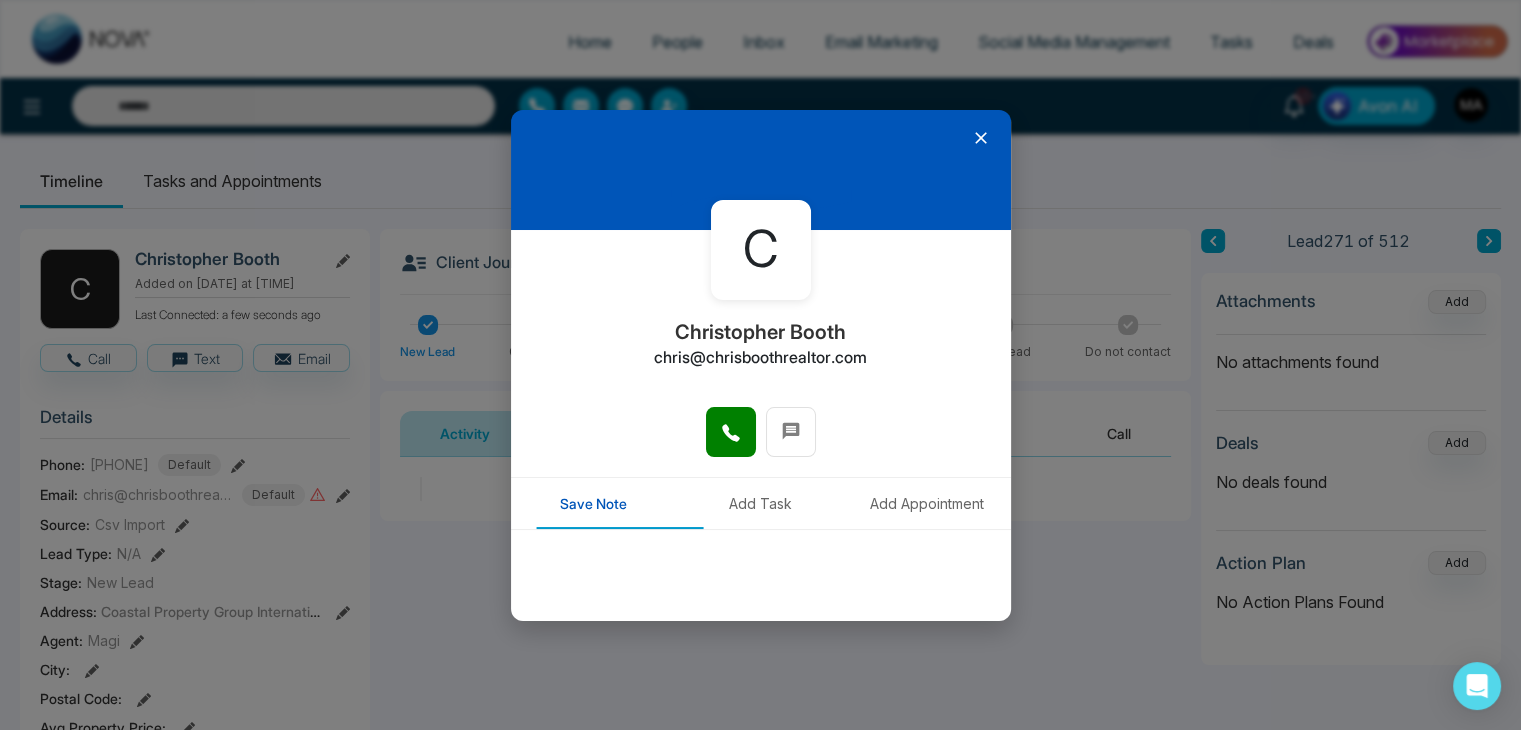 scroll, scrollTop: 110, scrollLeft: 0, axis: vertical 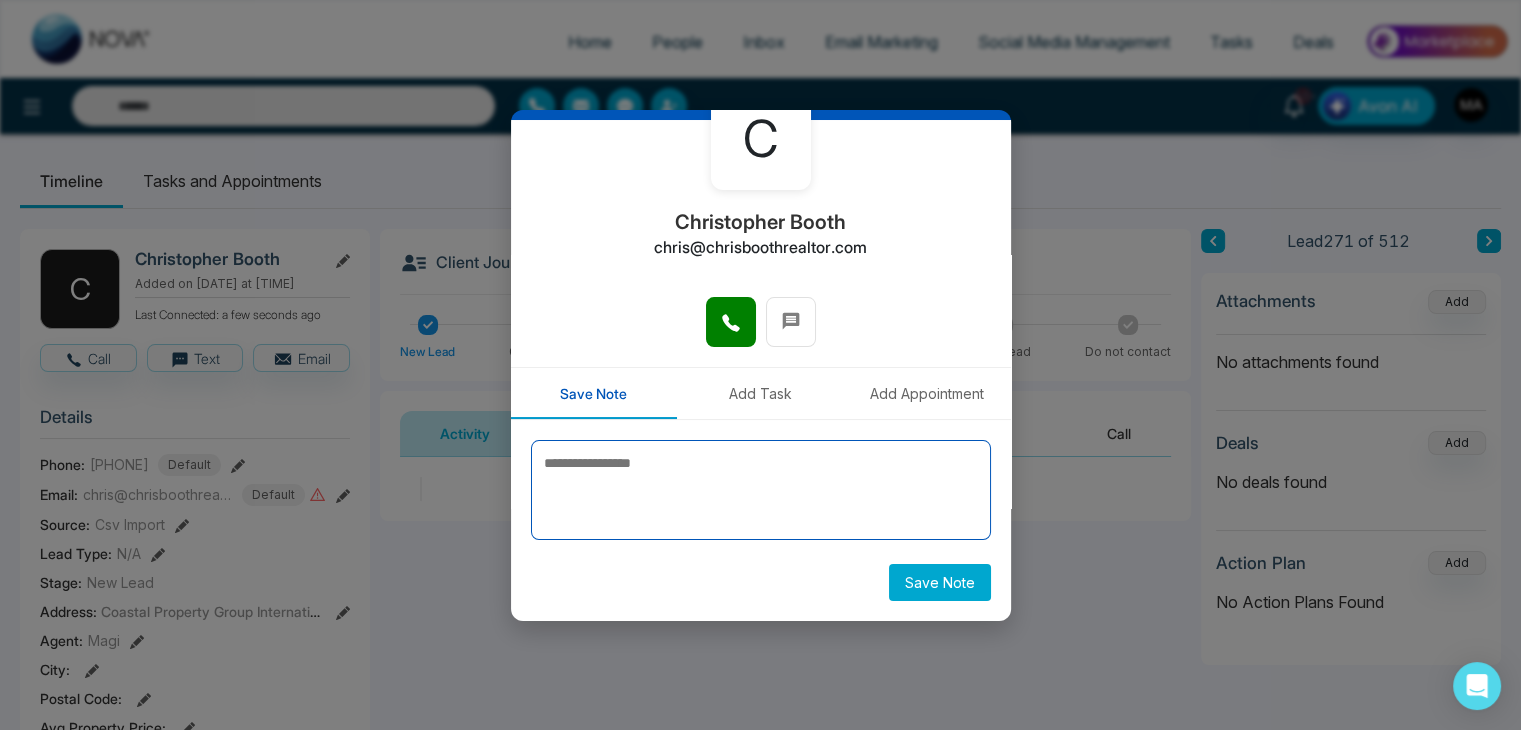 click at bounding box center (761, 490) 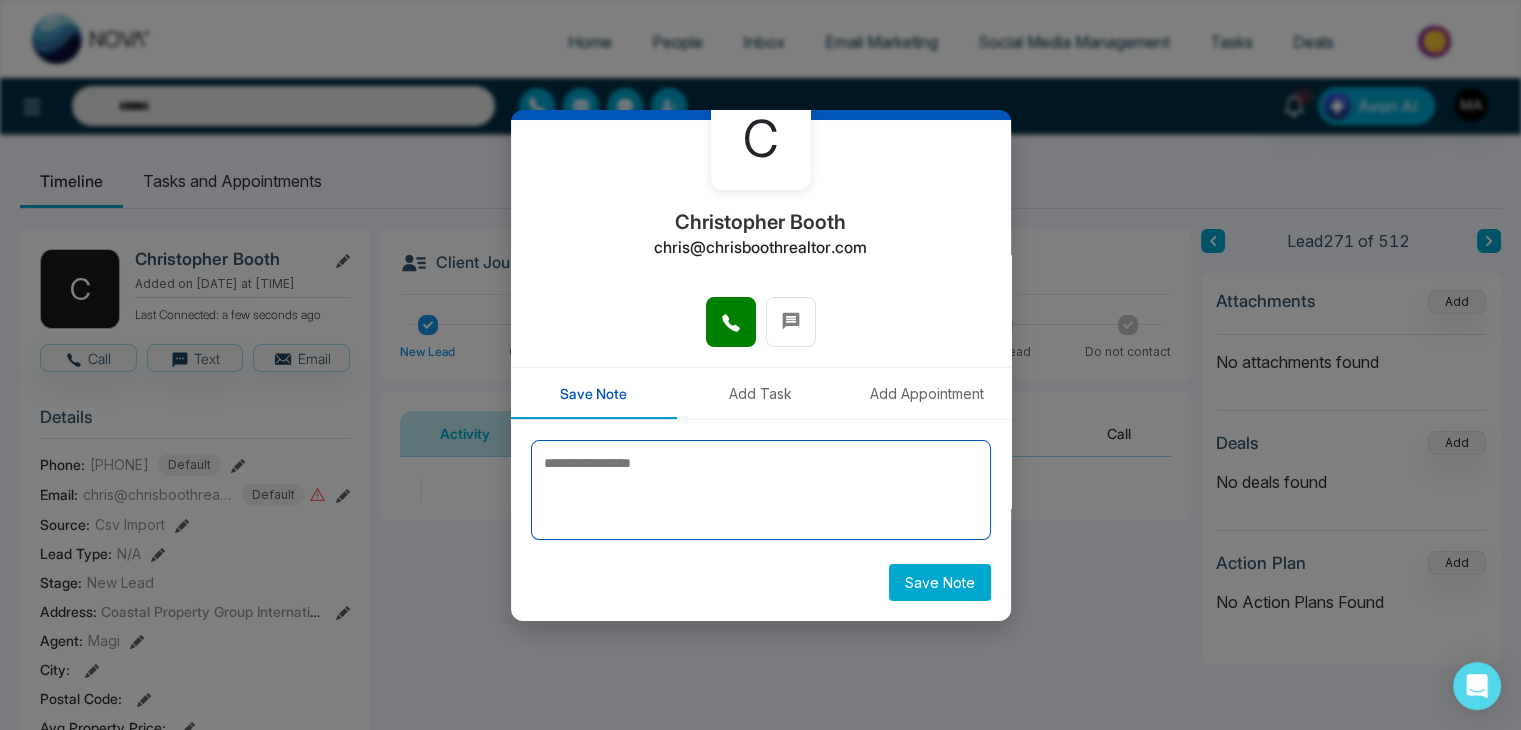 paste on "**********" 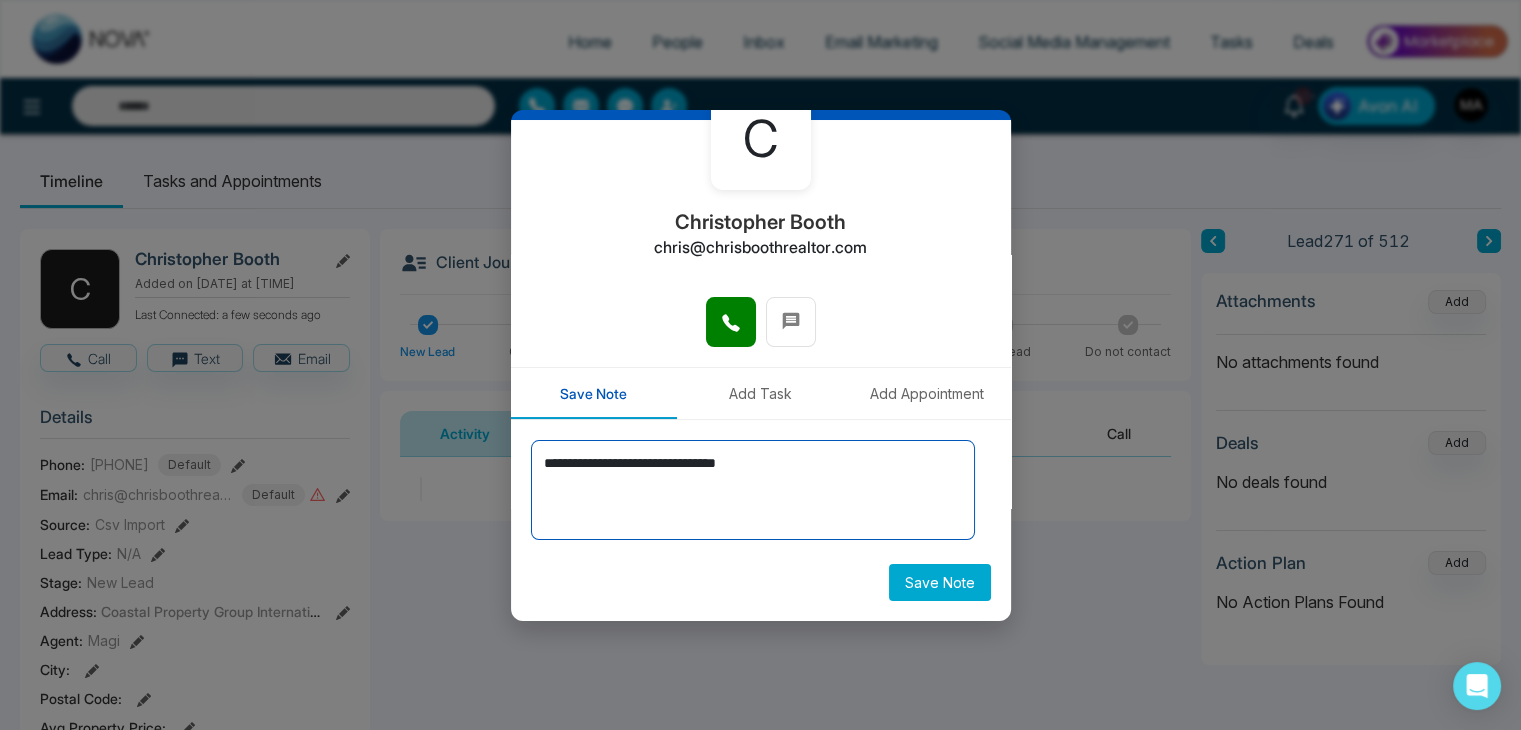 type on "**********" 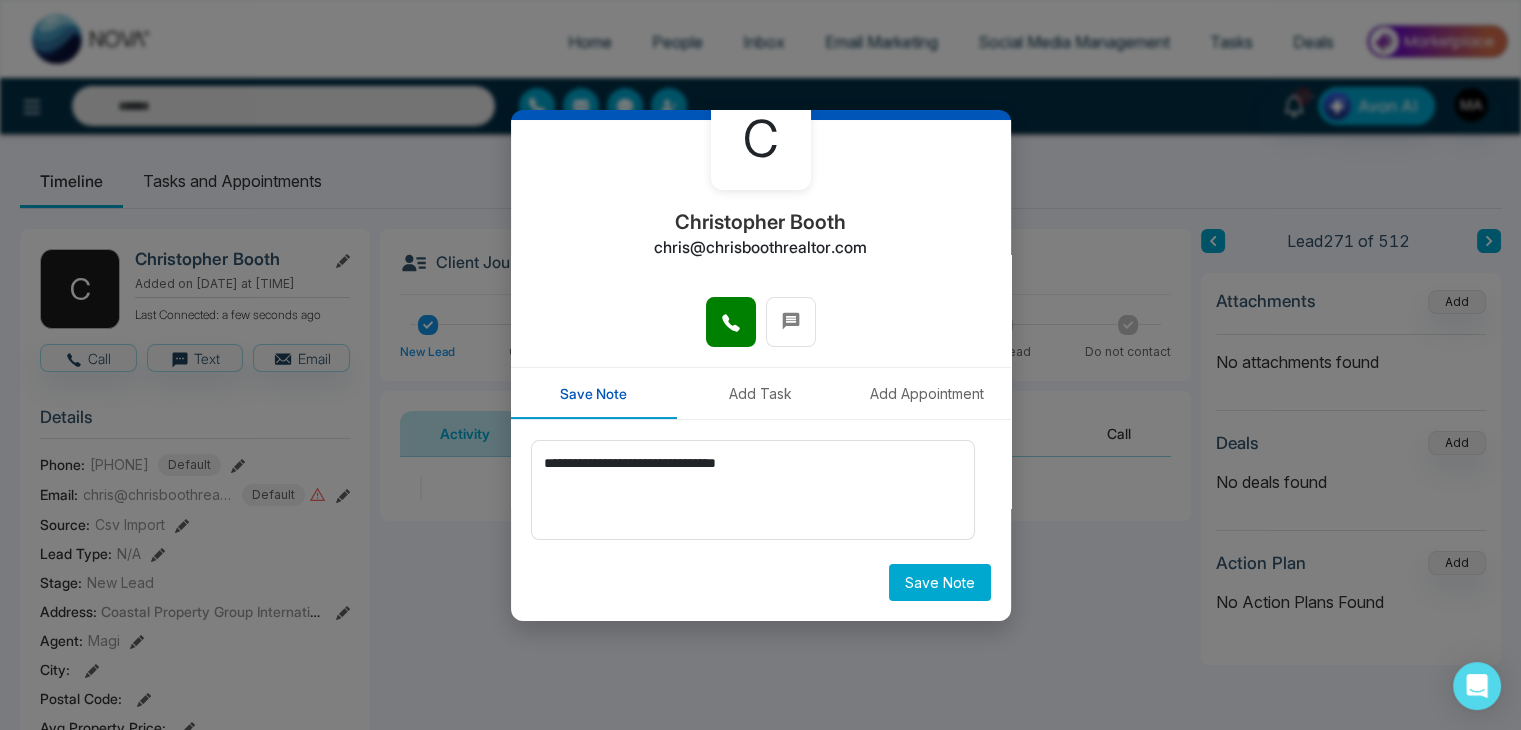 click on "Save Note" at bounding box center [940, 582] 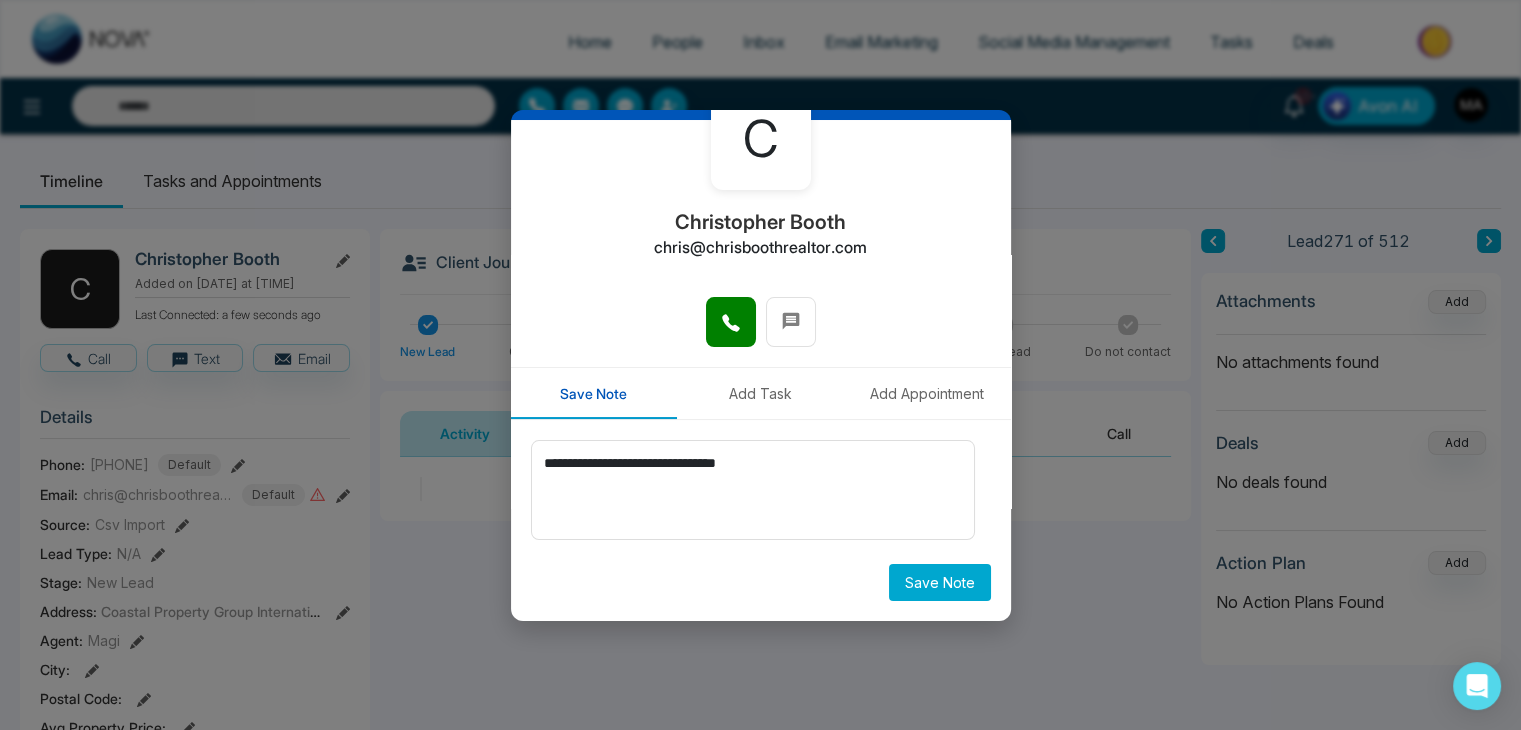 type on "**********" 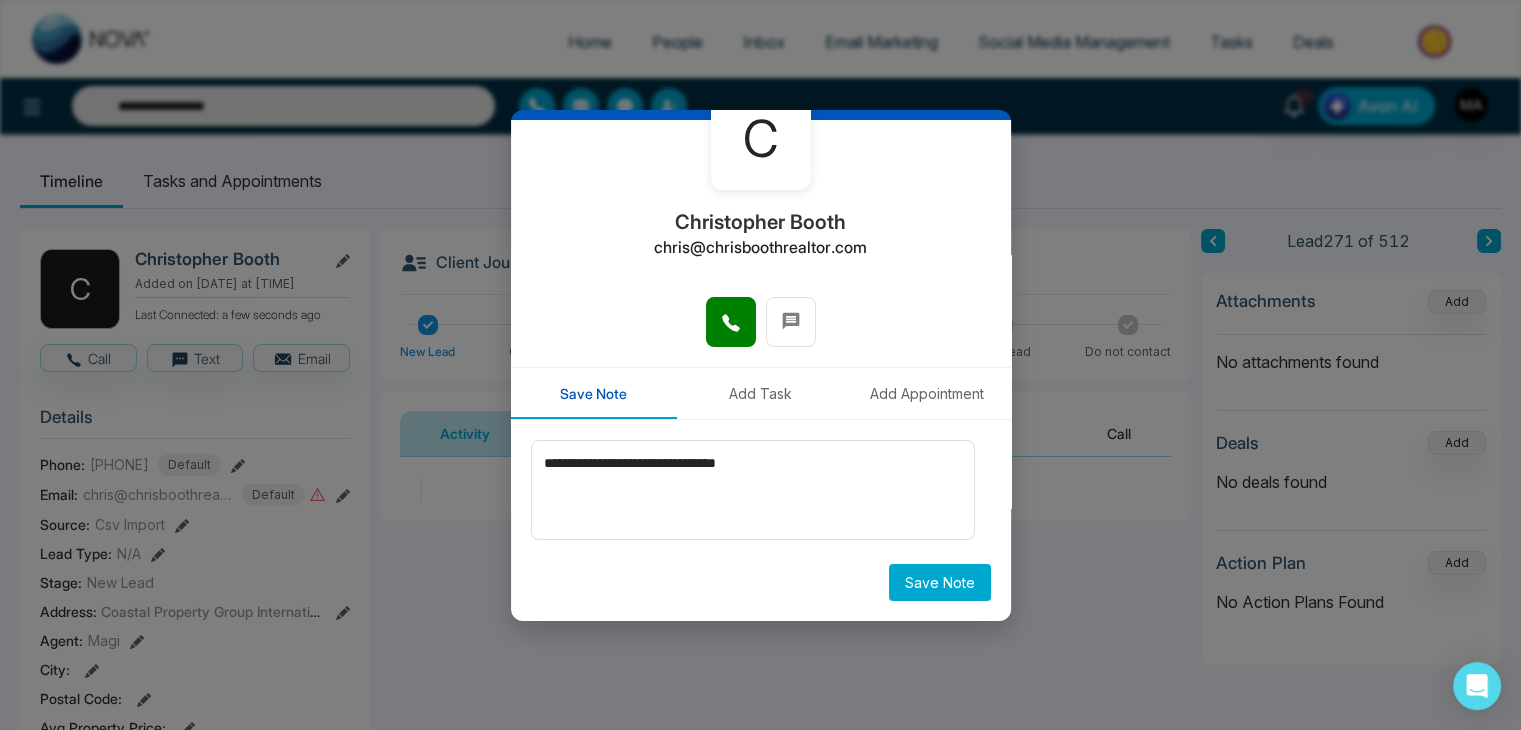 type 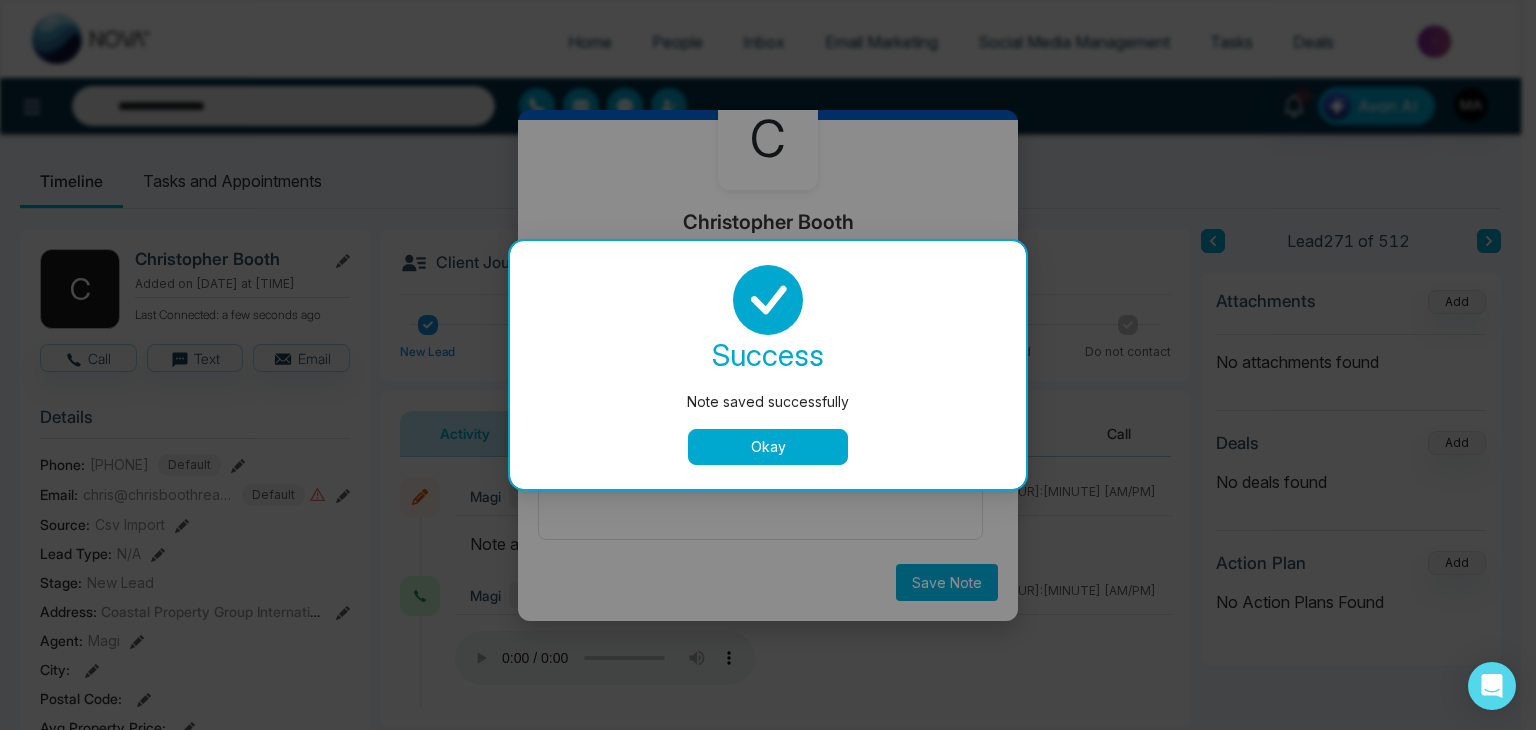 click on "Okay" at bounding box center (768, 447) 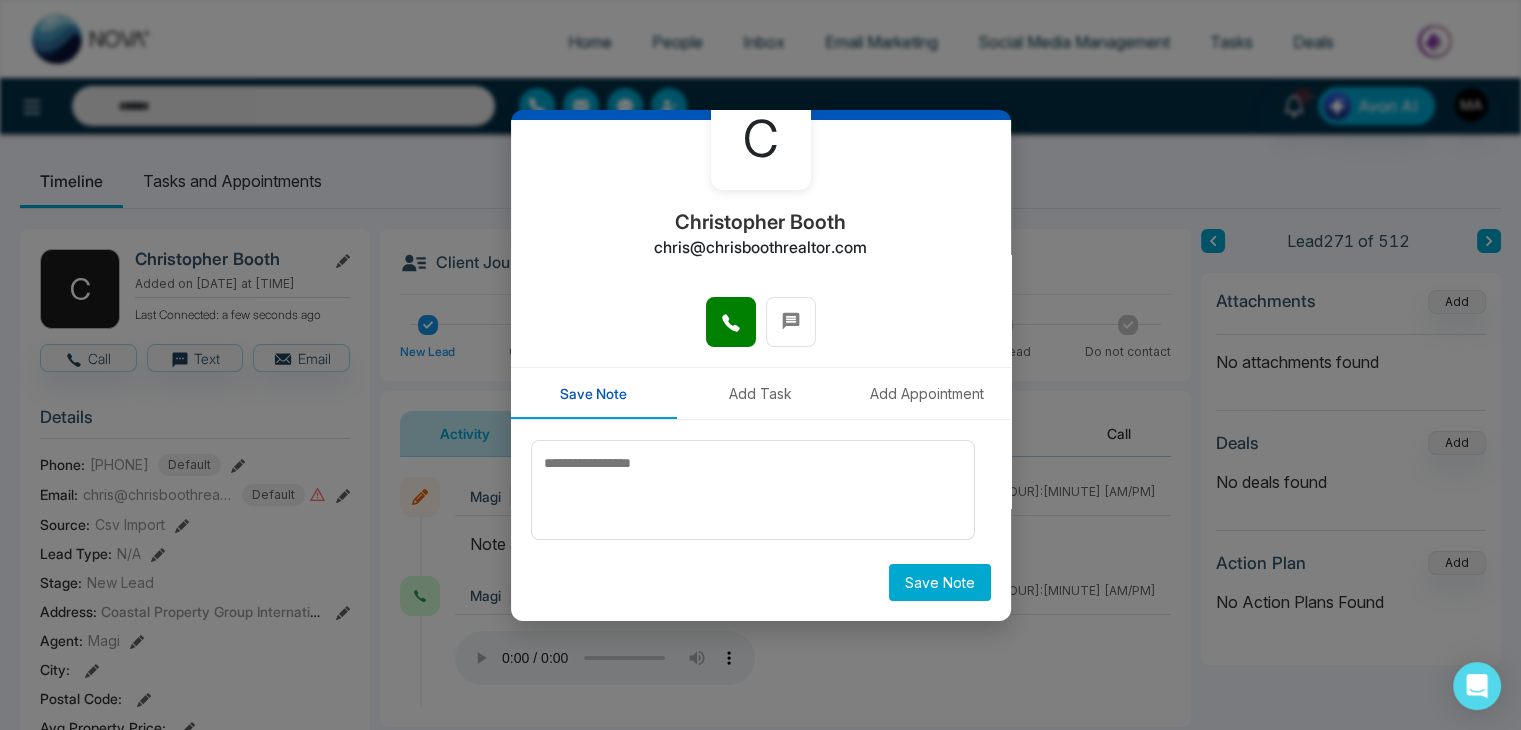 scroll, scrollTop: 0, scrollLeft: 0, axis: both 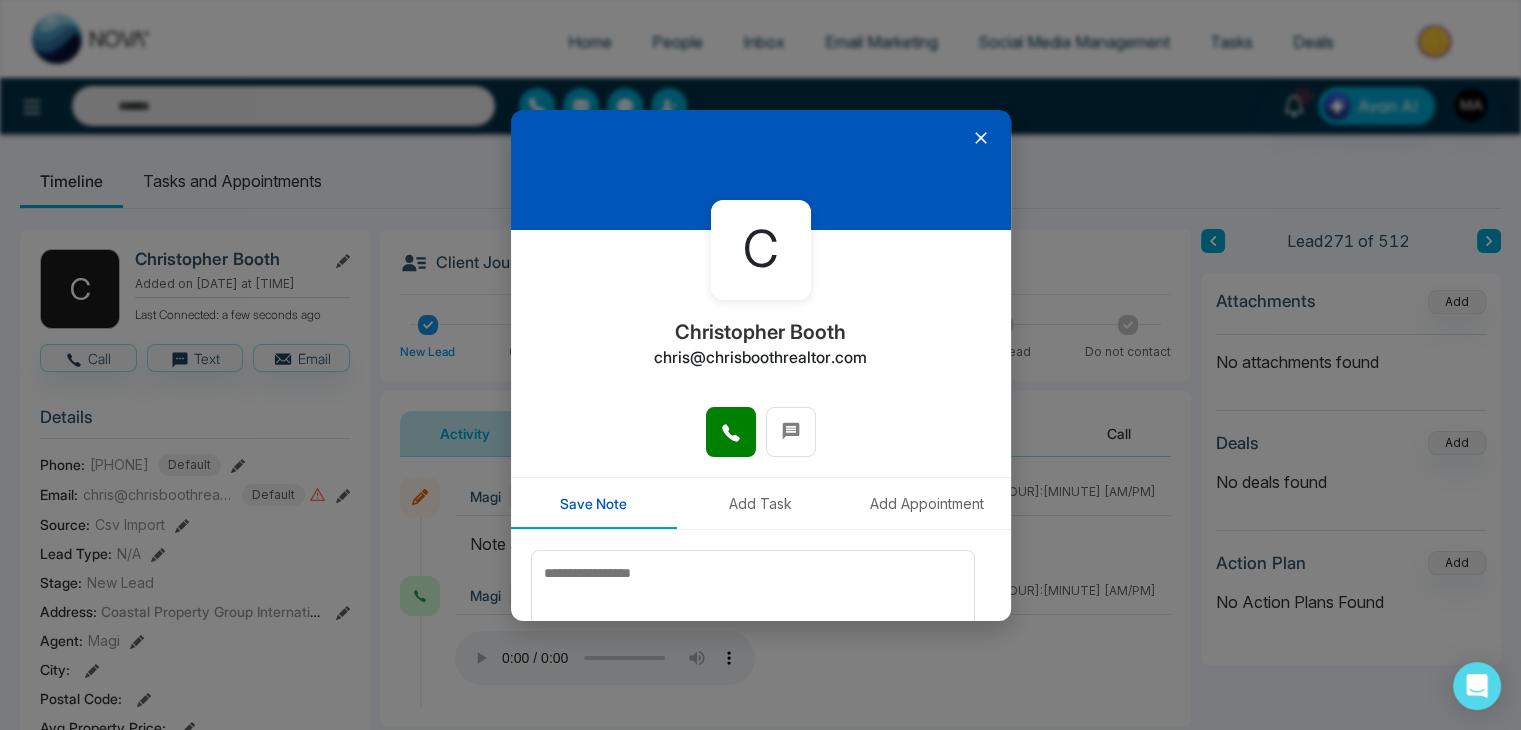 click 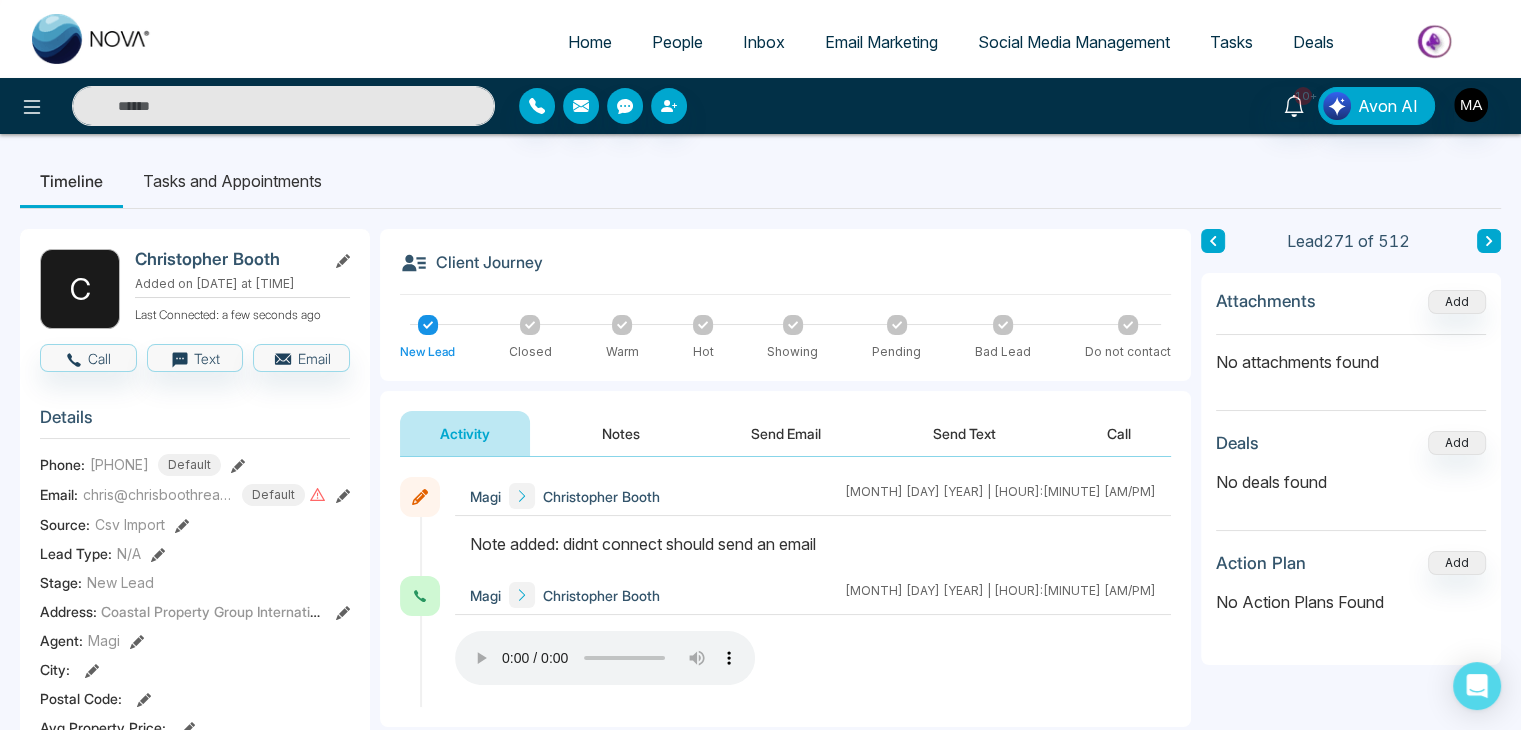 click at bounding box center (283, 106) 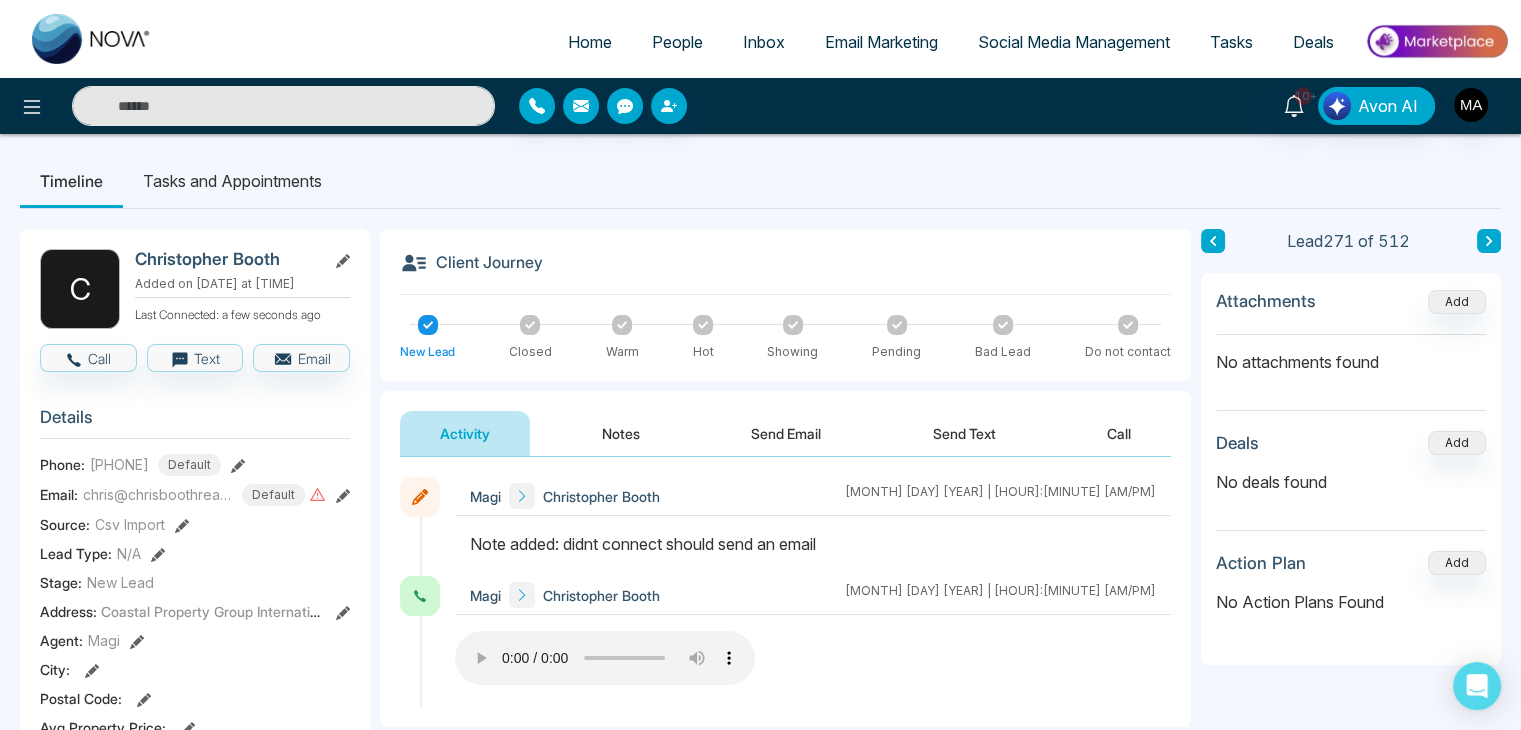 paste on "**********" 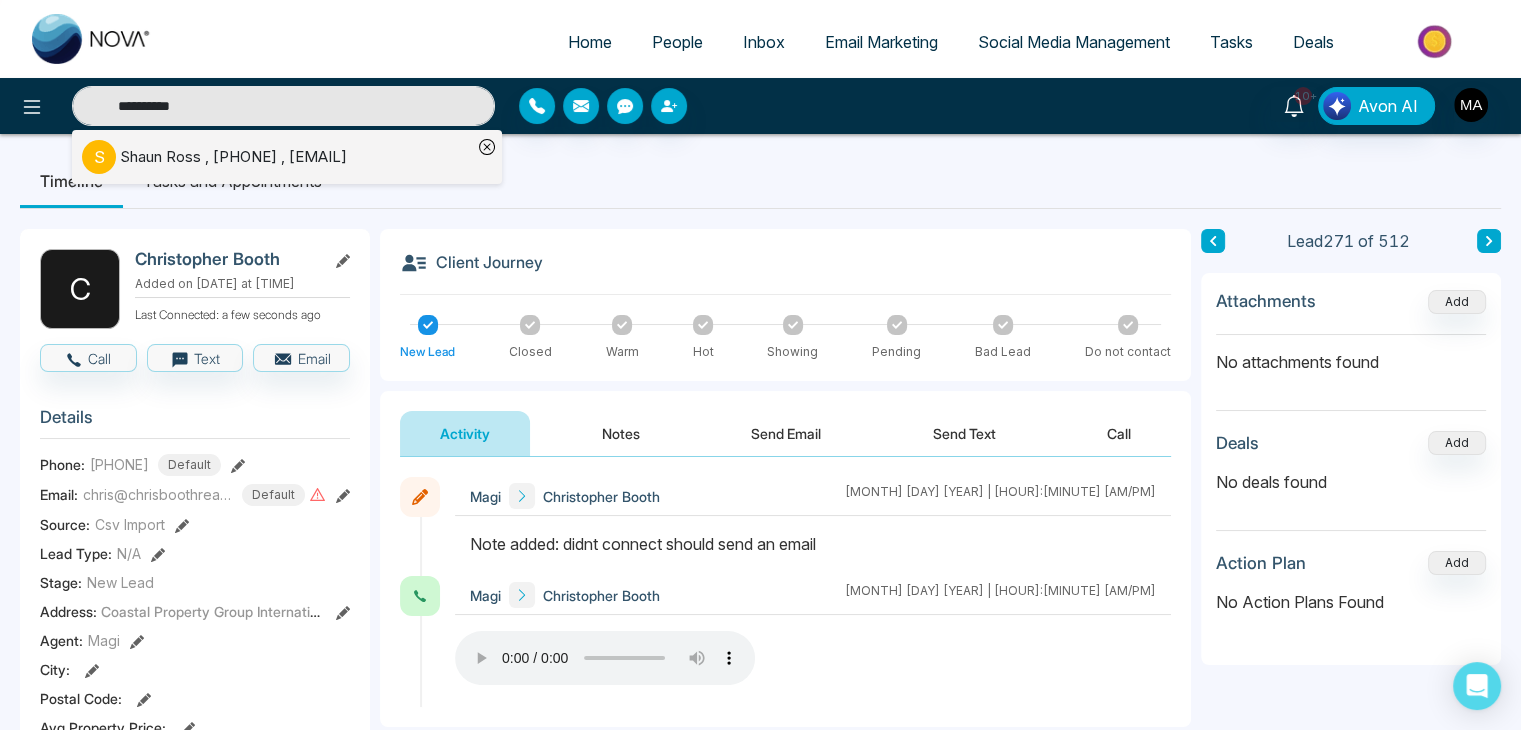 type on "**********" 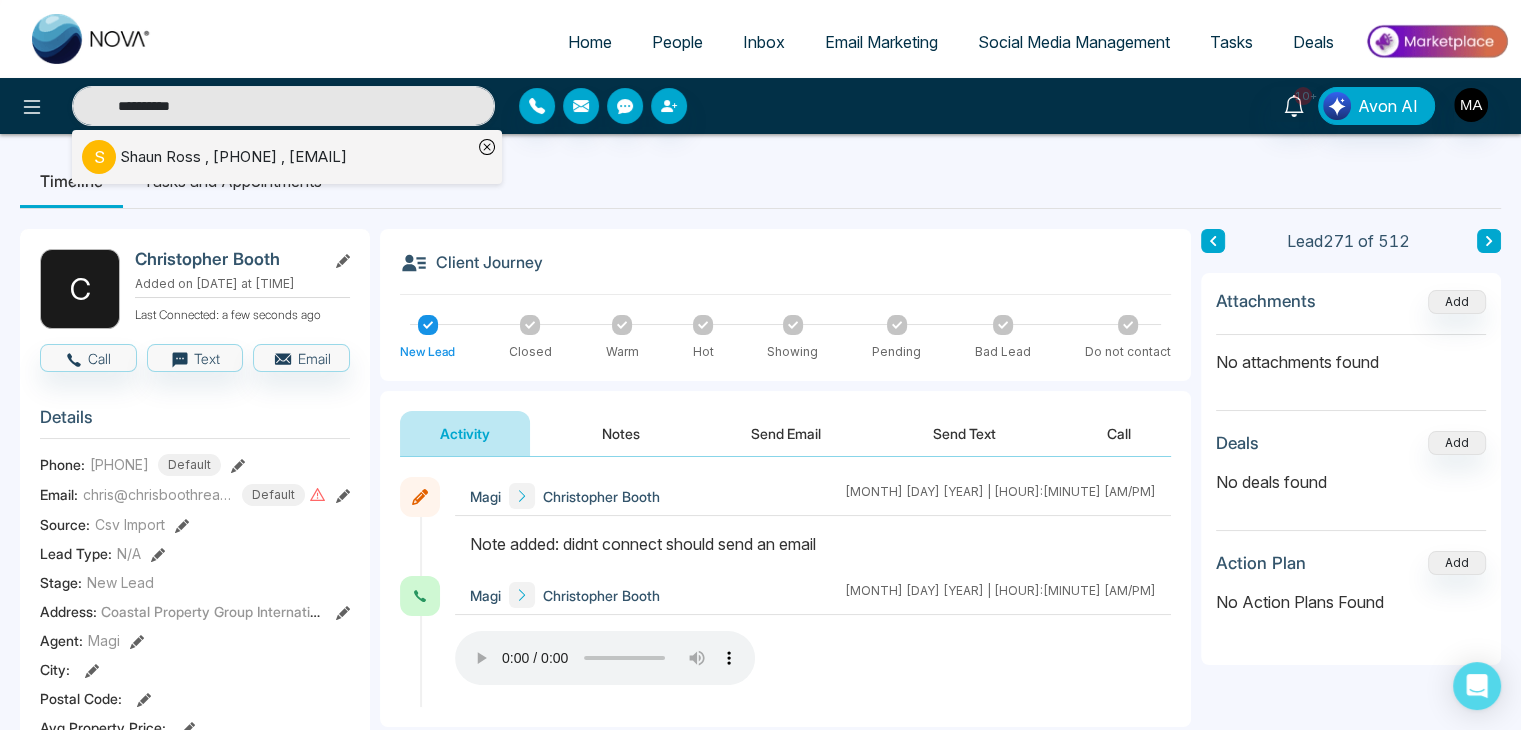 click on "[FIRST] [LAST] , [PHONE] , [EMAIL]" at bounding box center [233, 157] 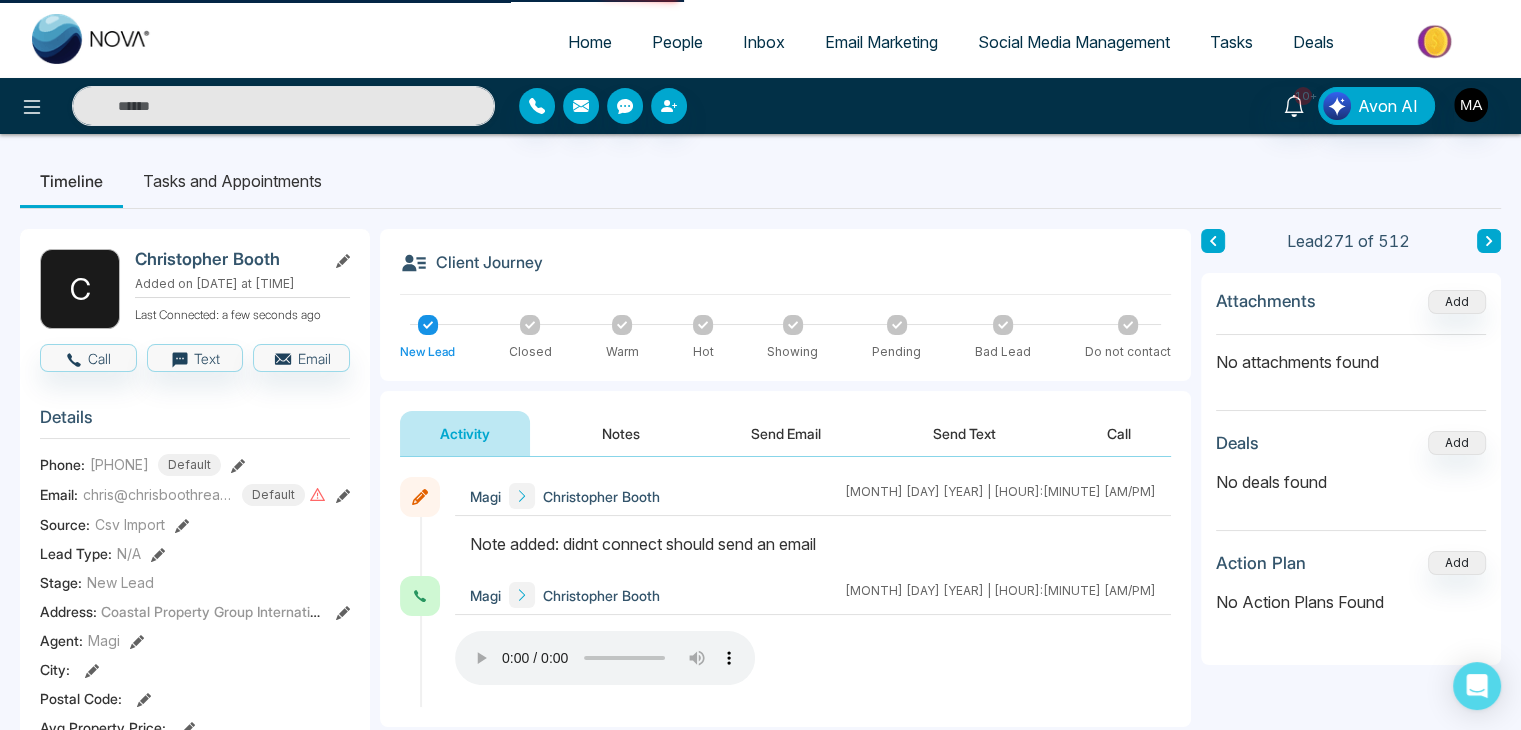 type on "**********" 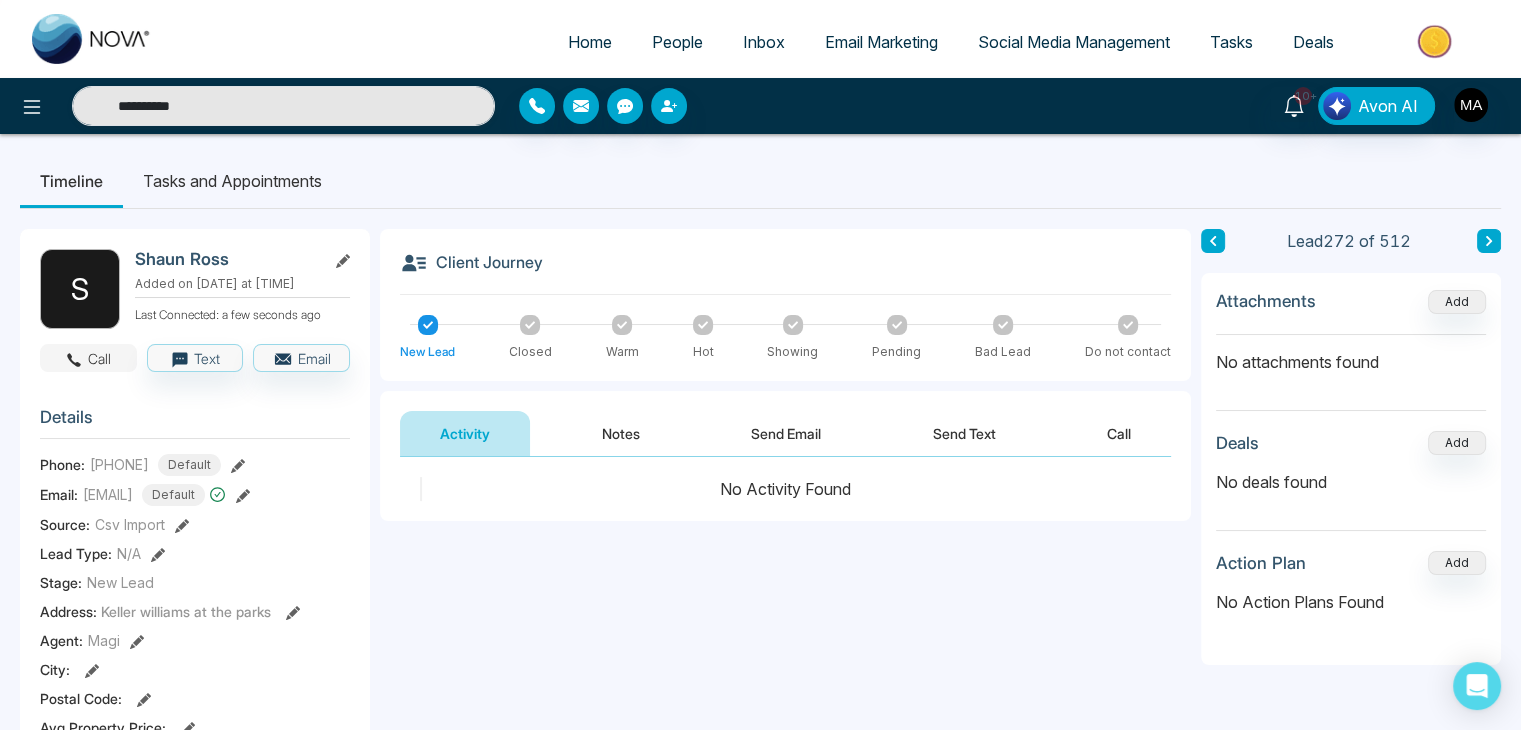 click on "Call" at bounding box center [88, 358] 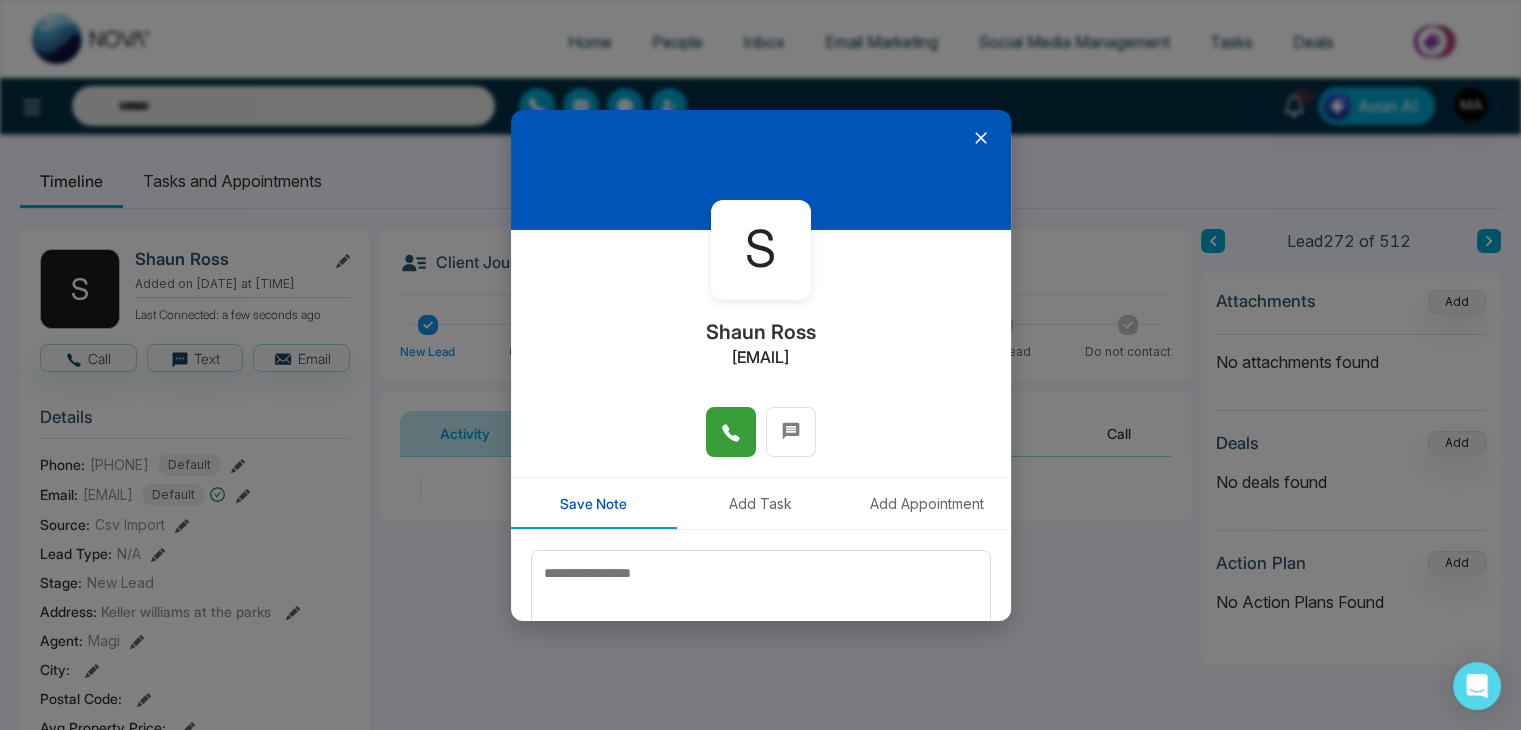click at bounding box center [731, 432] 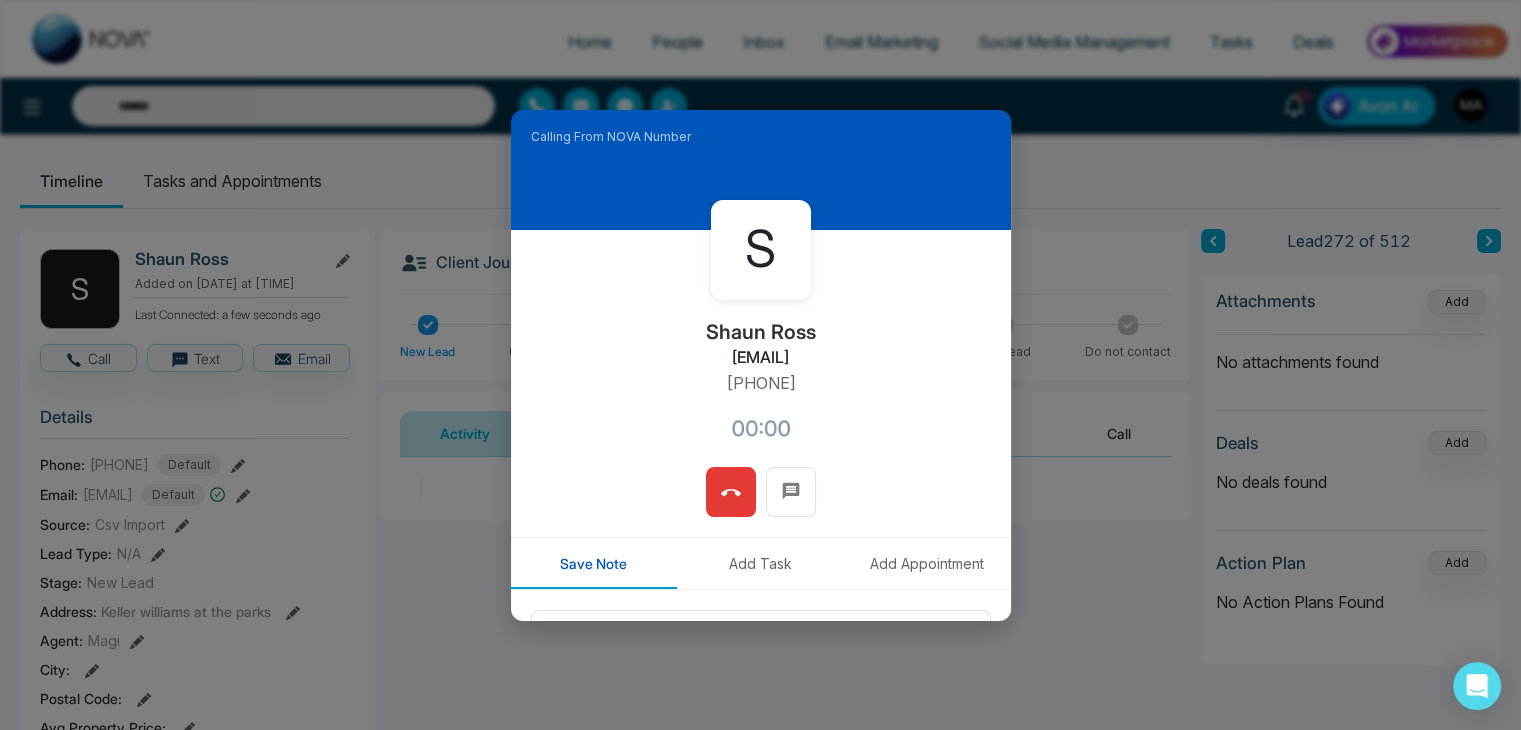 type on "**********" 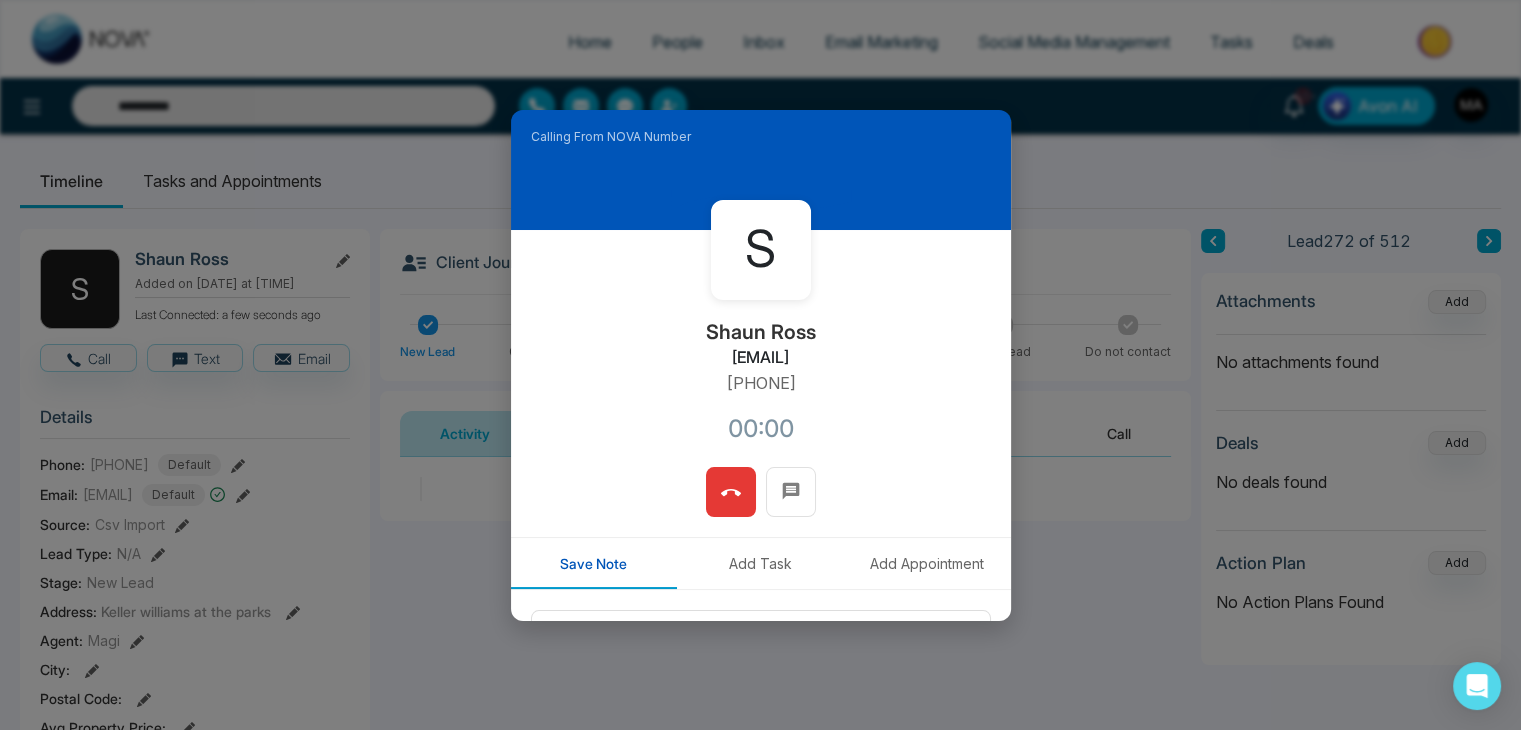 type 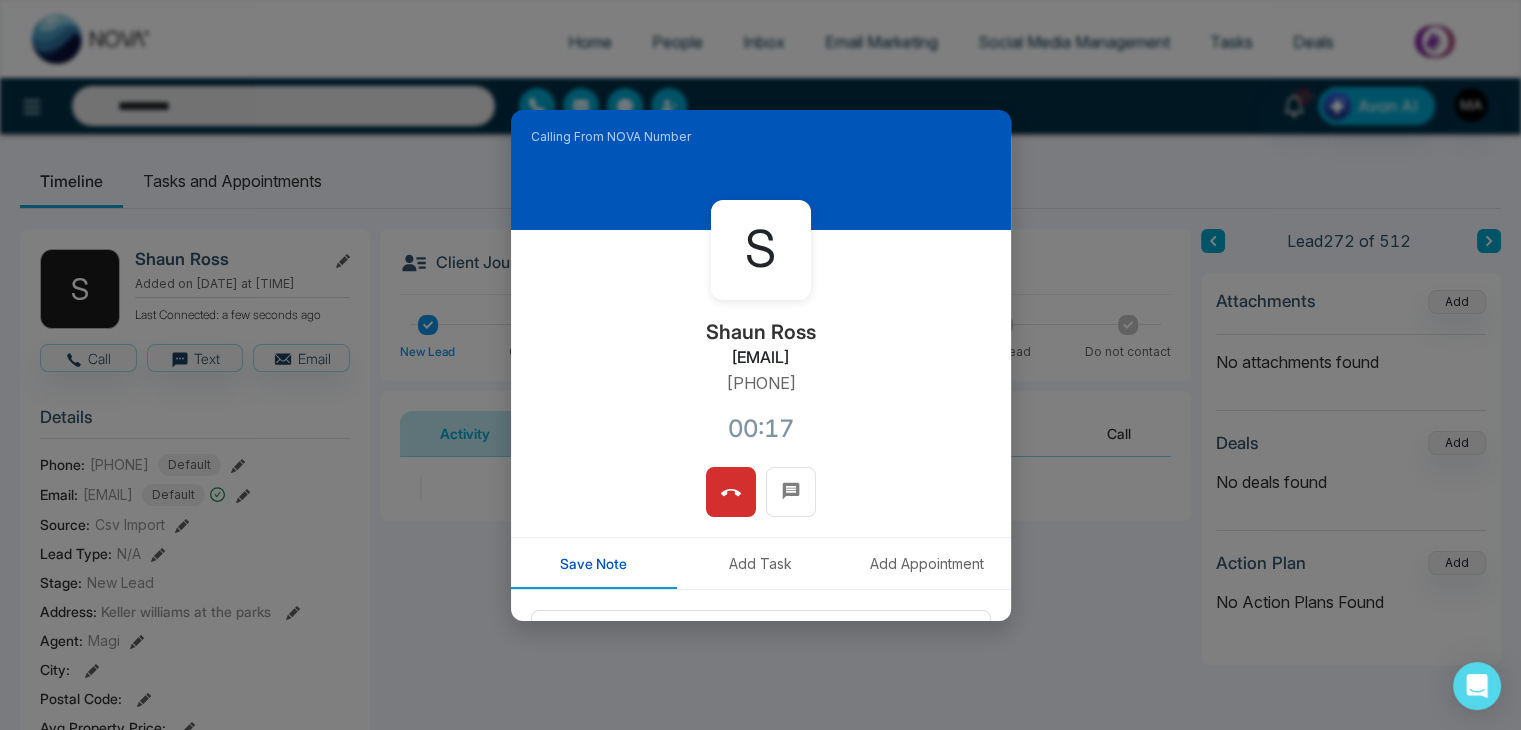 scroll, scrollTop: 170, scrollLeft: 0, axis: vertical 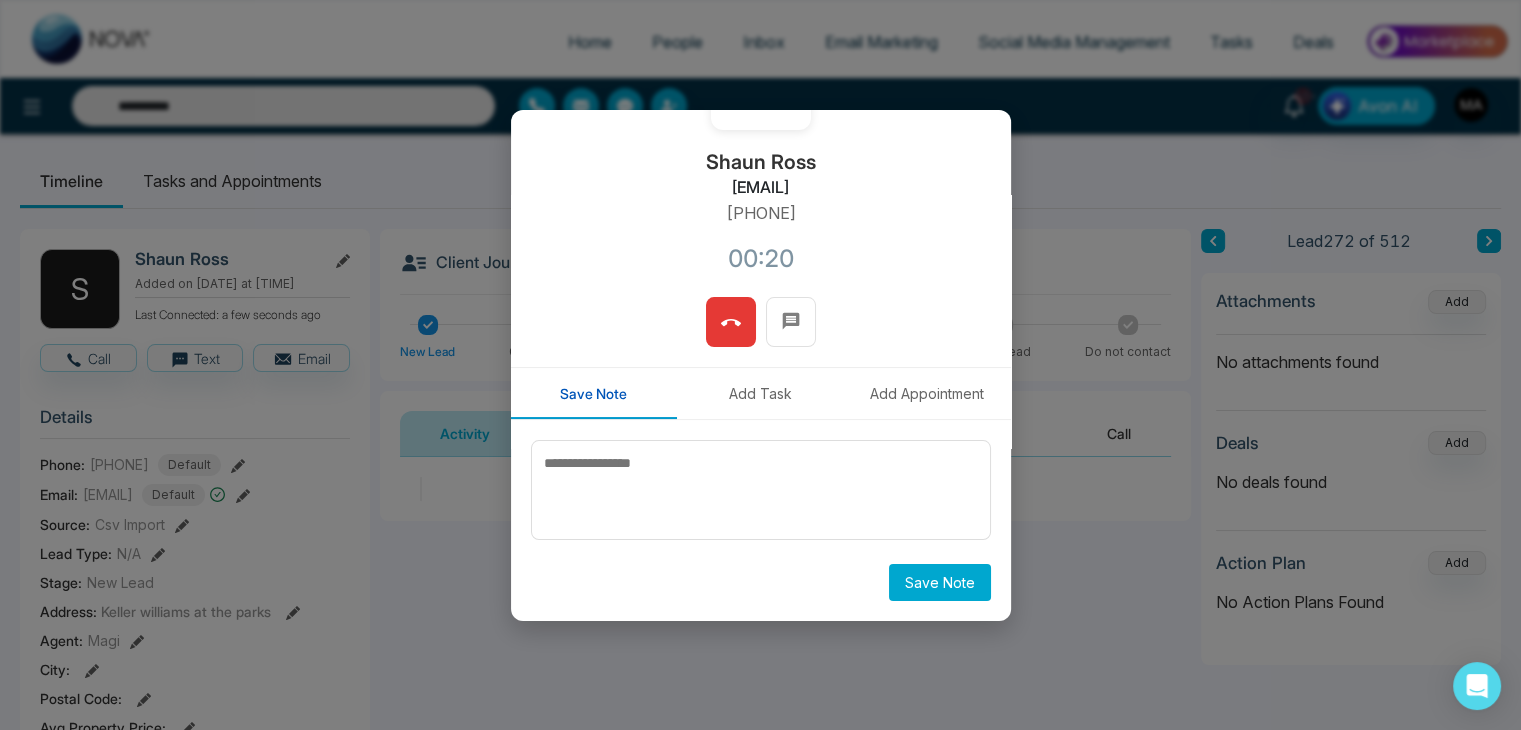 click at bounding box center (731, 322) 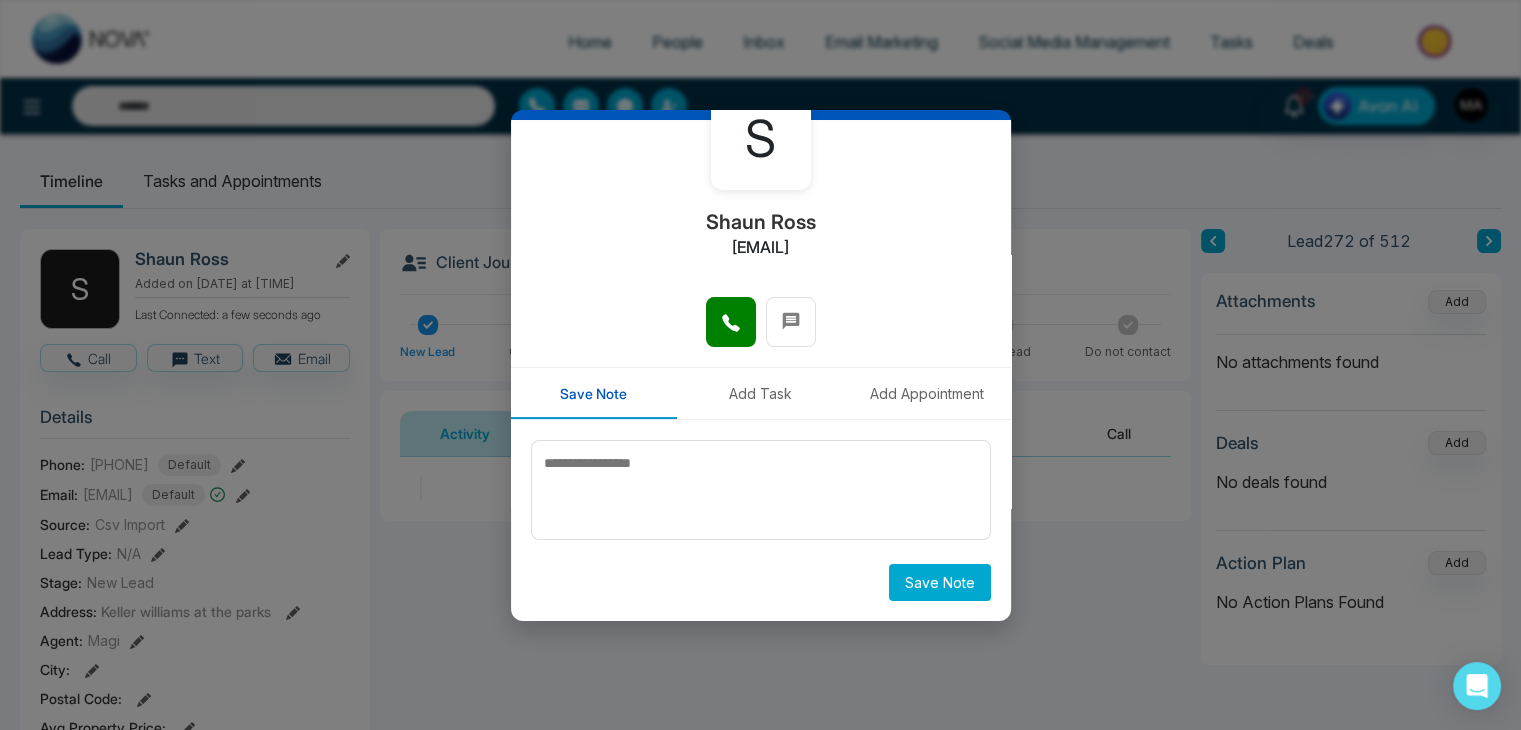 scroll, scrollTop: 0, scrollLeft: 0, axis: both 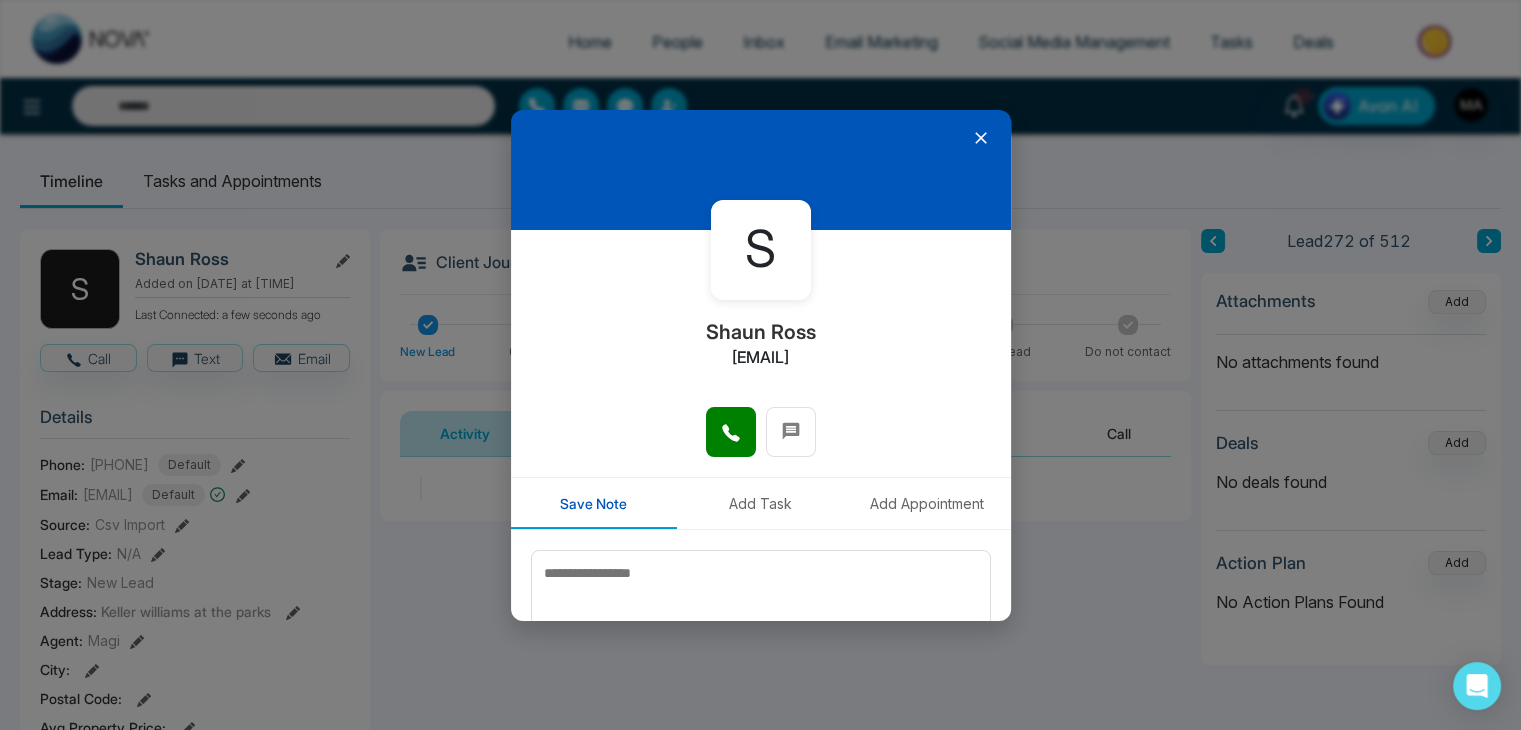 click 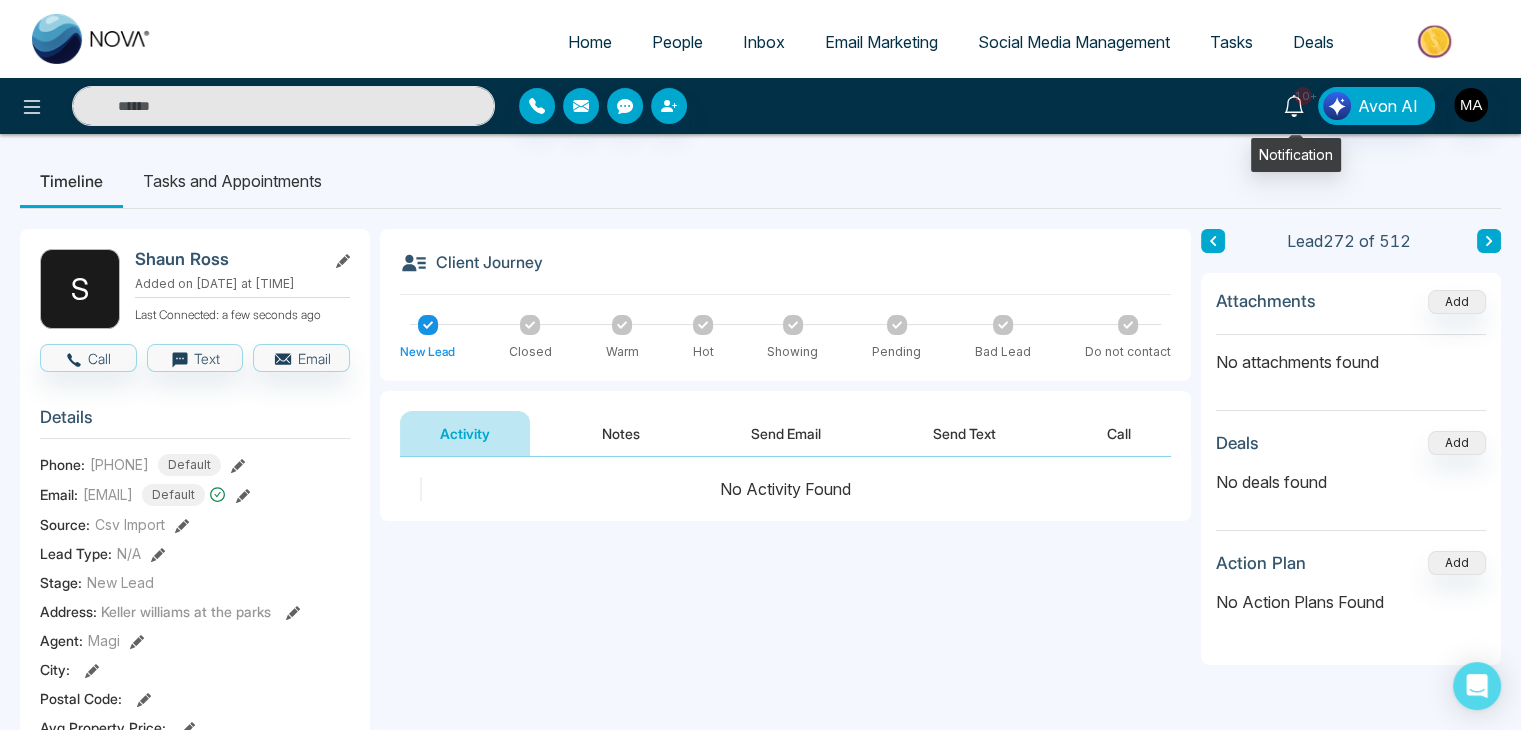 type on "**********" 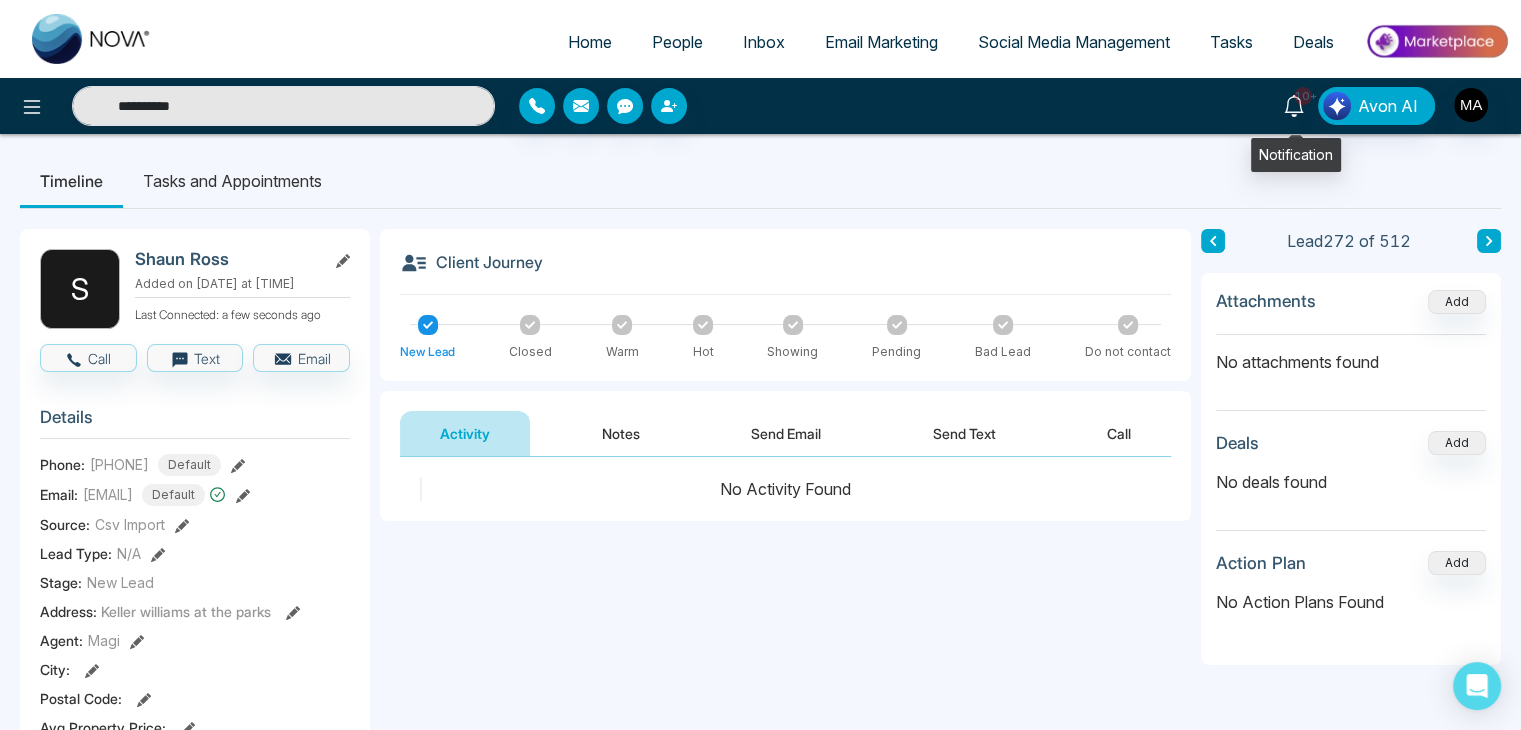 click on "10+" at bounding box center [1294, 104] 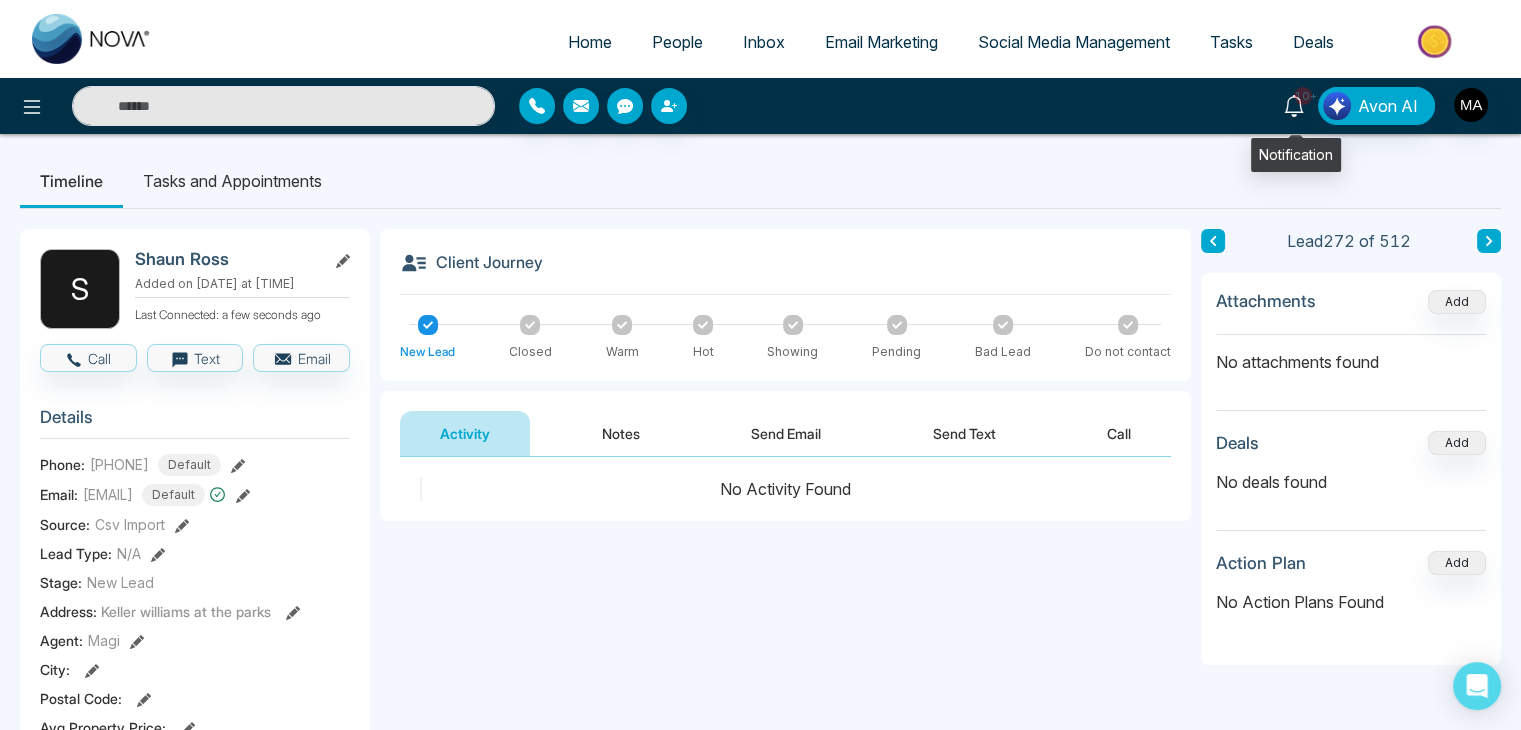 type on "**********" 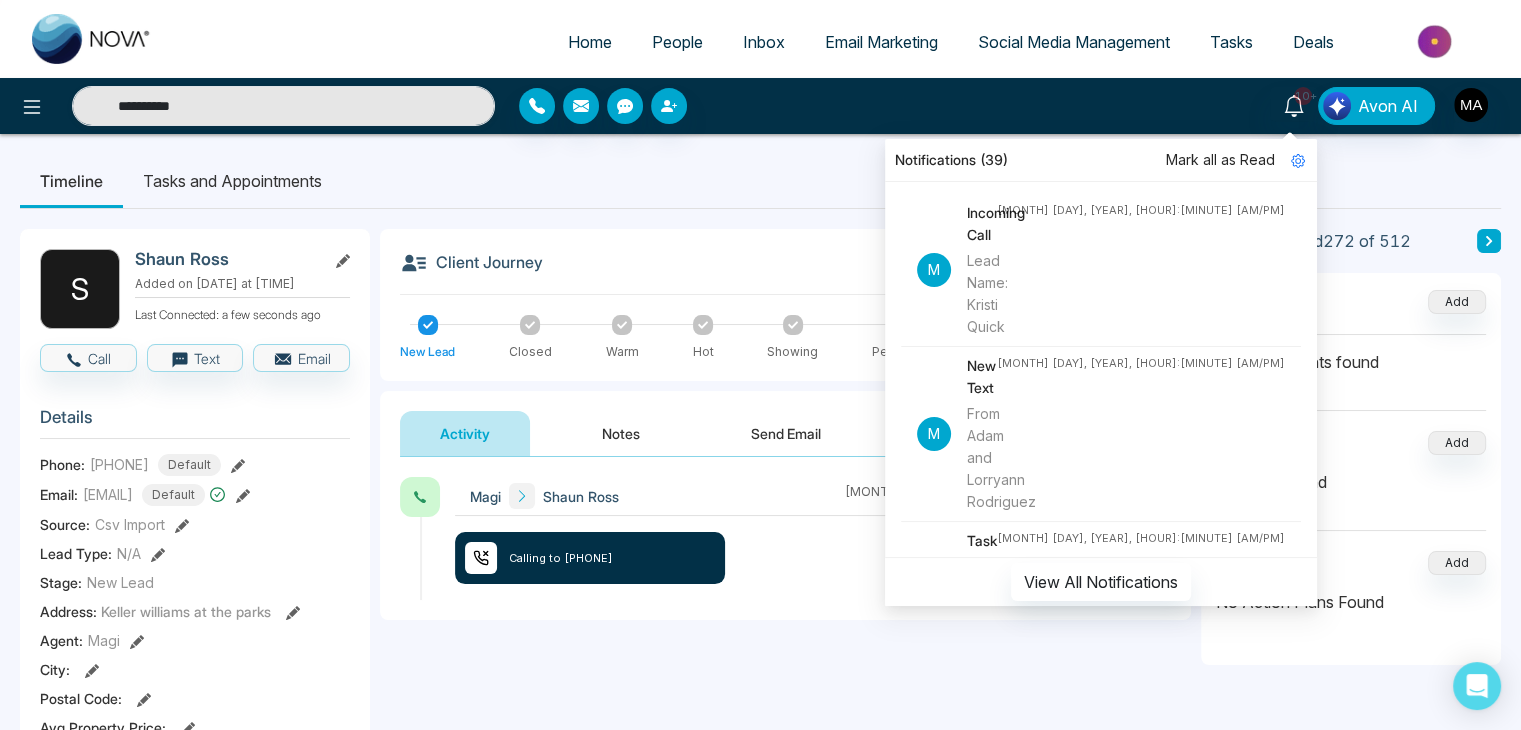 click on "Lead Name: Kristi Quick" at bounding box center (982, 294) 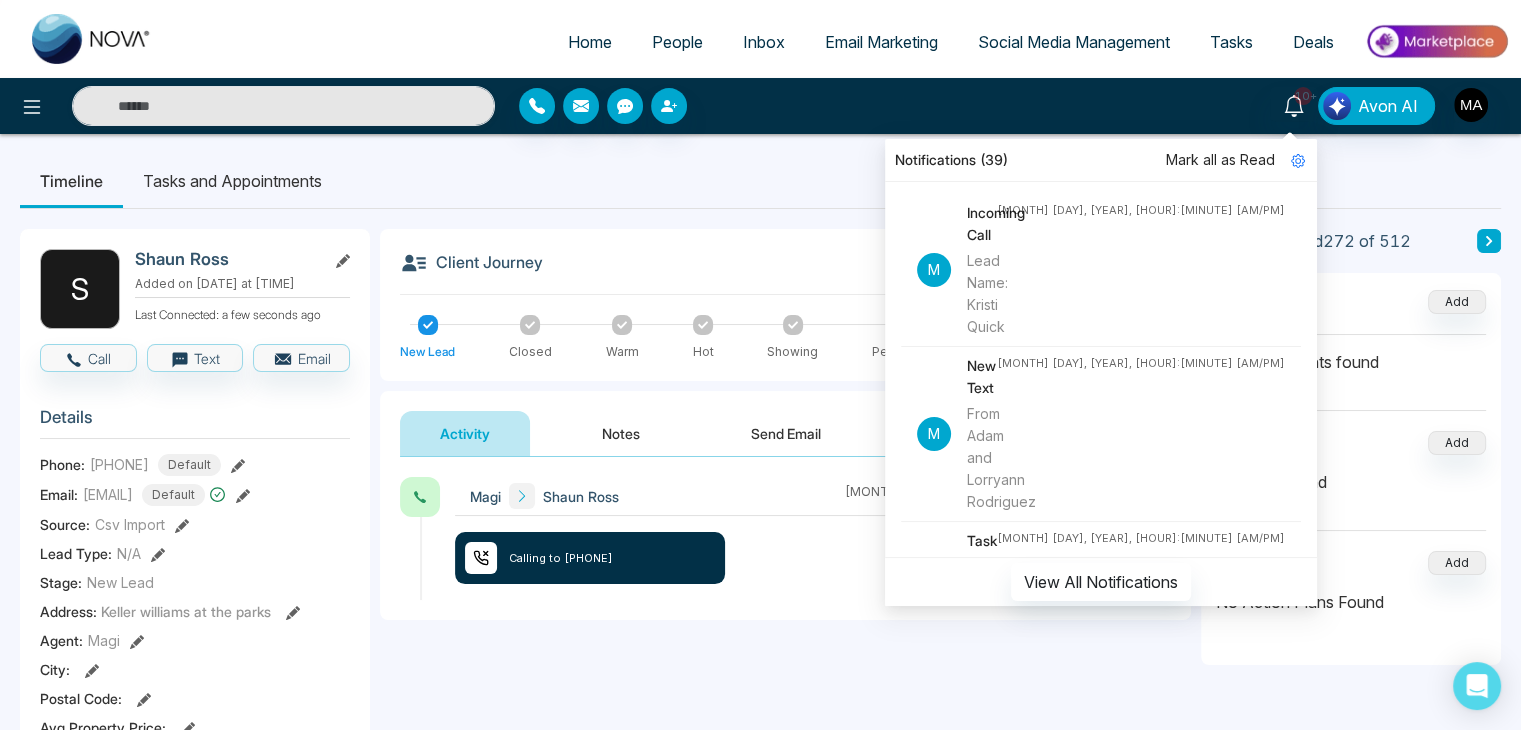 type on "**********" 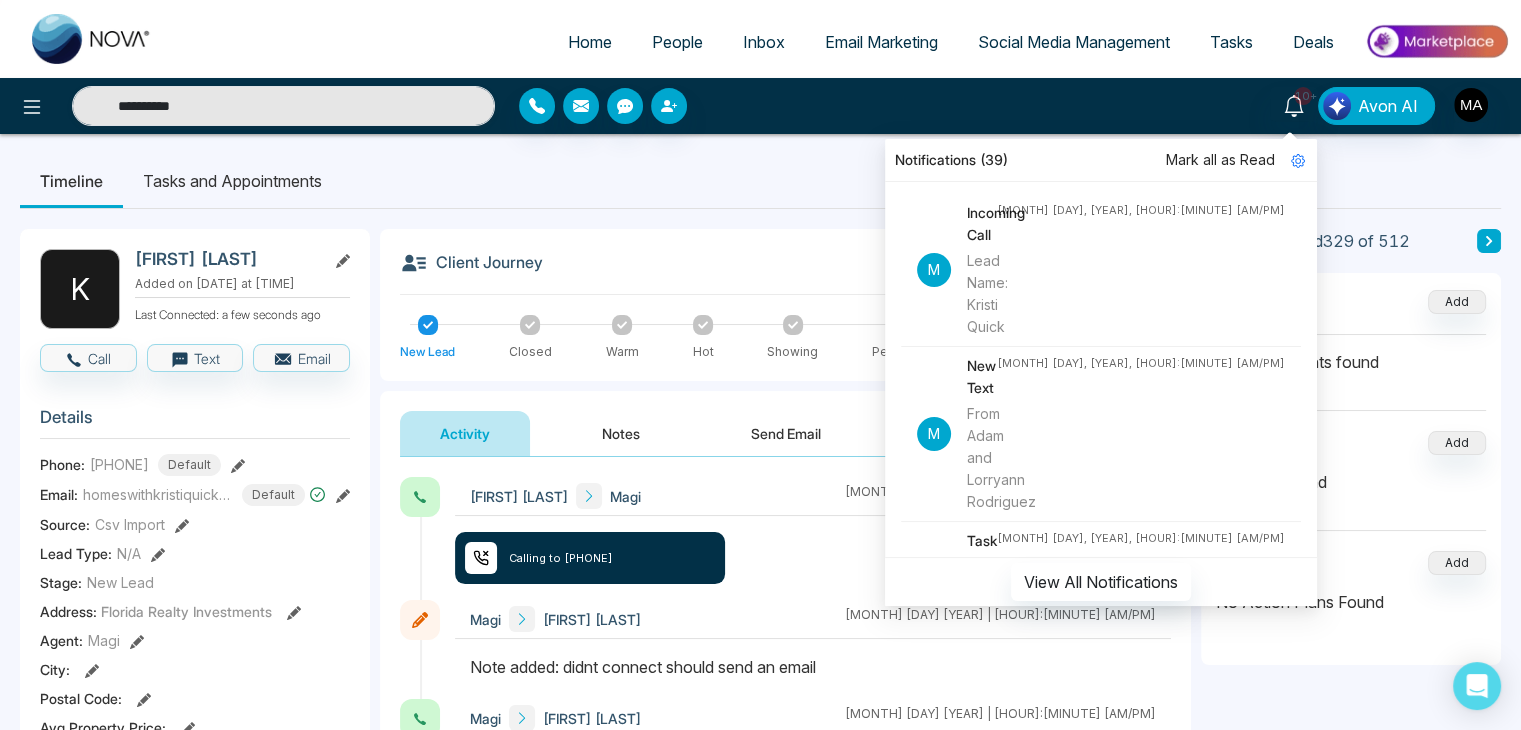click on "Incoming Call" at bounding box center (982, 224) 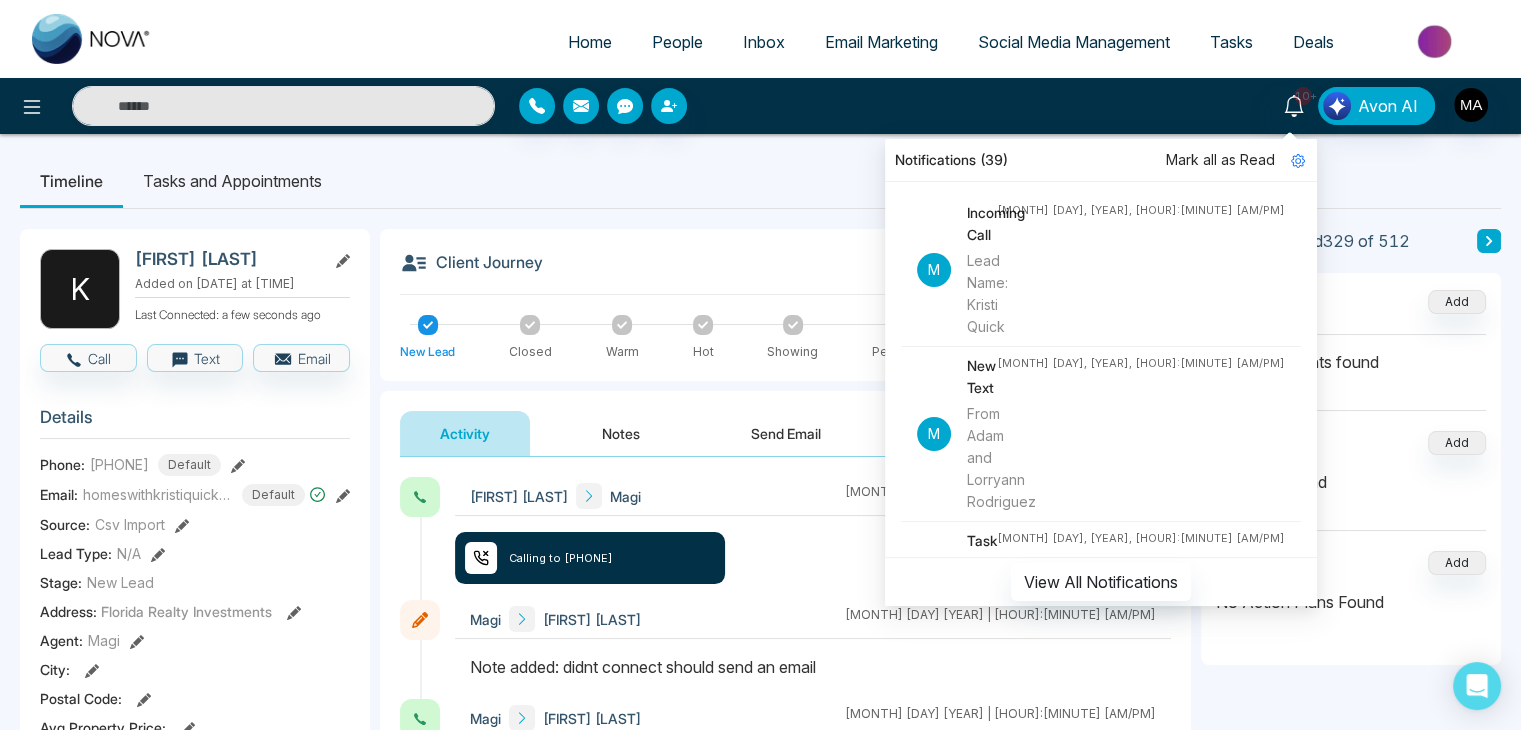 type on "**********" 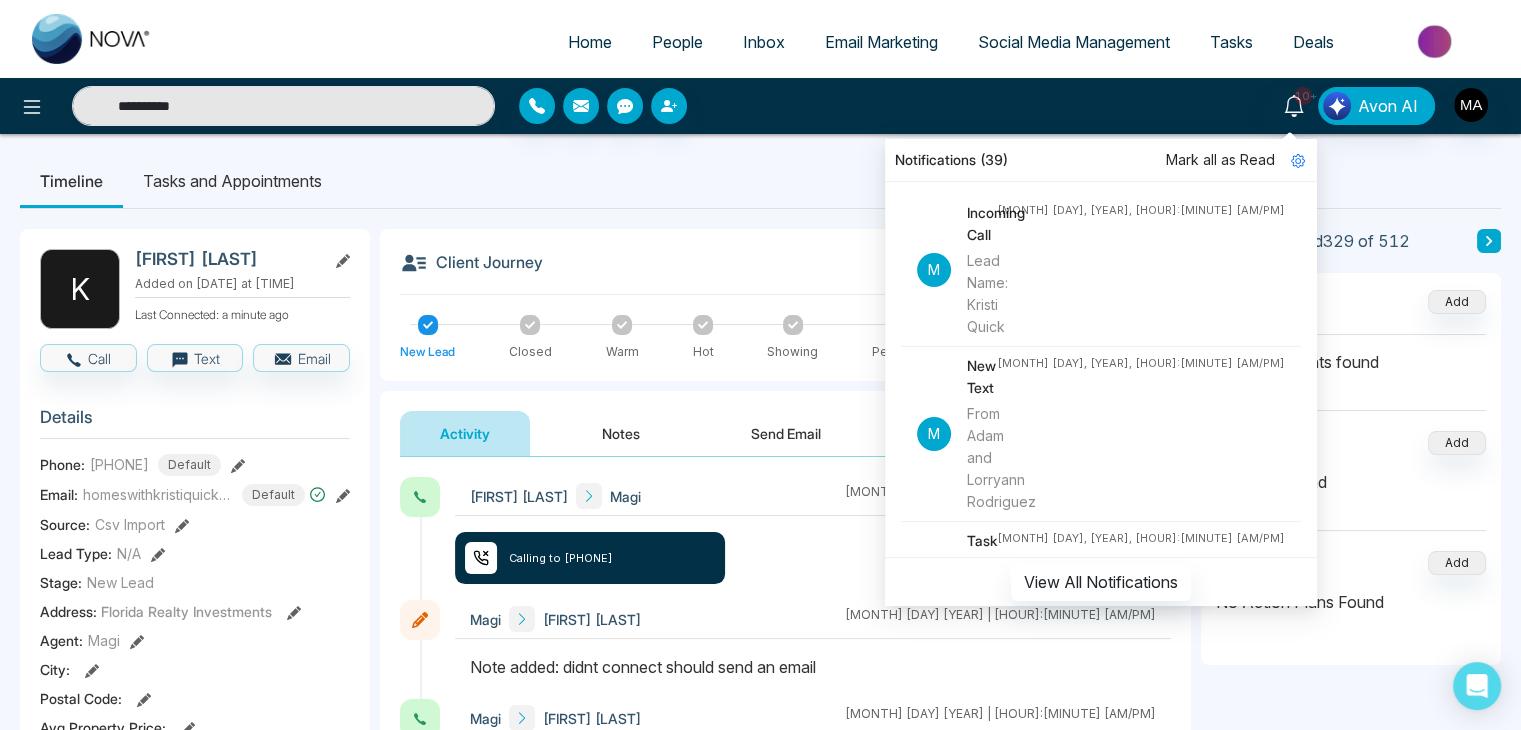 click on "Kristi Quick Magi [MONTH] [DAY] [YEAR] | [HOUR]:[MINUTE] [AM/PM] Calling to [PHONE]" at bounding box center (813, 538) 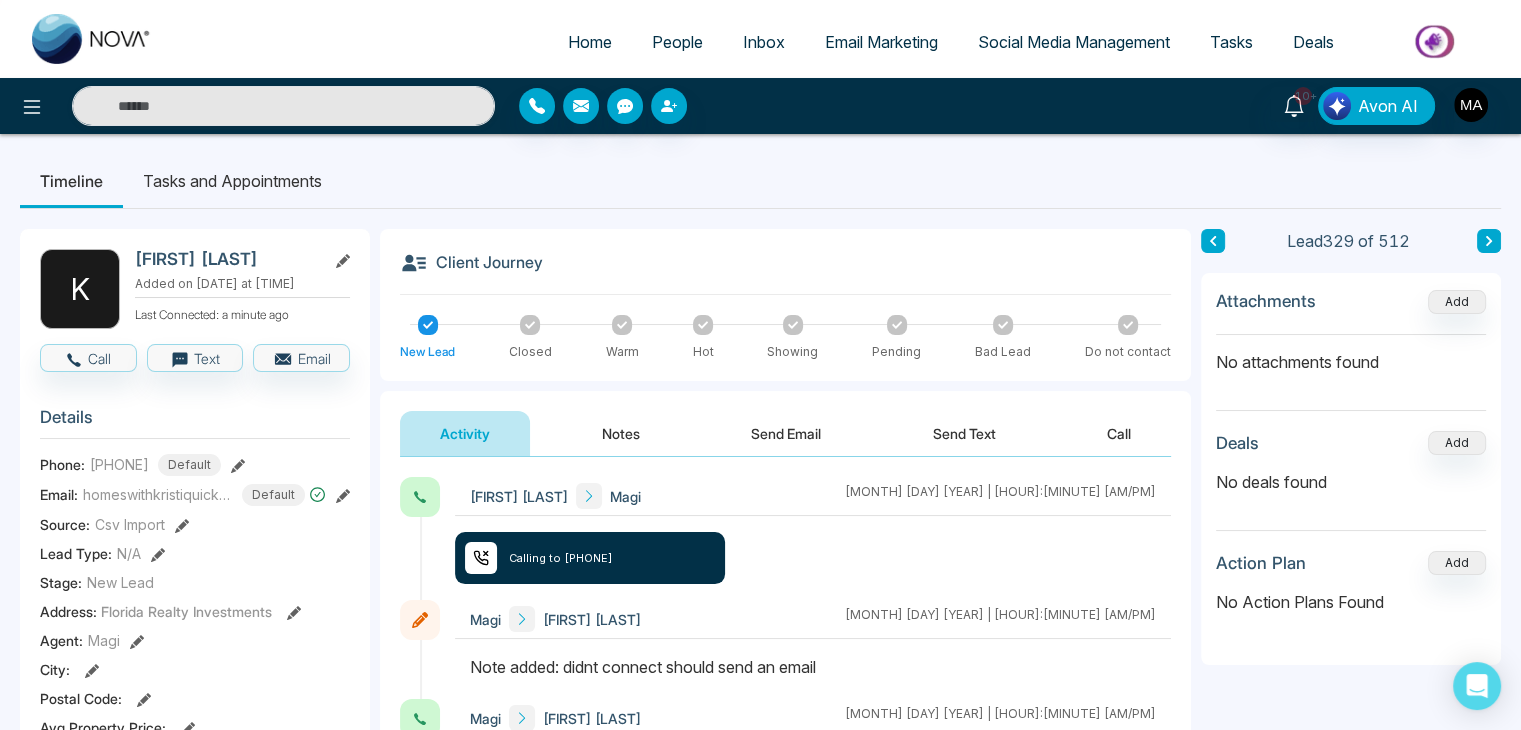 click on "Notes" at bounding box center (621, 433) 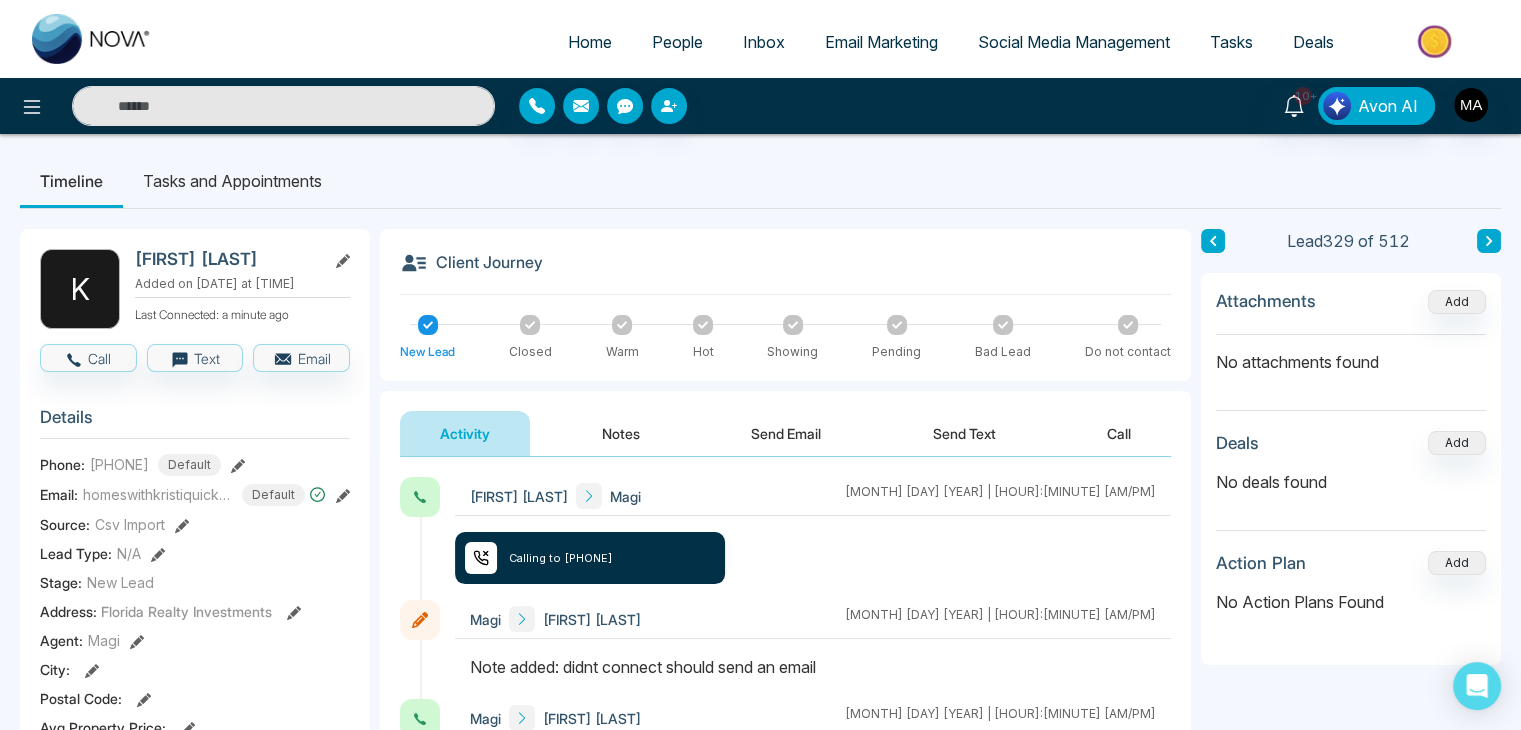 type on "**********" 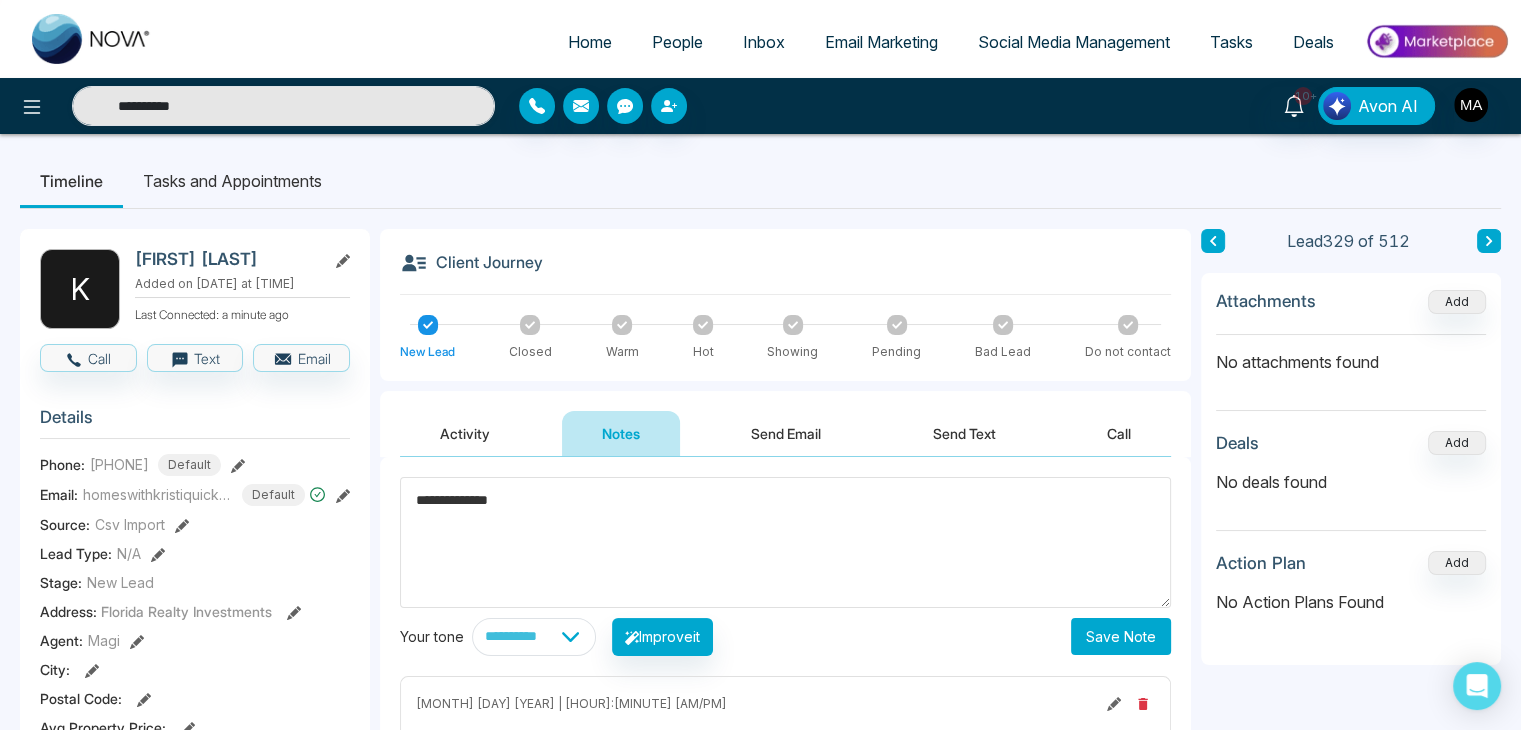 type on "**********" 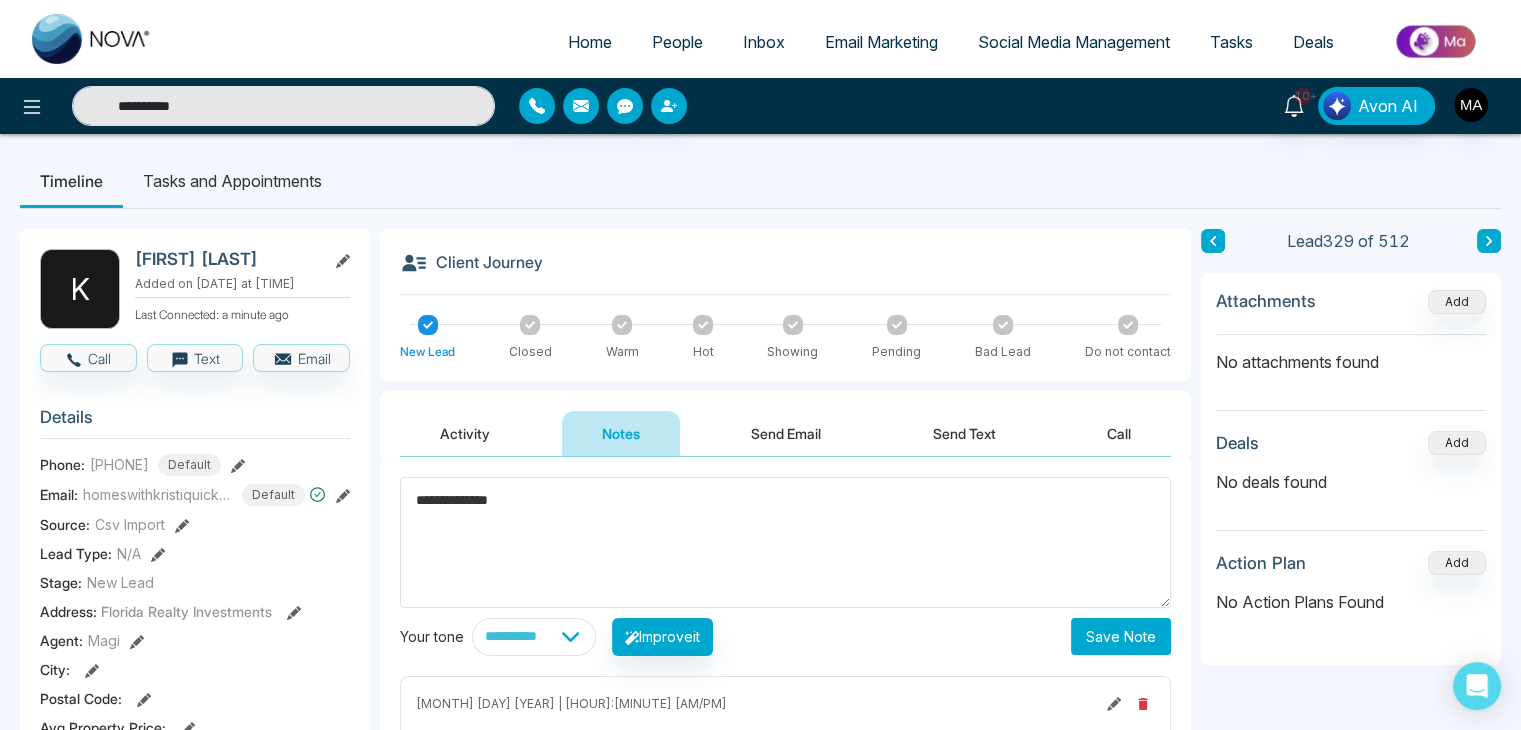 click on "Save Note" at bounding box center [1121, 636] 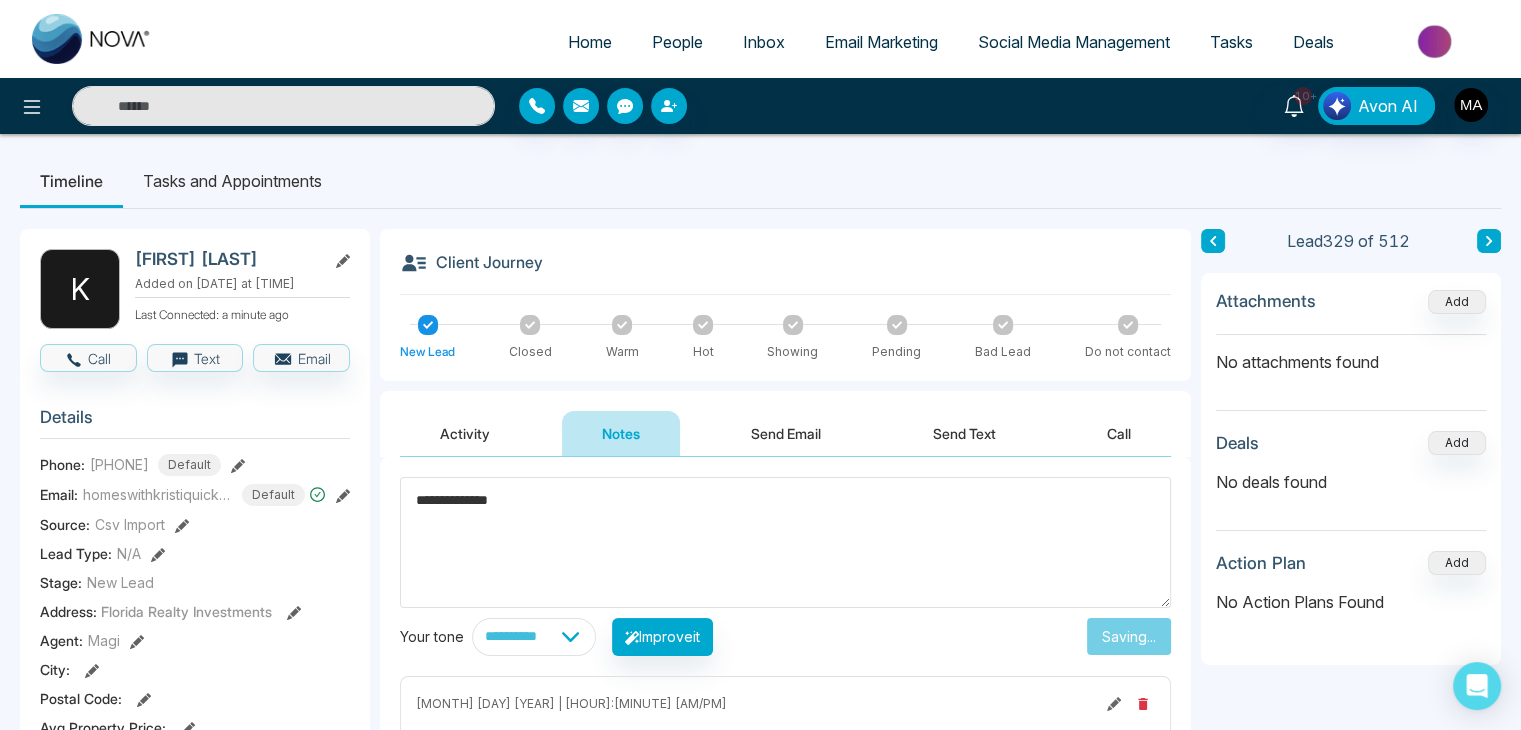 type on "**********" 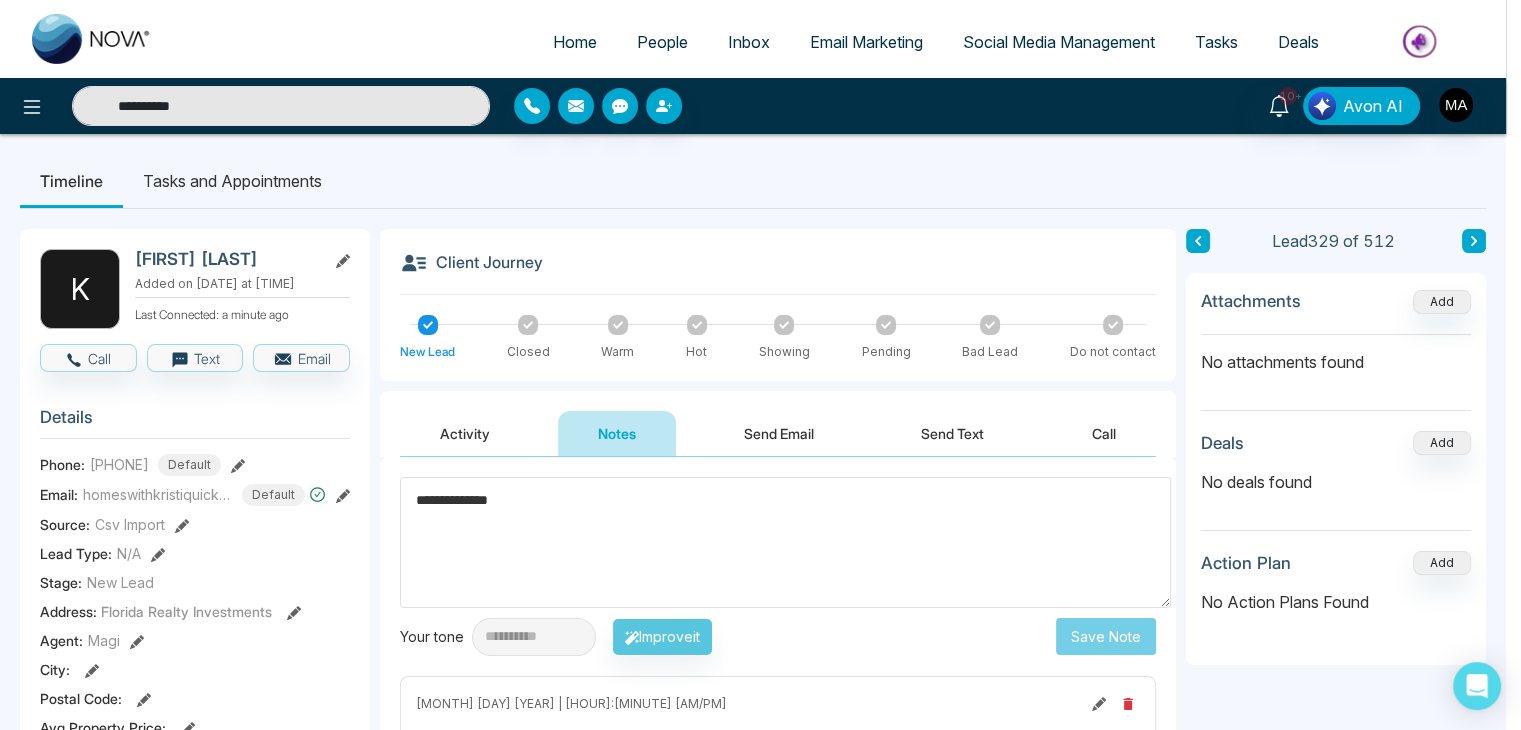 type 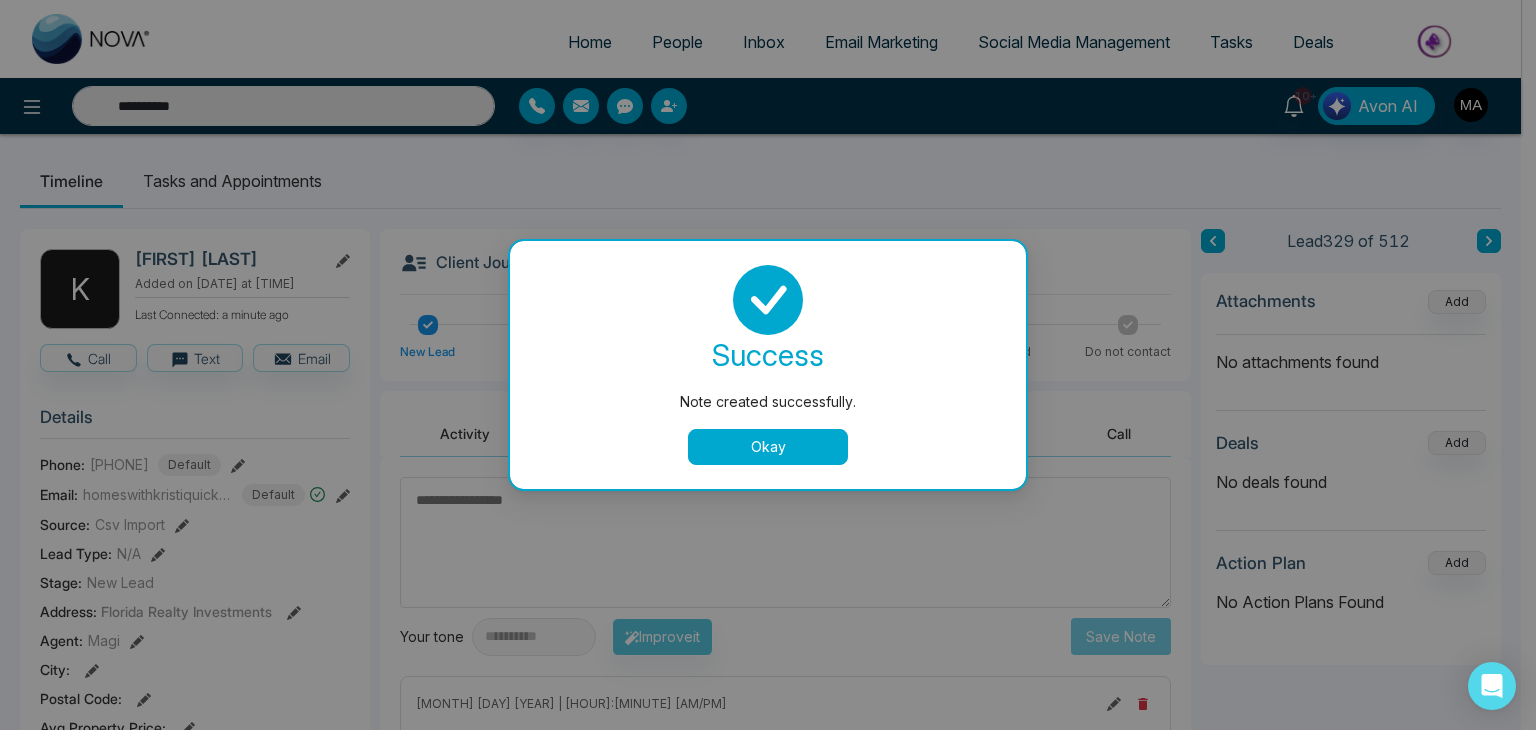 click on "Okay" at bounding box center [768, 447] 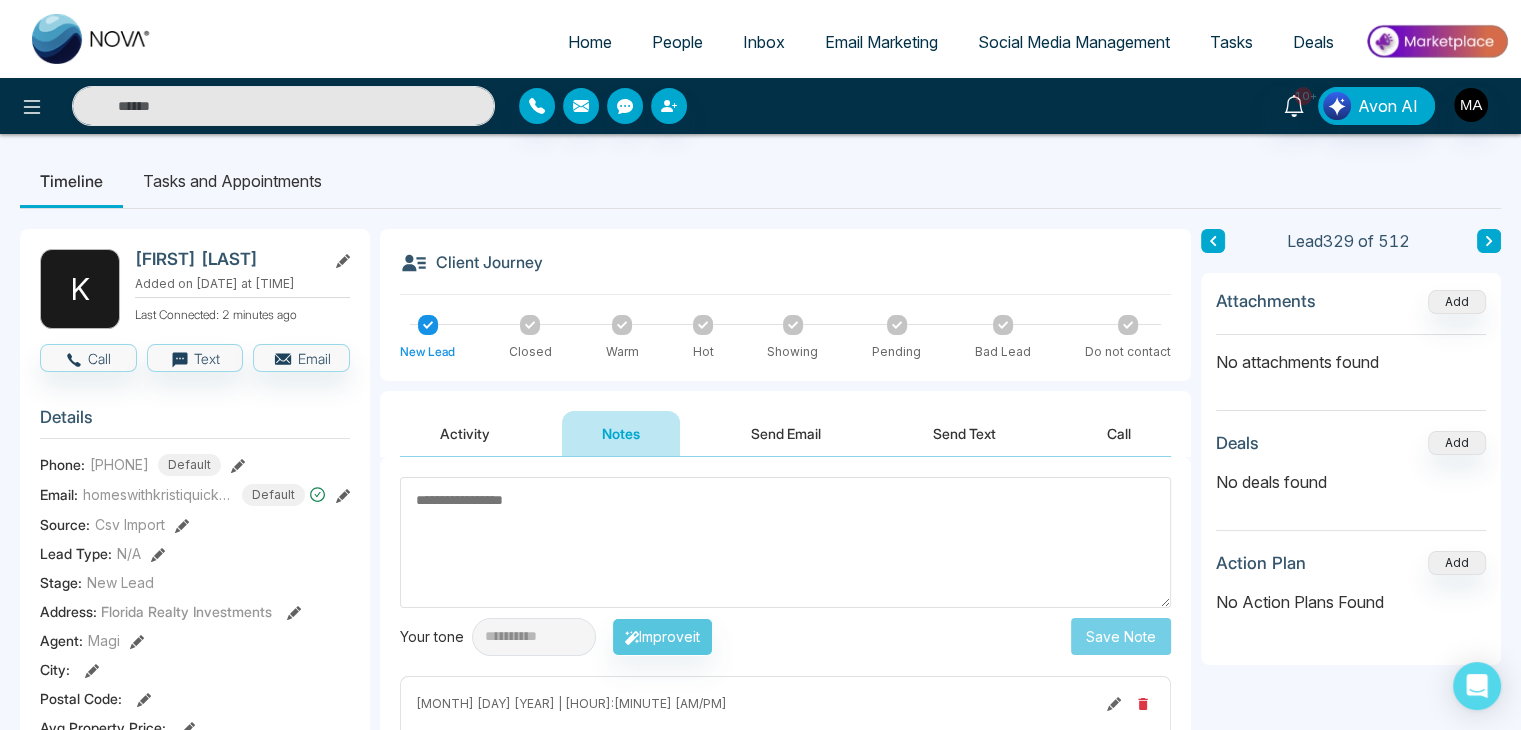 type on "**********" 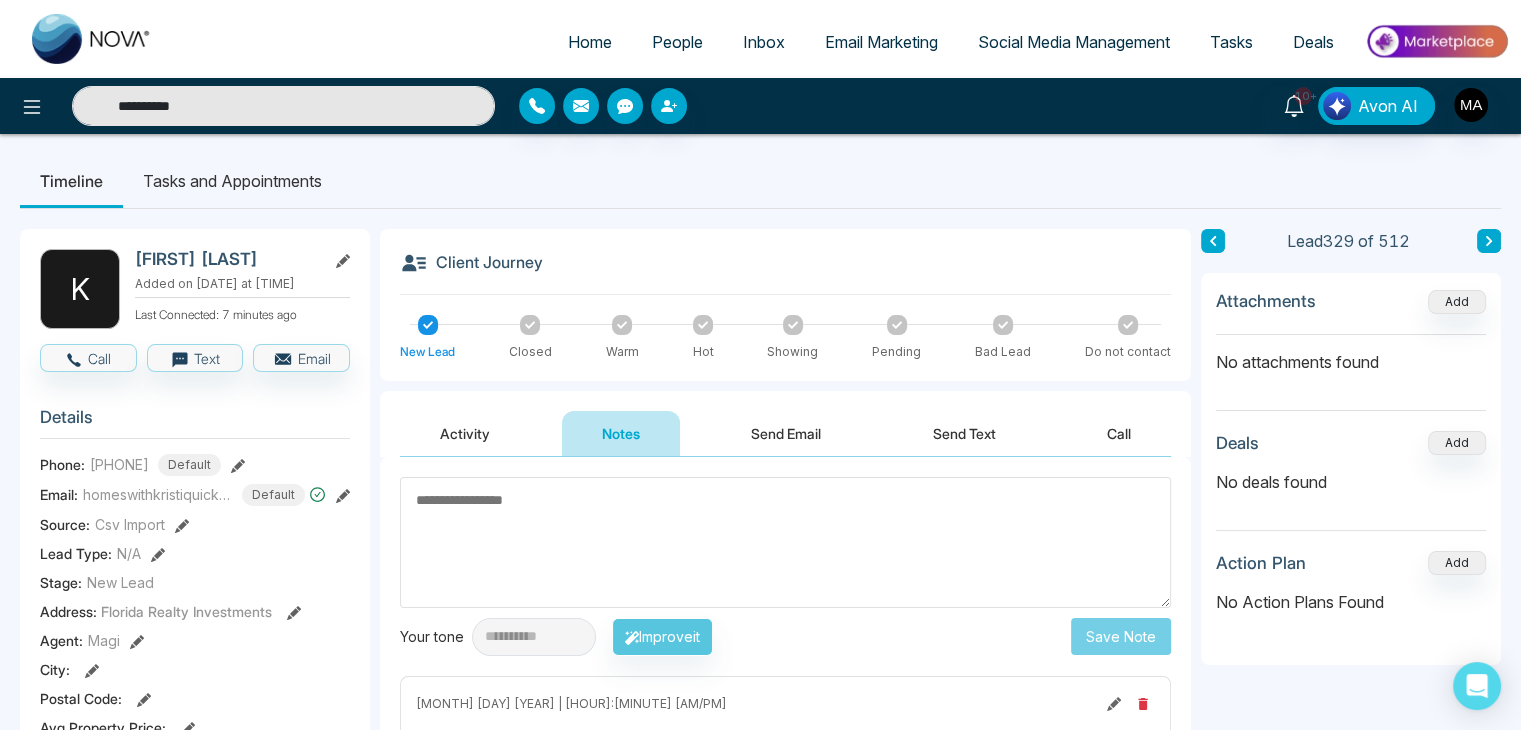 click on "**********" at bounding box center [283, 106] 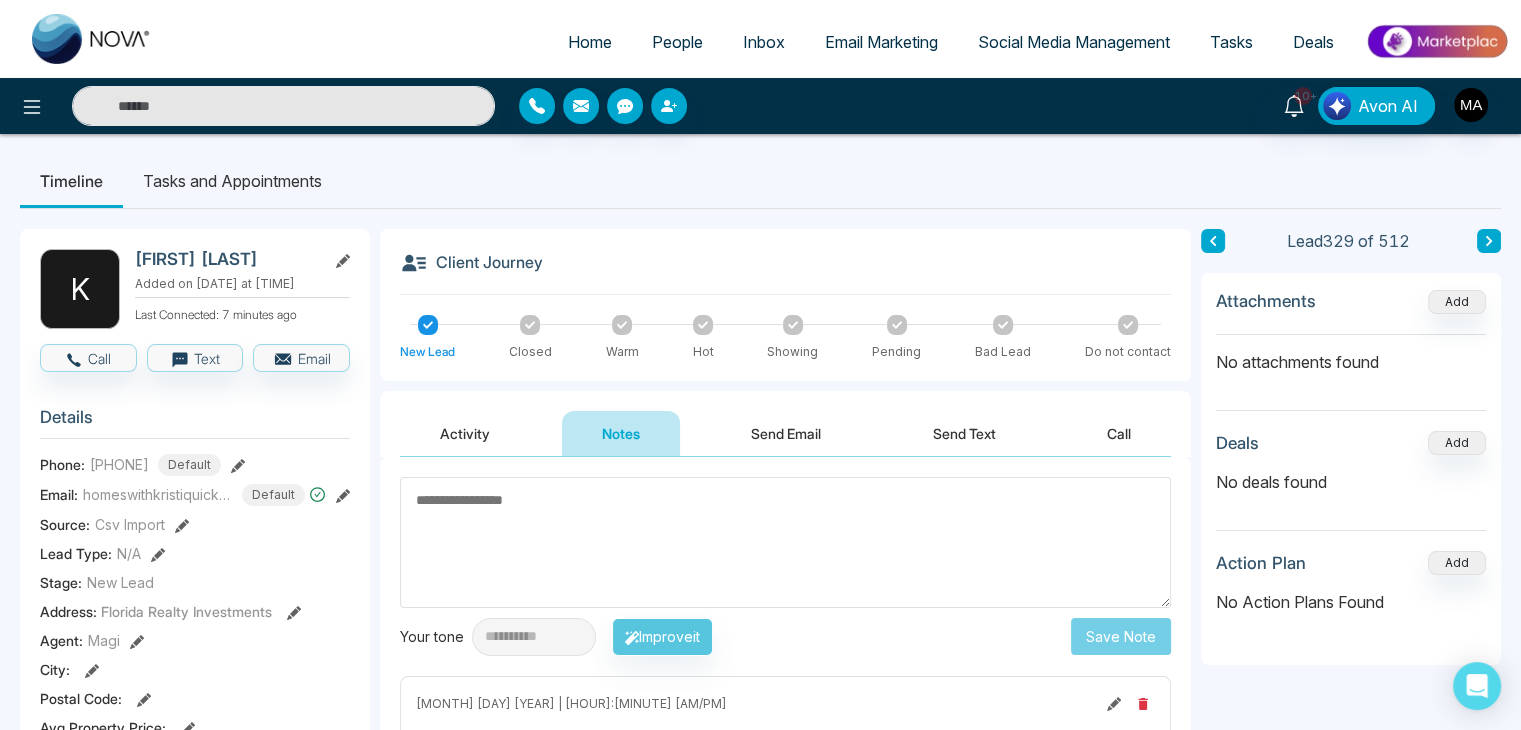paste on "**********" 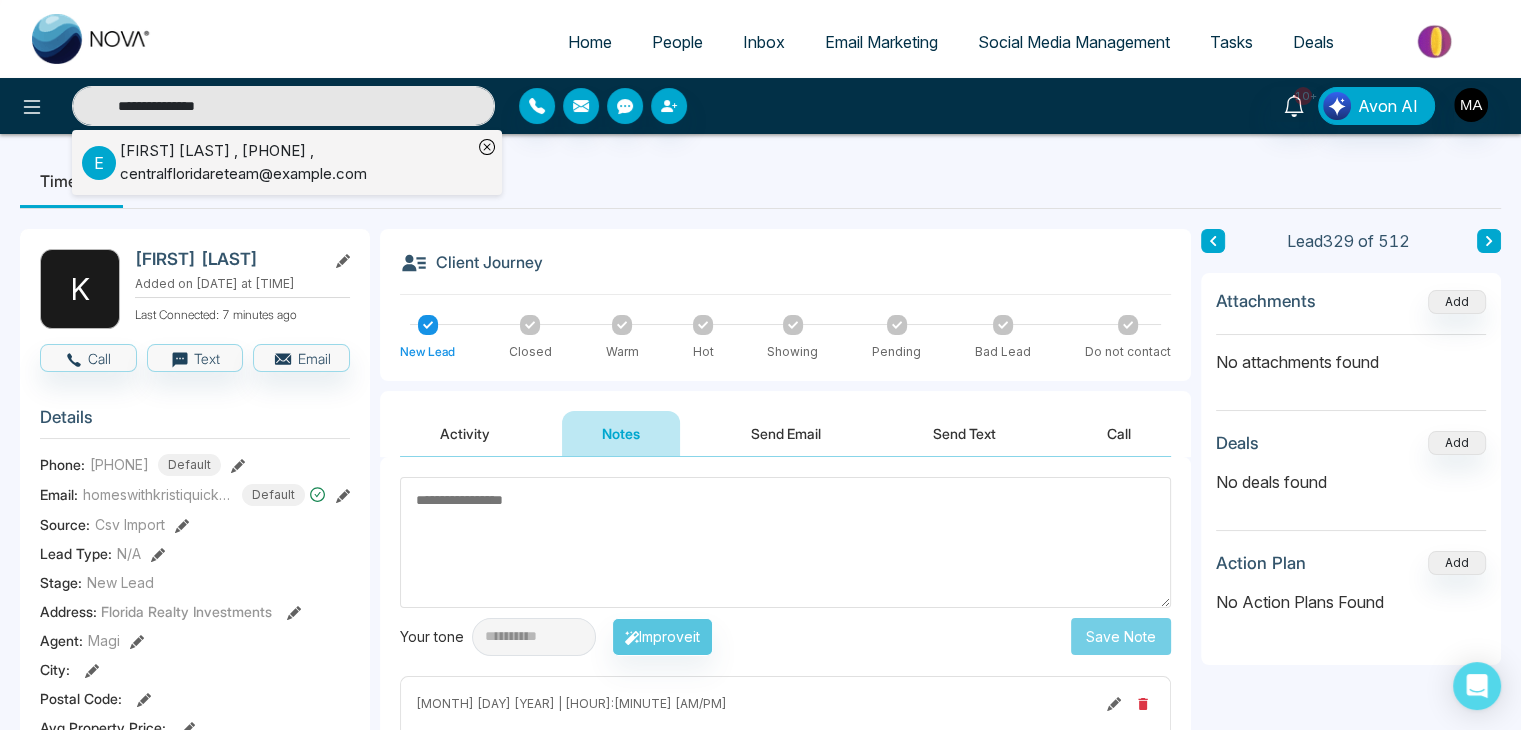 type on "**********" 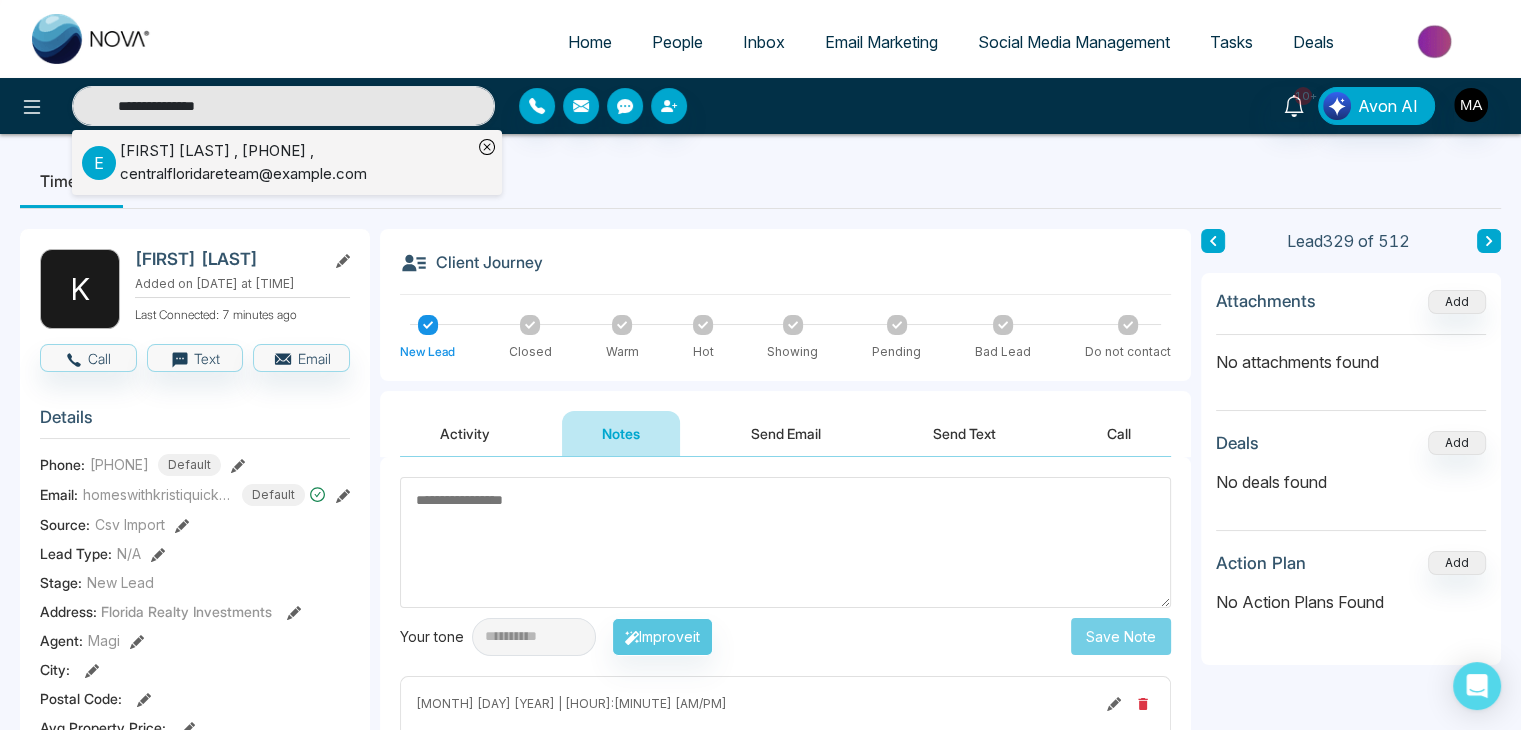 click on "Erica Sadelfeld , [PHONE] , centralfloridareteam@example.com" at bounding box center [296, 162] 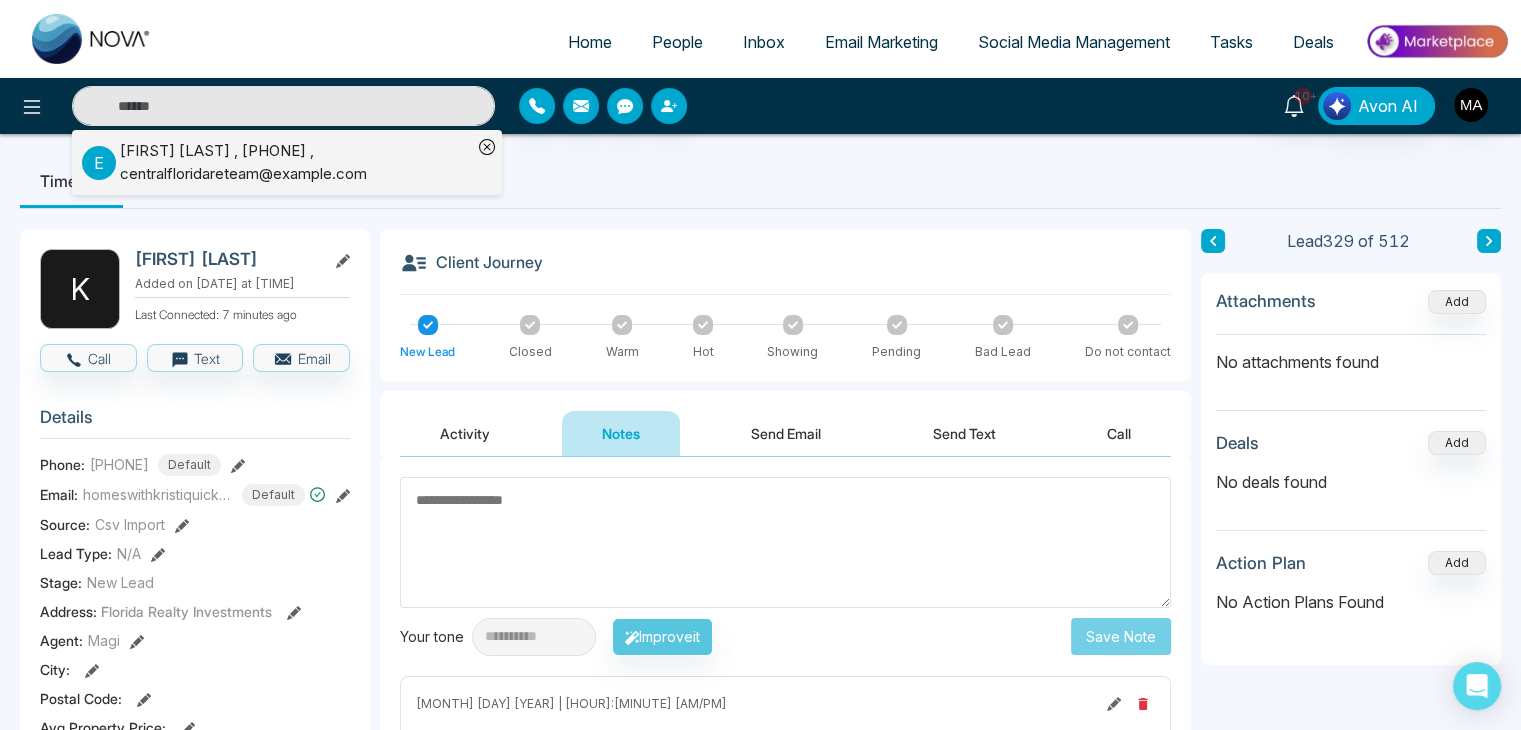 type on "**********" 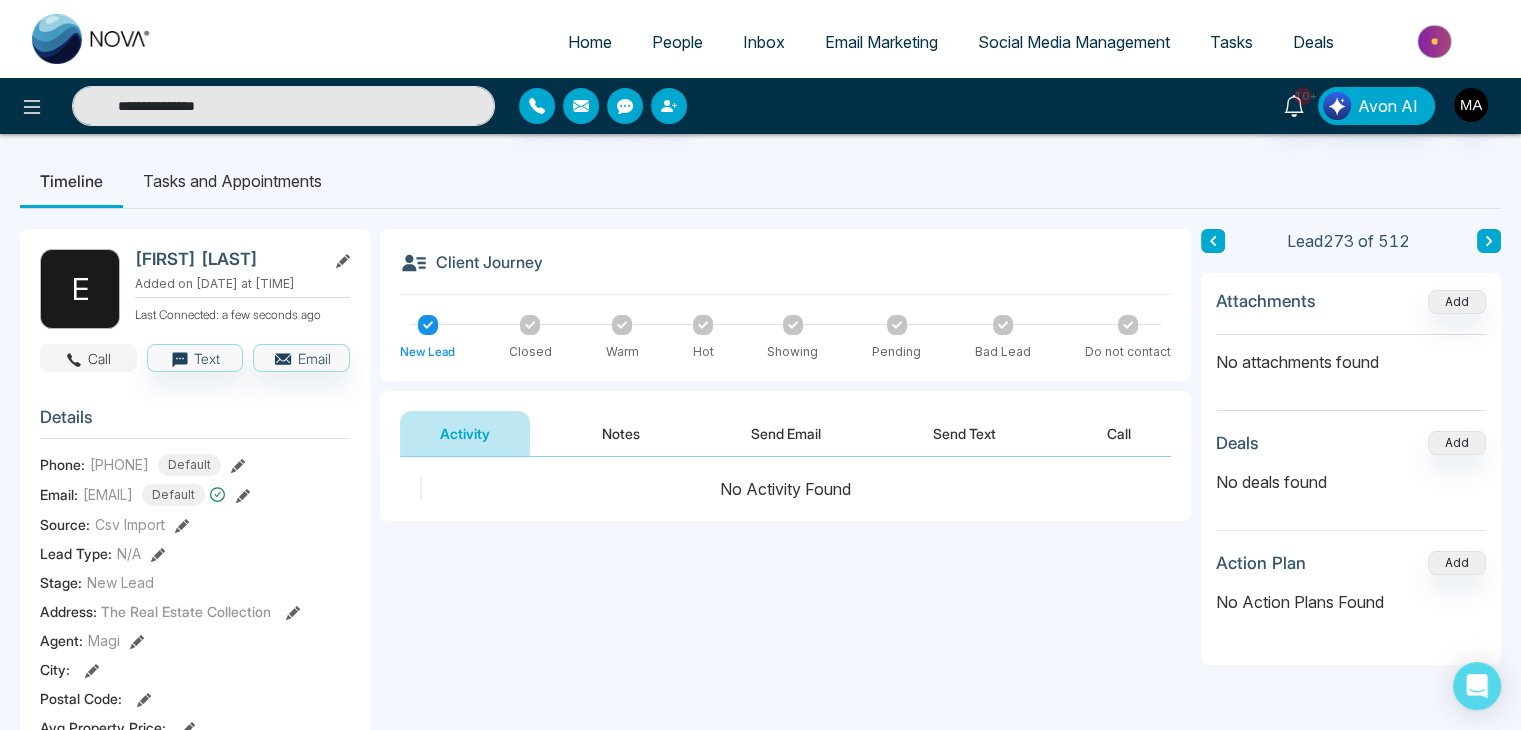 click on "Call" at bounding box center [88, 358] 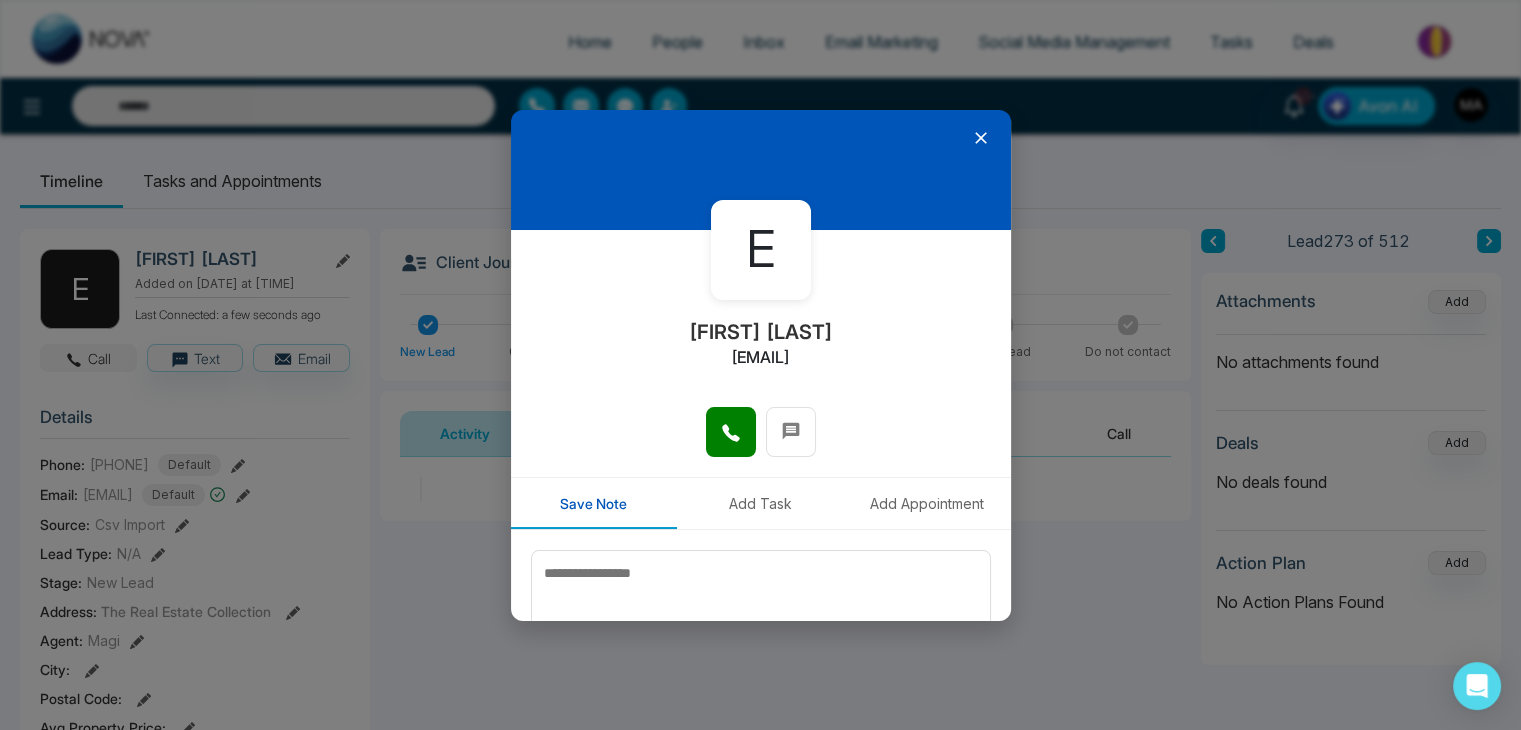 type on "**********" 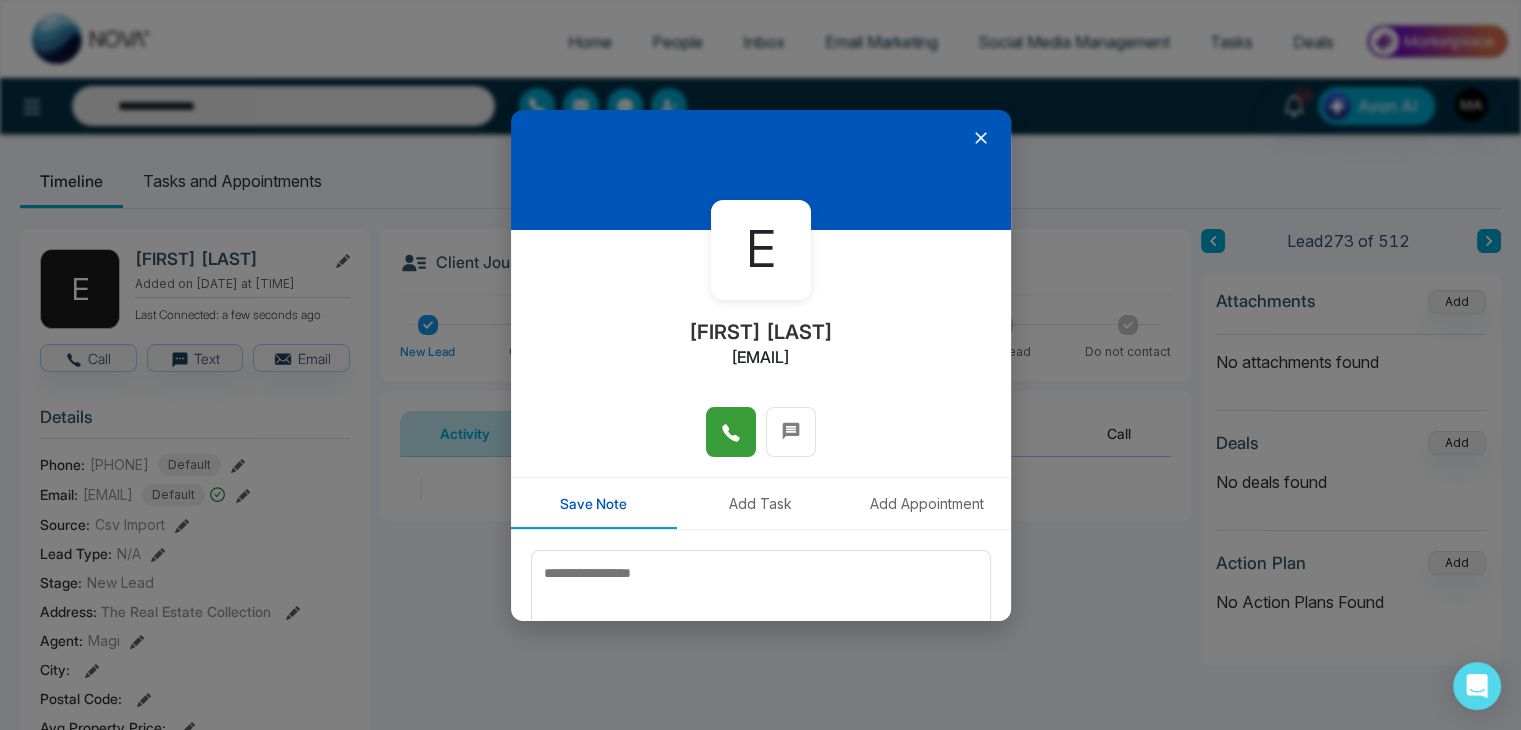 click 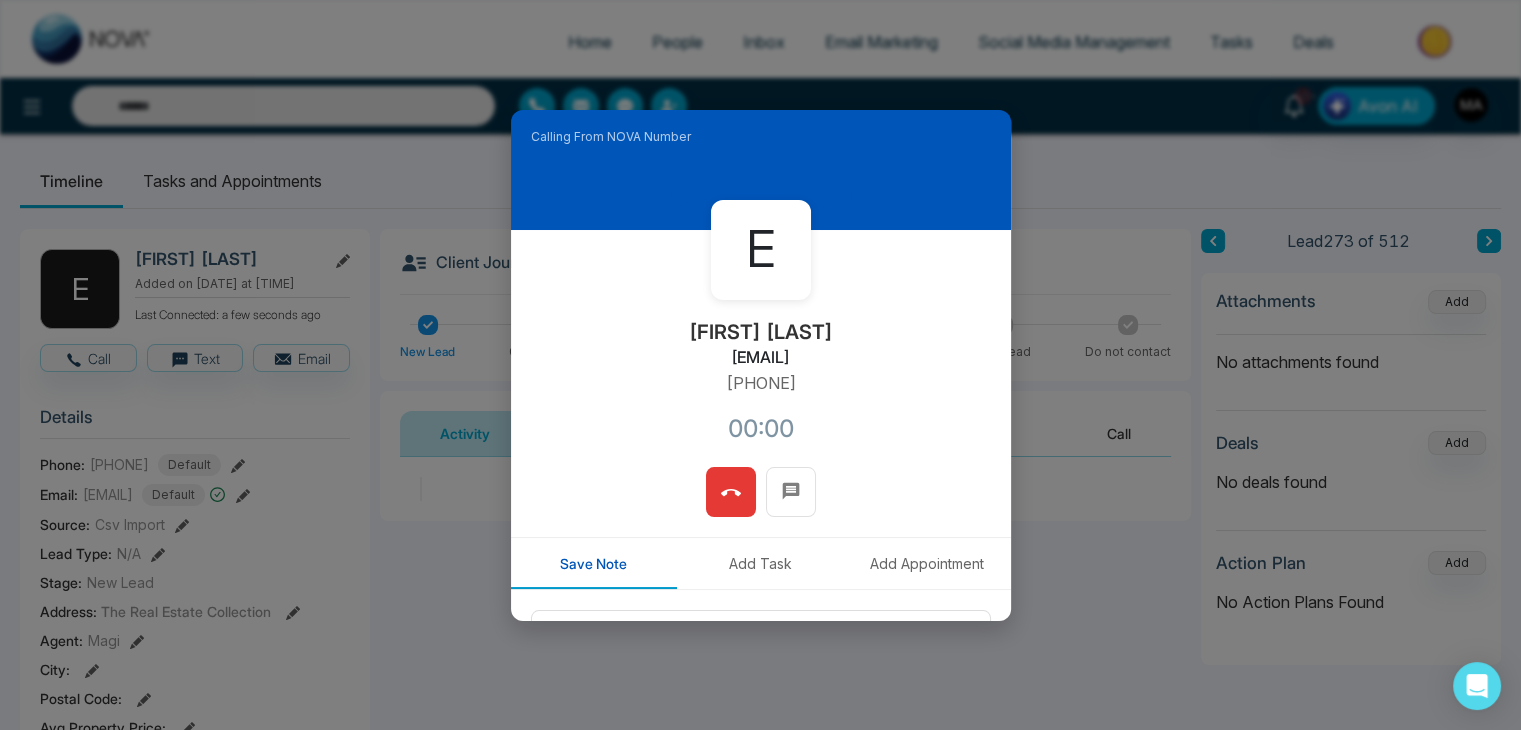 type on "**********" 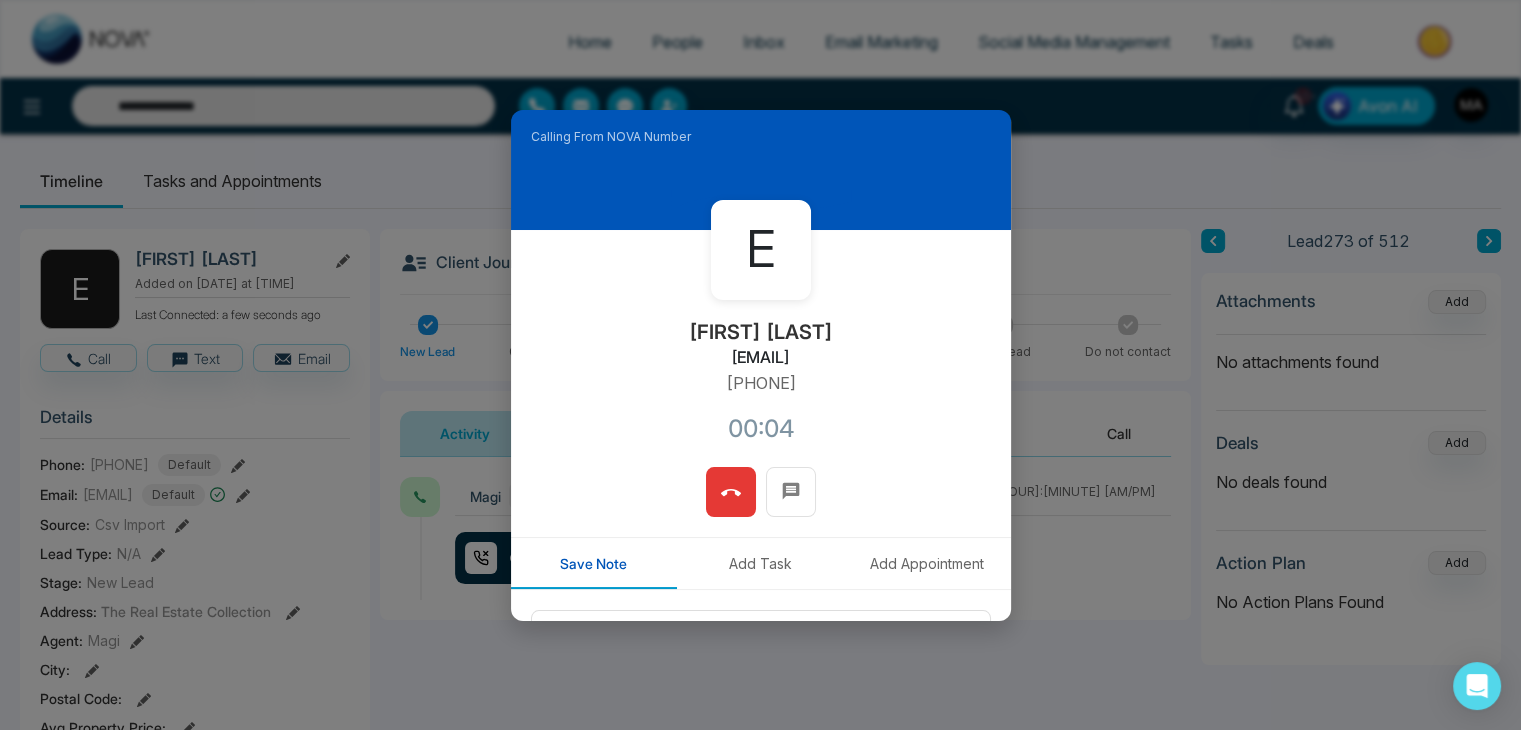 type 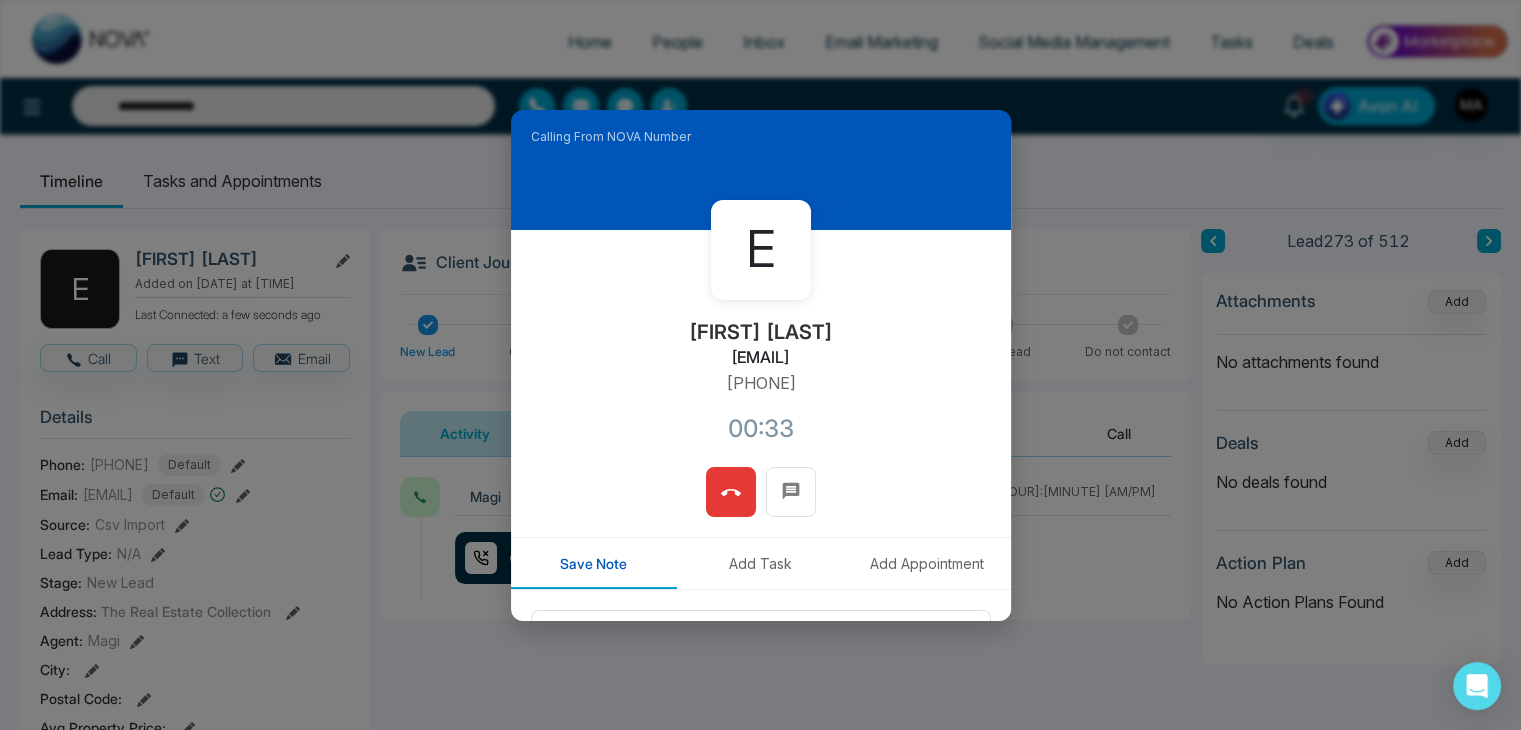 click at bounding box center [731, 492] 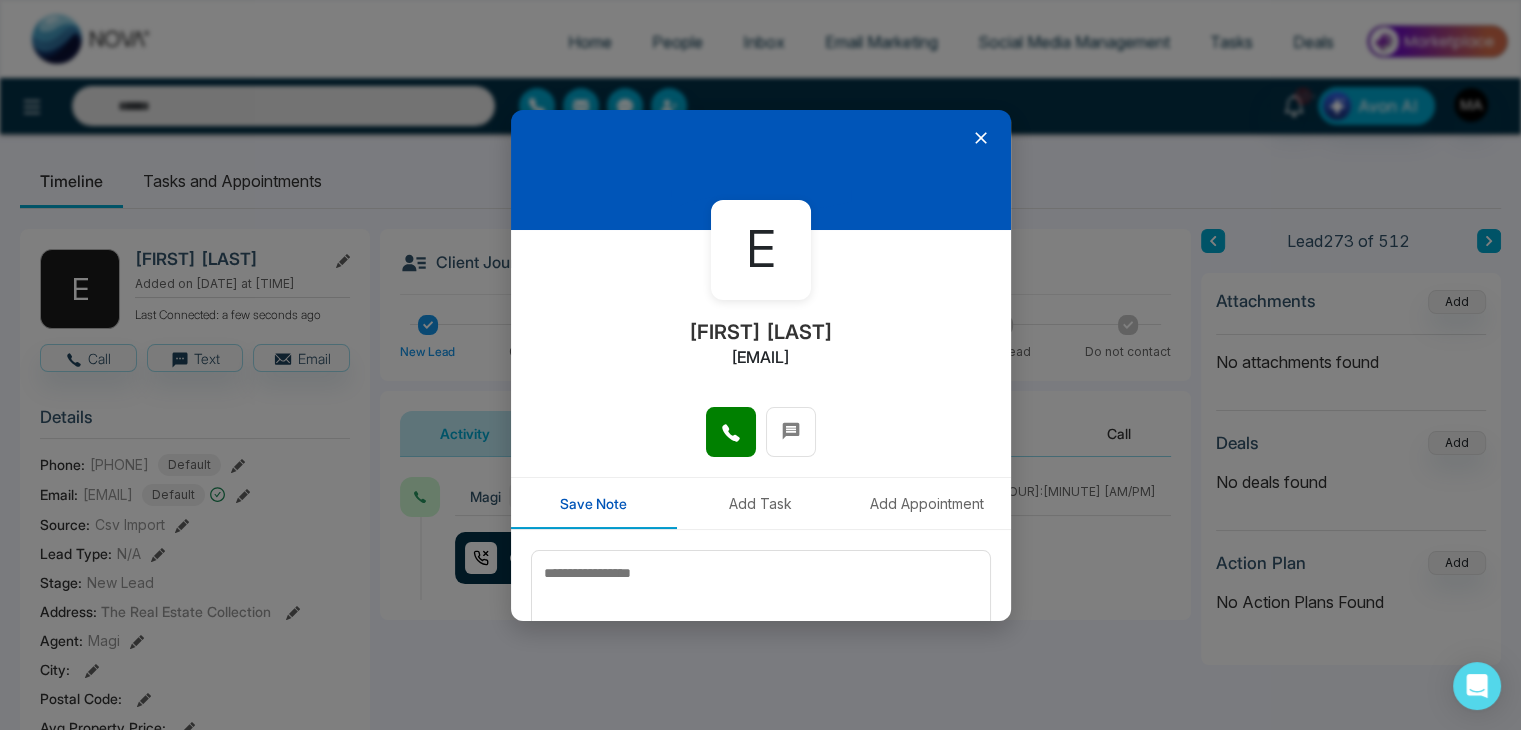 type on "**********" 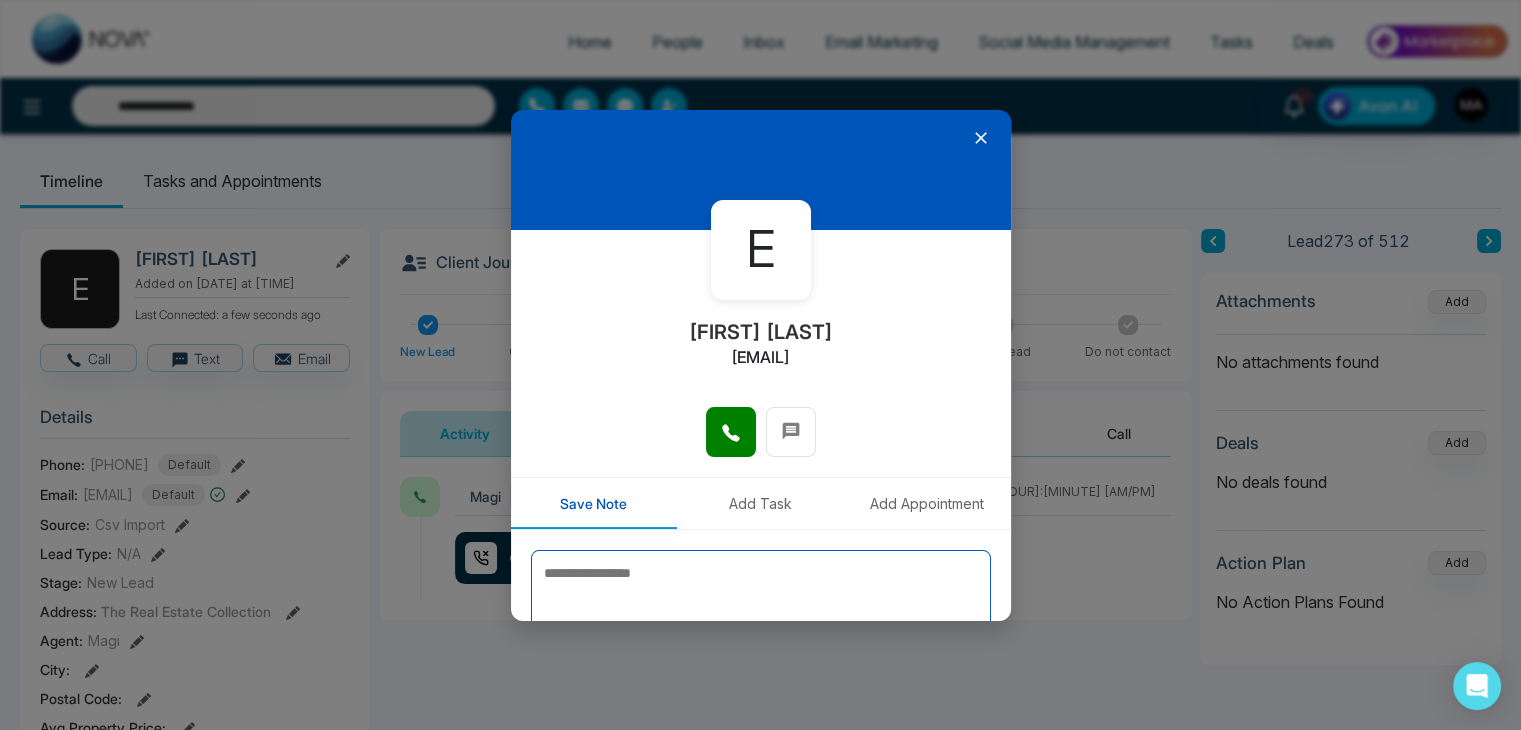 click at bounding box center [761, 600] 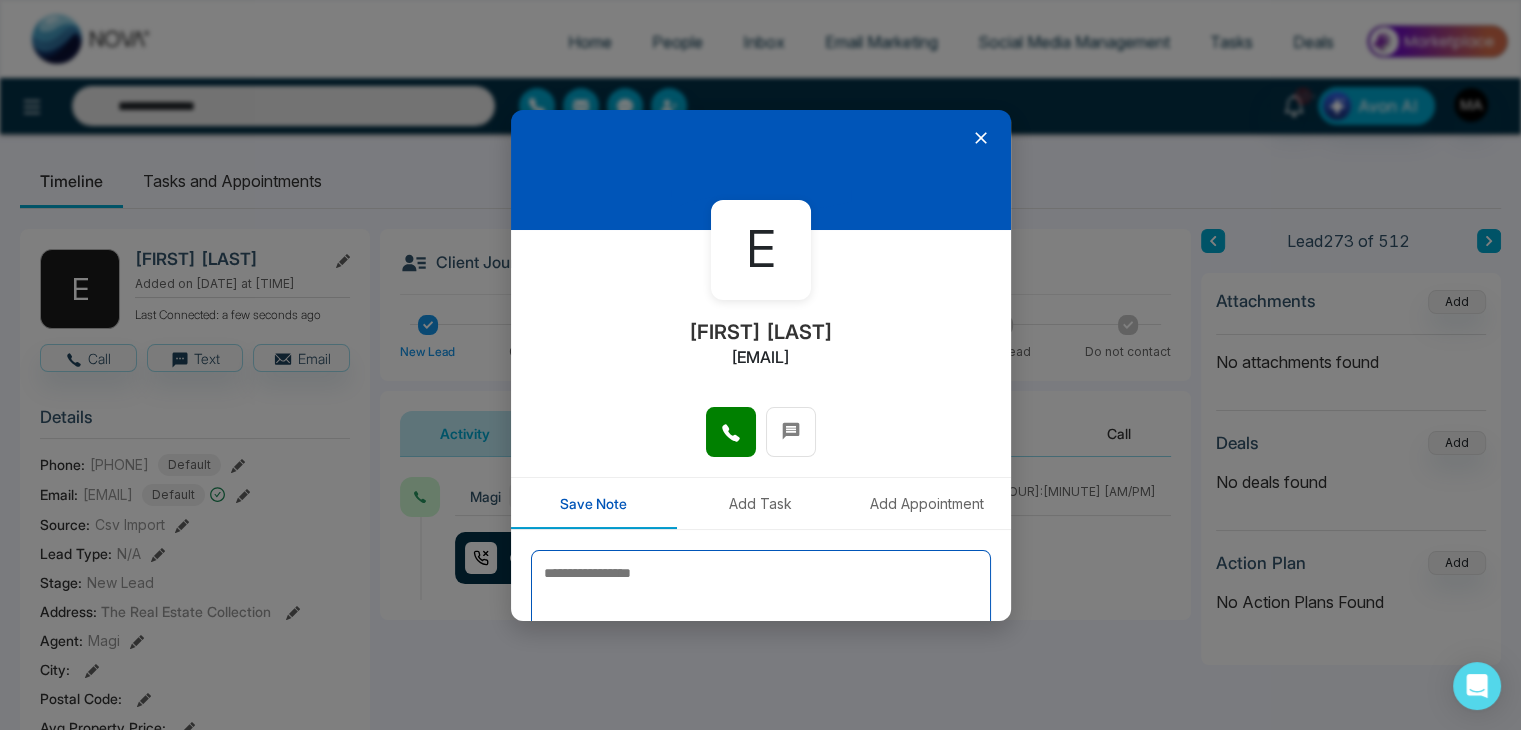 type 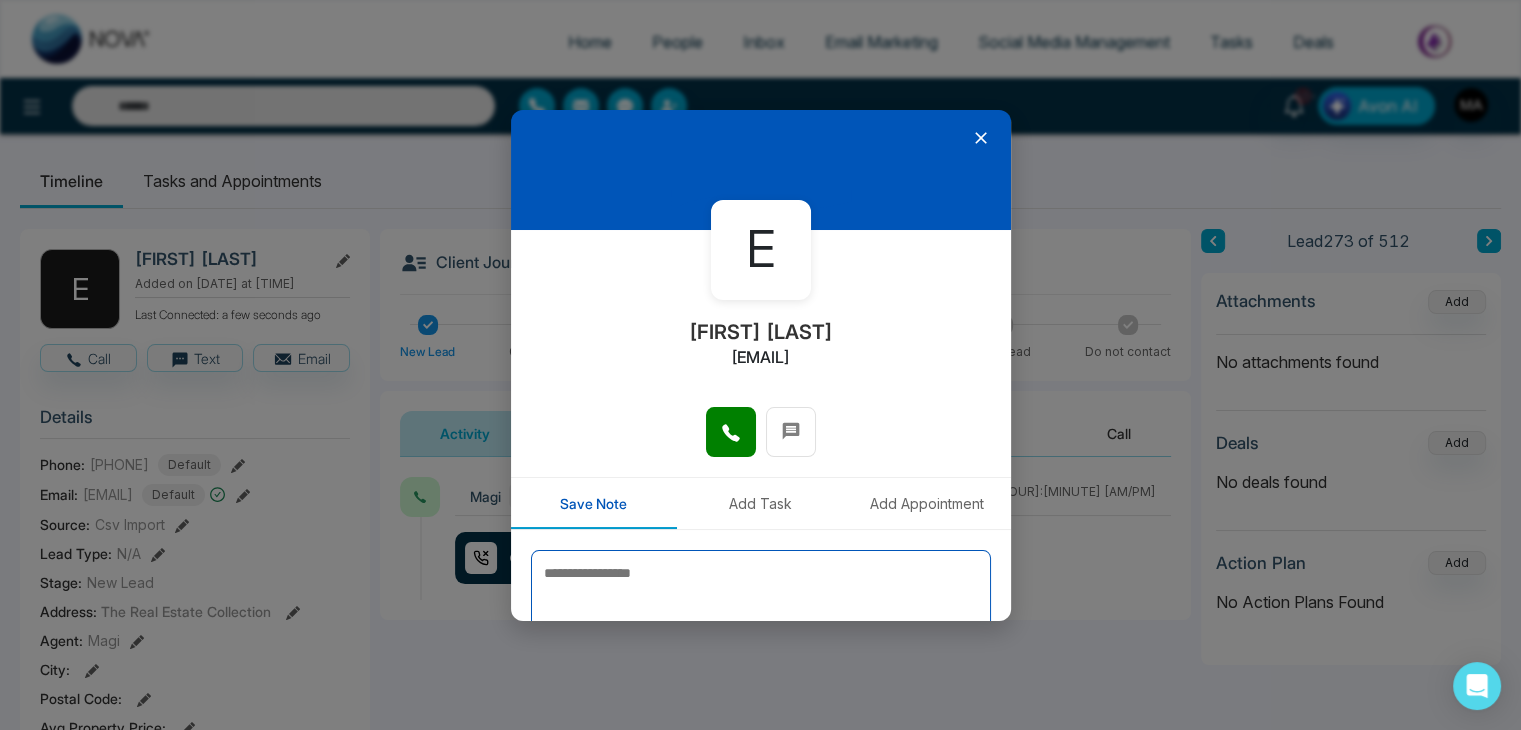 paste on "**********" 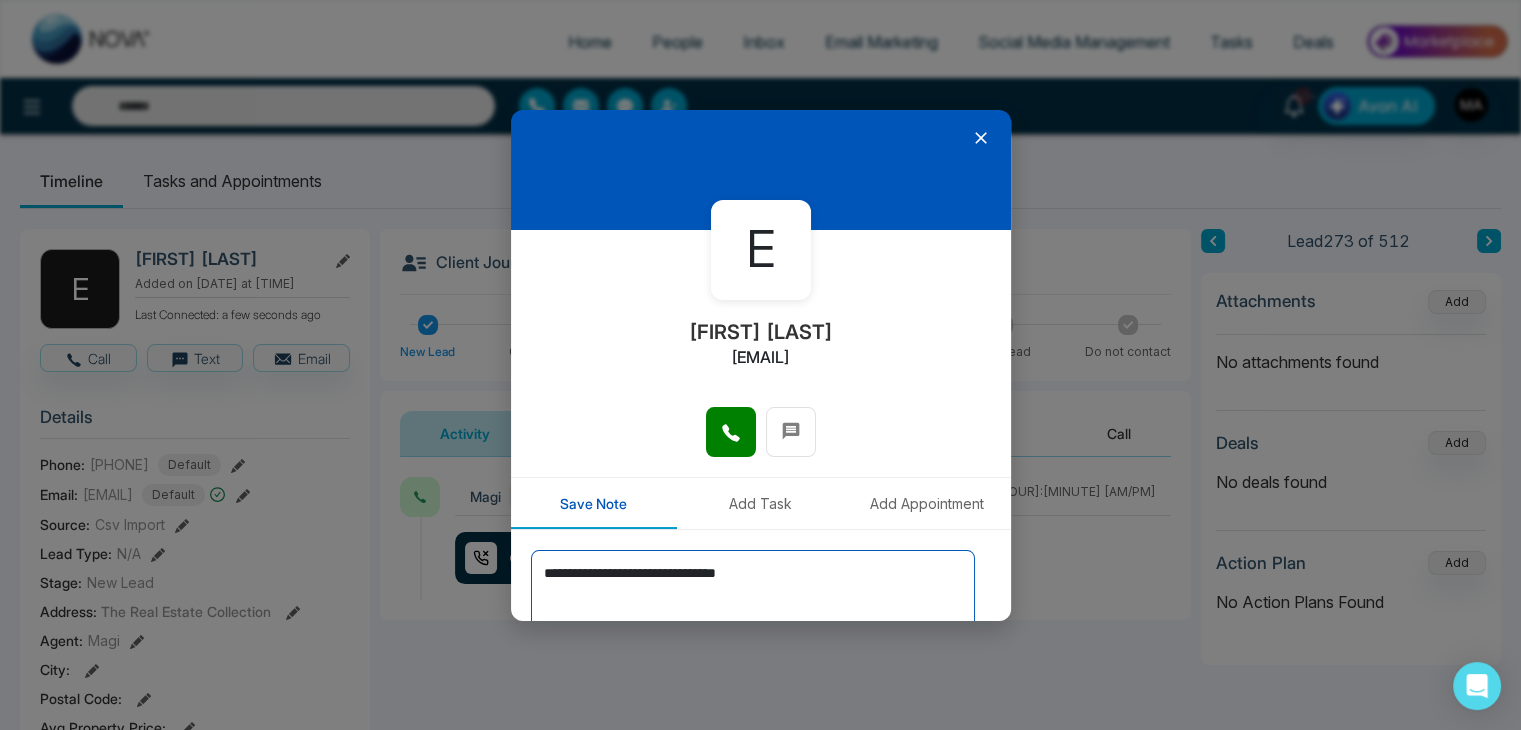 scroll, scrollTop: 110, scrollLeft: 0, axis: vertical 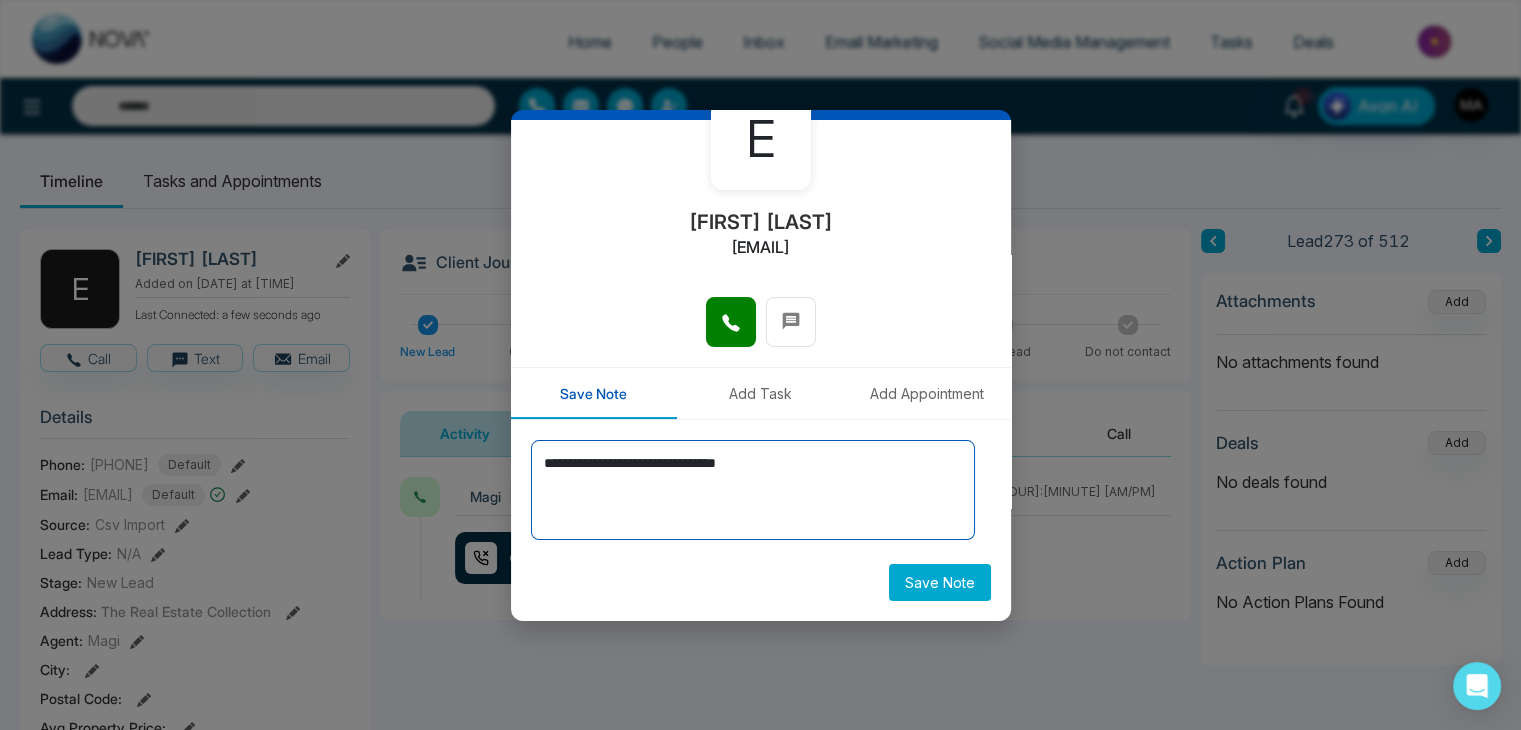 type on "**********" 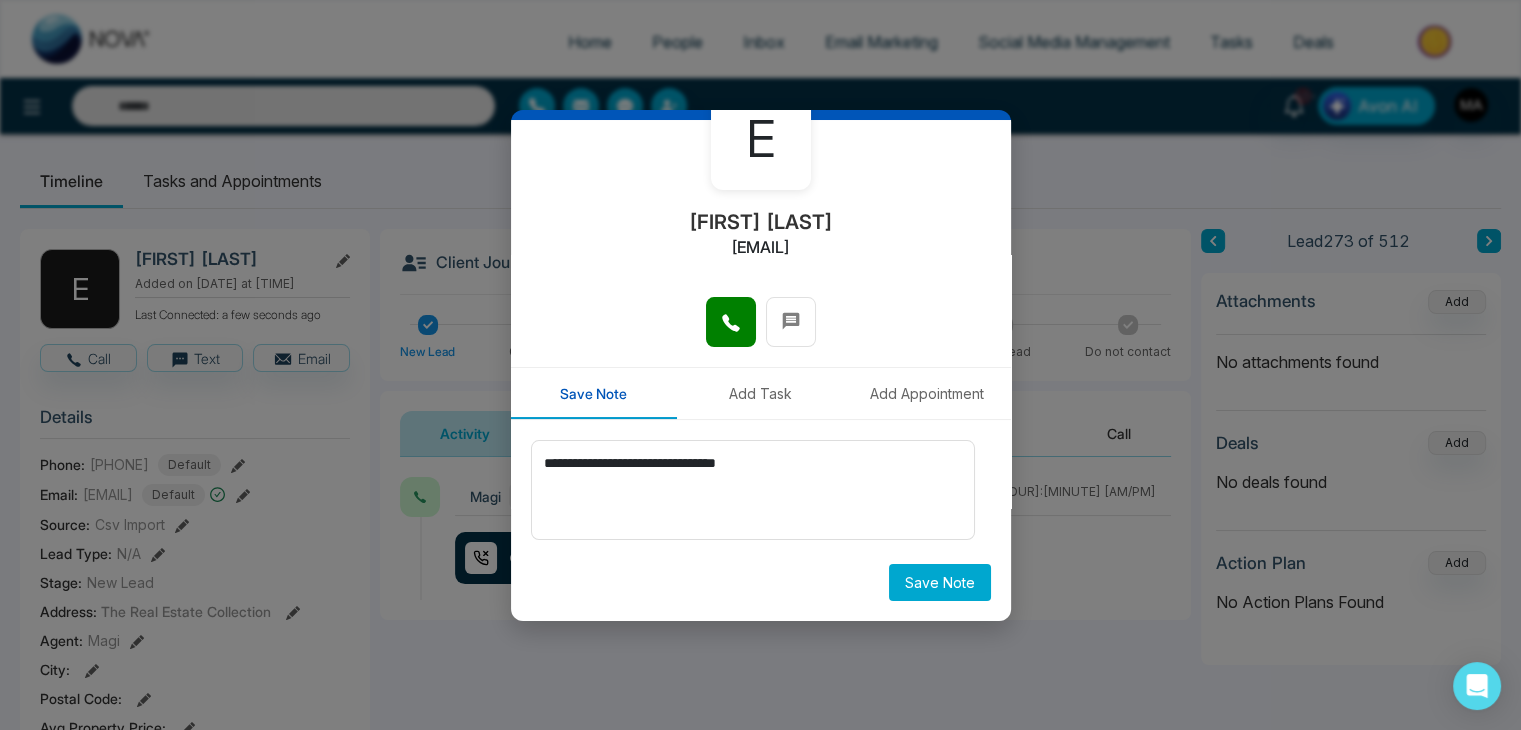 click on "Save Note" at bounding box center [940, 582] 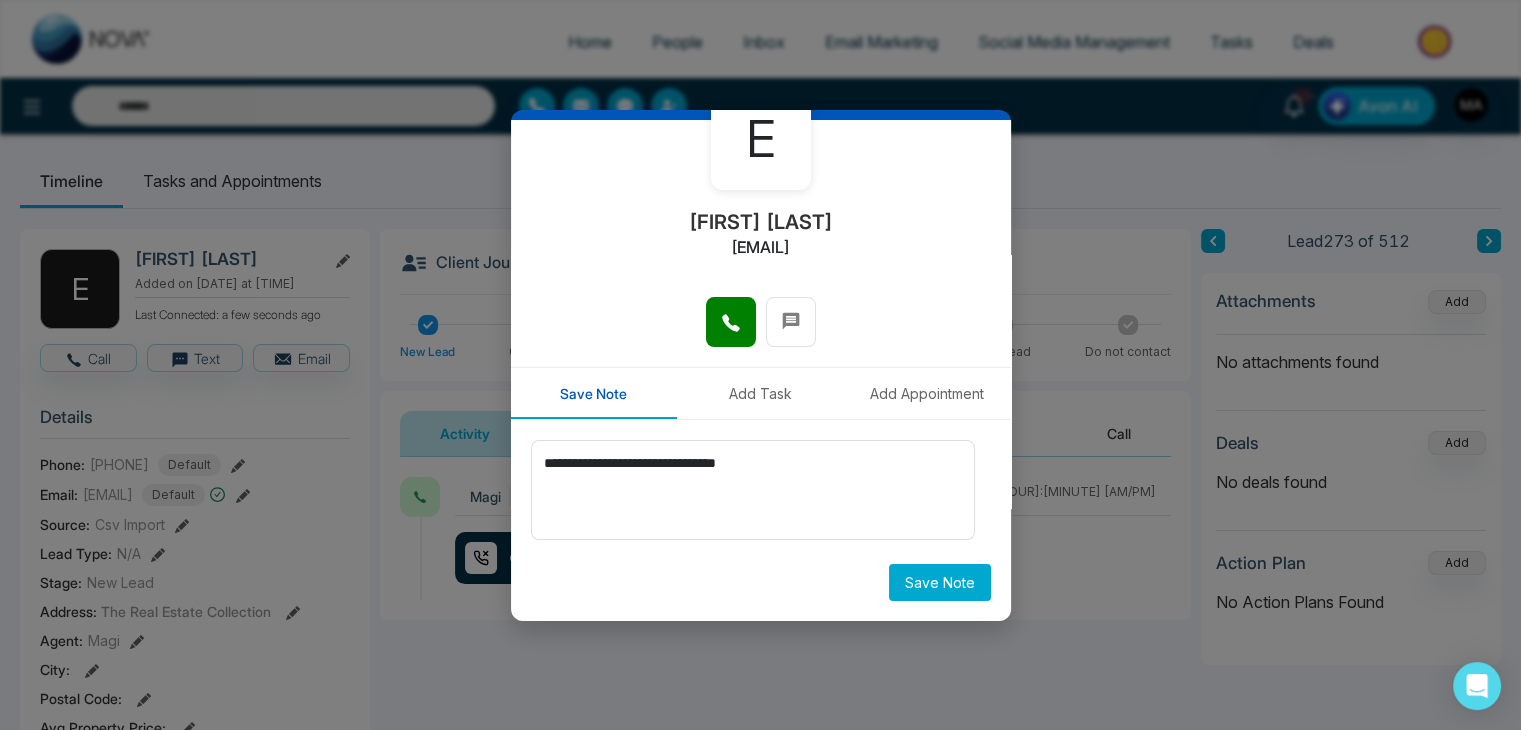 type on "**********" 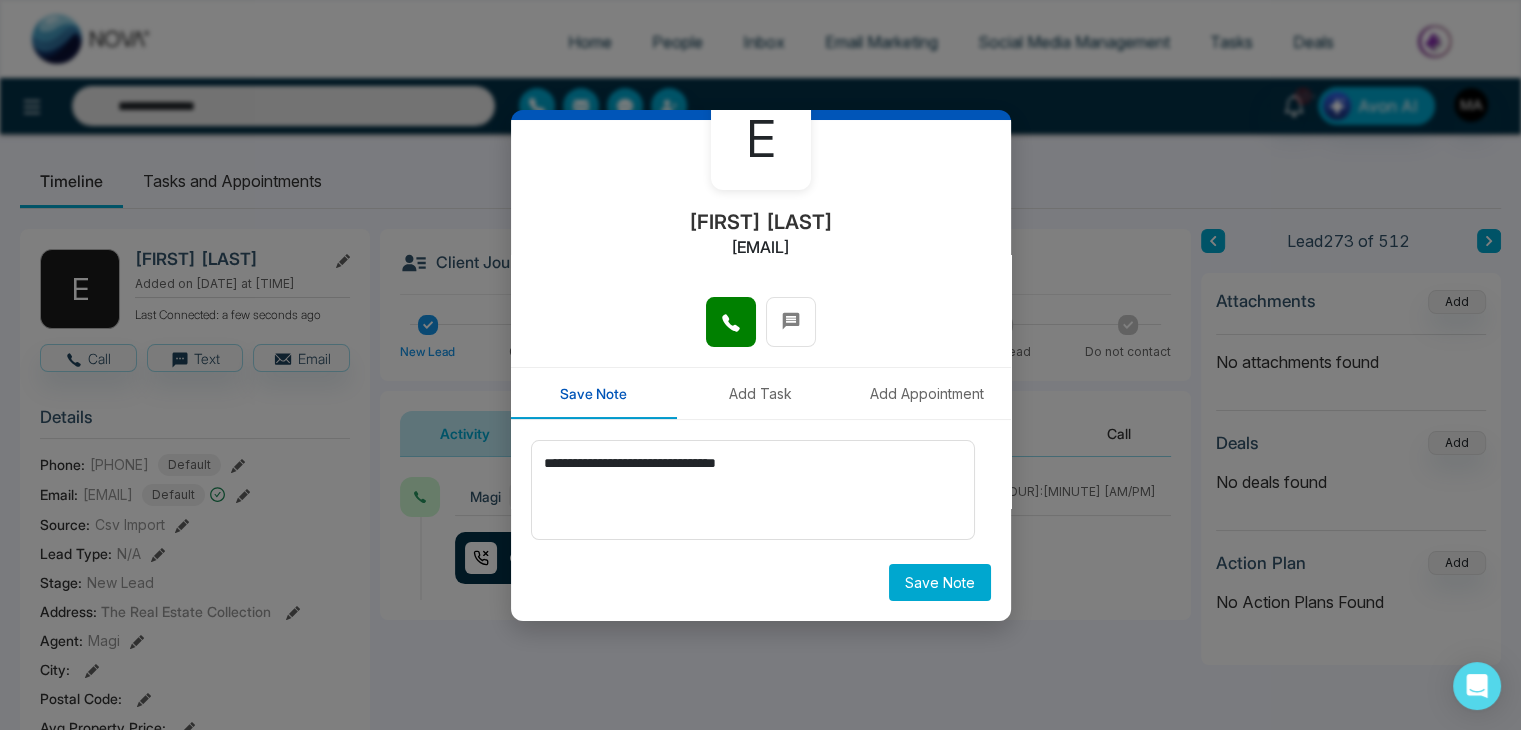 type 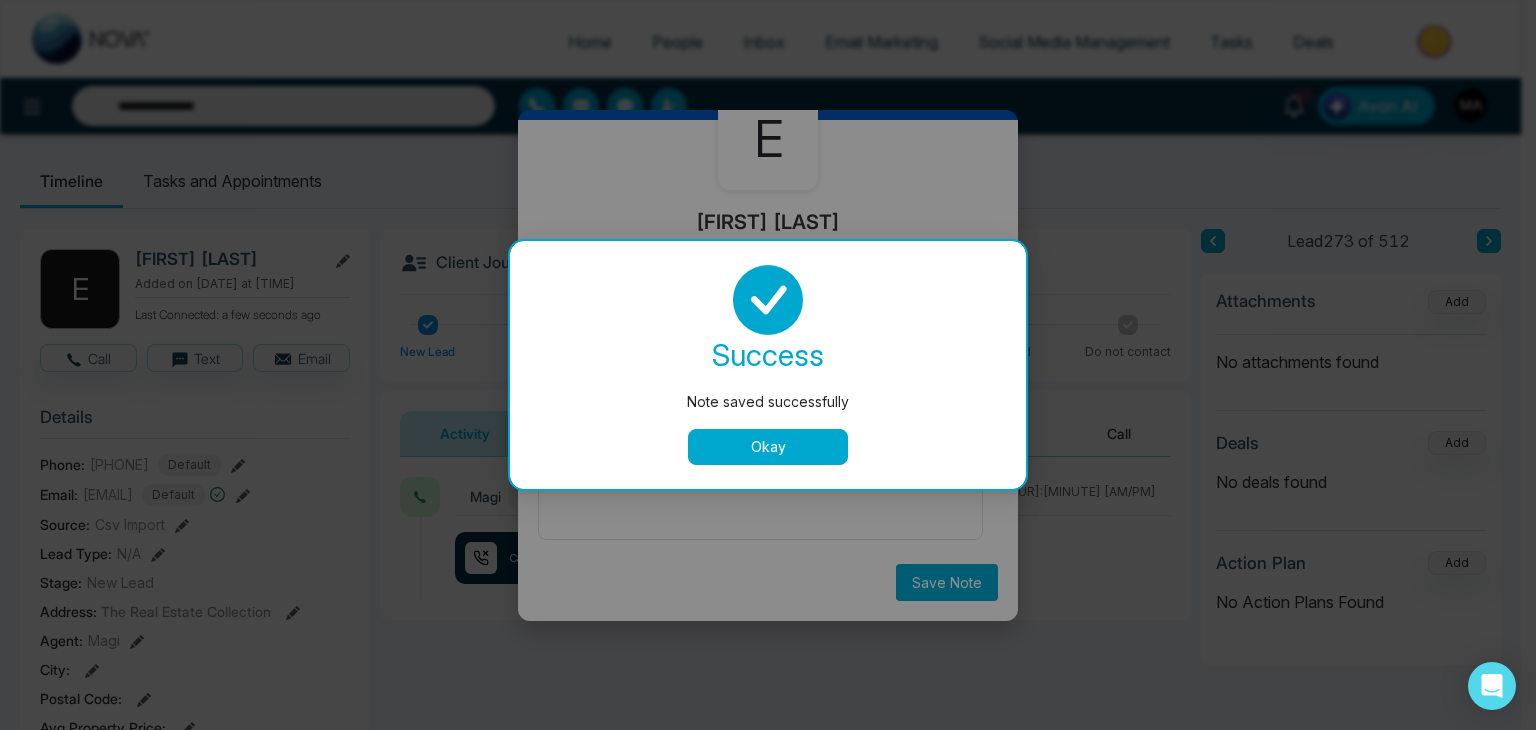 click on "Okay" at bounding box center [768, 447] 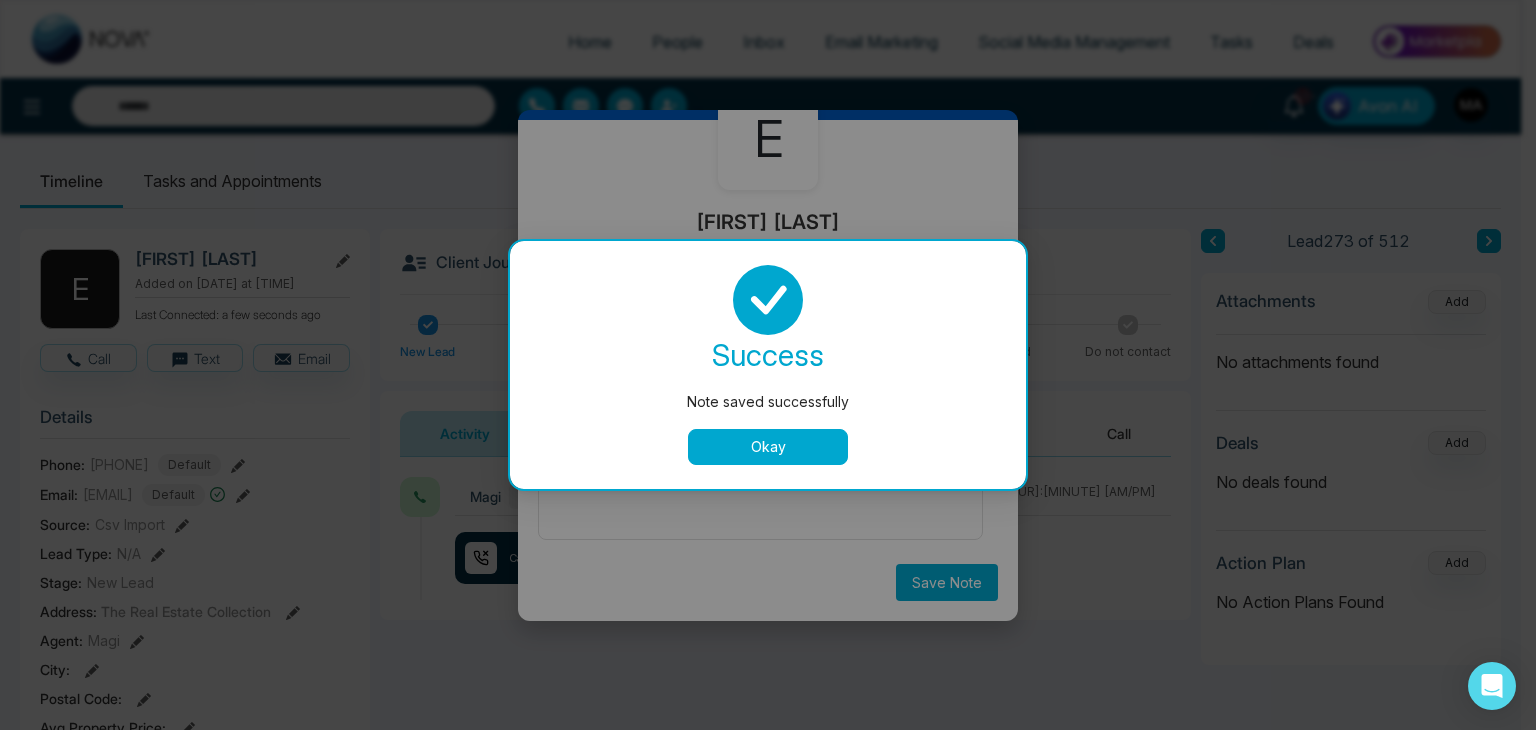 type on "**********" 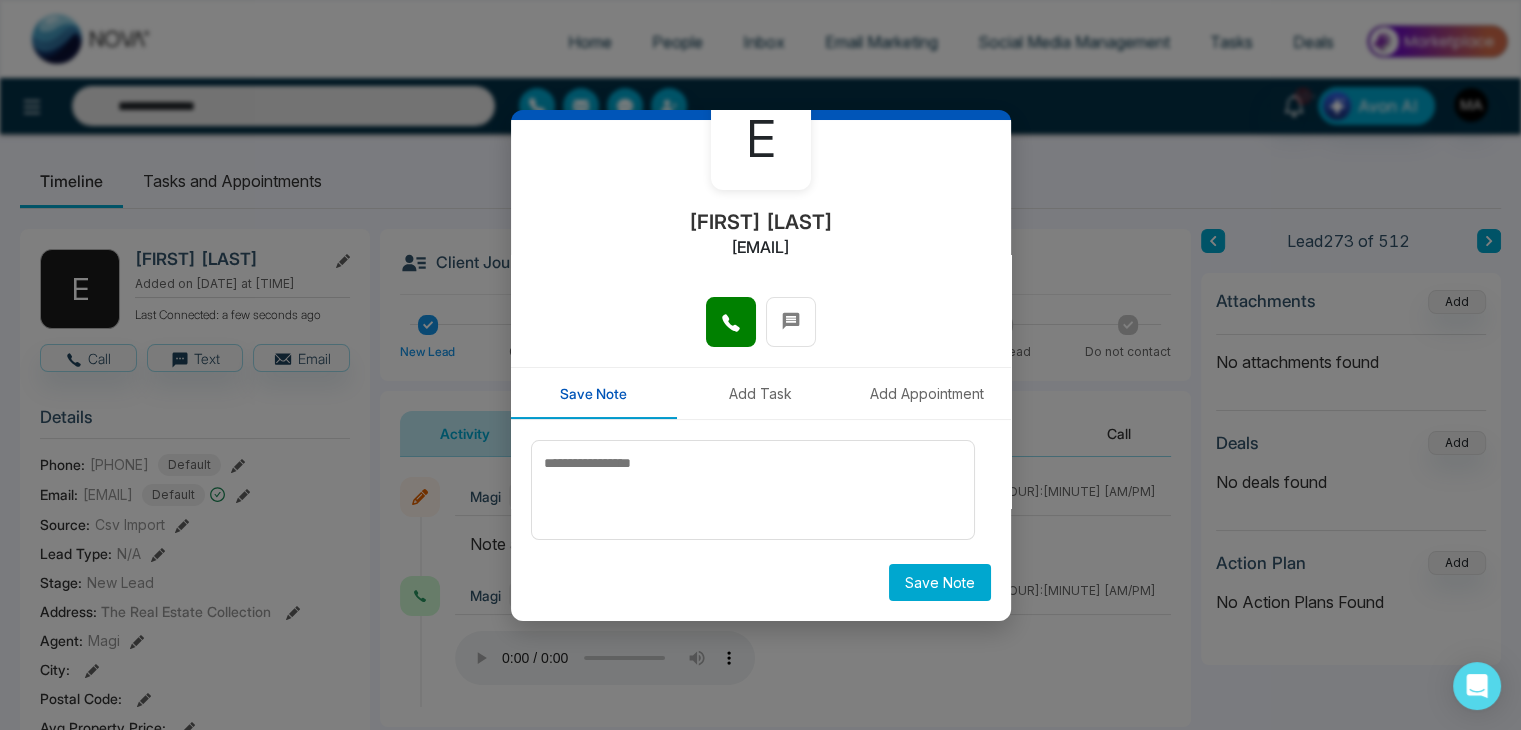 scroll, scrollTop: 0, scrollLeft: 0, axis: both 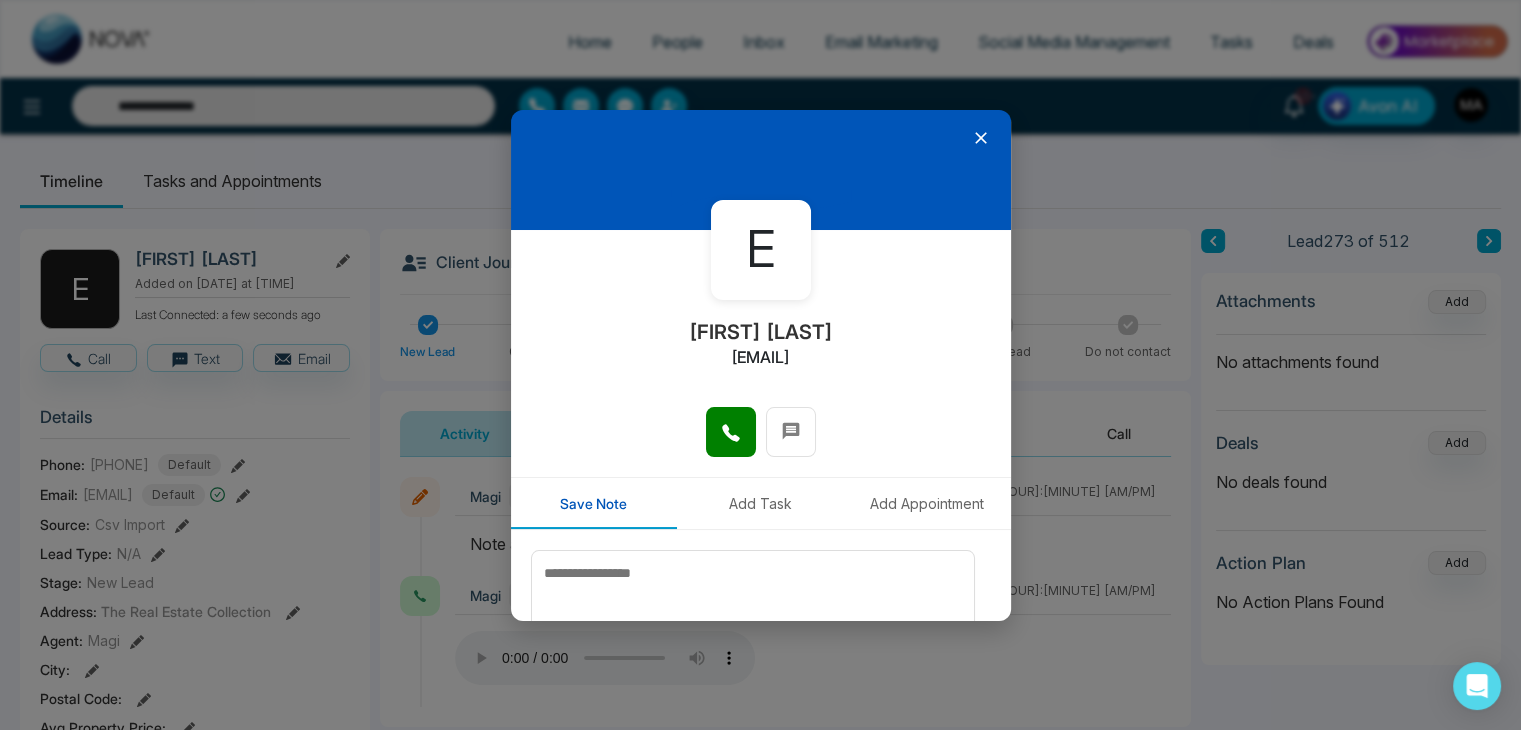click 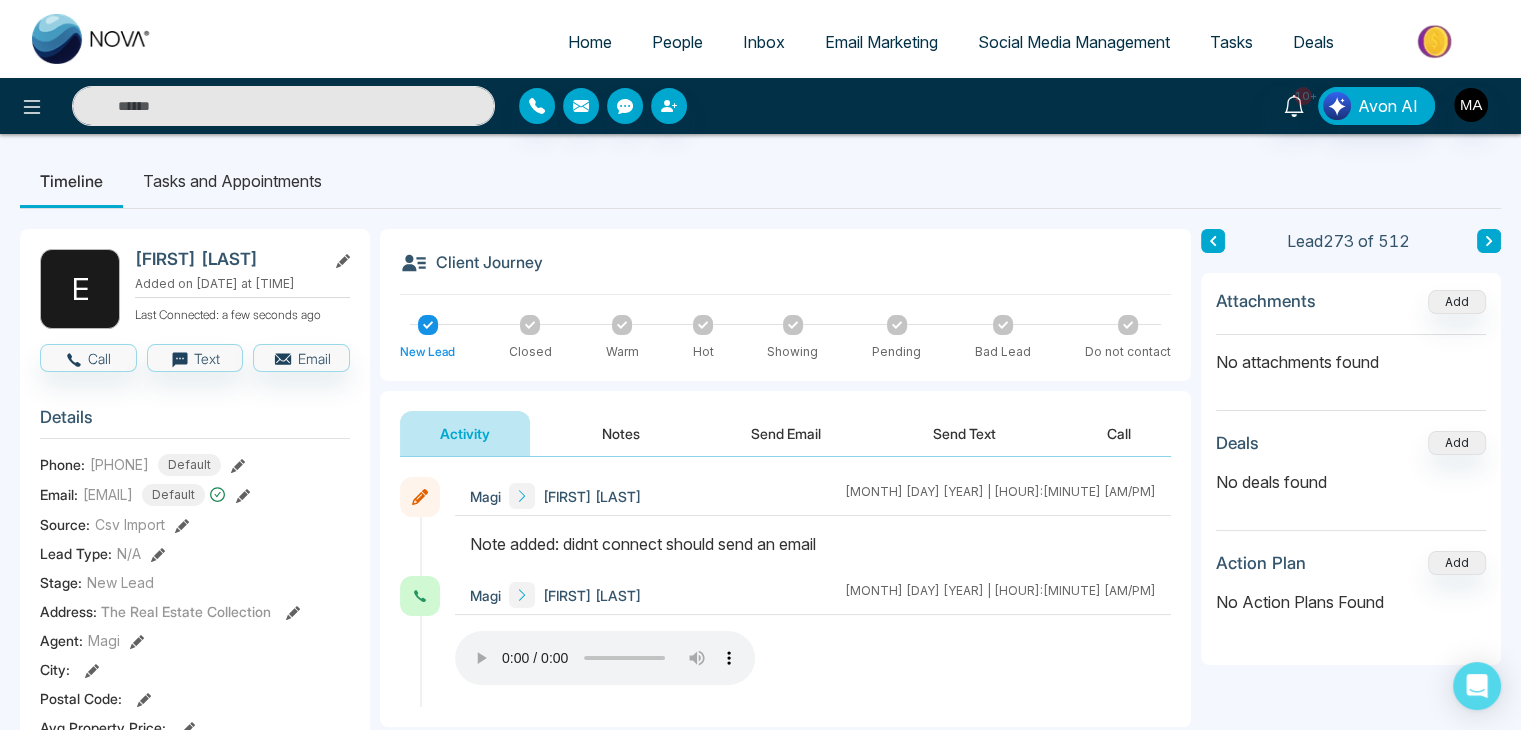 click at bounding box center [283, 106] 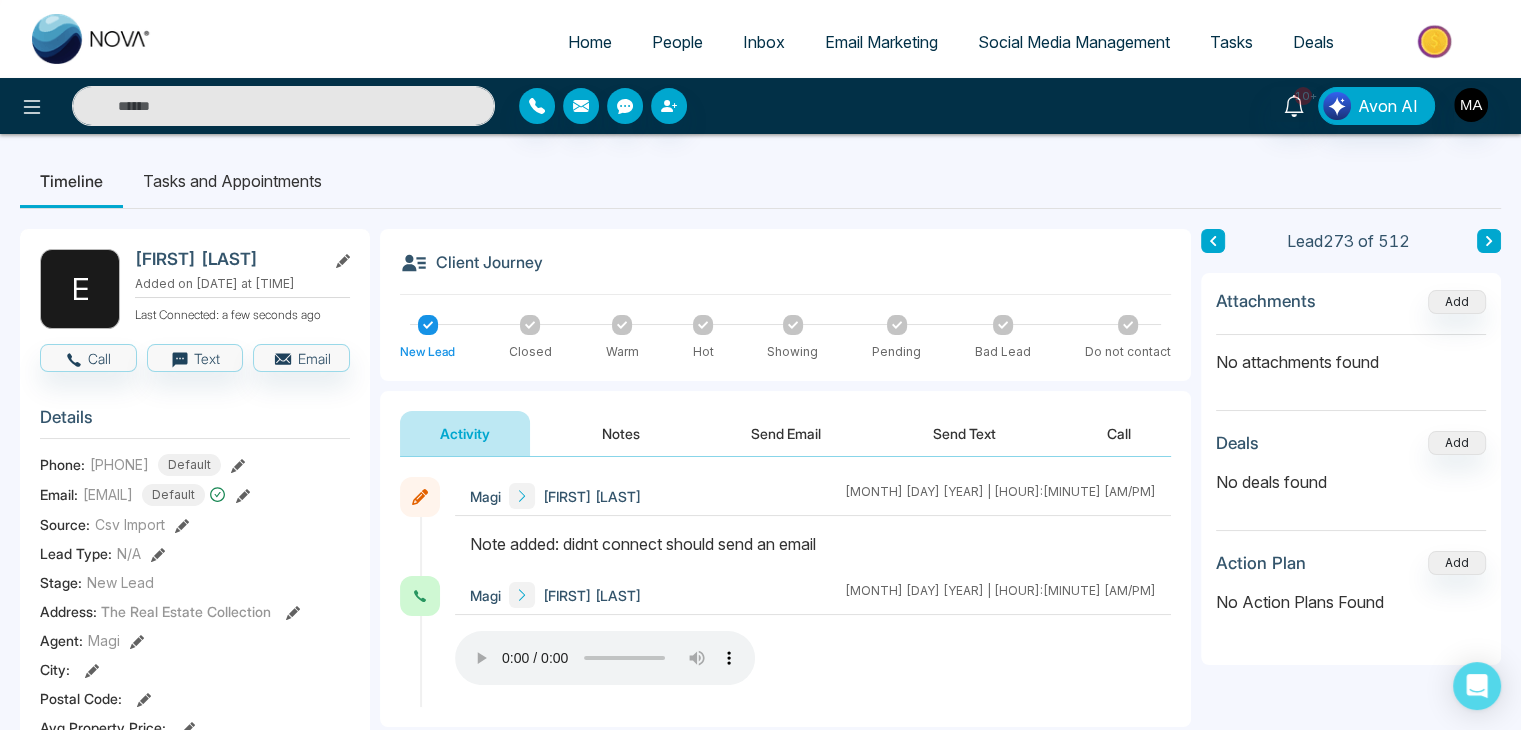paste on "**********" 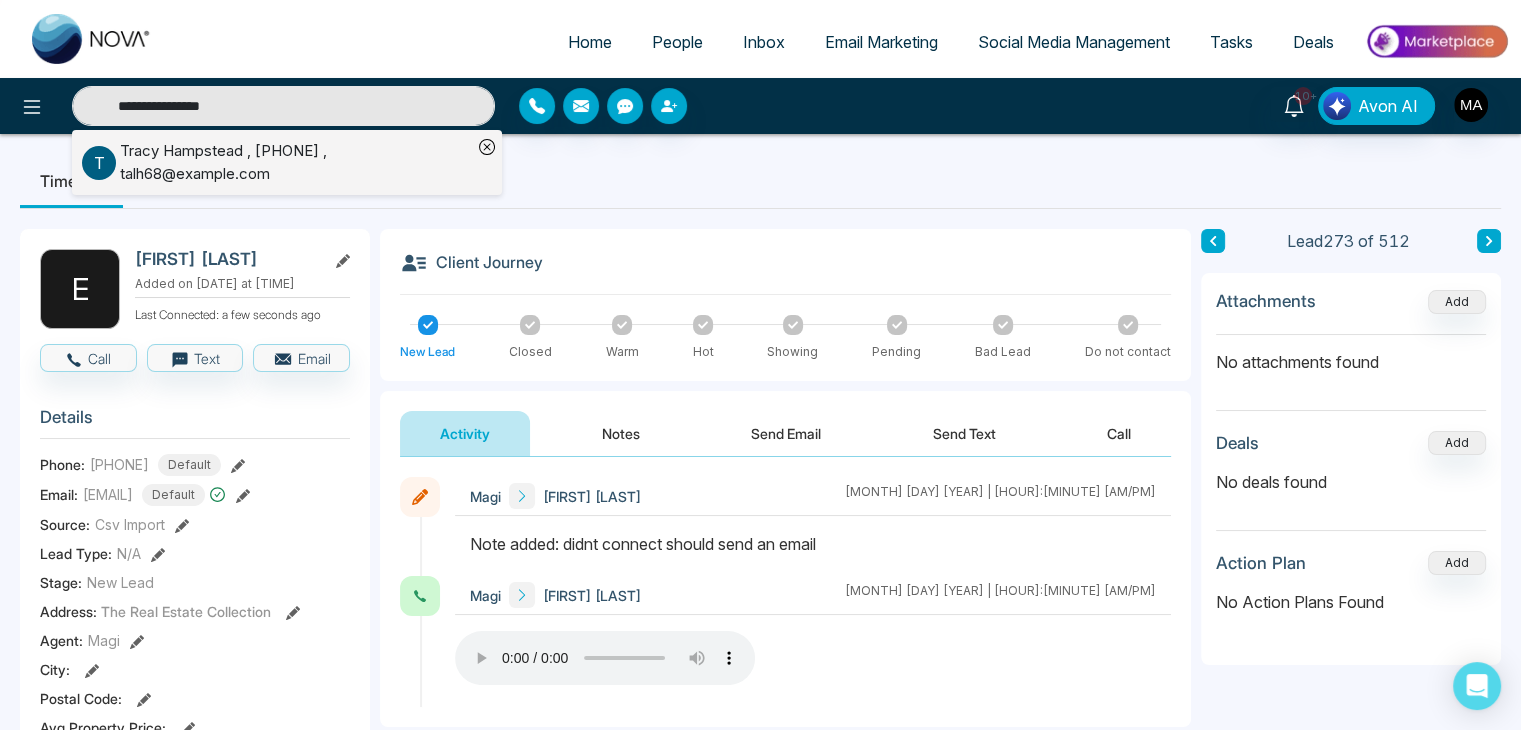 type on "**********" 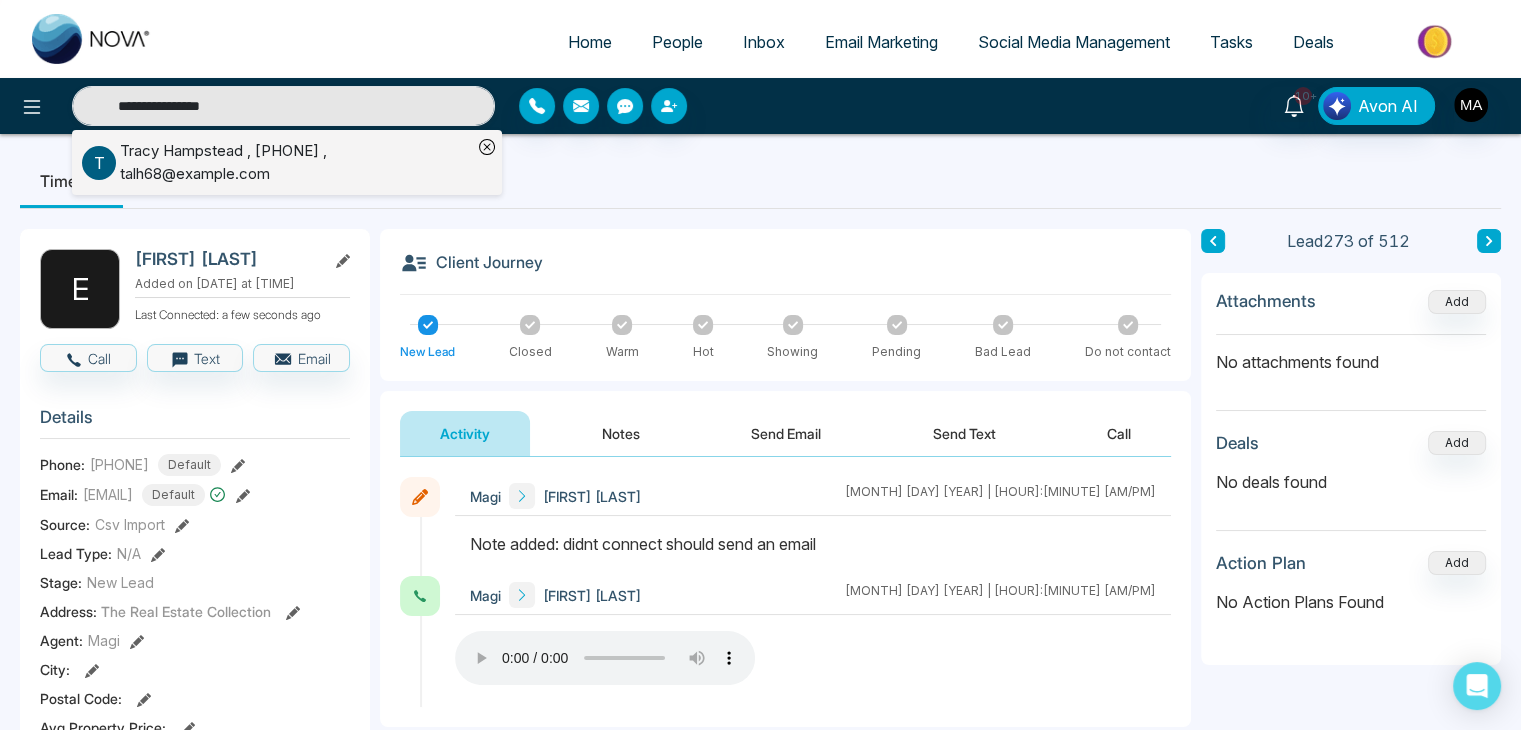 click on "Tracy Hampstead , [PHONE] , talh68@example.com" at bounding box center [296, 162] 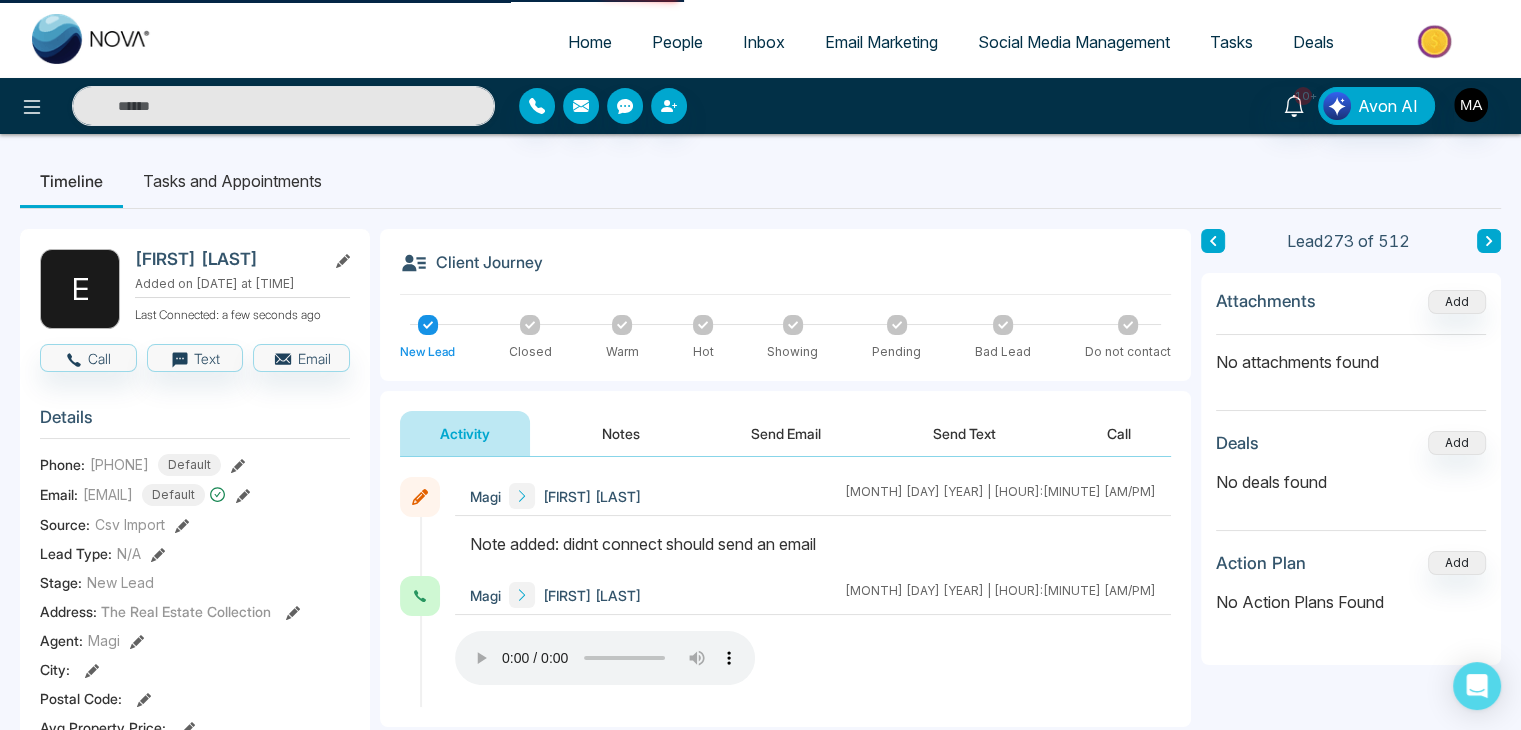 type on "**********" 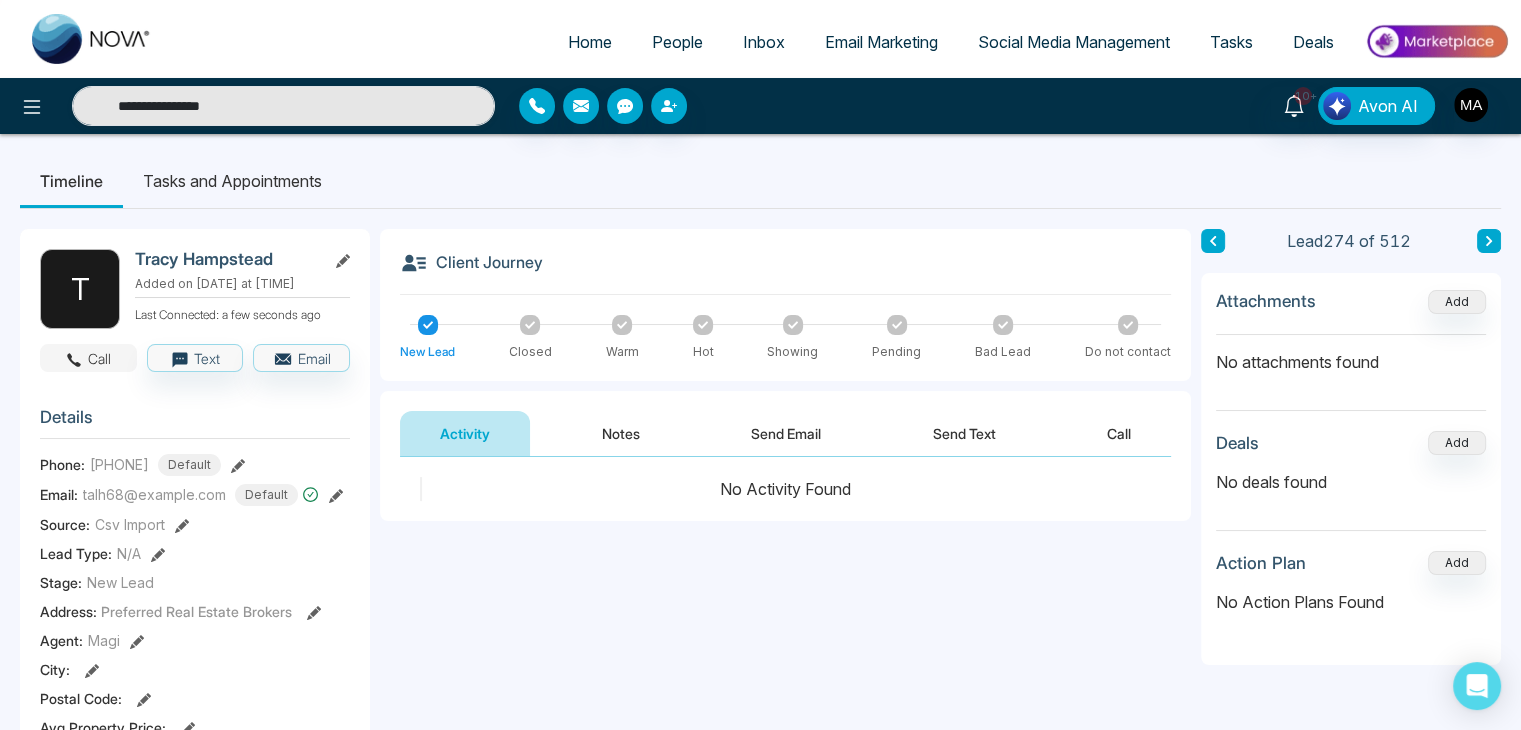 click on "Call" at bounding box center (88, 358) 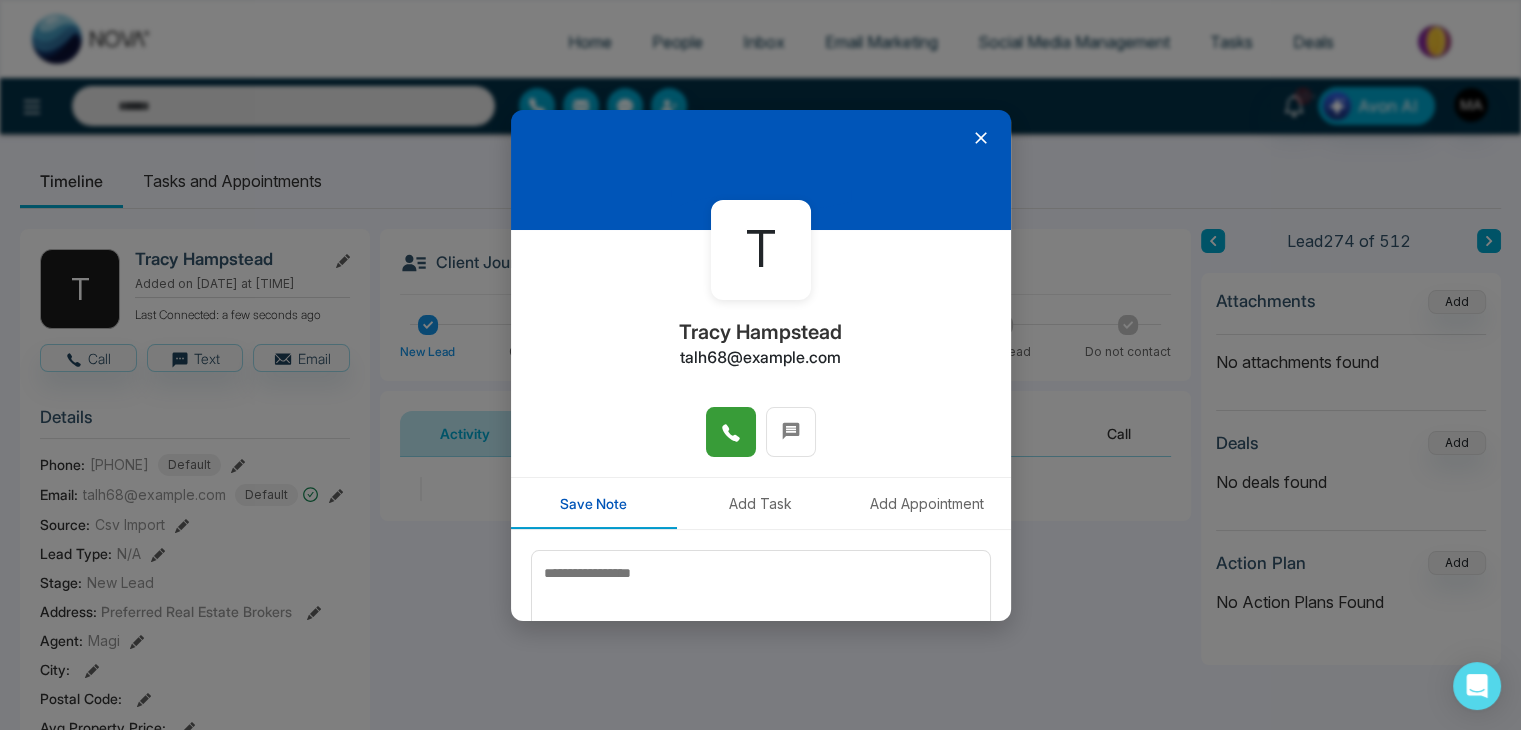 click 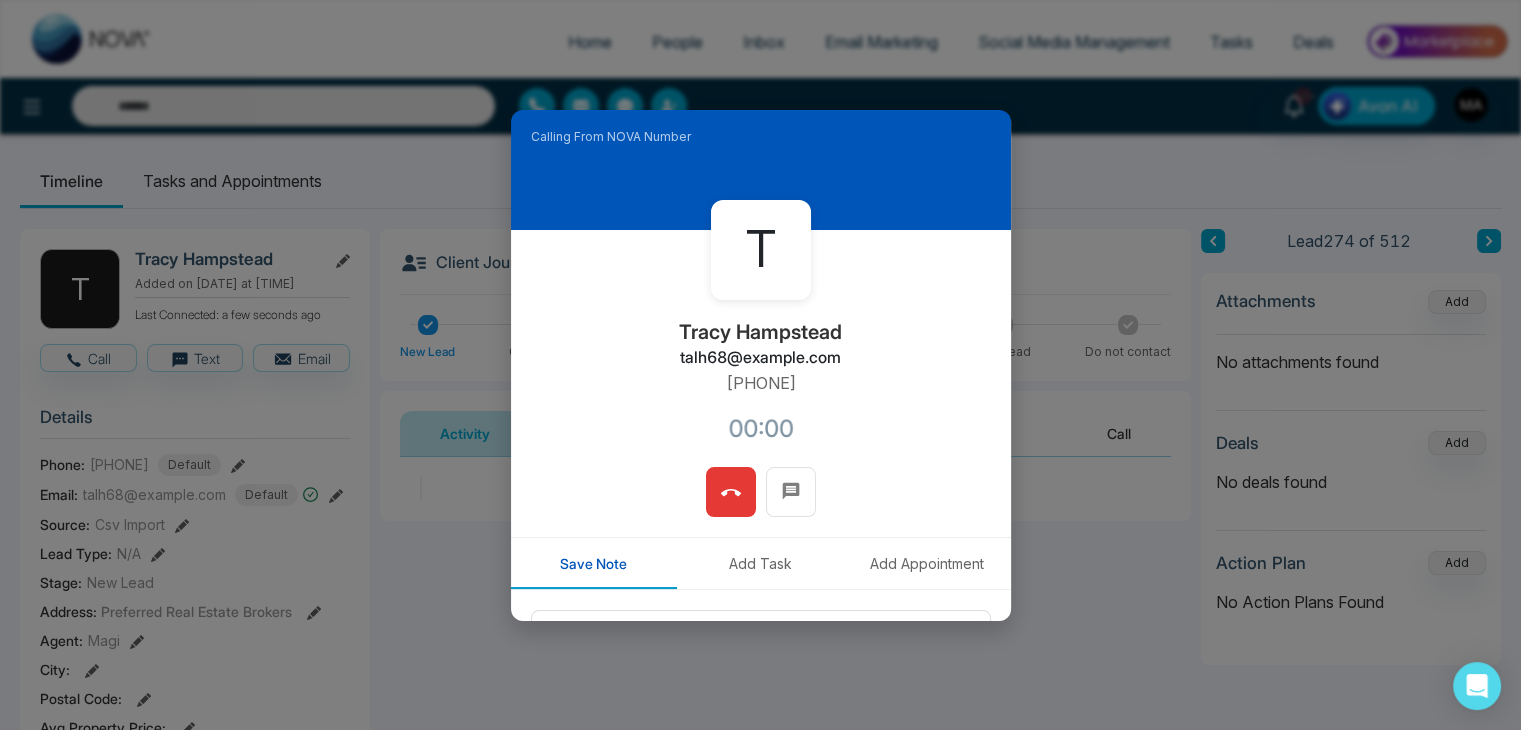 type on "**********" 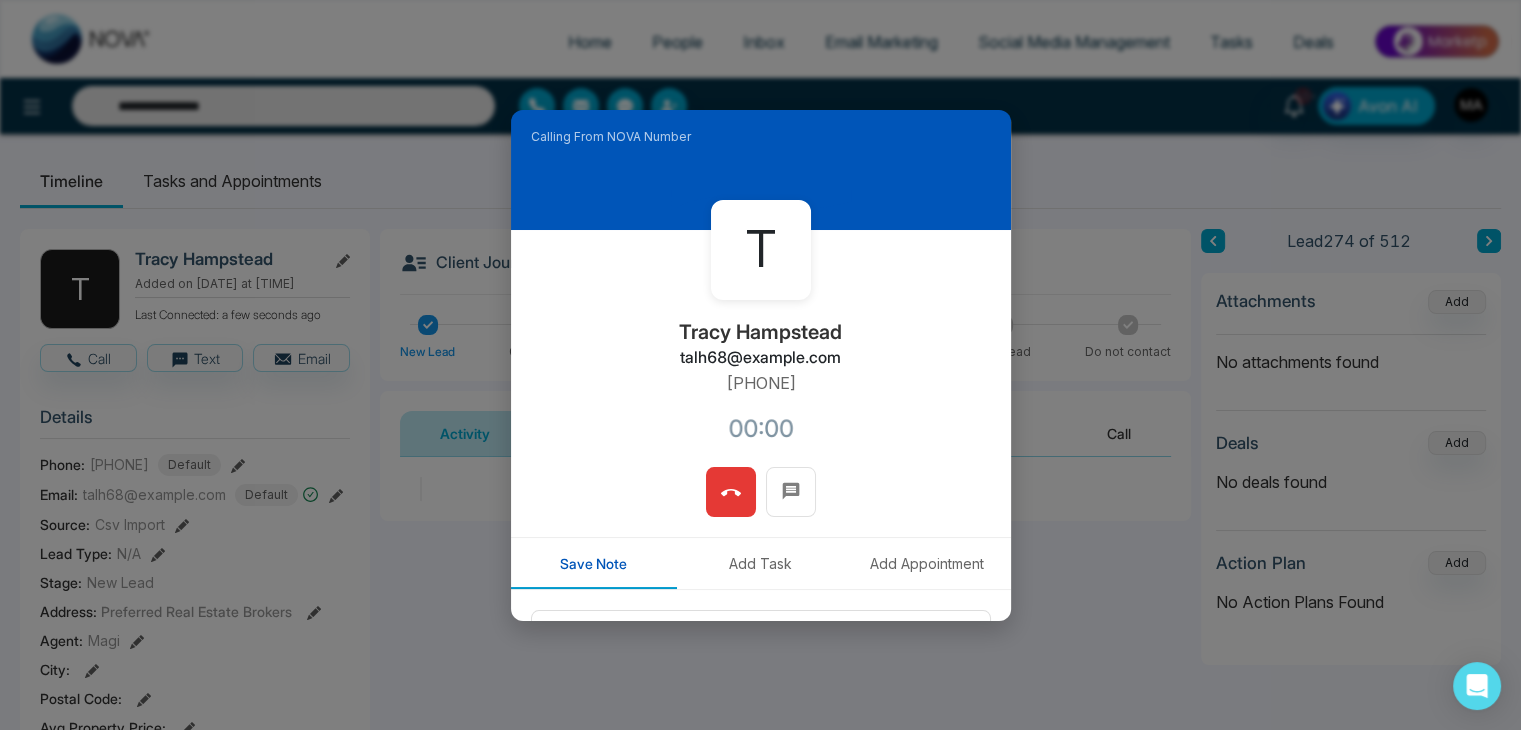 type 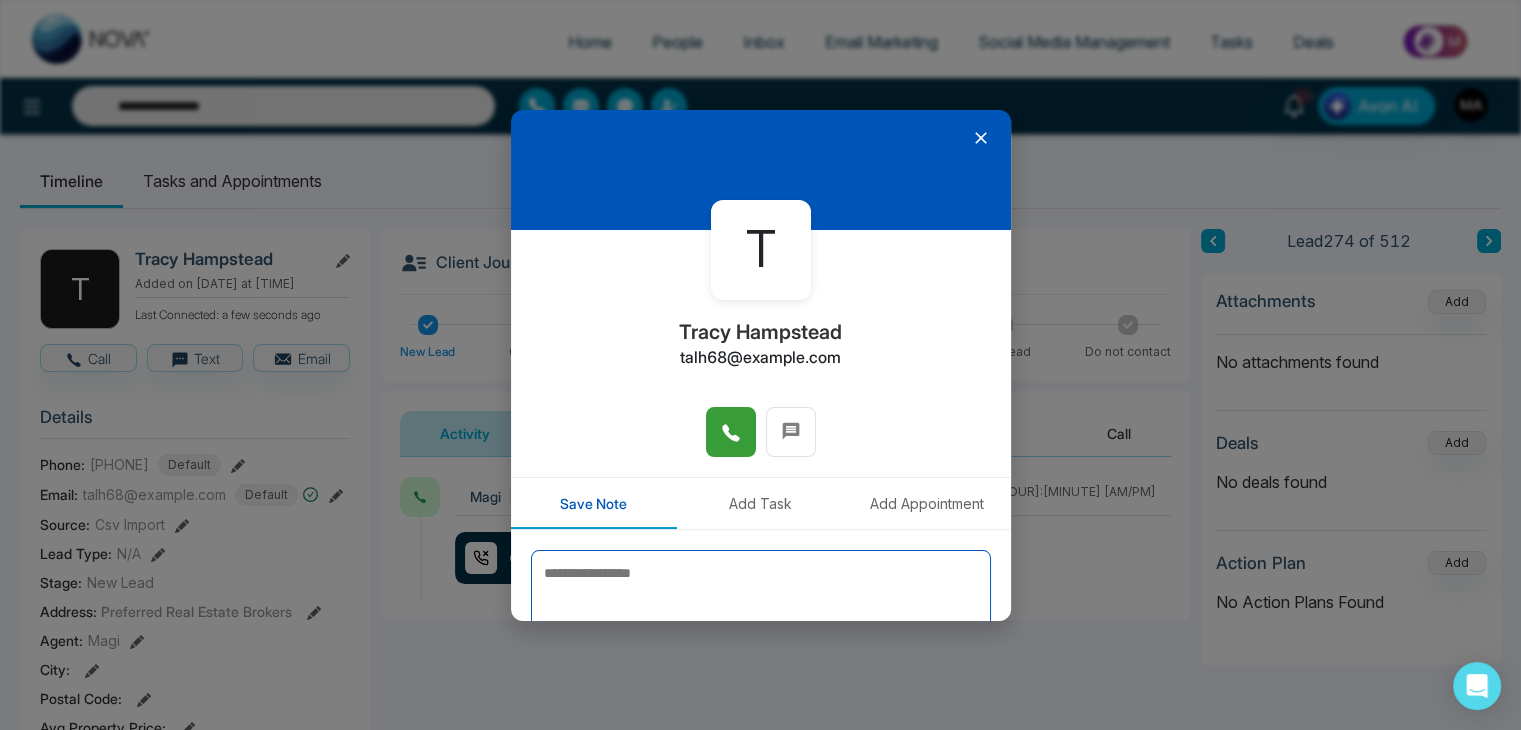 click at bounding box center (761, 600) 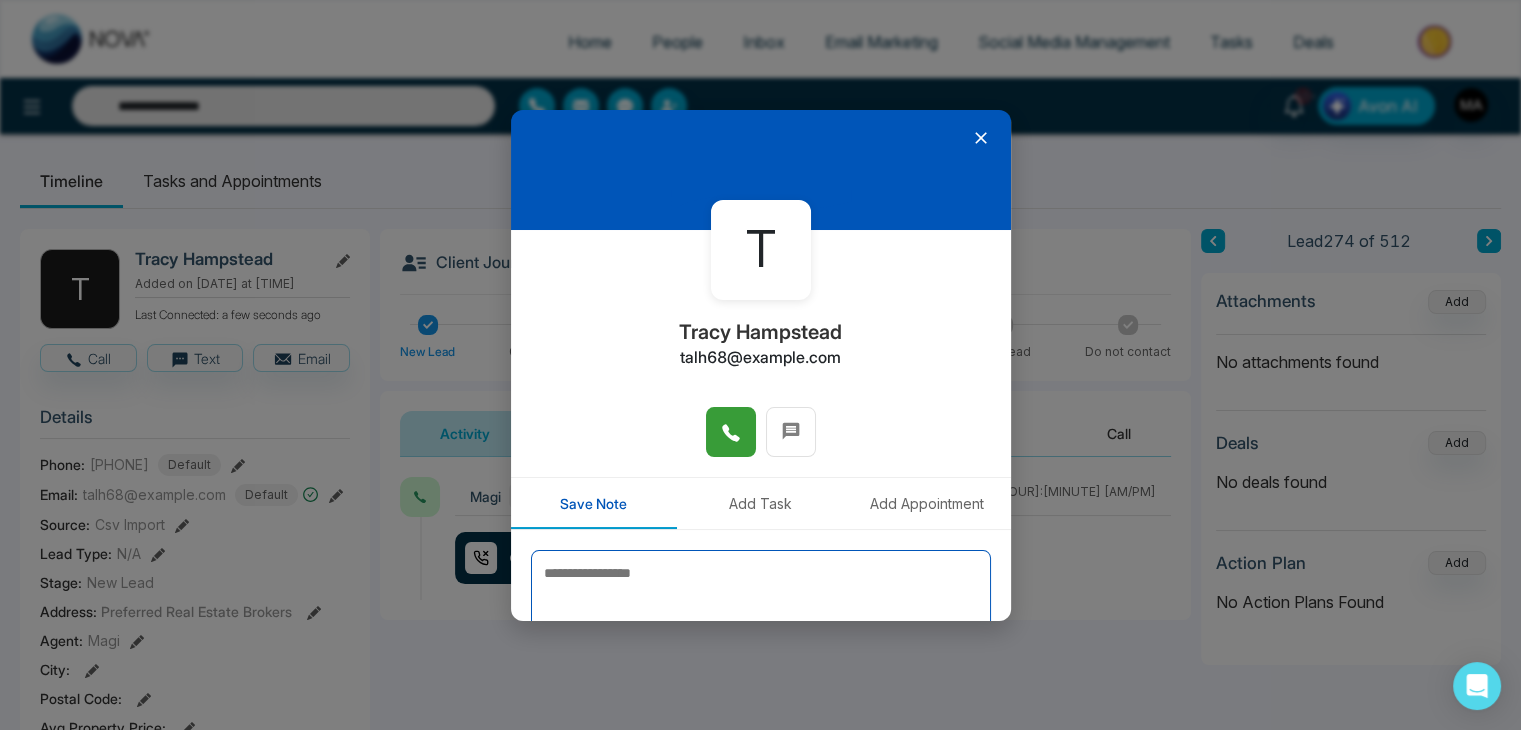 type 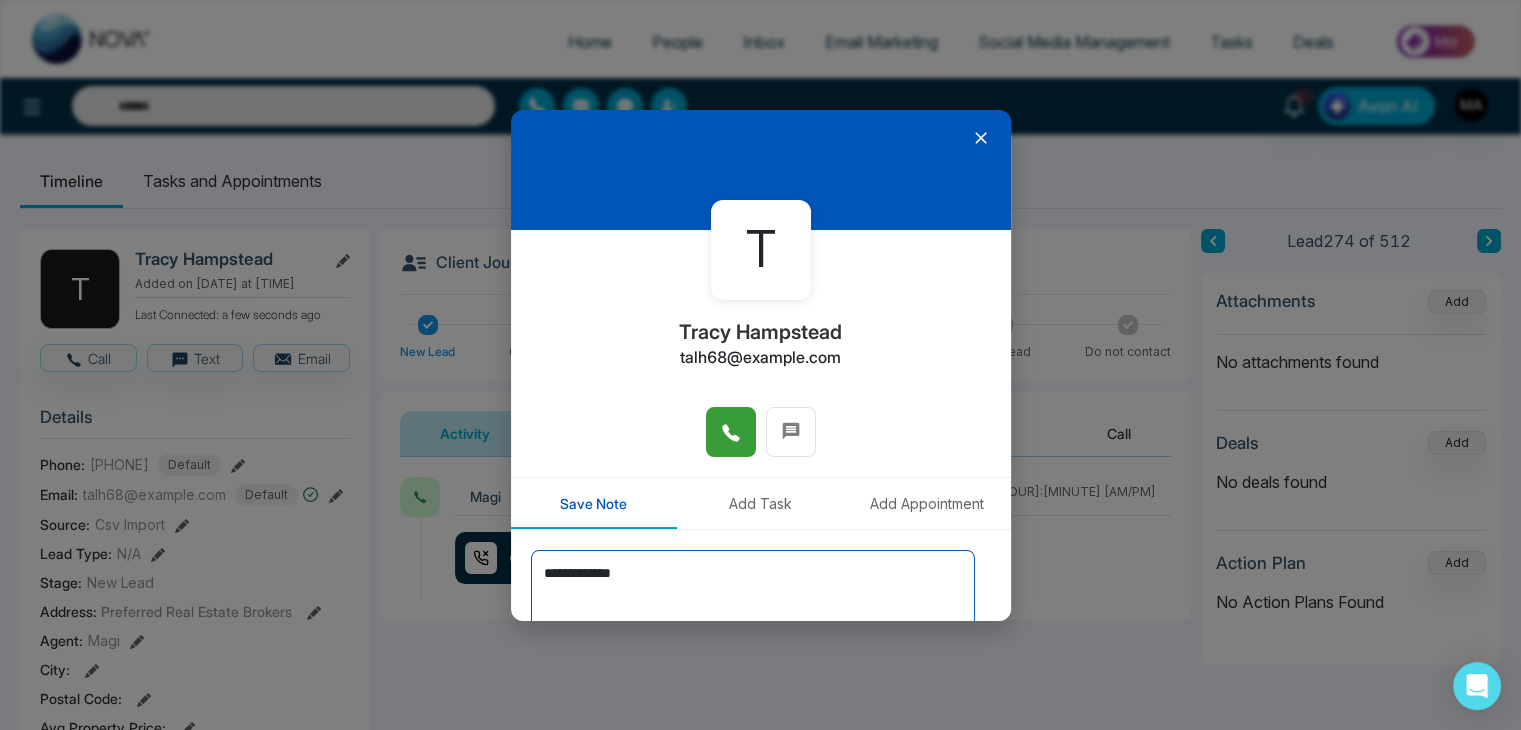type on "**********" 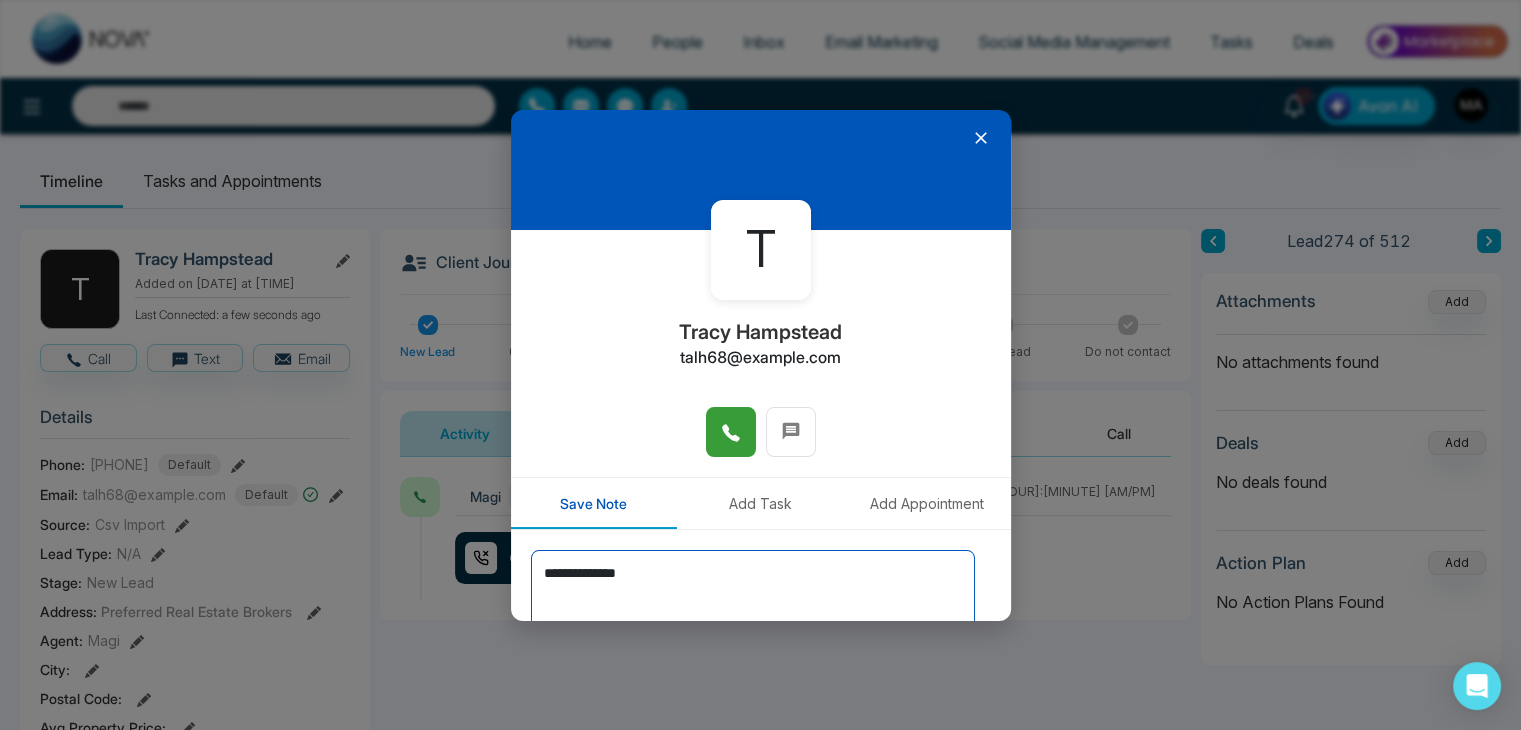 scroll, scrollTop: 110, scrollLeft: 0, axis: vertical 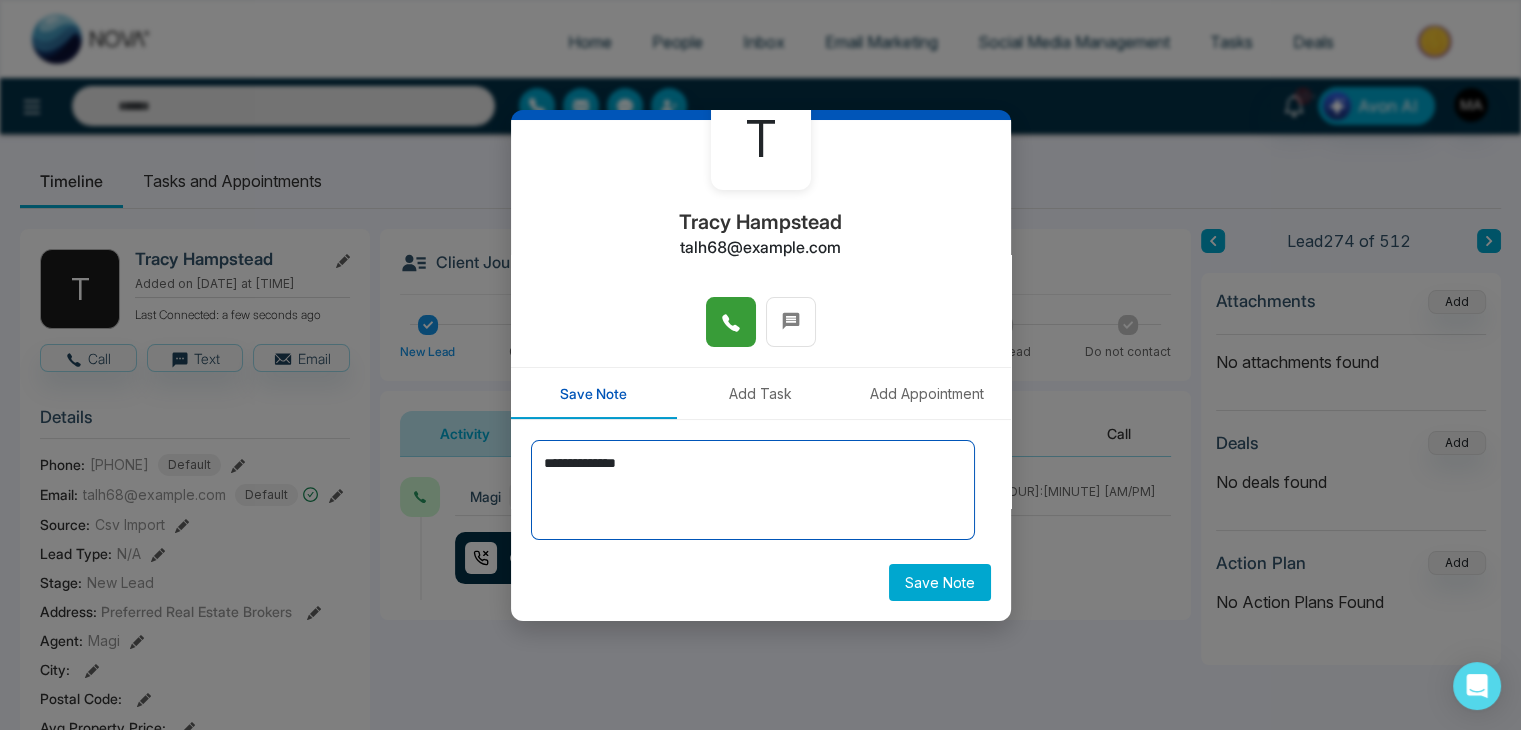 type on "**********" 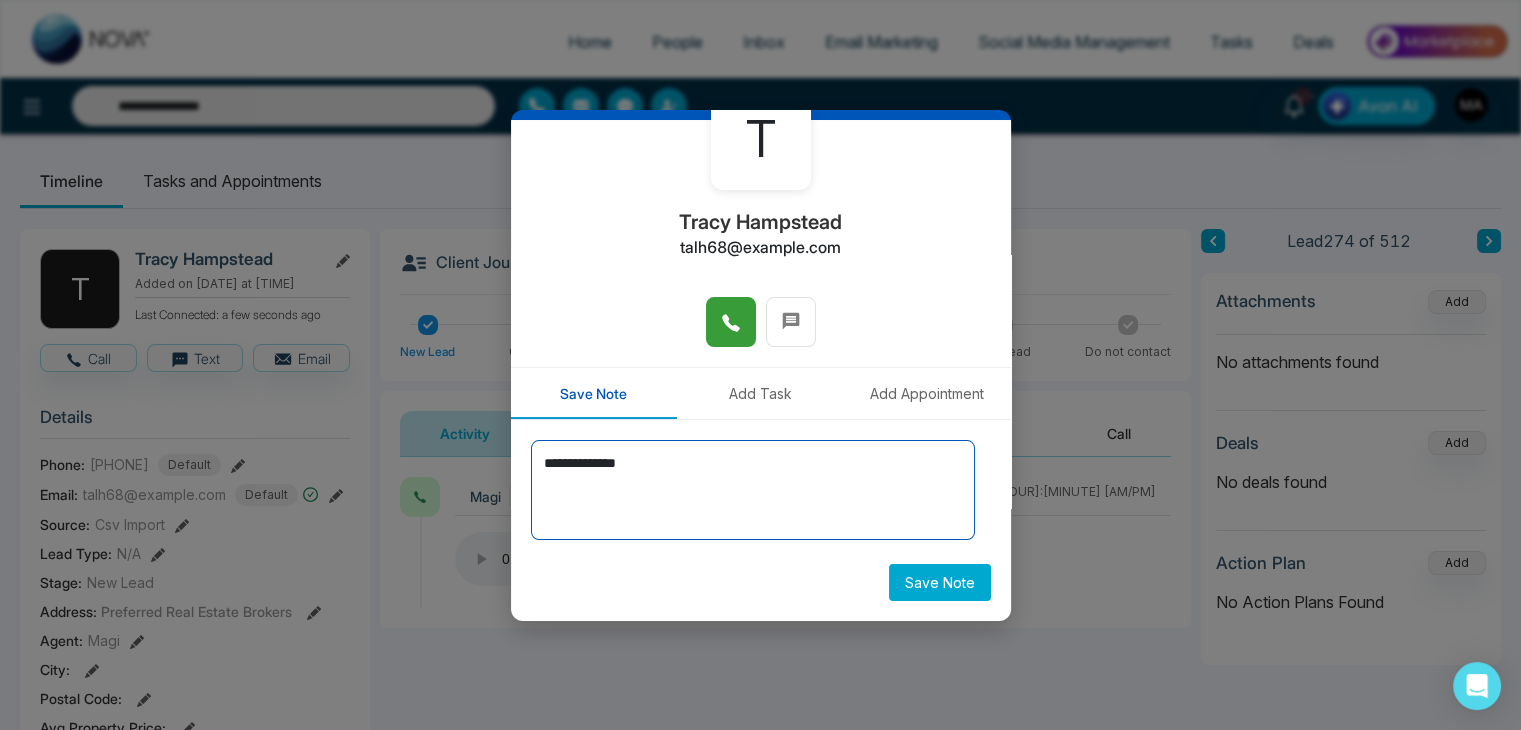 type on "**********" 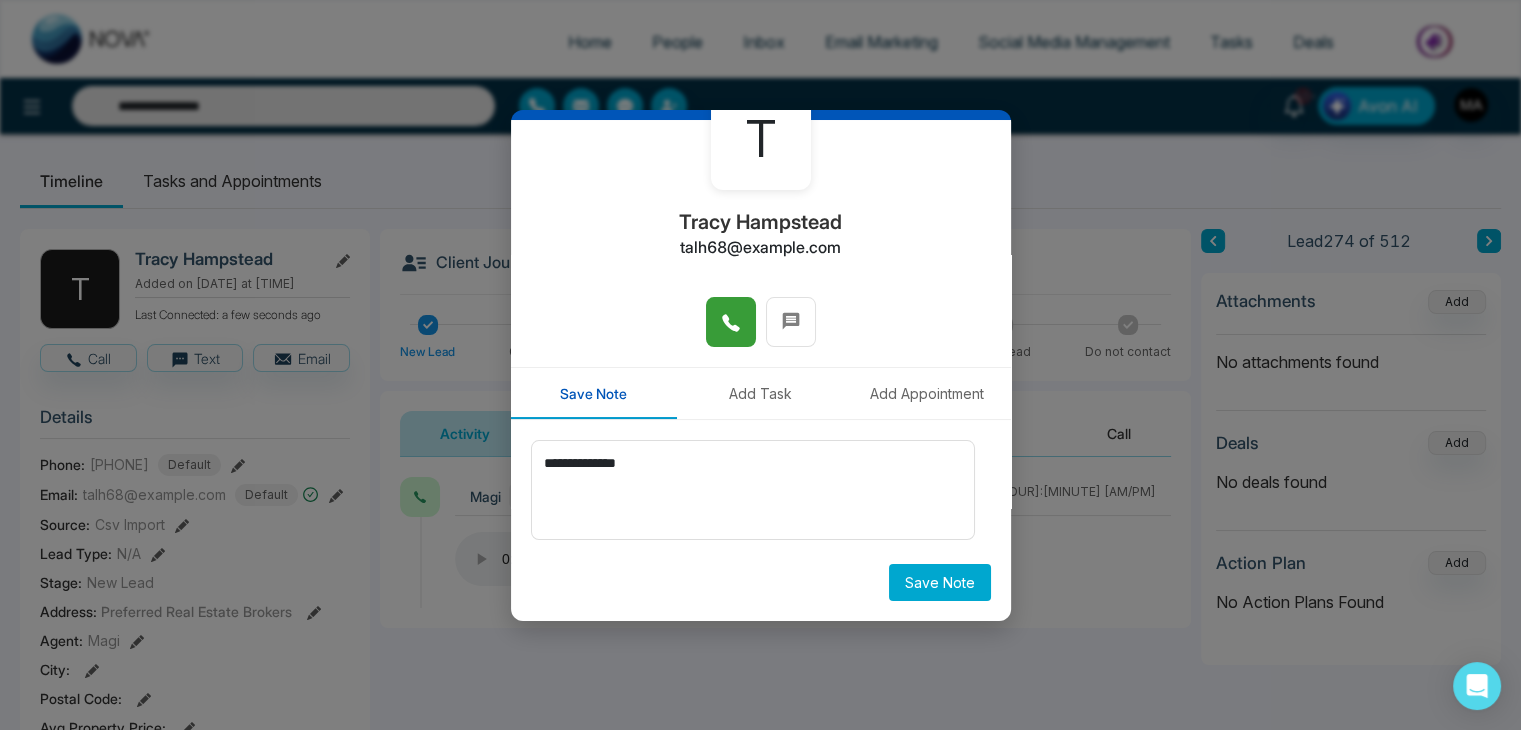 click on "Save Note" at bounding box center [940, 582] 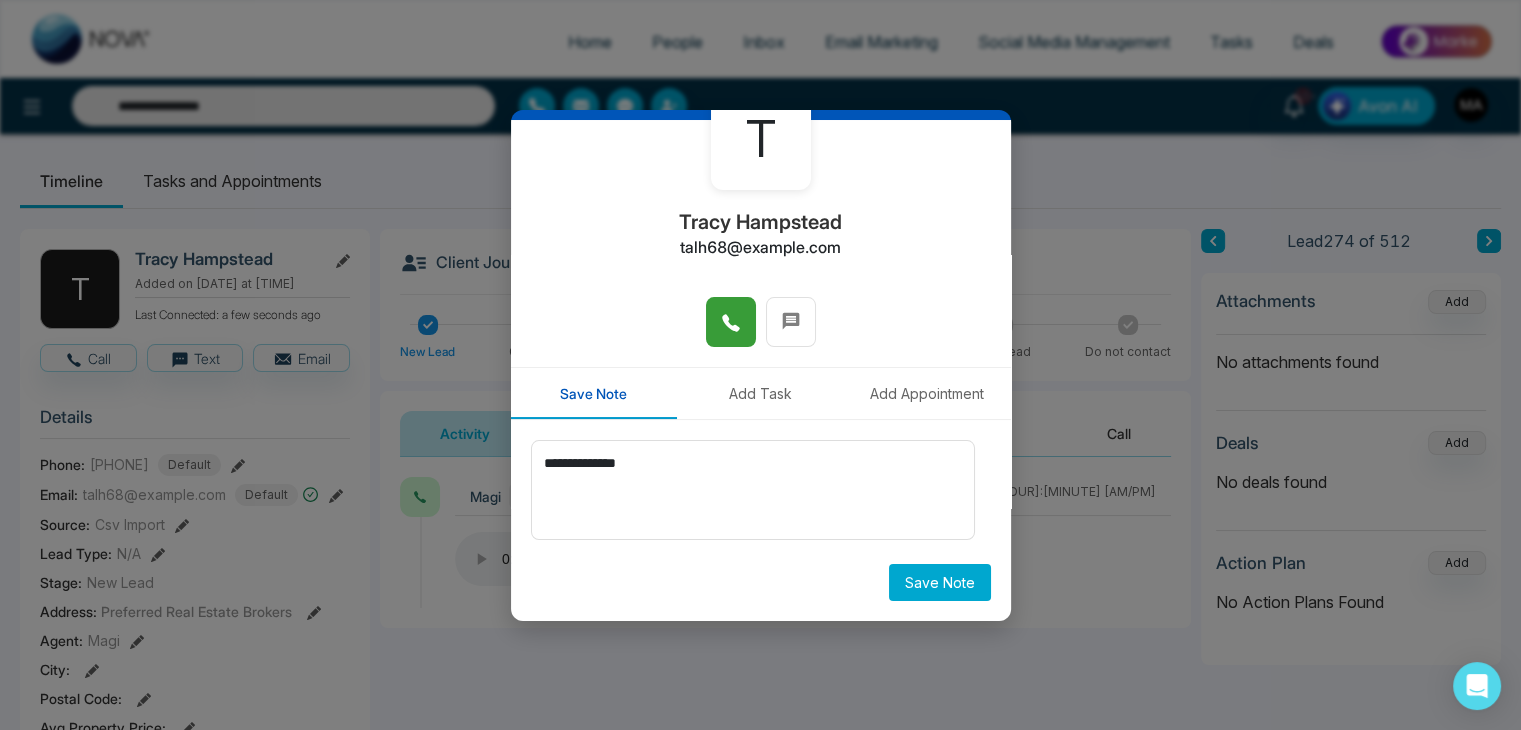 type on "**********" 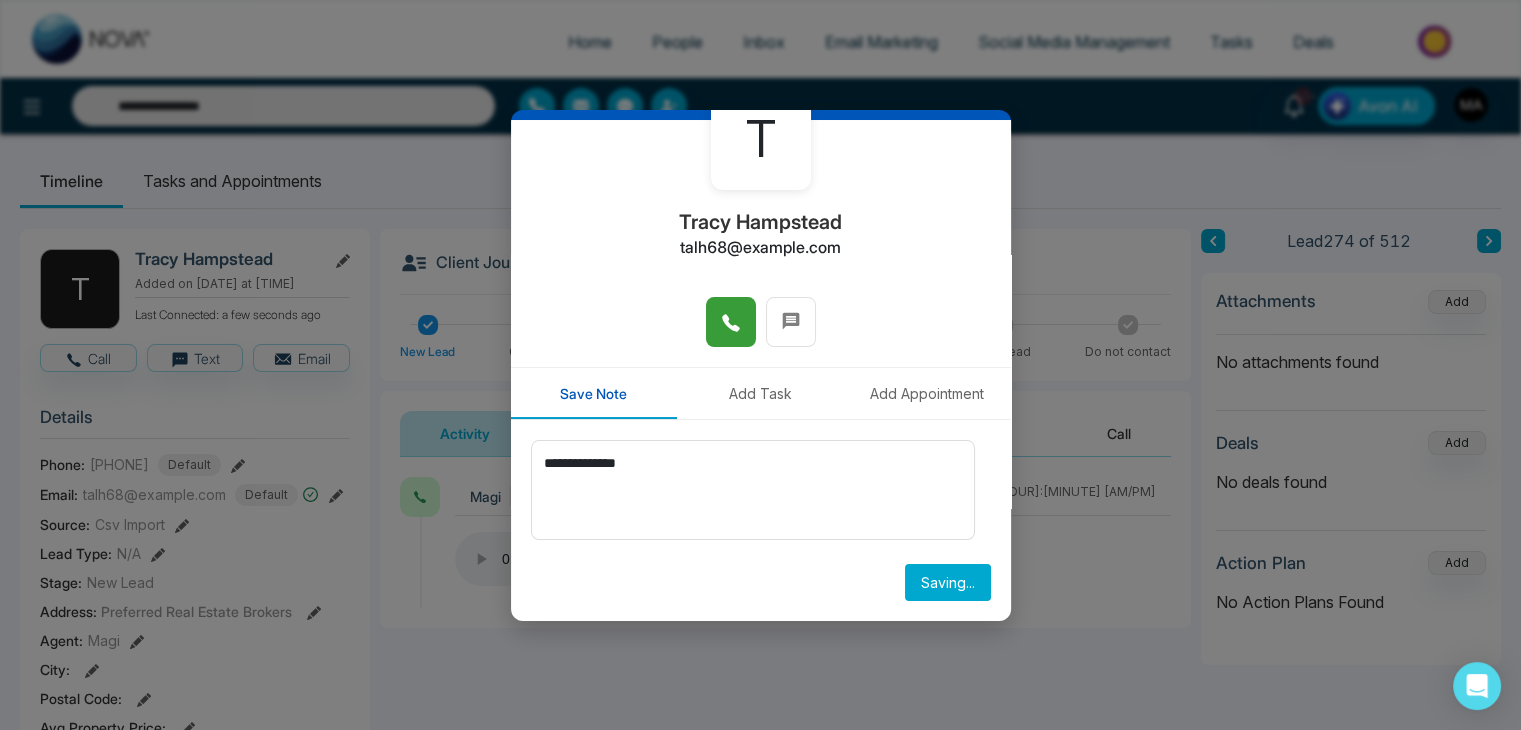 type 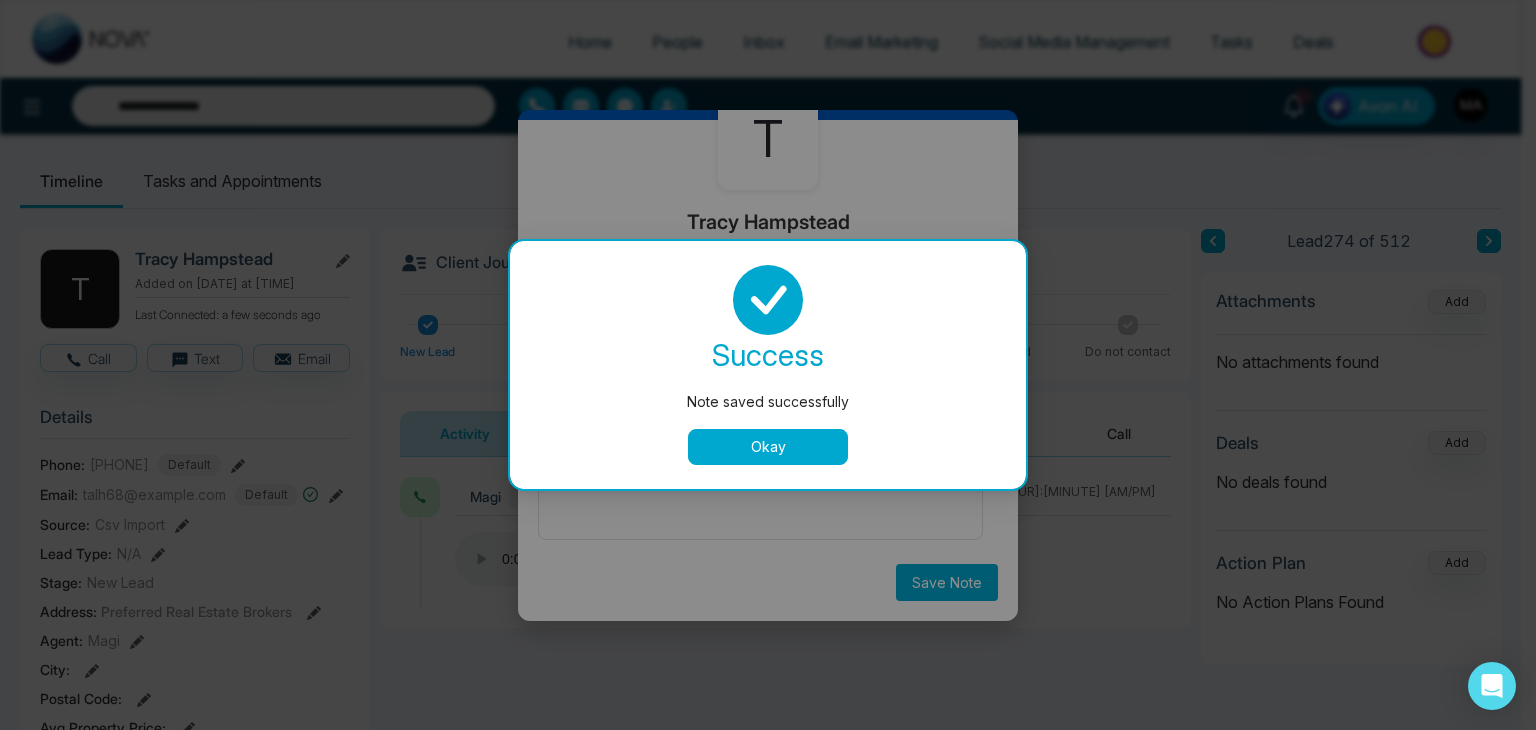 click on "Okay" at bounding box center (768, 447) 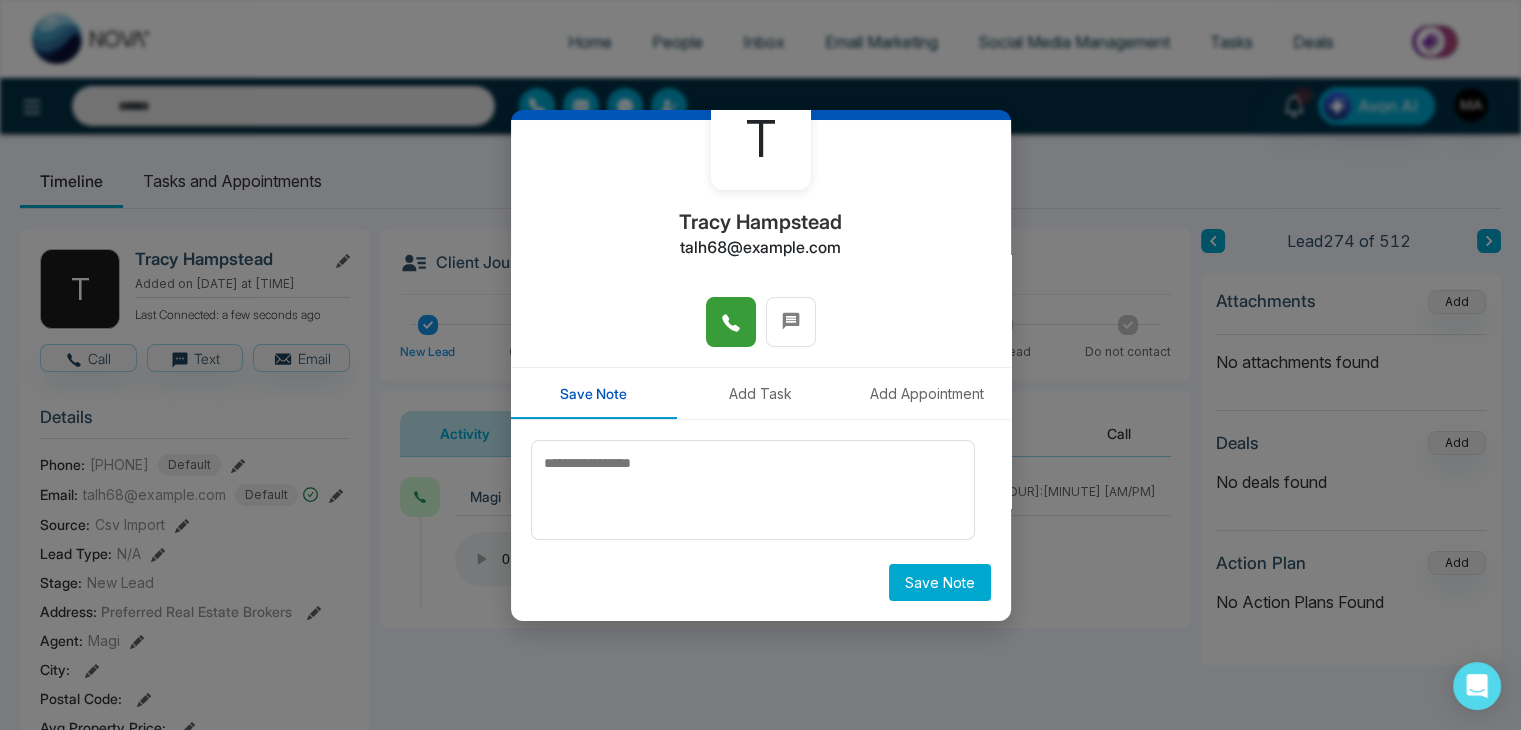 scroll, scrollTop: 0, scrollLeft: 0, axis: both 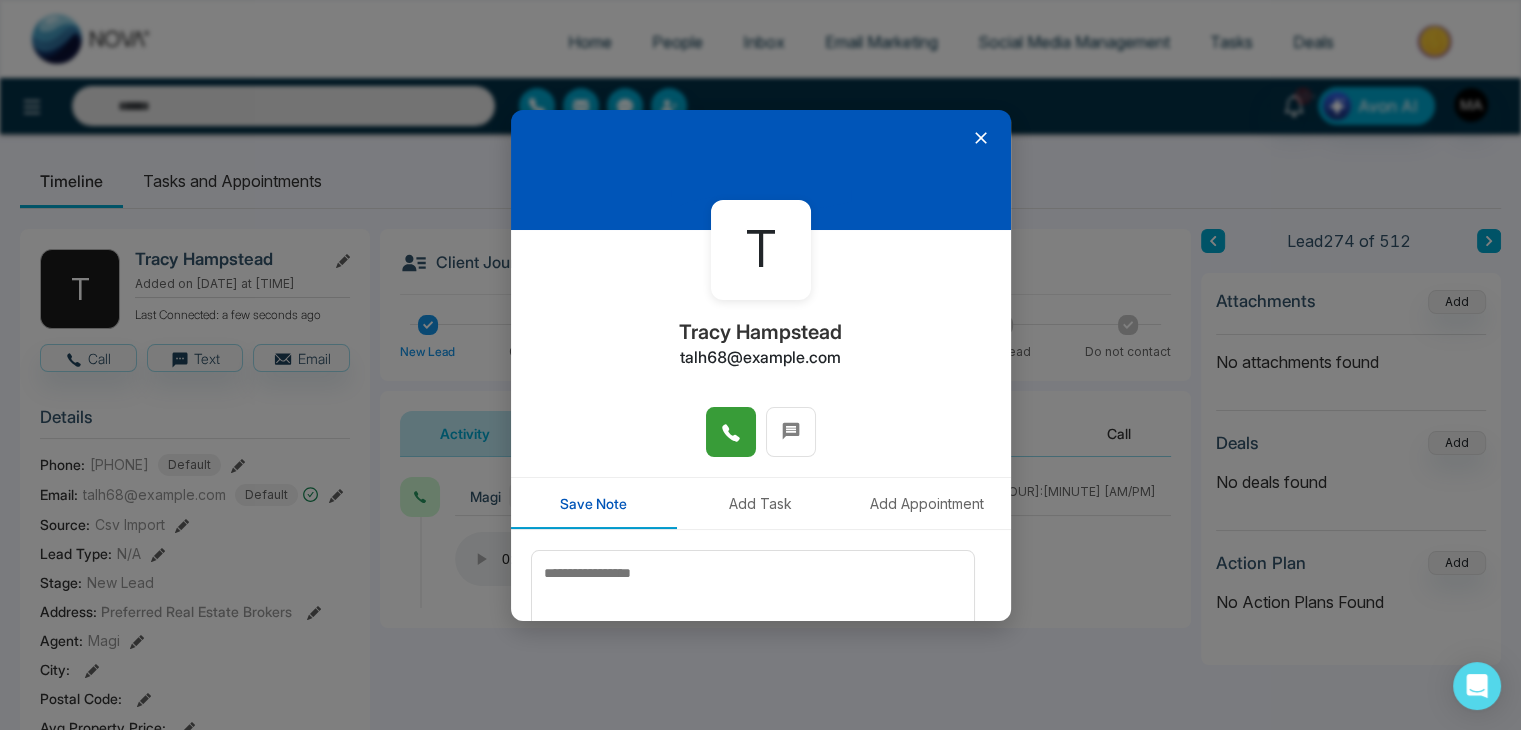 click 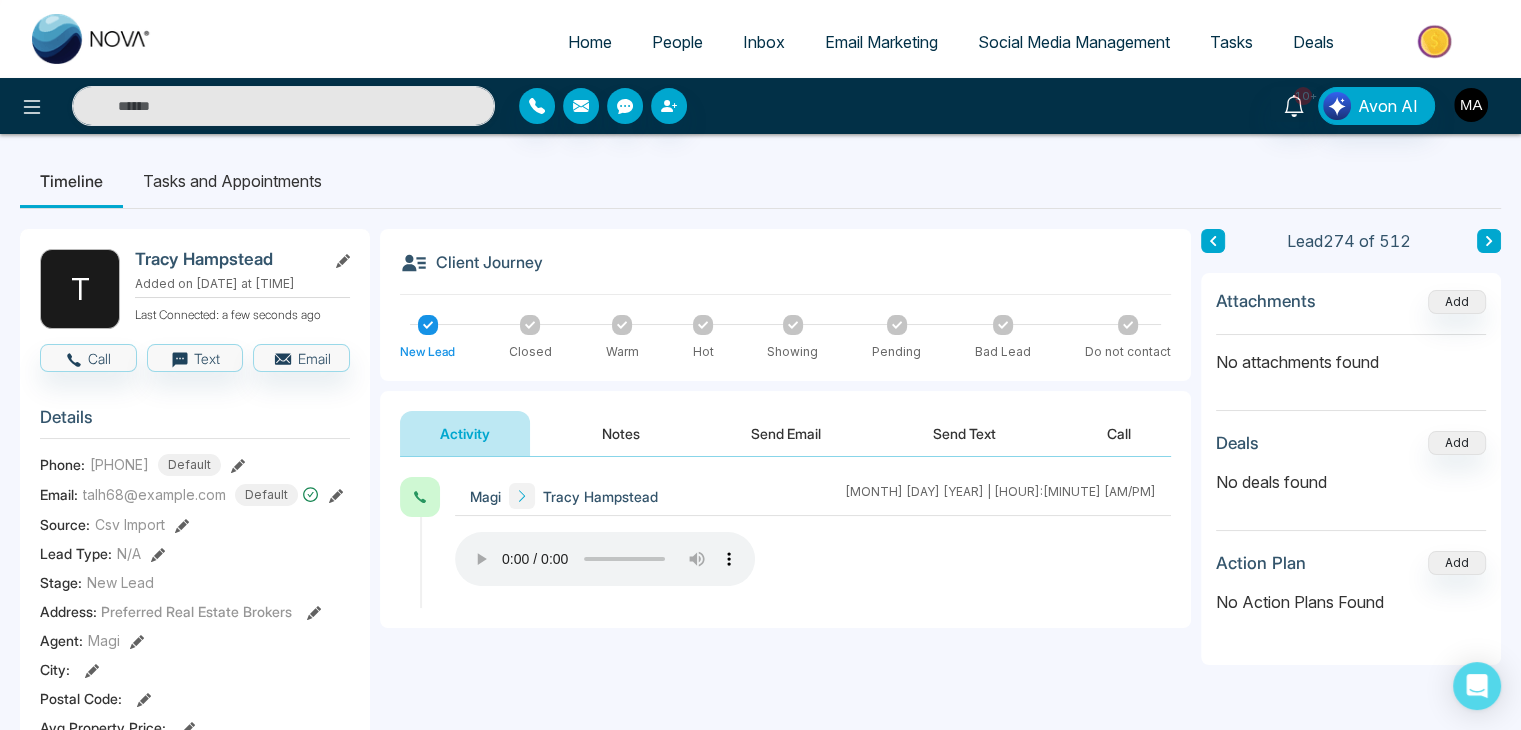 click at bounding box center [1471, 105] 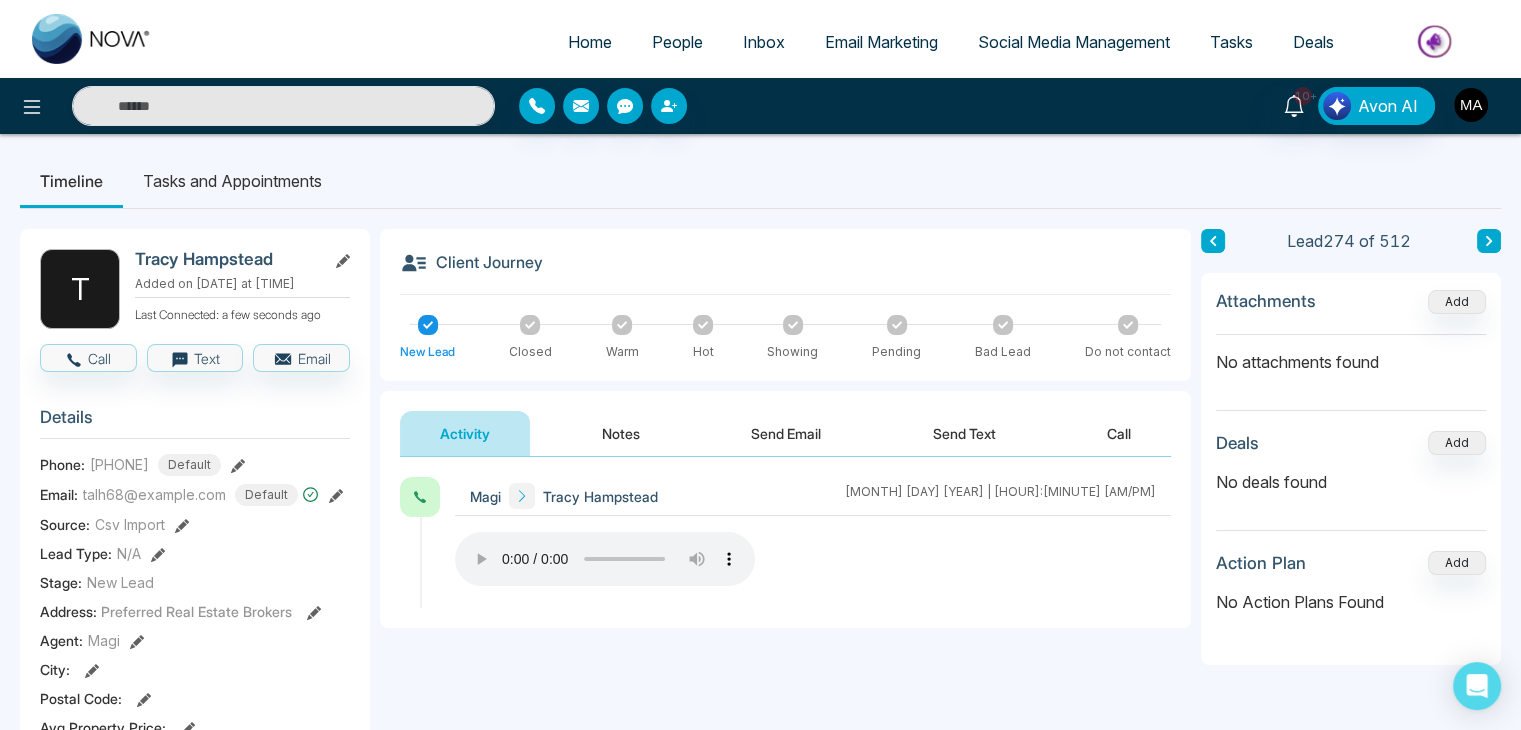 type 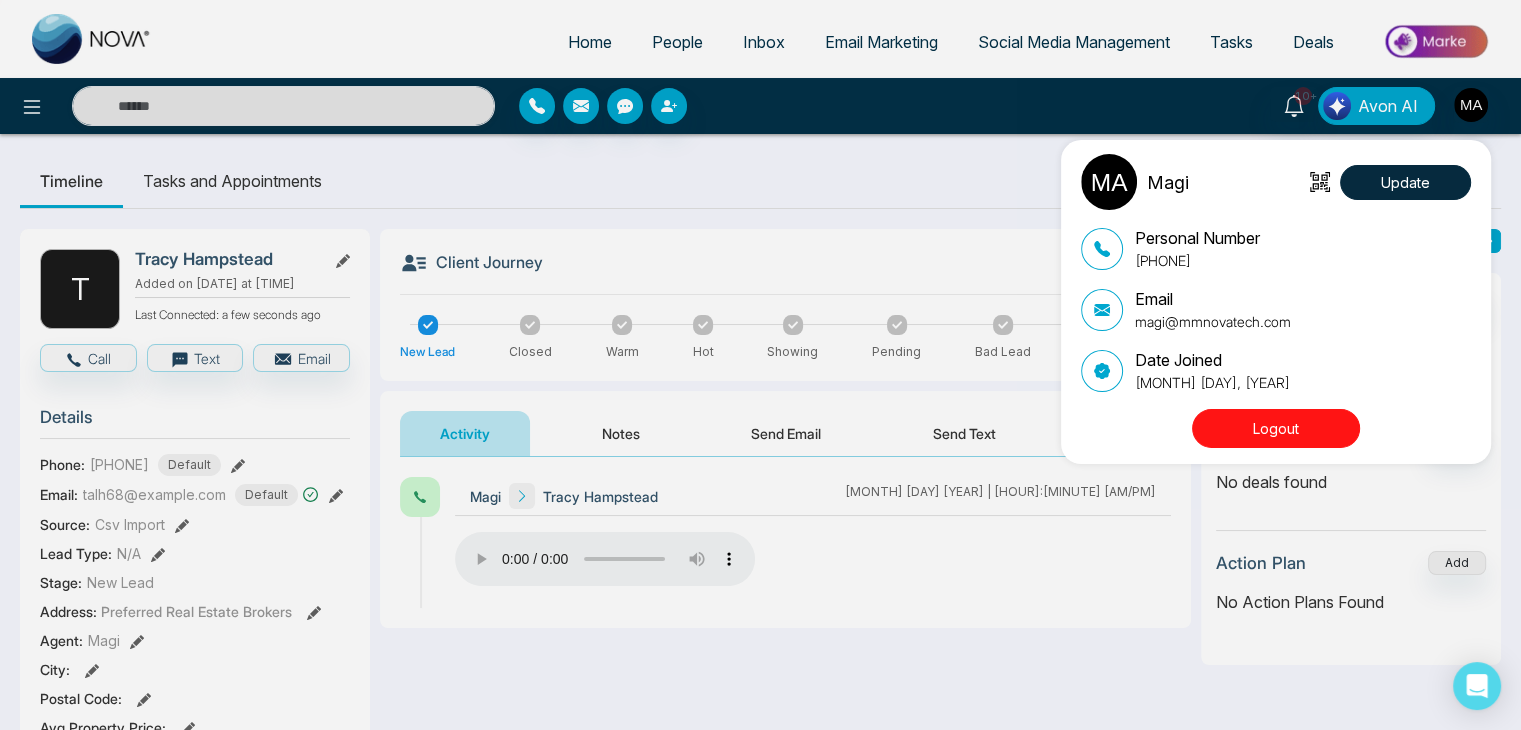 click on "Logout" at bounding box center [1276, 428] 